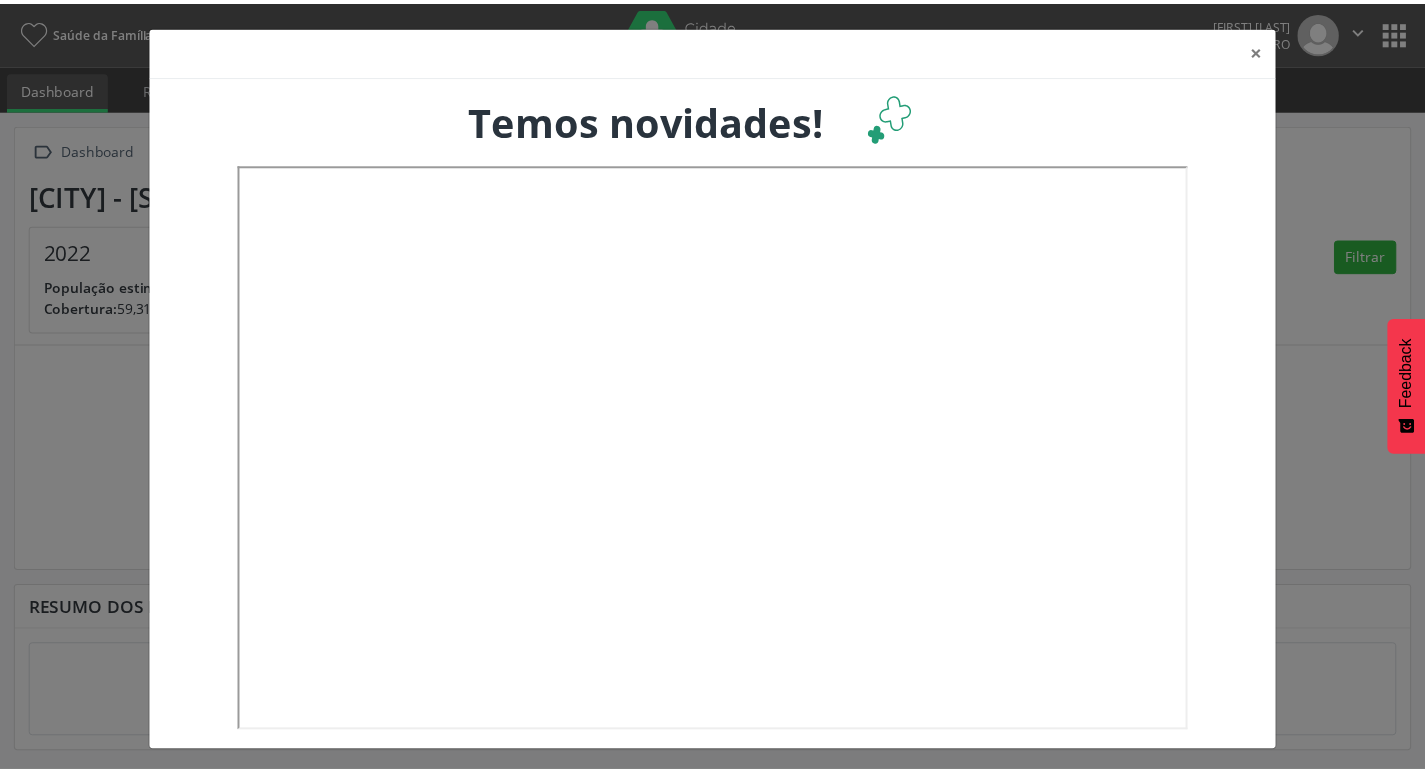scroll, scrollTop: 0, scrollLeft: 0, axis: both 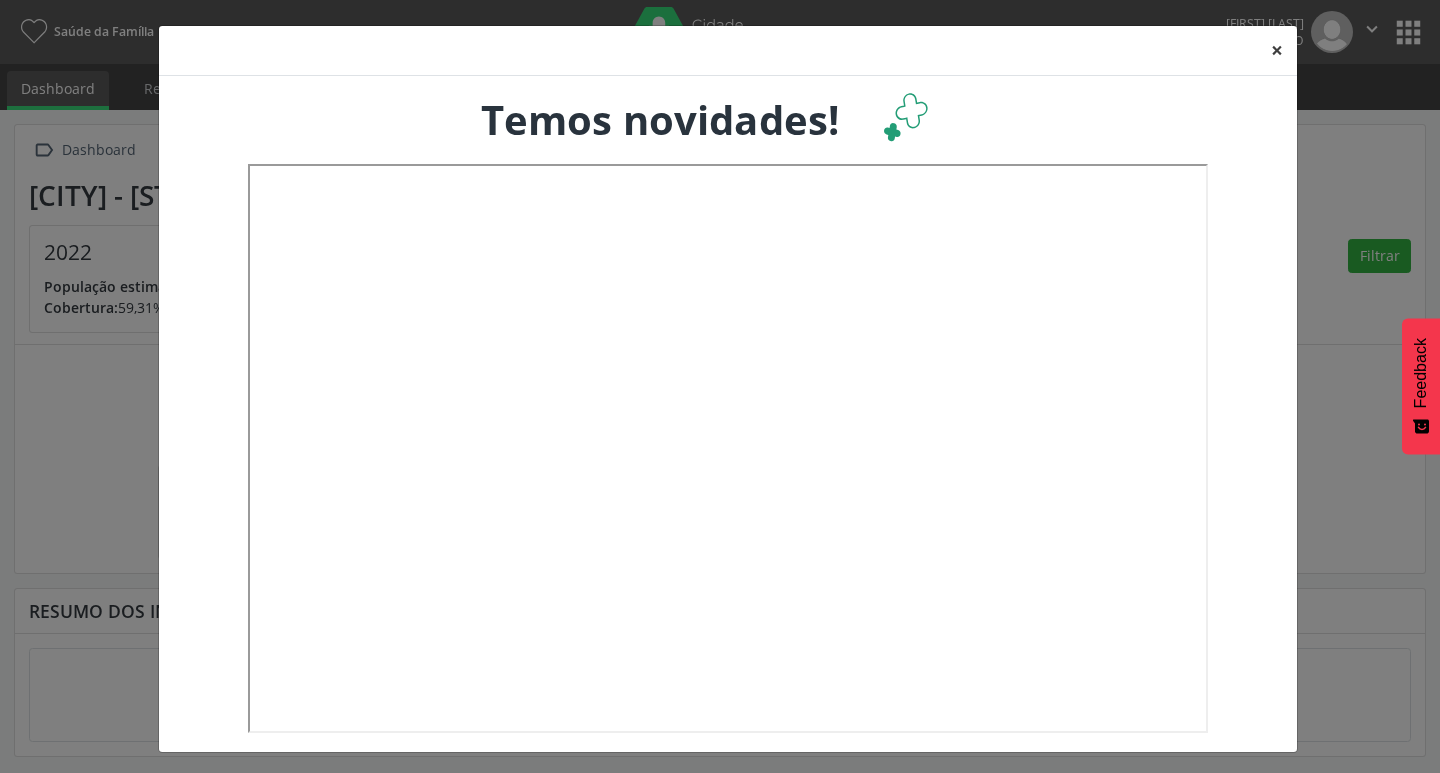 click on "×" at bounding box center (1277, 50) 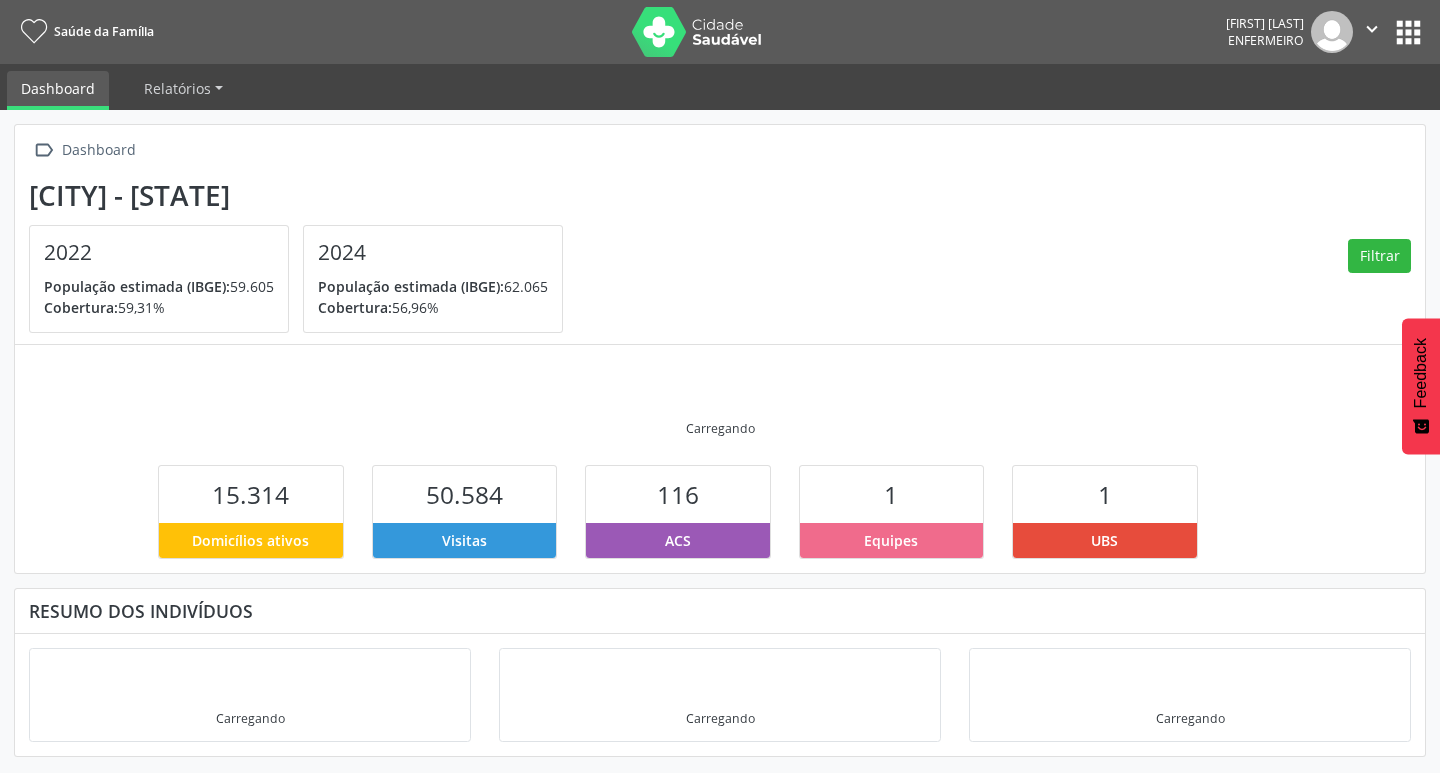 click on "apps" at bounding box center [1408, 32] 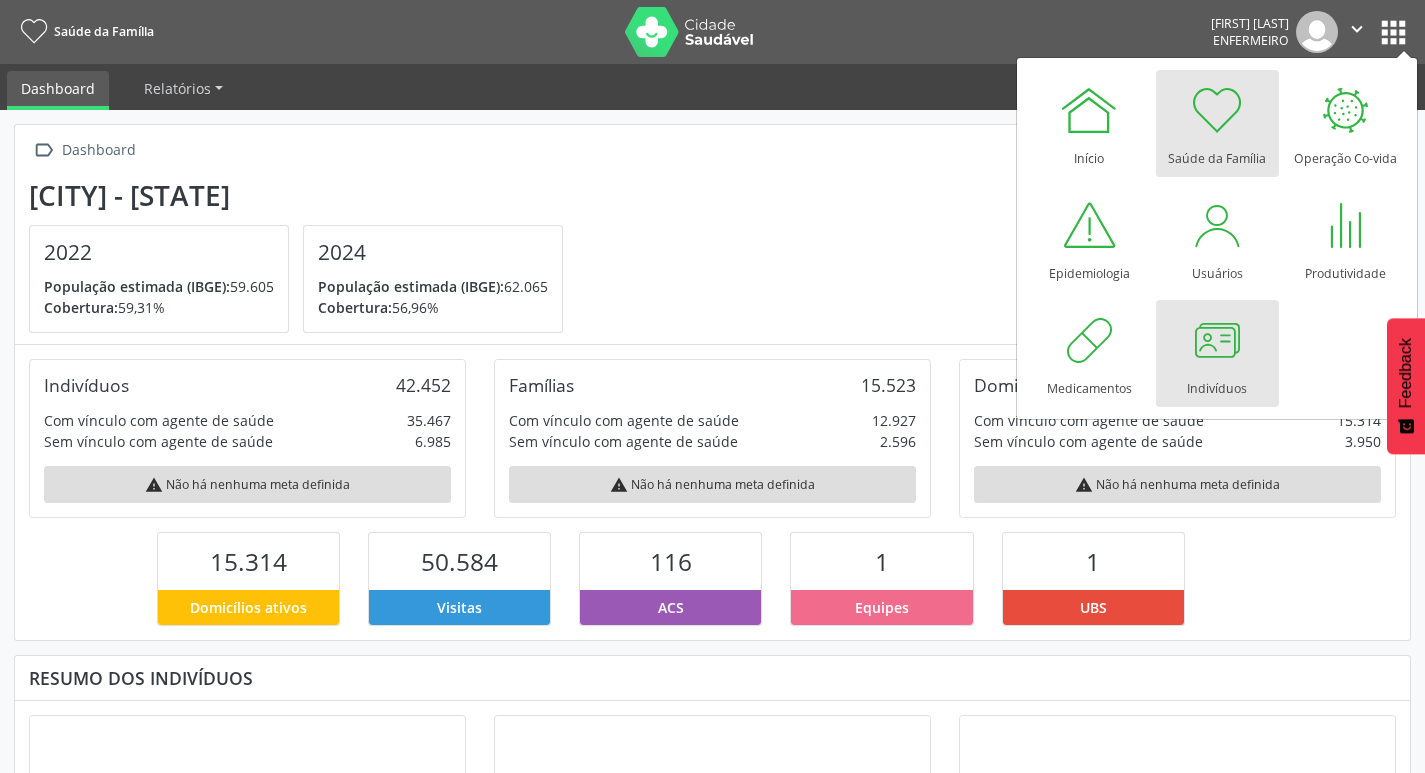 click at bounding box center [1217, 340] 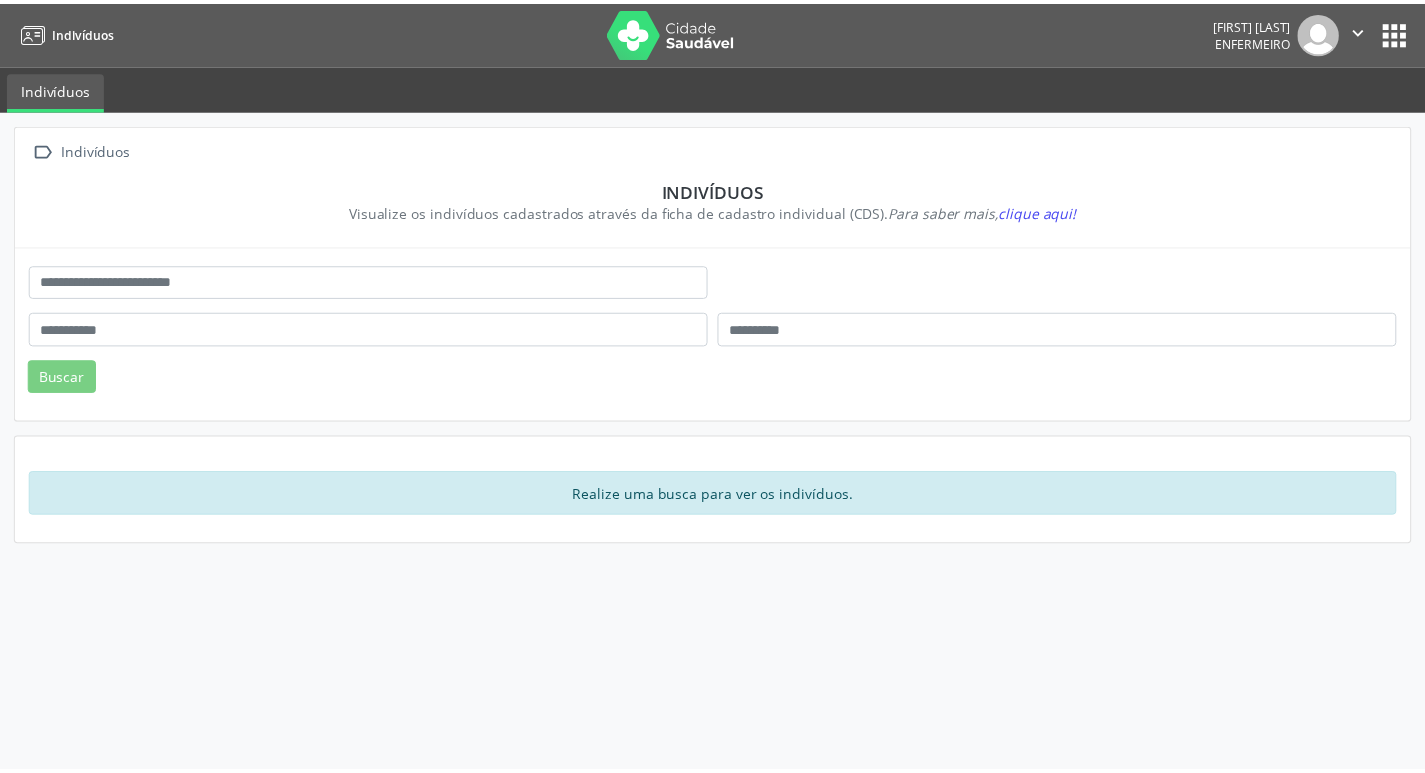 scroll, scrollTop: 0, scrollLeft: 0, axis: both 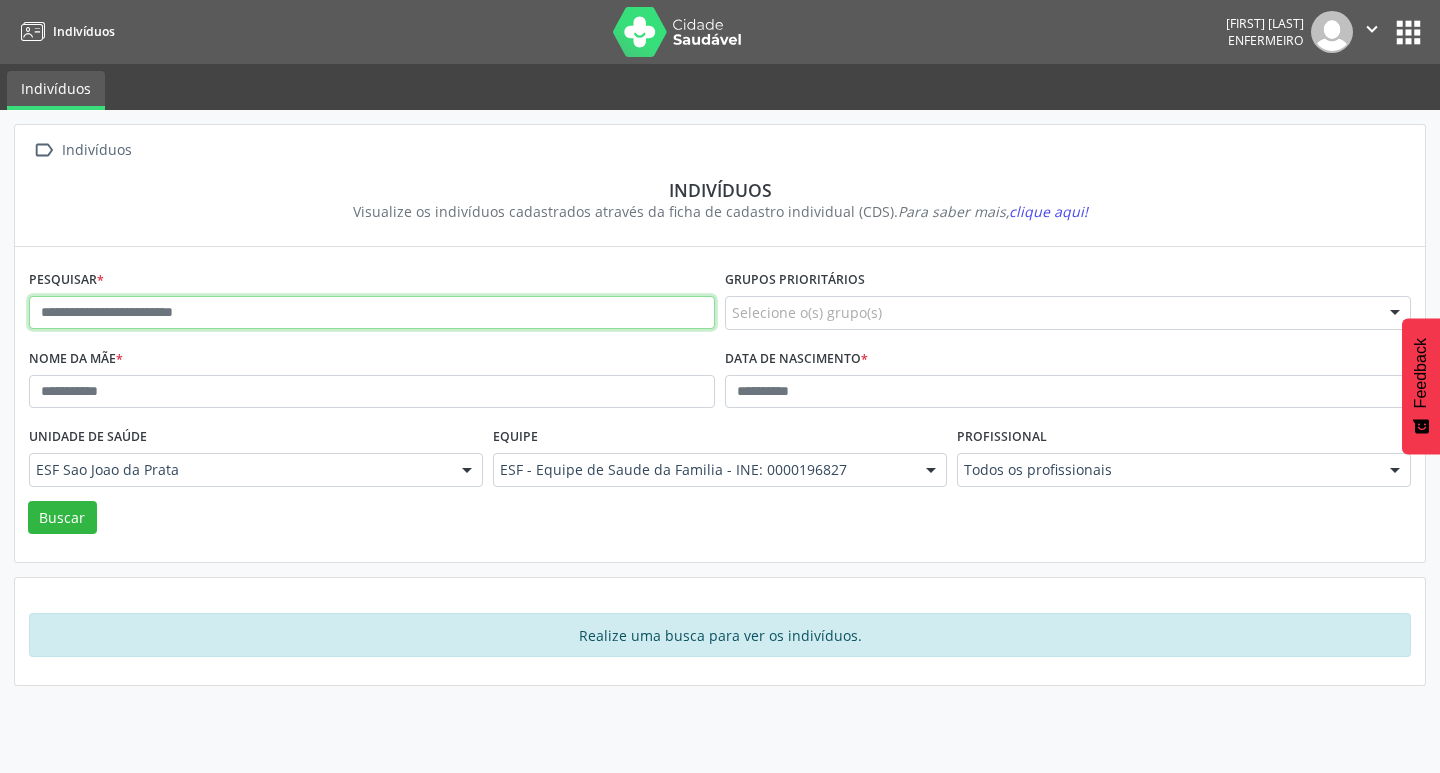 click at bounding box center [372, 313] 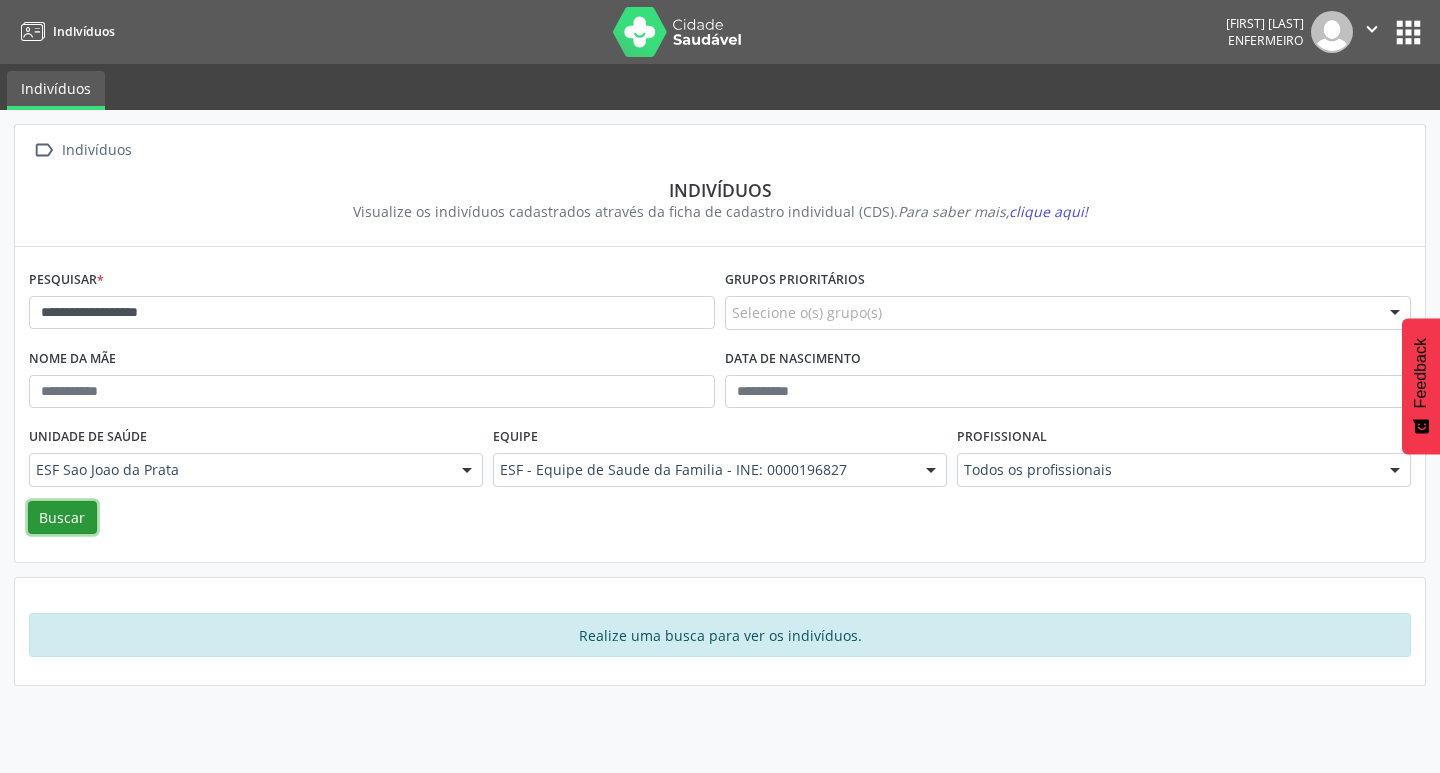 click on "Buscar" at bounding box center (62, 518) 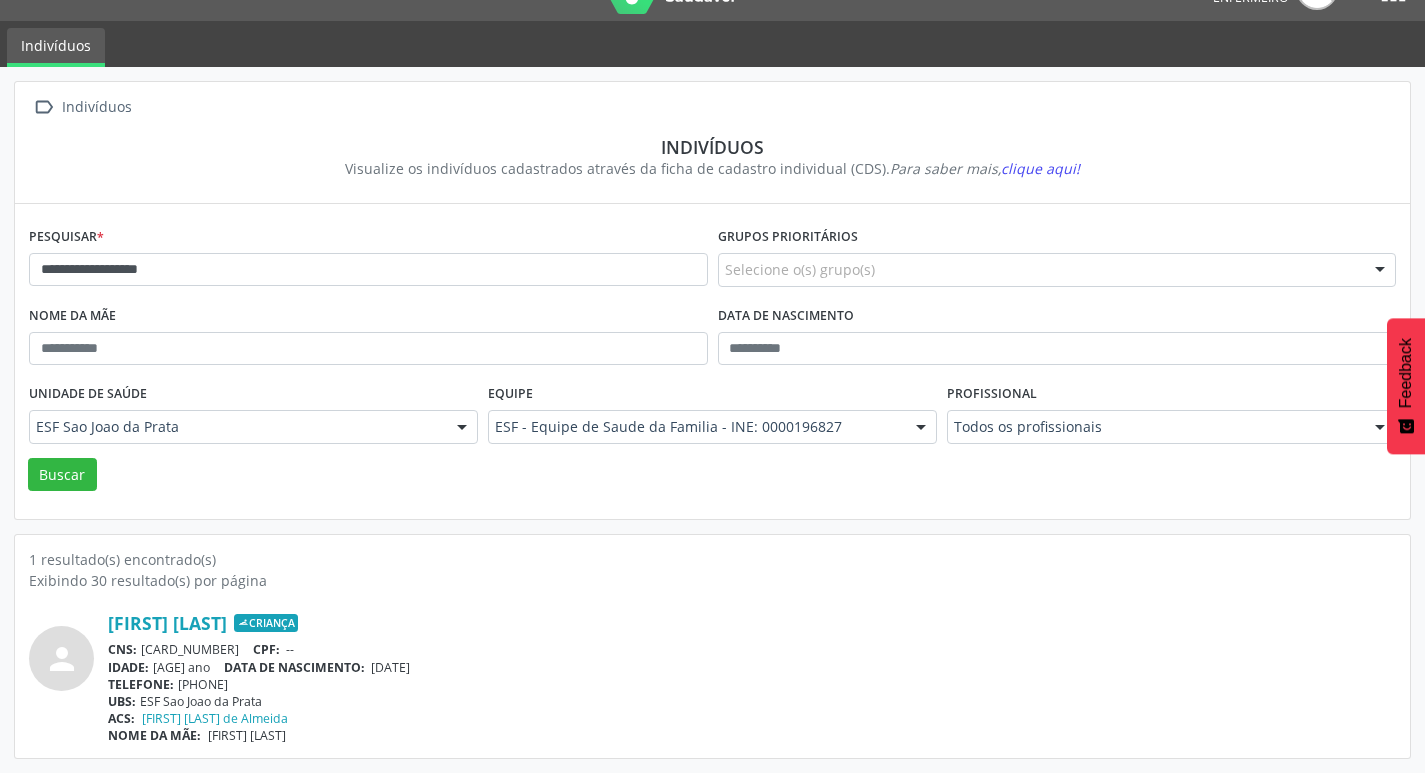 scroll, scrollTop: 0, scrollLeft: 0, axis: both 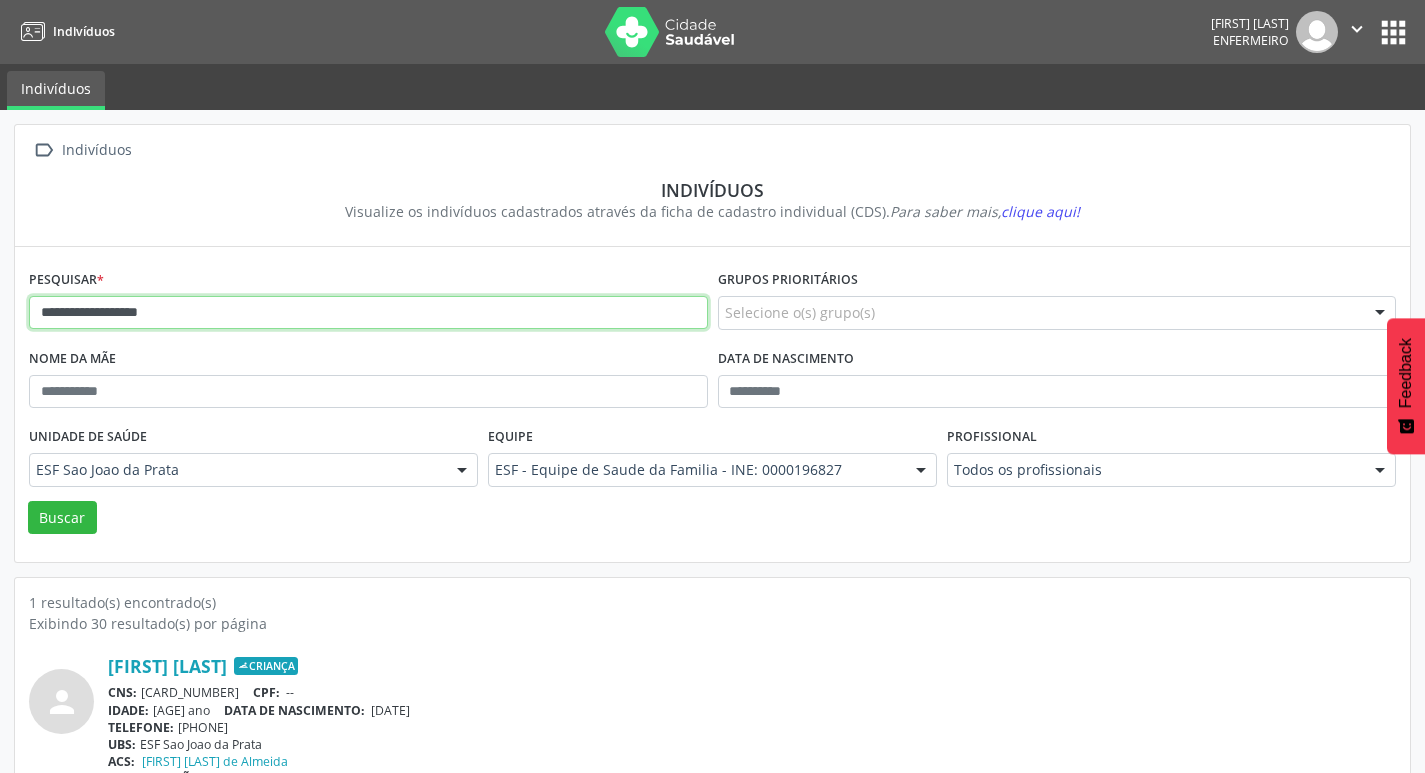 click on "**********" at bounding box center [368, 313] 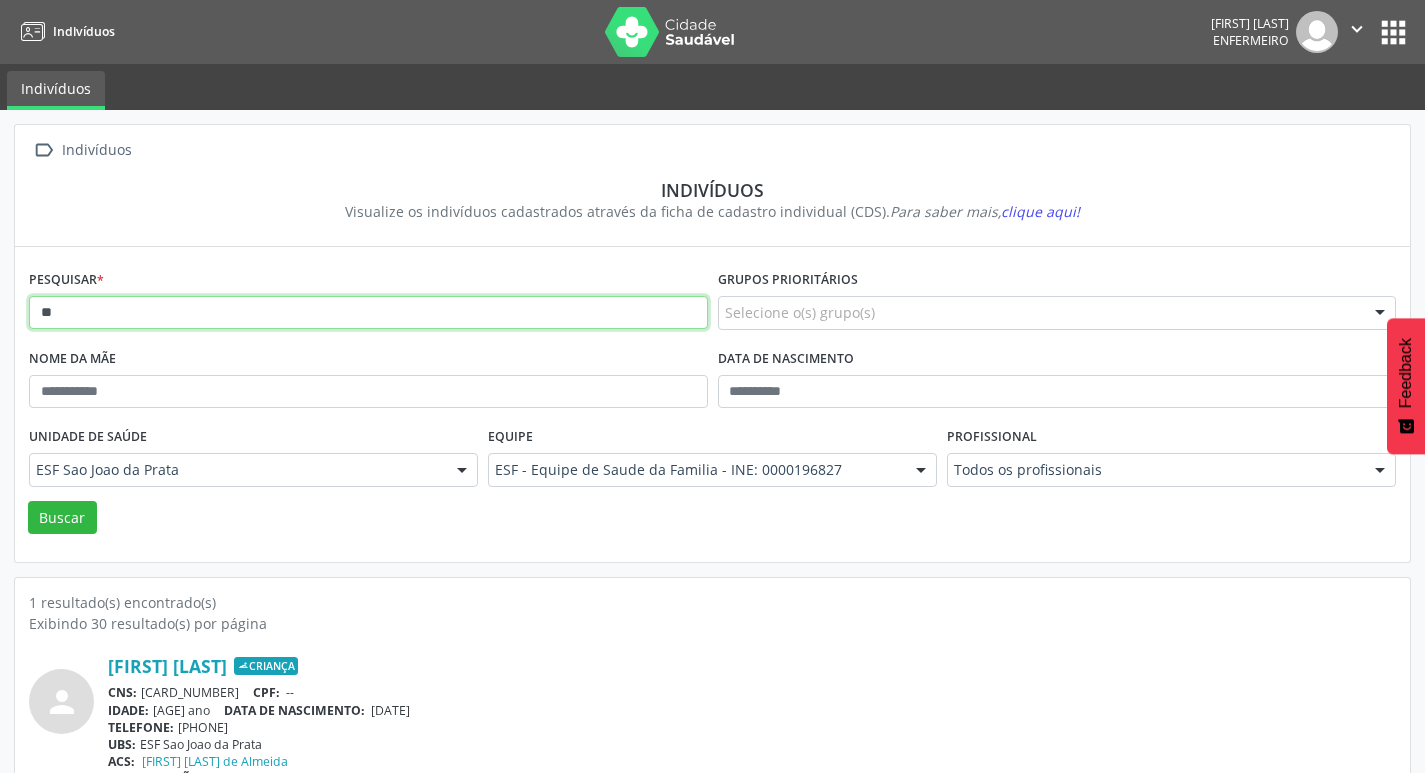 type on "*" 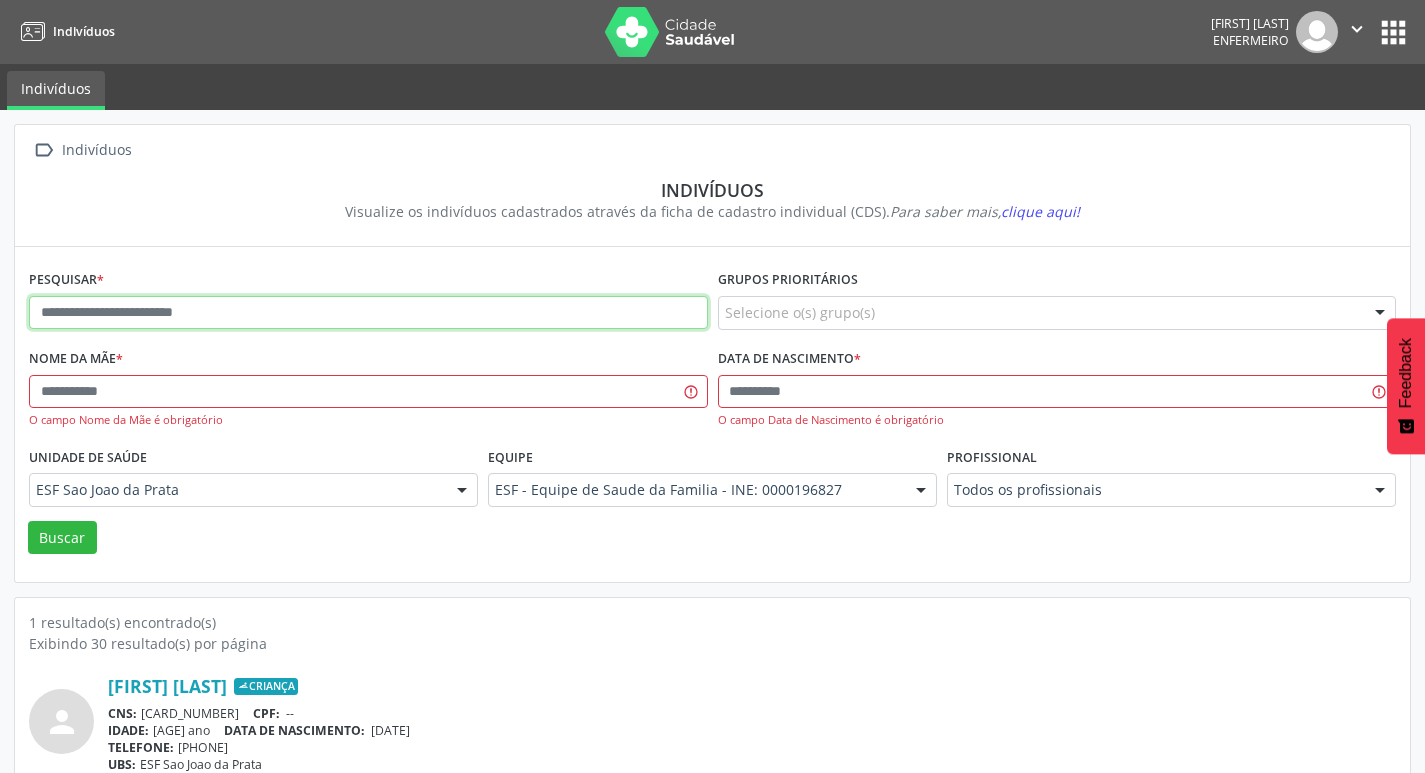 paste on "**********" 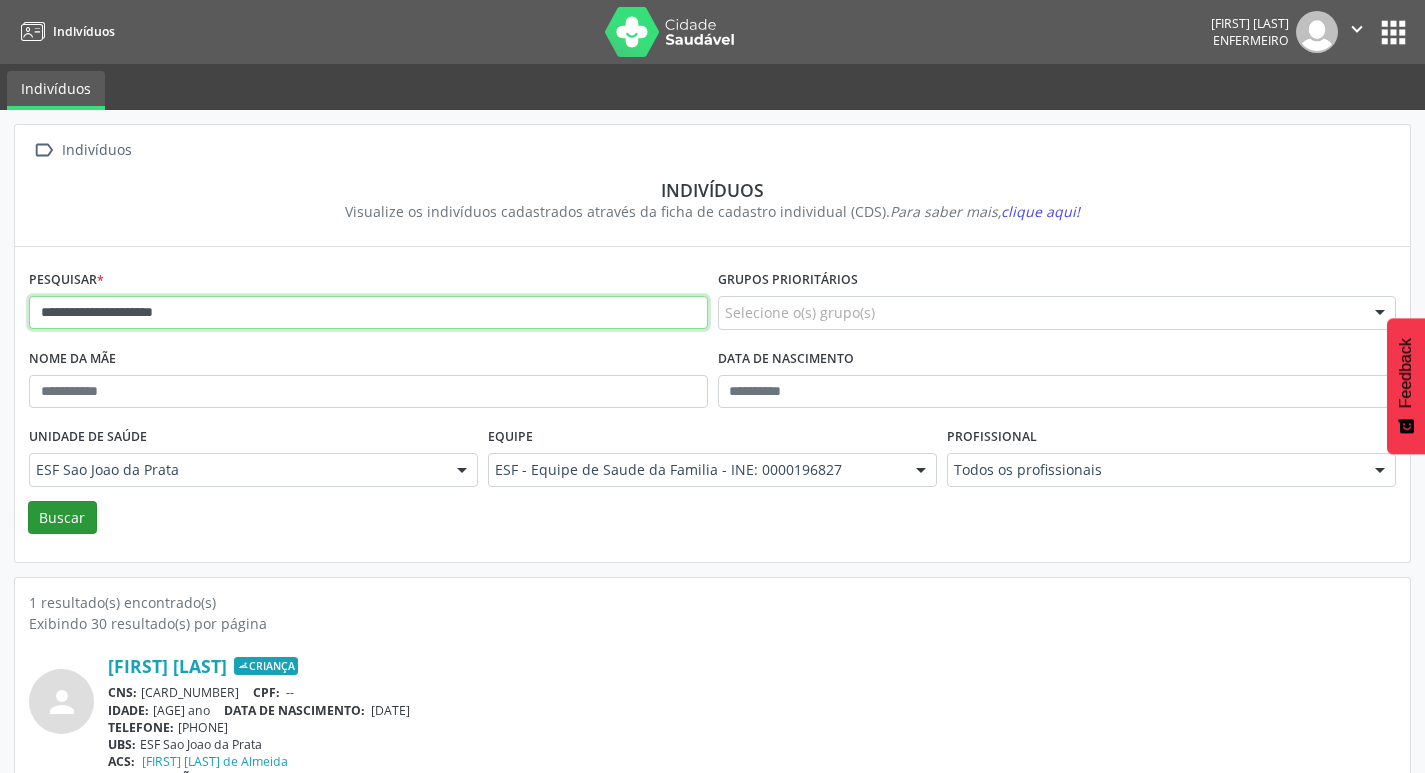 type on "**********" 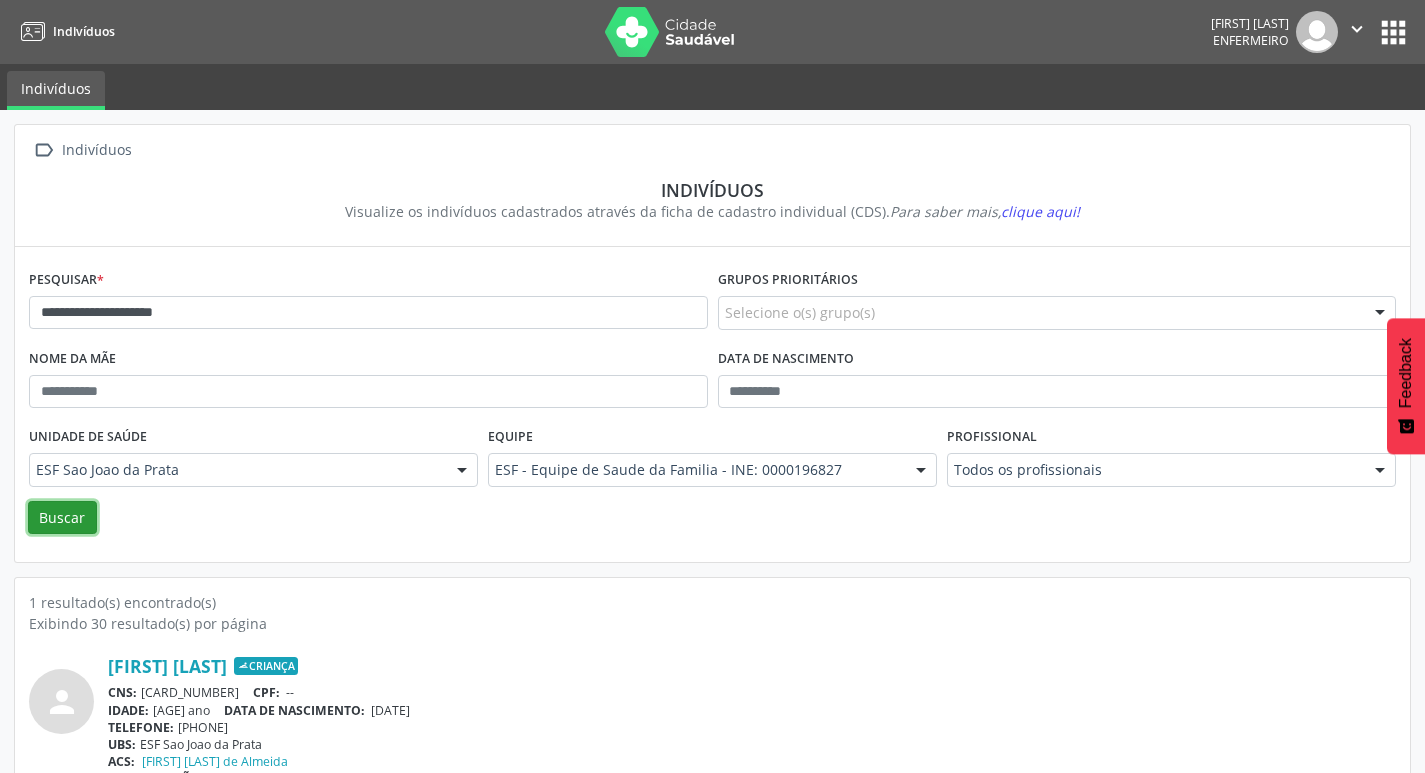 click on "Buscar" at bounding box center (62, 518) 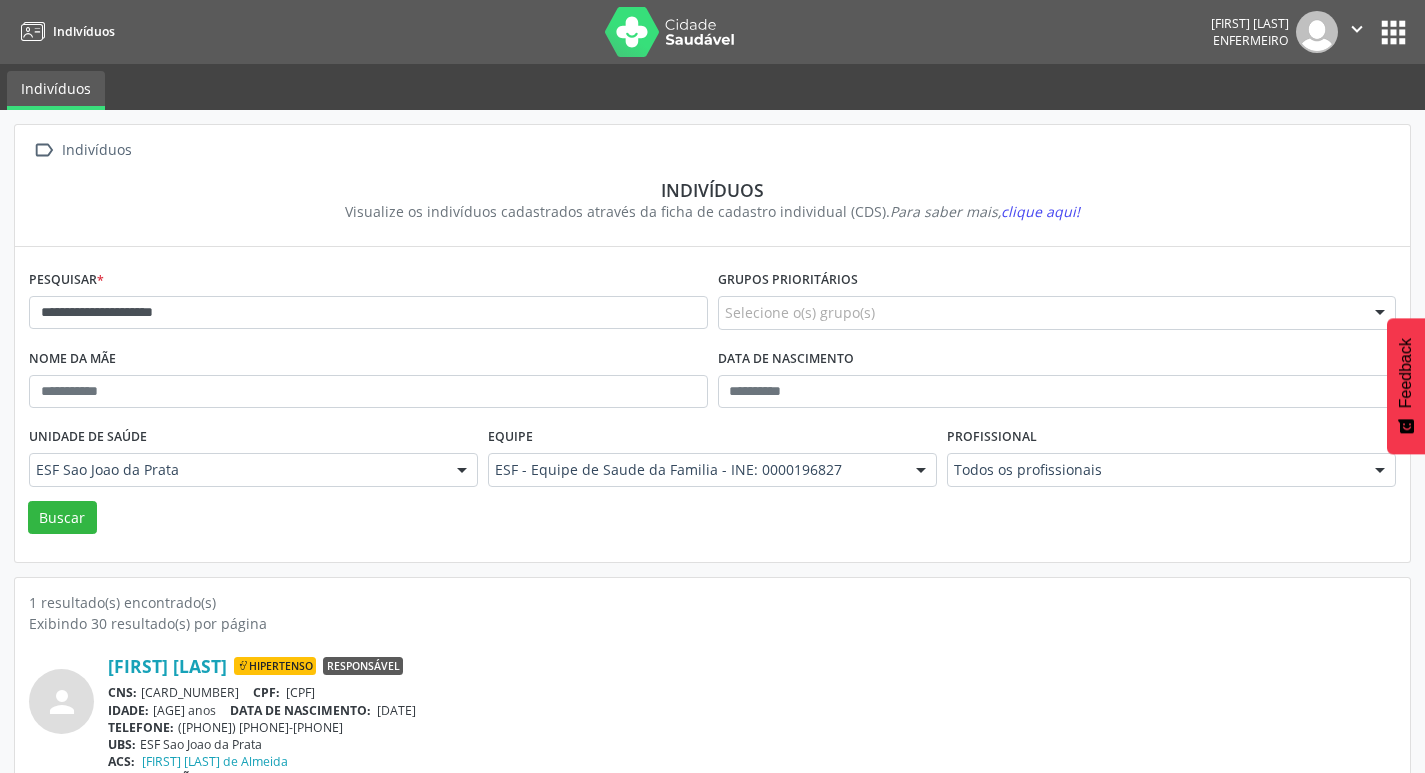 scroll, scrollTop: 43, scrollLeft: 0, axis: vertical 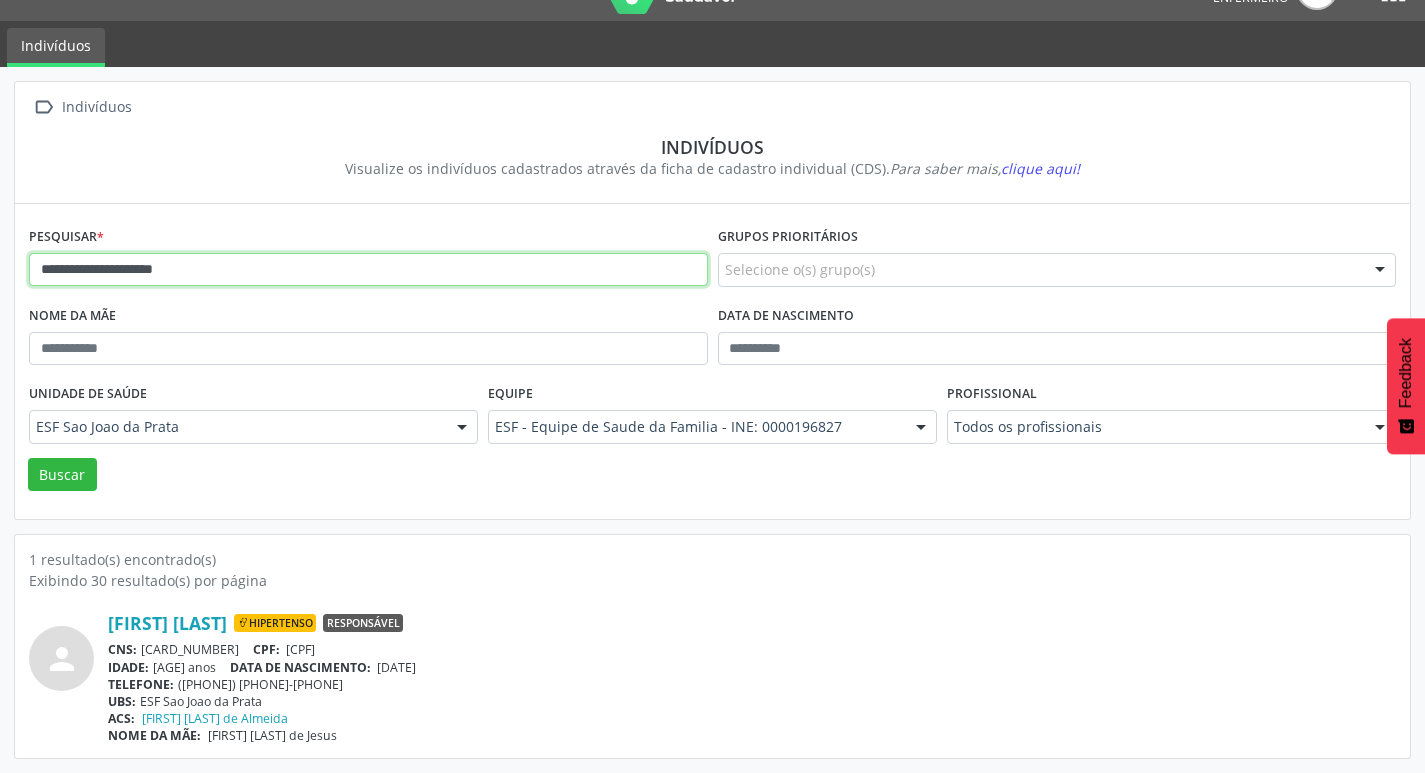 drag, startPoint x: 220, startPoint y: 275, endPoint x: 41, endPoint y: 272, distance: 179.02513 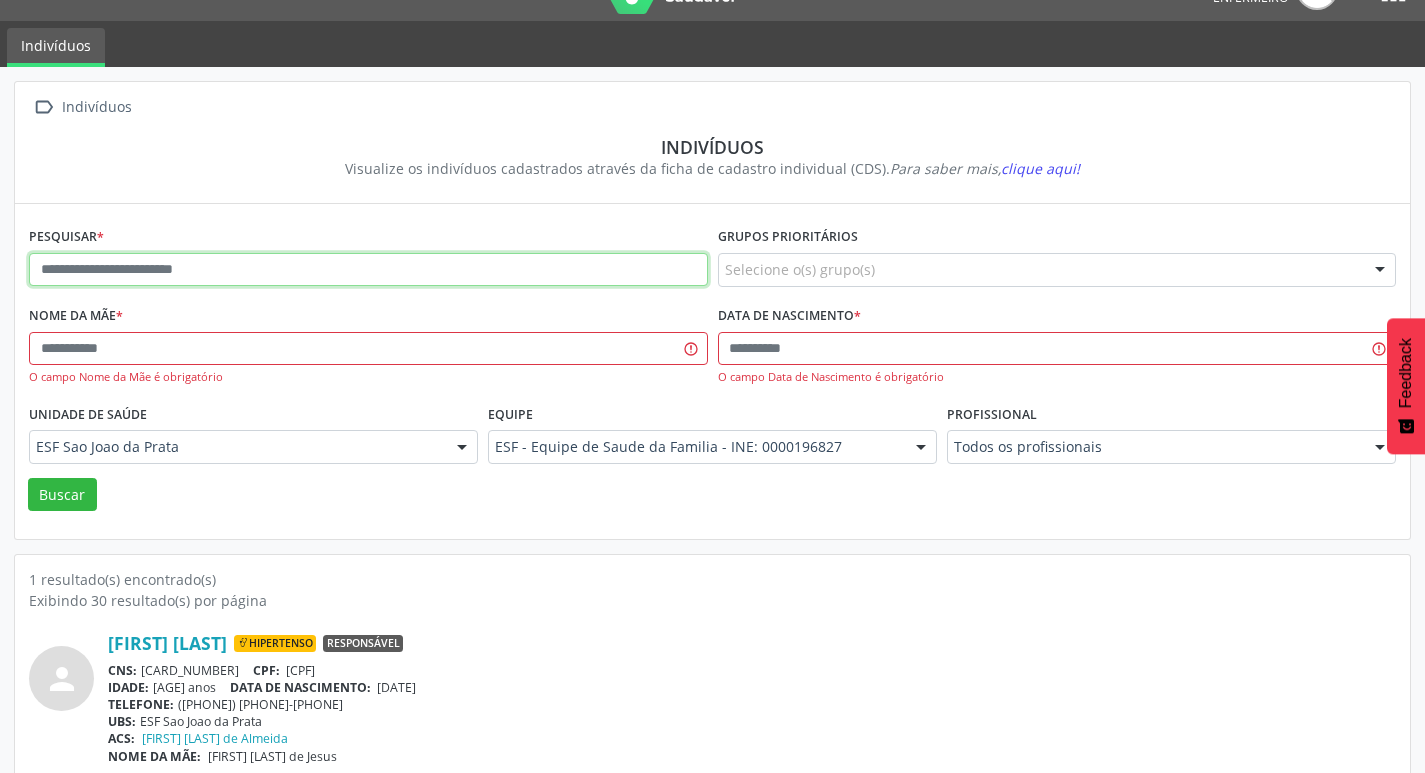 paste on "**********" 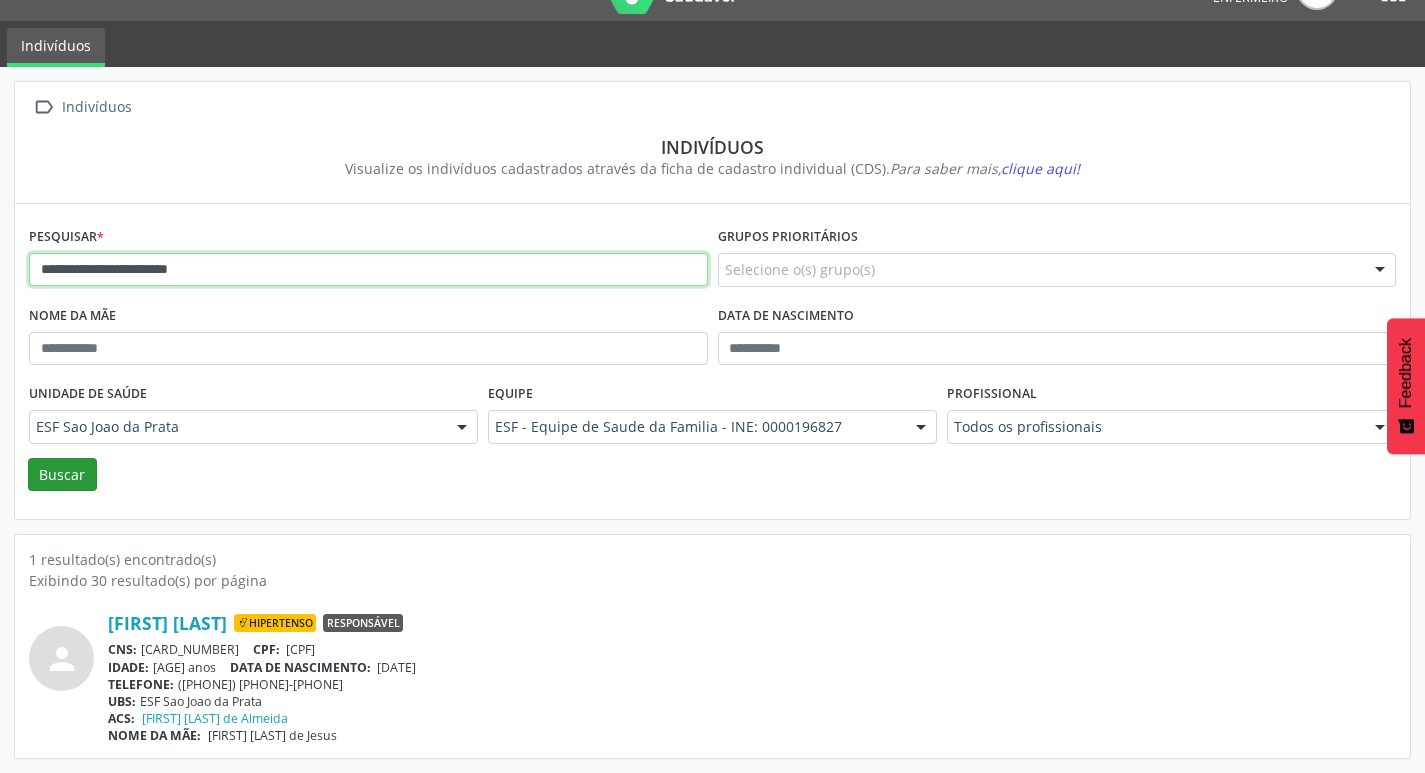 type on "**********" 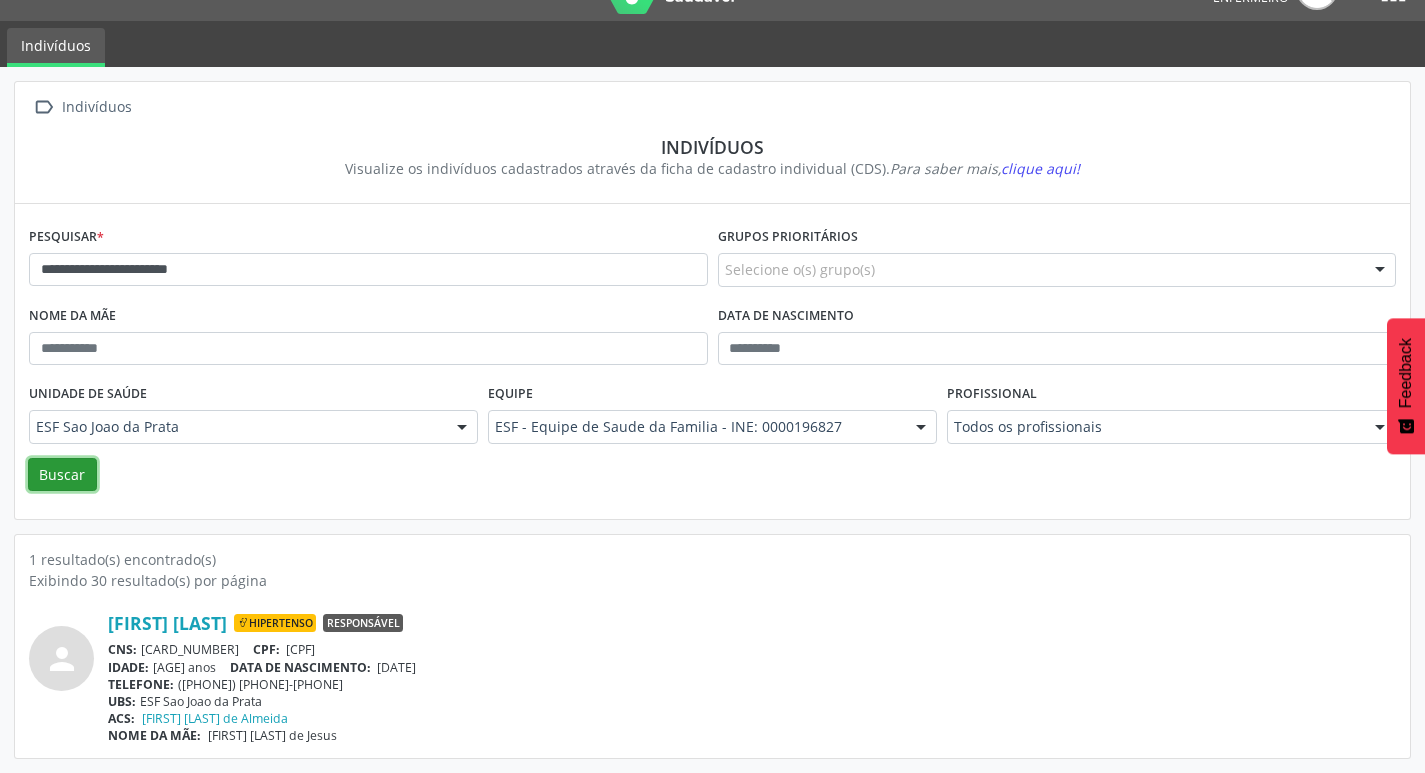 click on "Buscar" at bounding box center [62, 475] 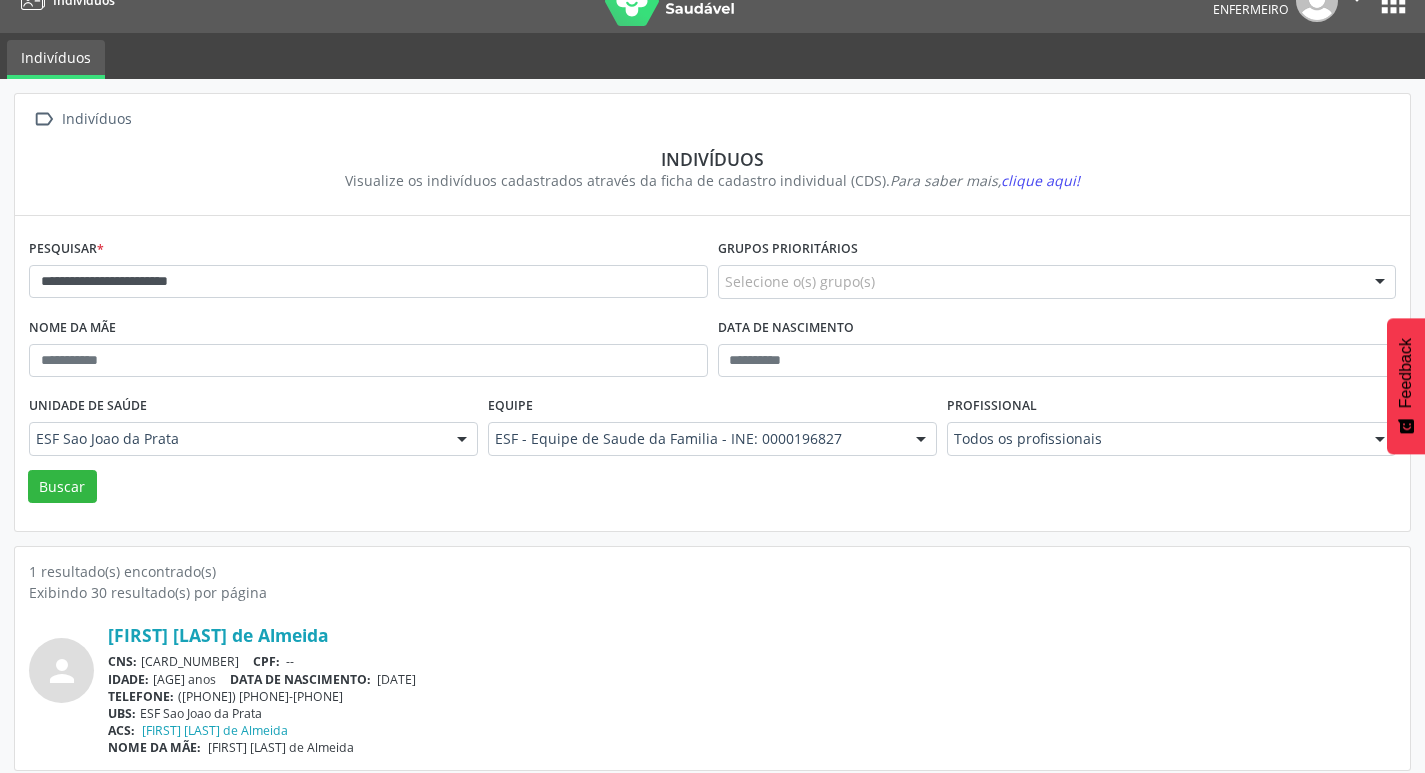 scroll, scrollTop: 43, scrollLeft: 0, axis: vertical 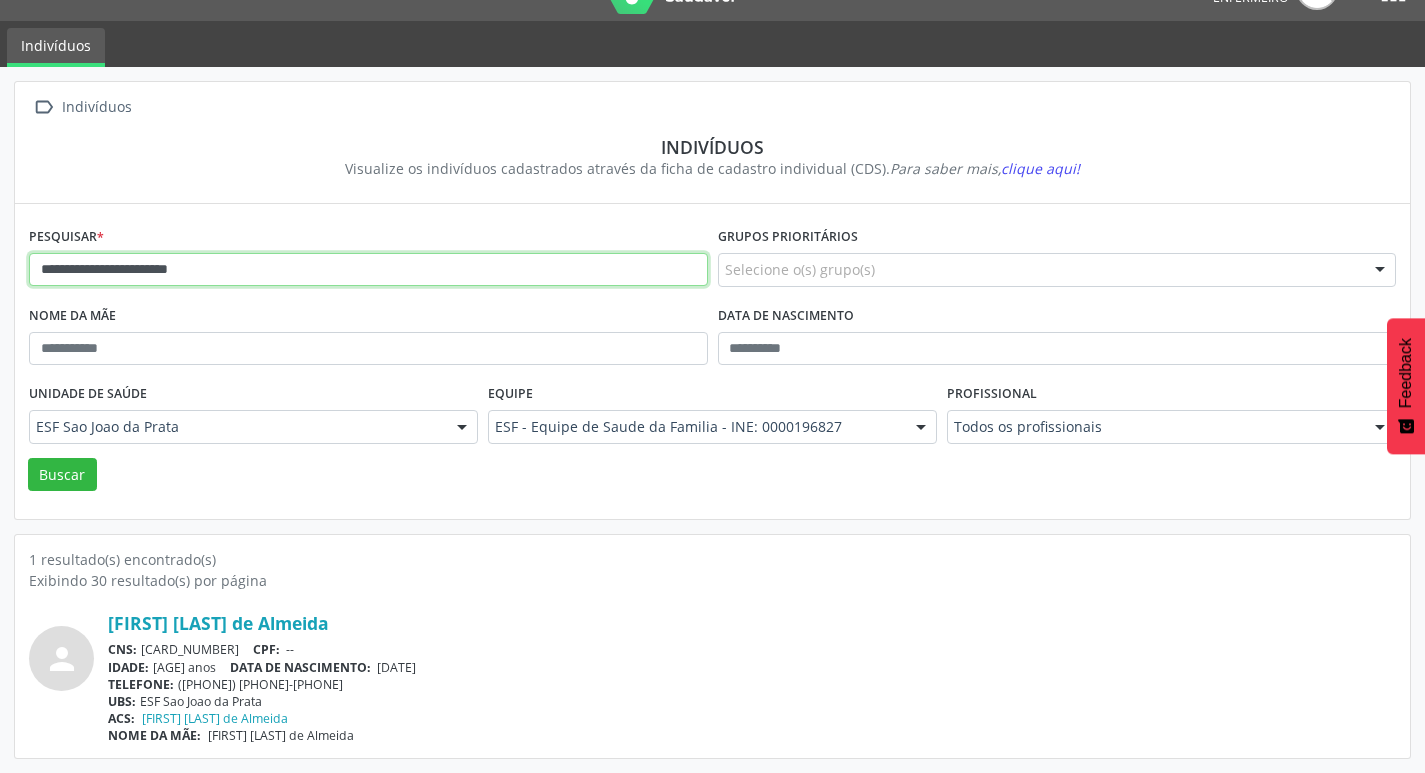 drag, startPoint x: 255, startPoint y: 273, endPoint x: 43, endPoint y: 275, distance: 212.00943 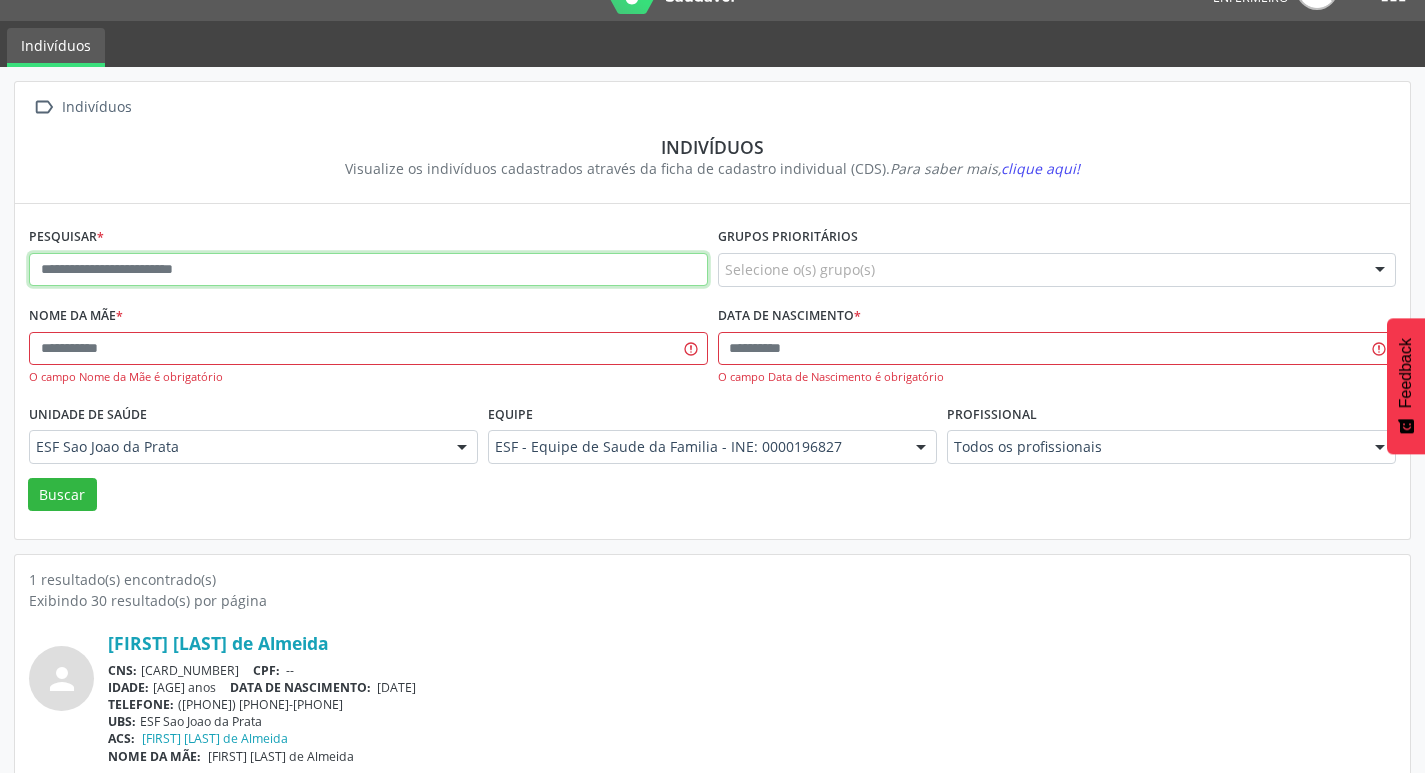 paste on "**********" 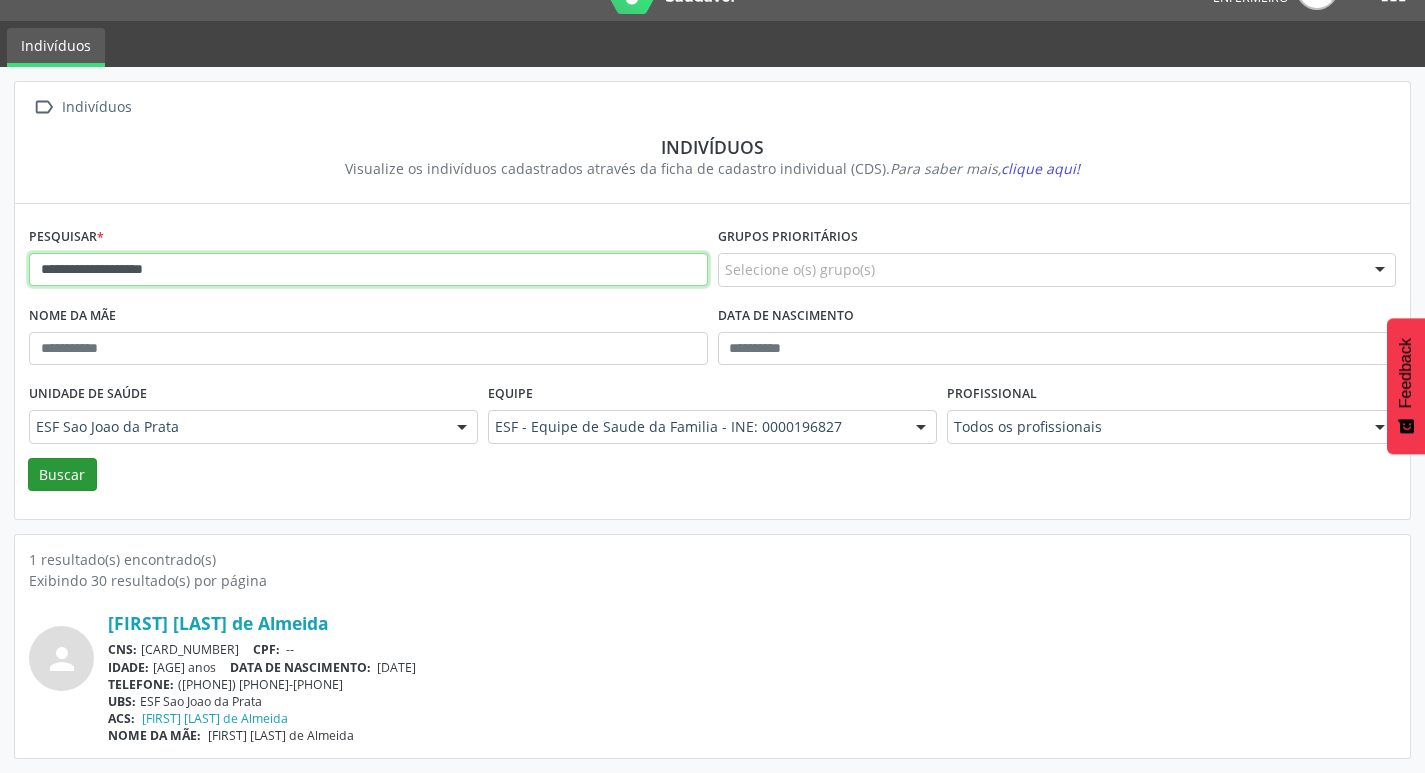 type on "**********" 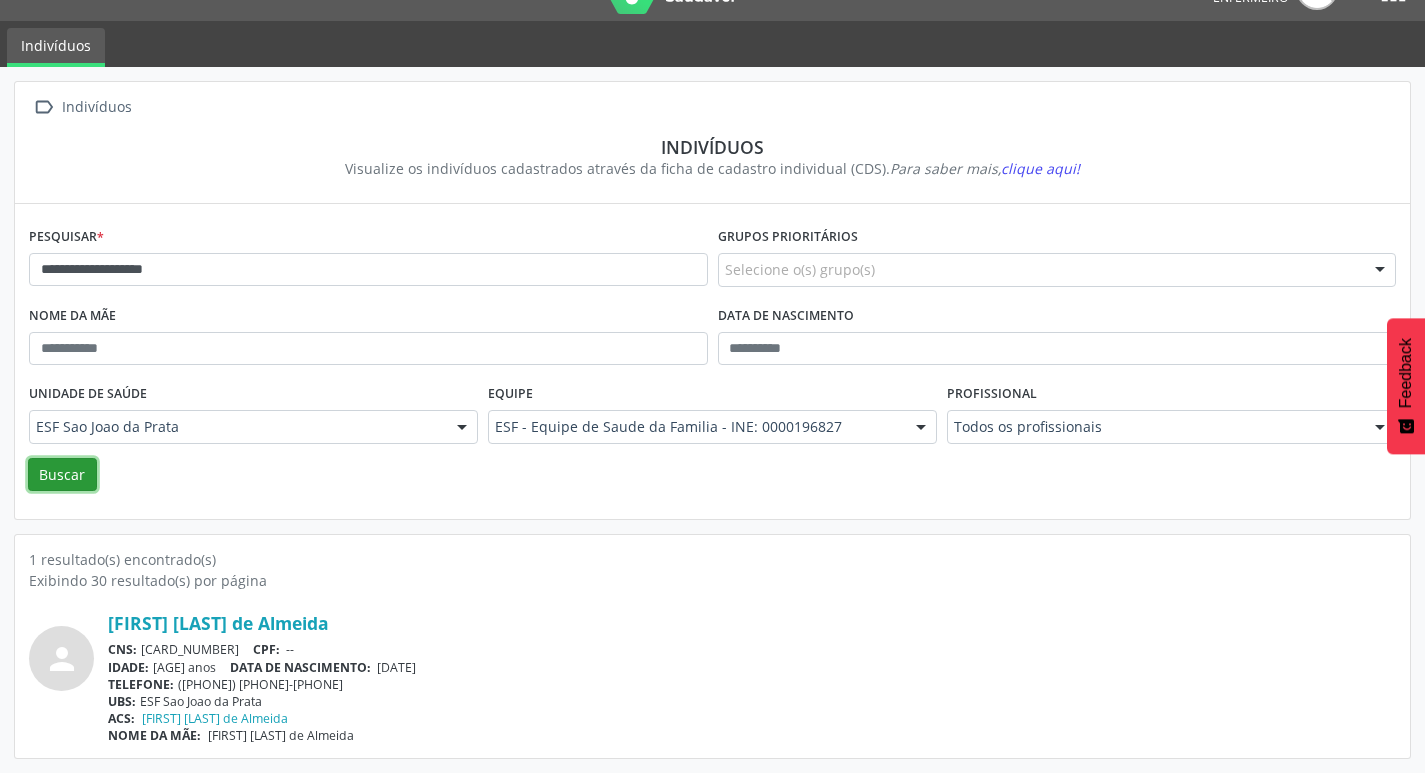 click on "Buscar" at bounding box center (62, 475) 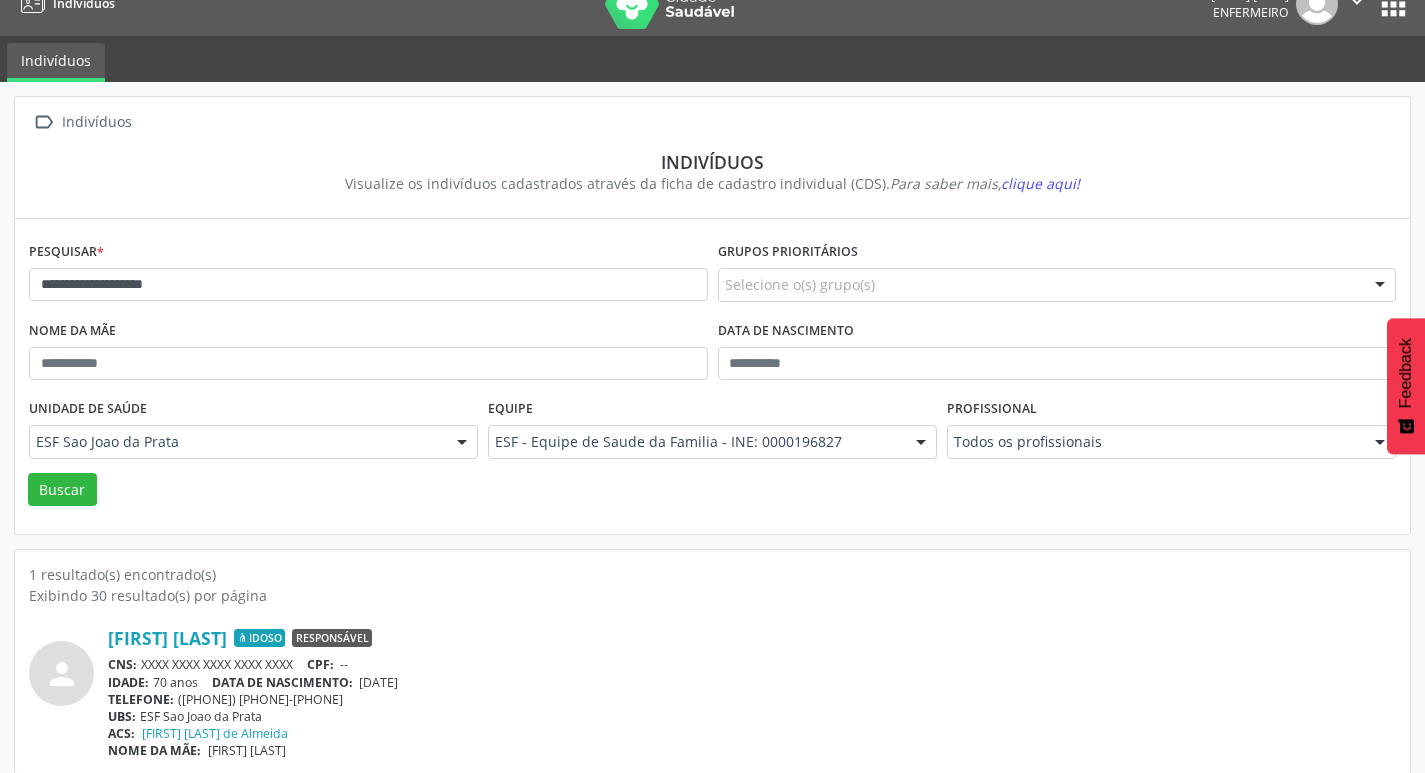 scroll, scrollTop: 43, scrollLeft: 0, axis: vertical 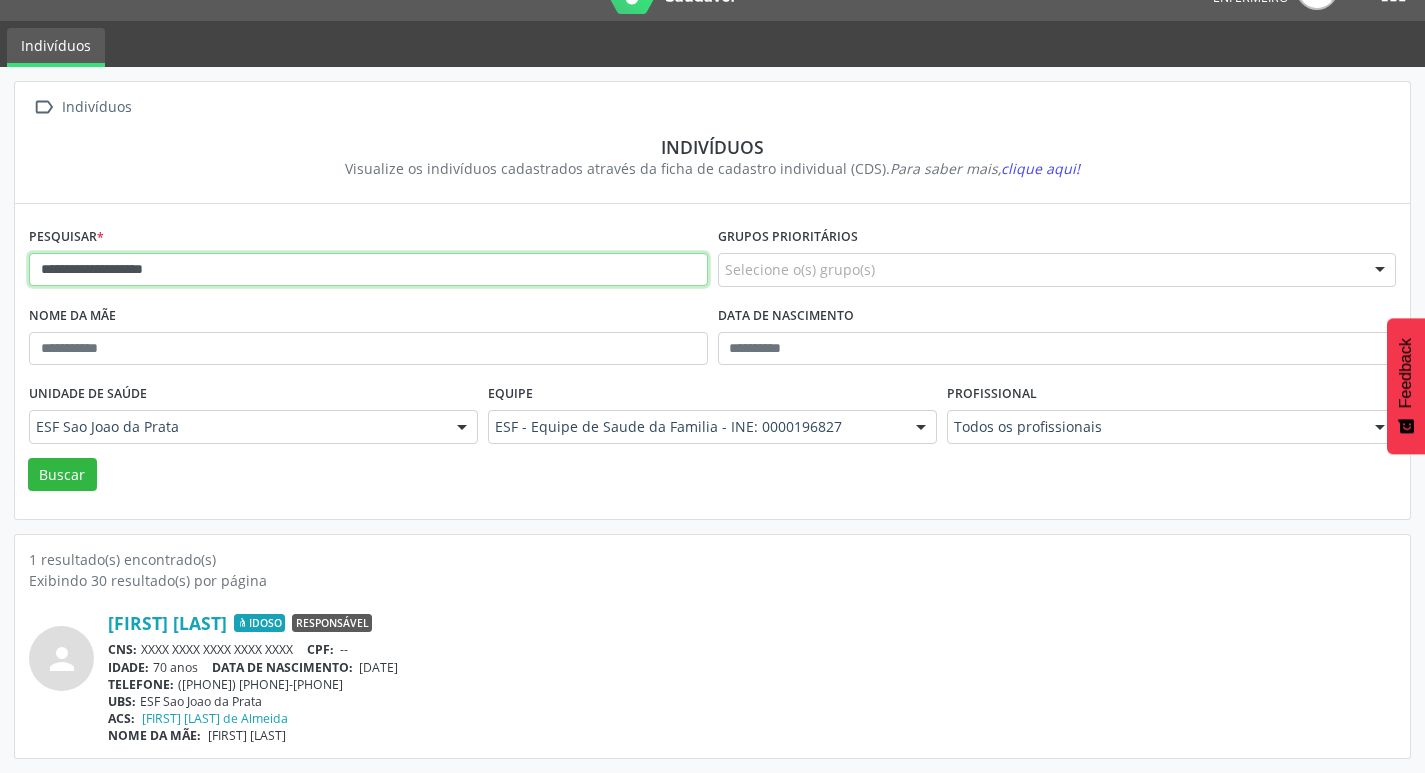 drag, startPoint x: 34, startPoint y: 264, endPoint x: 356, endPoint y: 277, distance: 322.26233 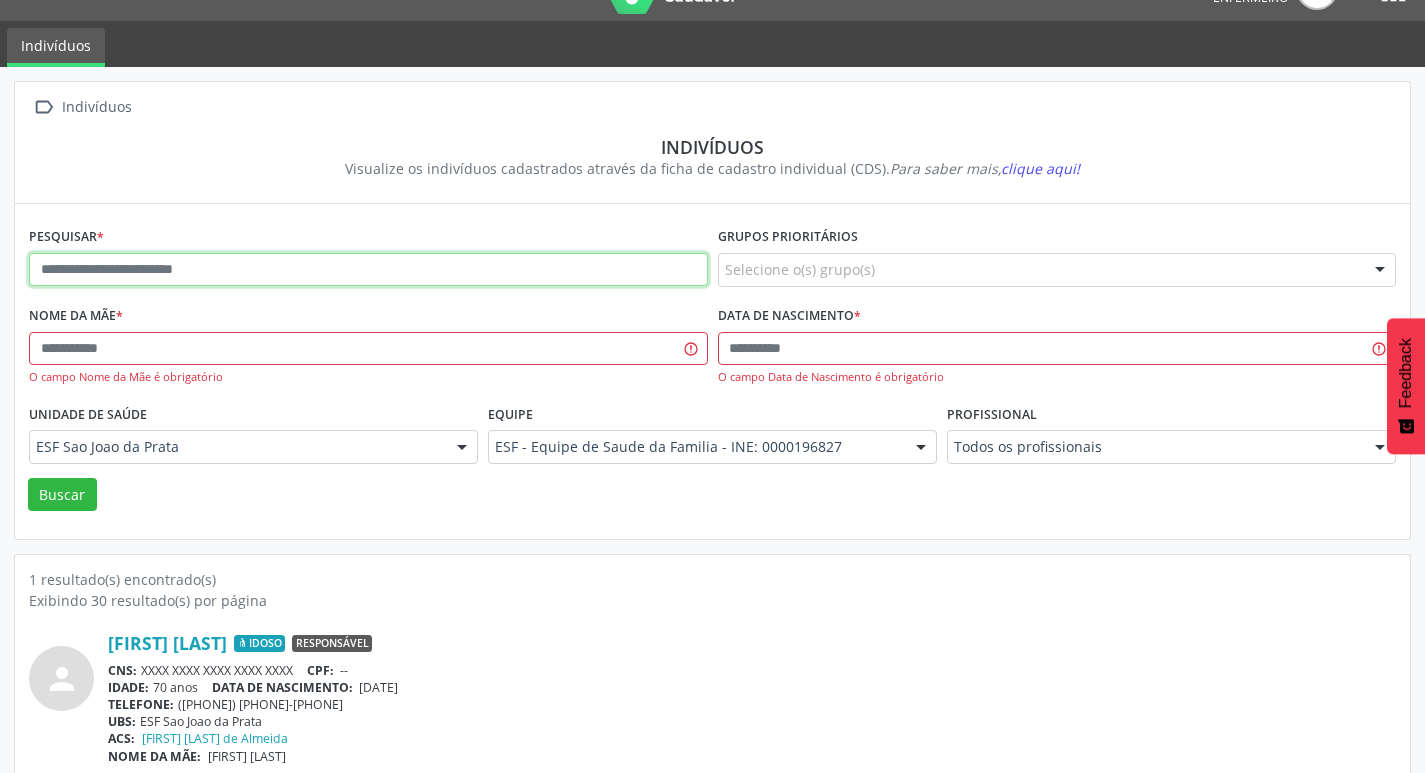 paste on "**********" 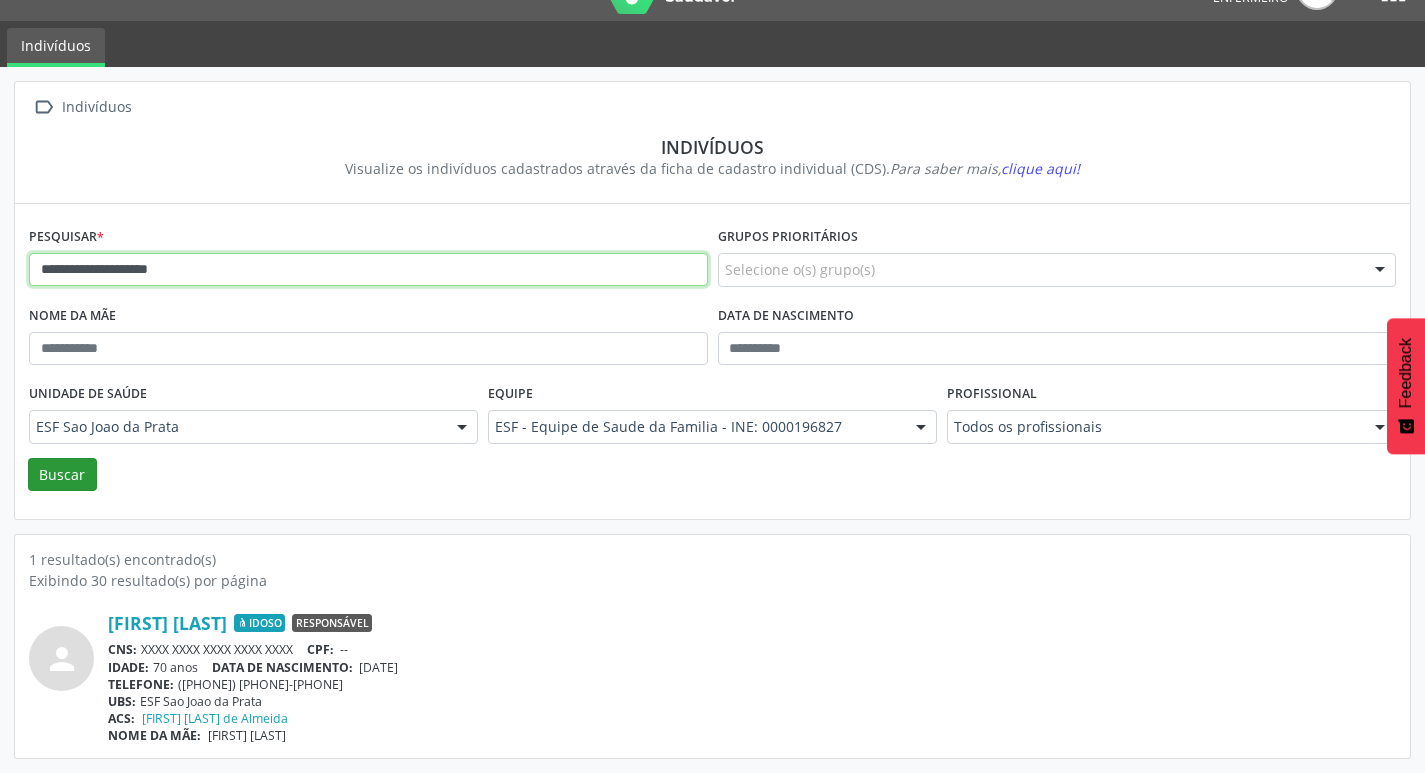 type on "**********" 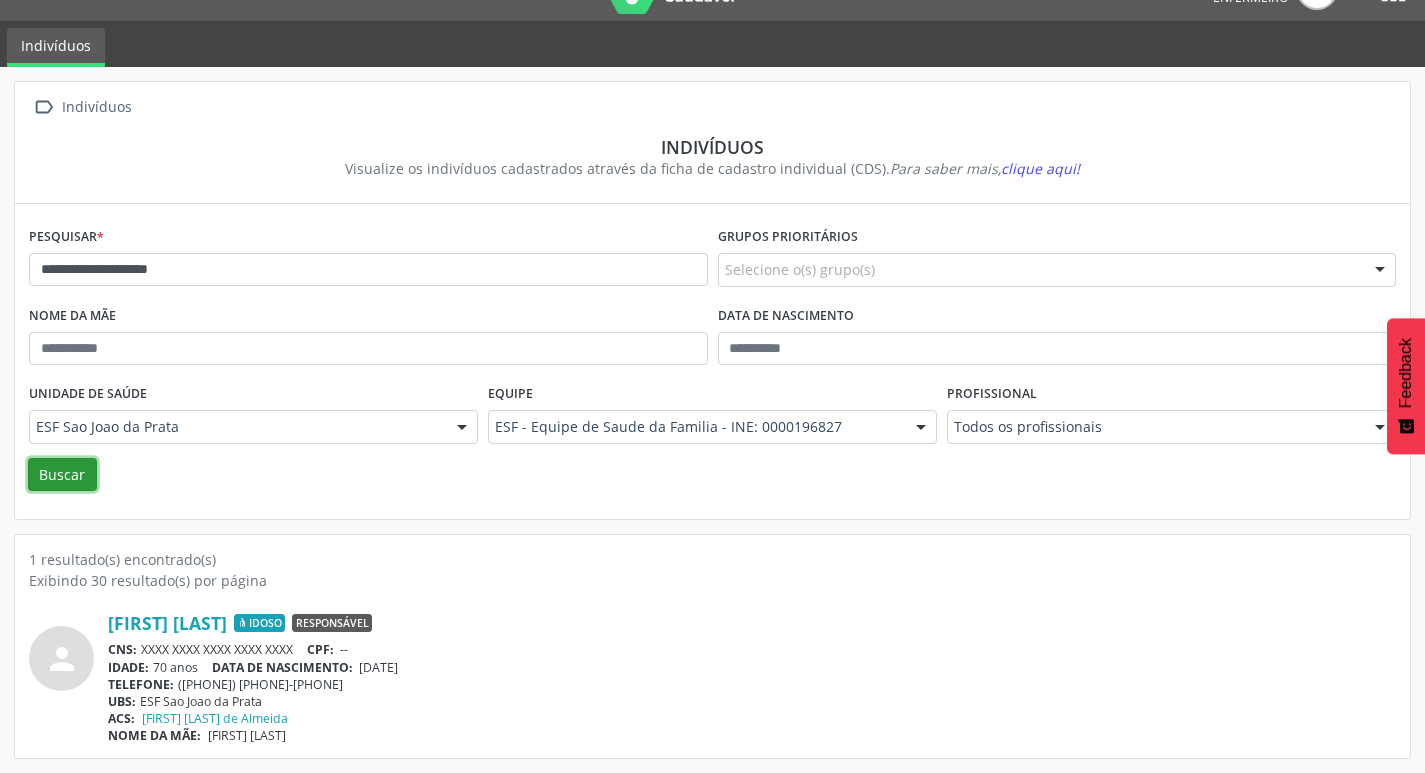 click on "Buscar" at bounding box center (62, 475) 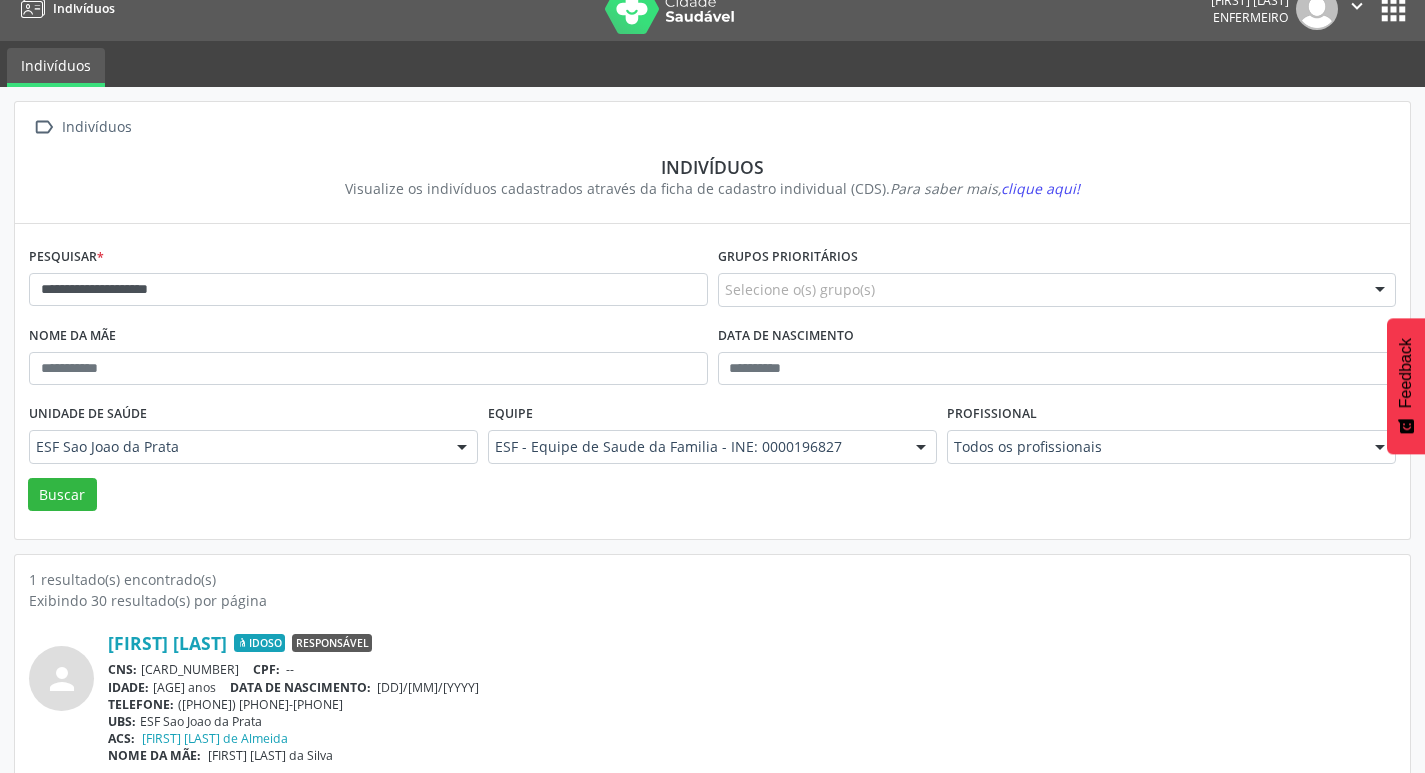 scroll, scrollTop: 43, scrollLeft: 0, axis: vertical 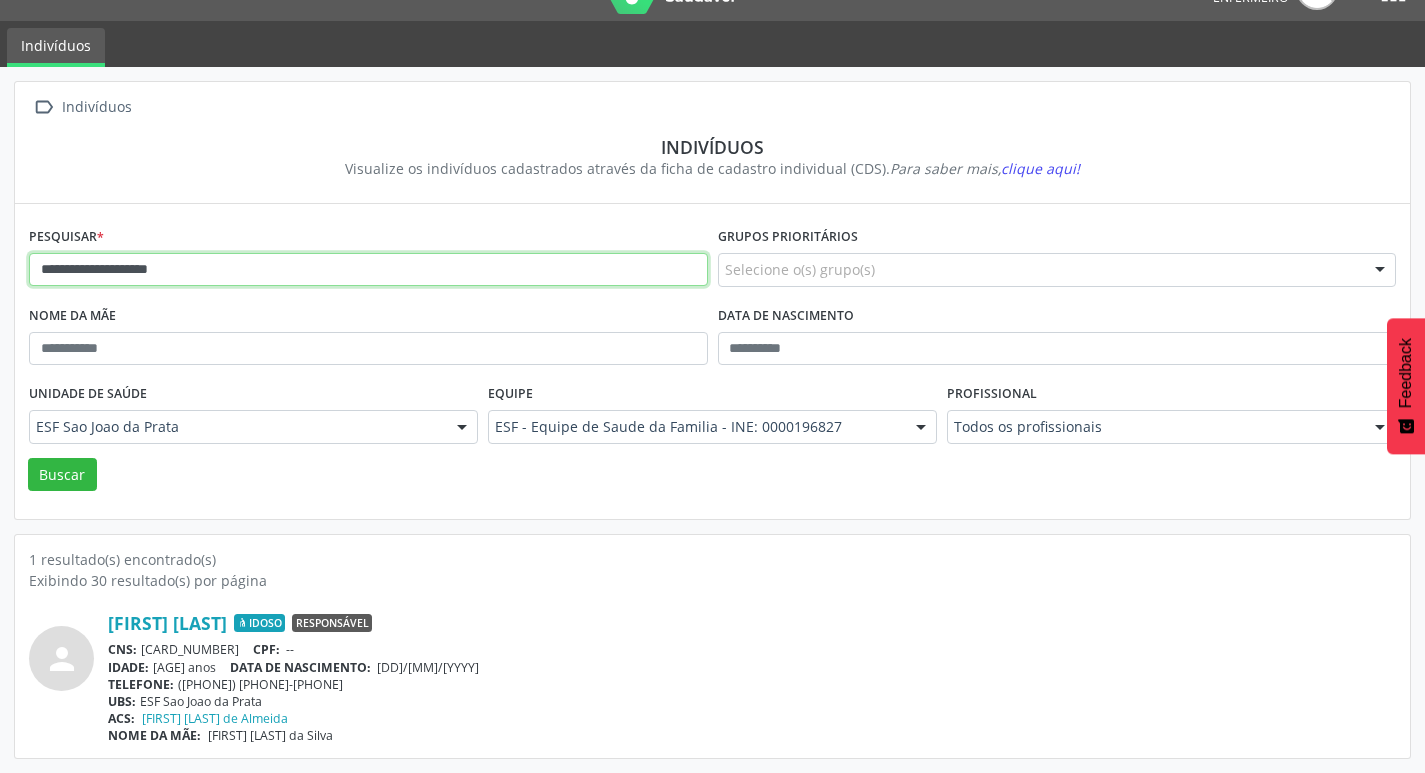 drag, startPoint x: 229, startPoint y: 273, endPoint x: 27, endPoint y: 268, distance: 202.06187 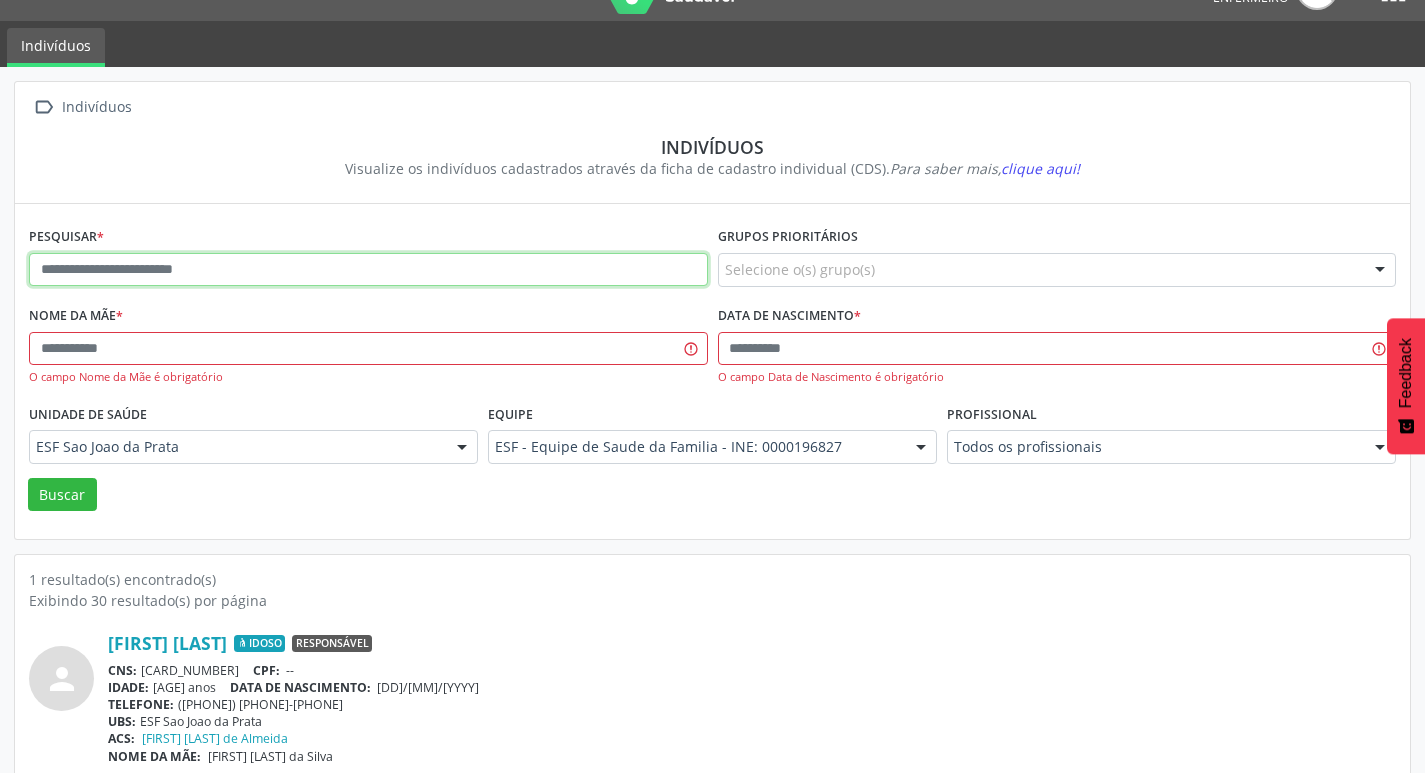 paste on "**********" 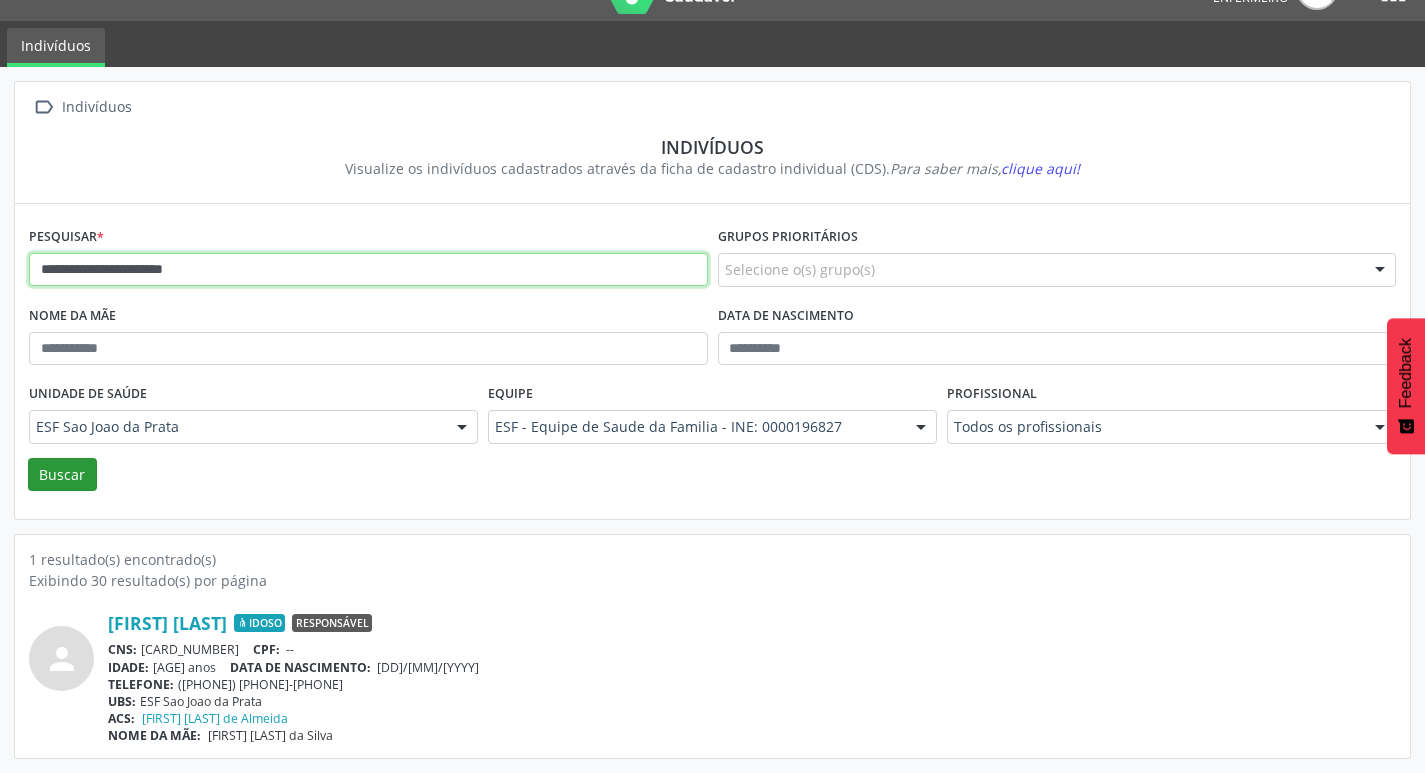 type on "**********" 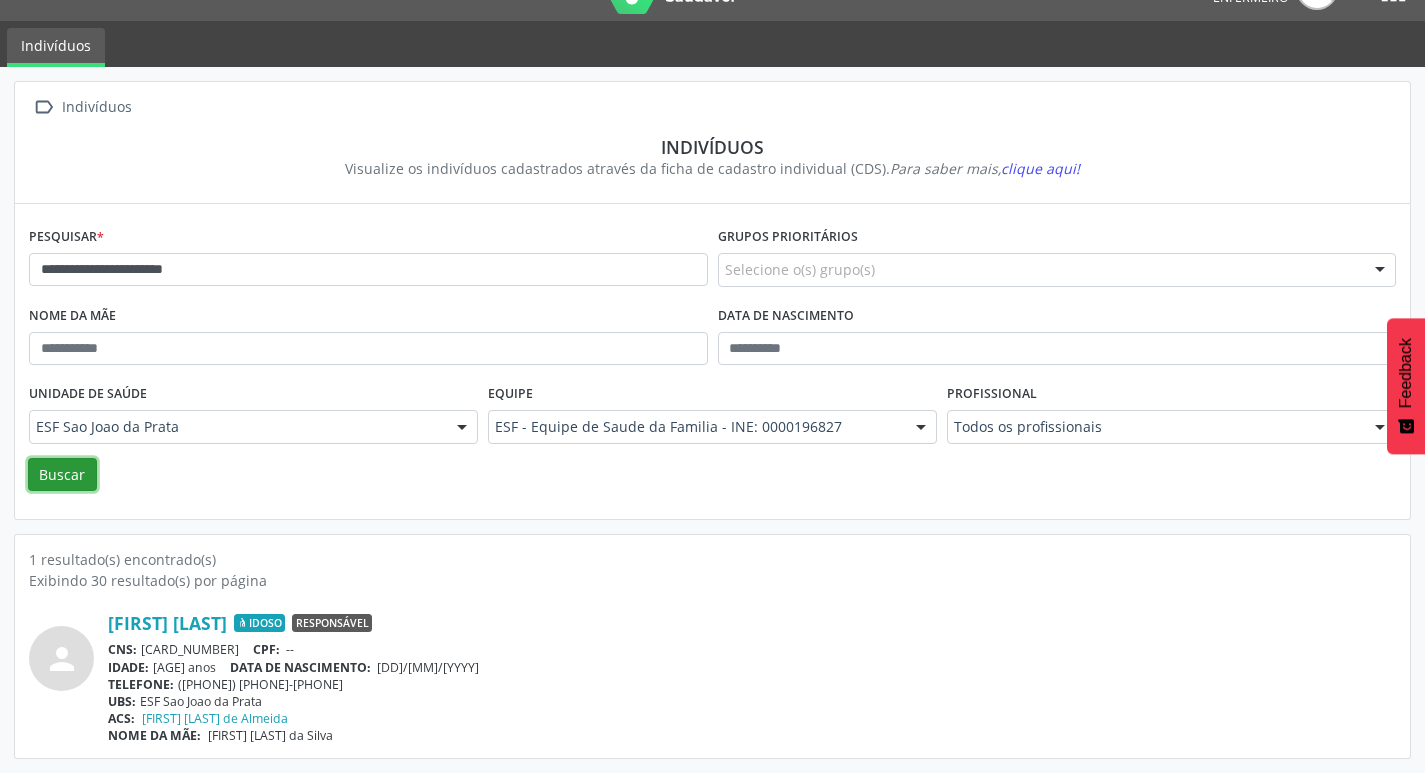 click on "Buscar" at bounding box center [62, 475] 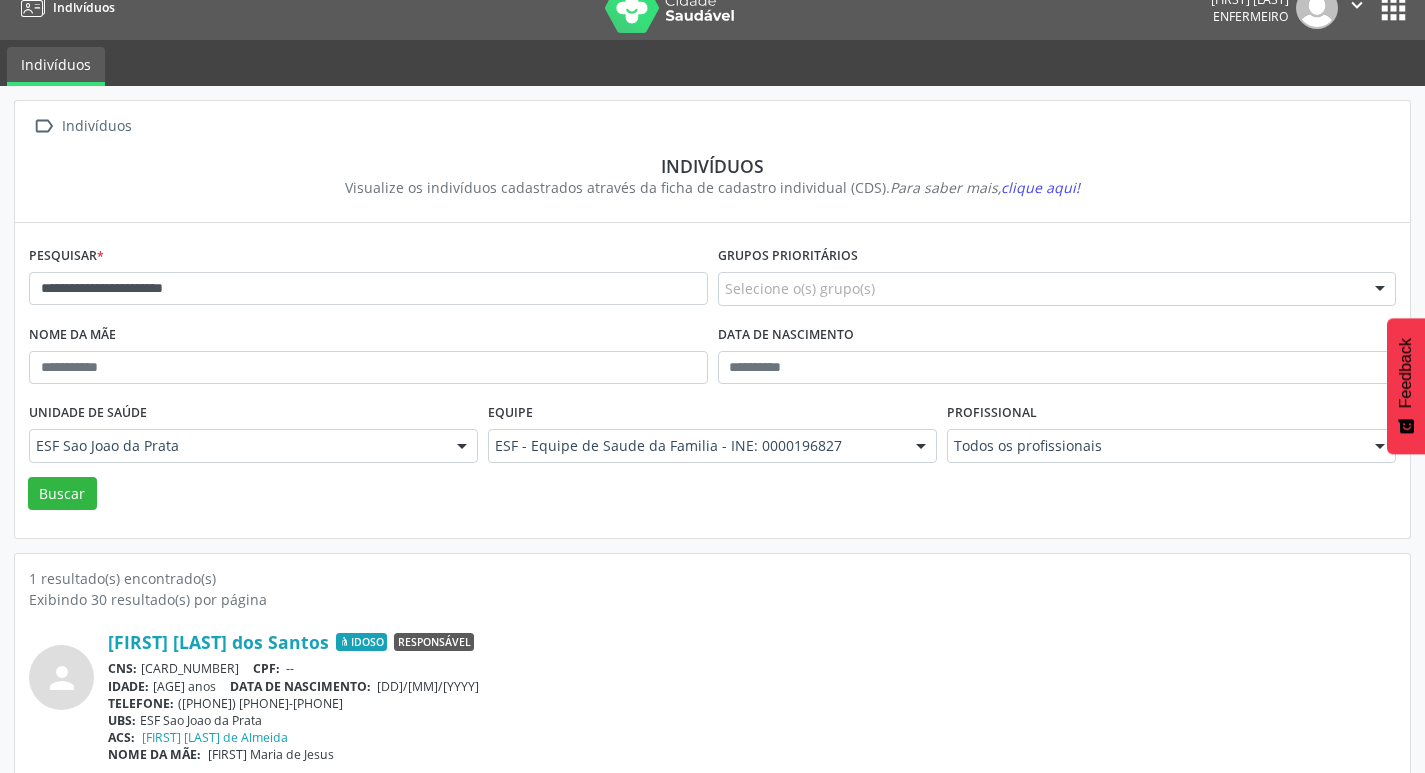 scroll, scrollTop: 43, scrollLeft: 0, axis: vertical 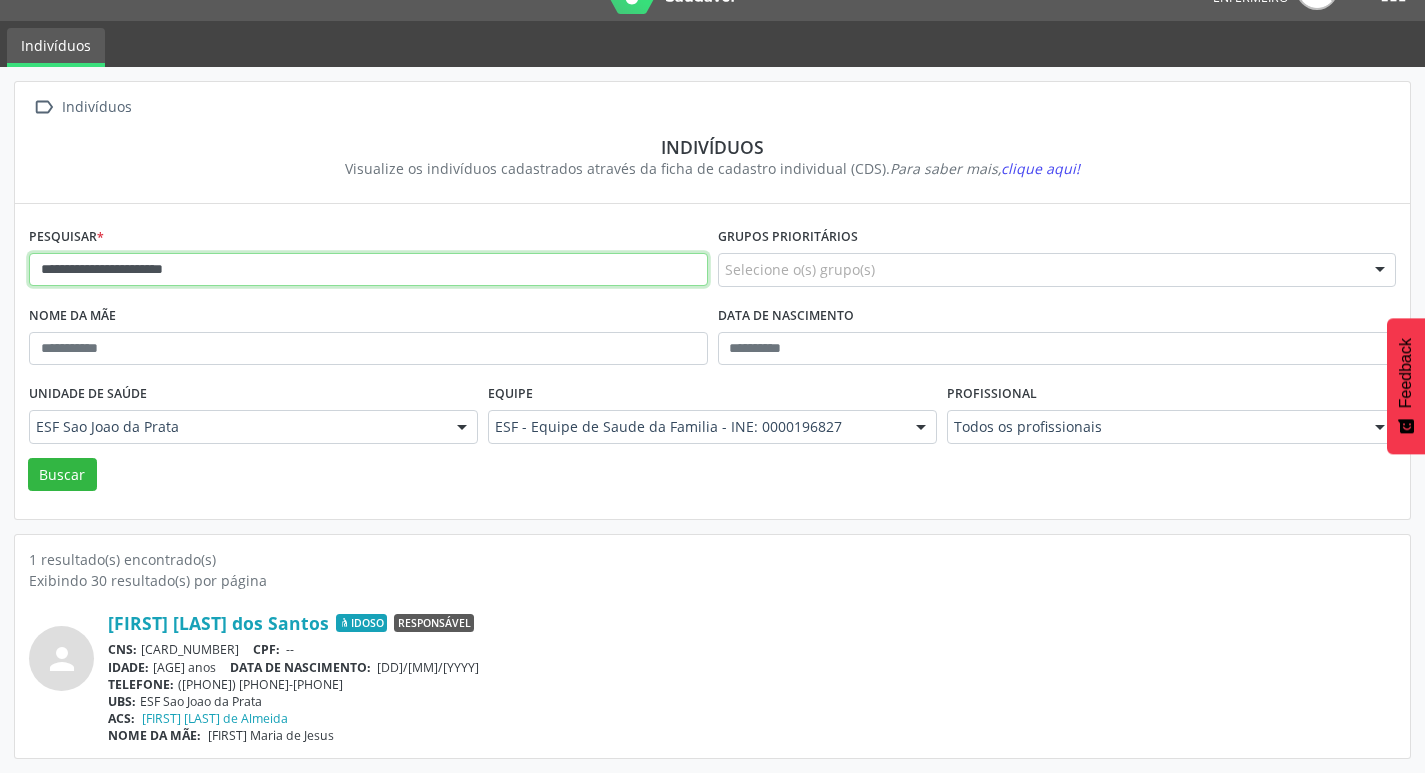 drag, startPoint x: 42, startPoint y: 269, endPoint x: 273, endPoint y: 275, distance: 231.07791 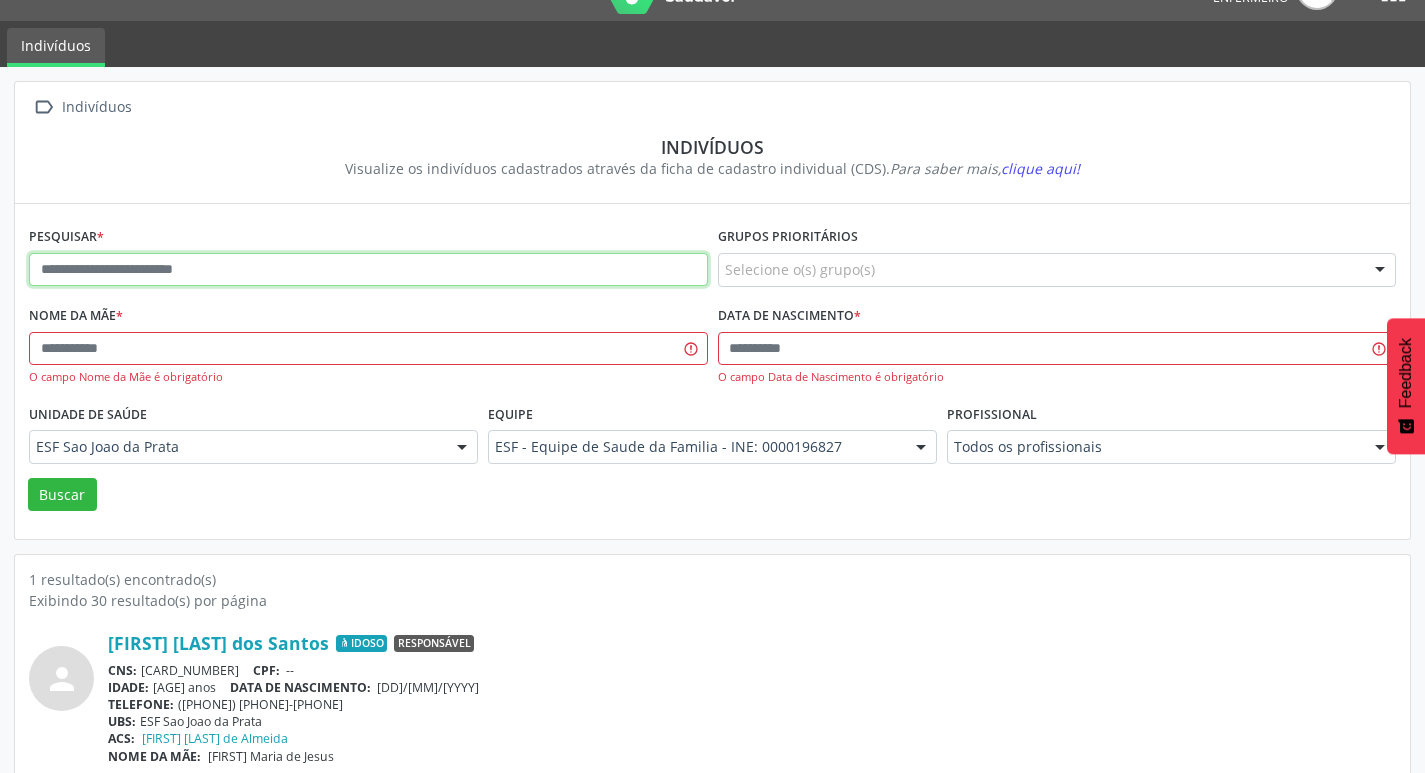 paste on "**********" 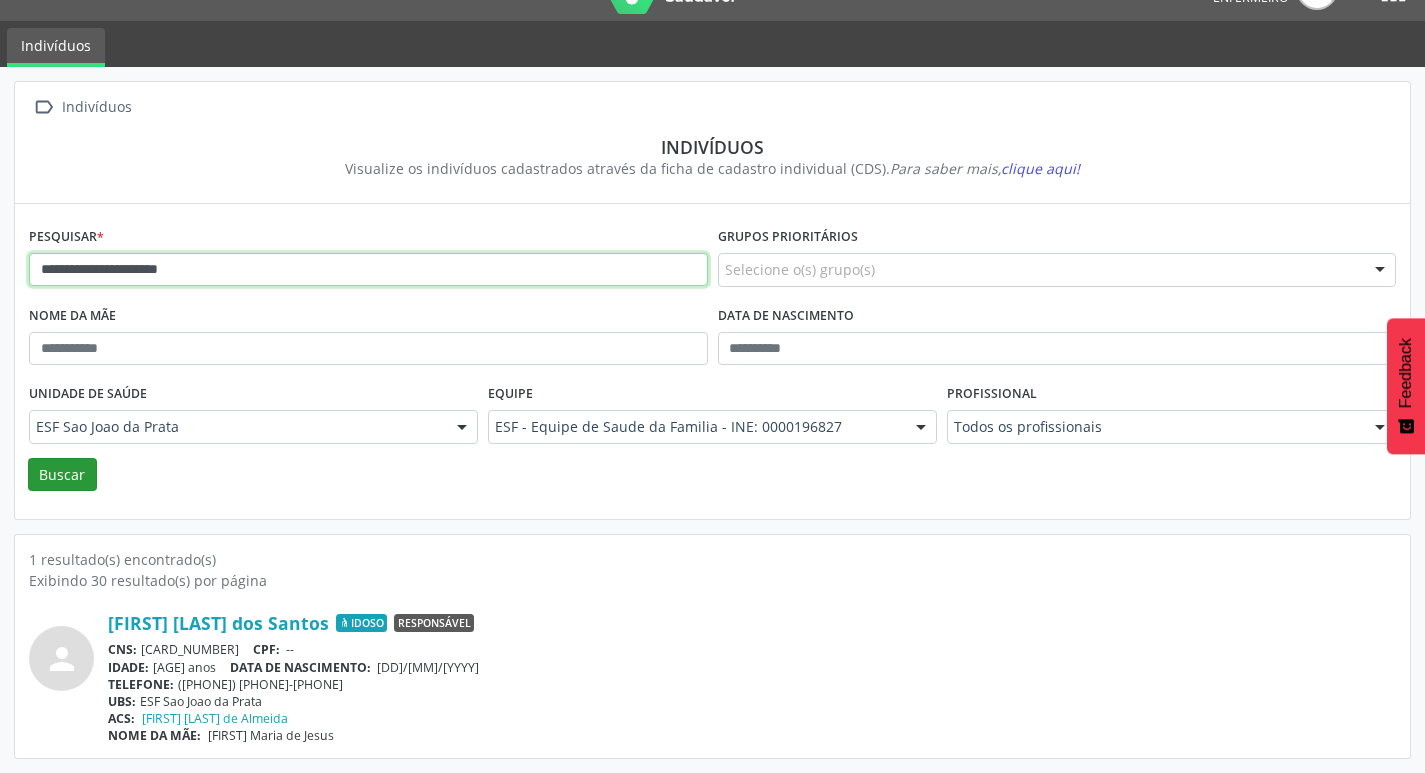 type on "**********" 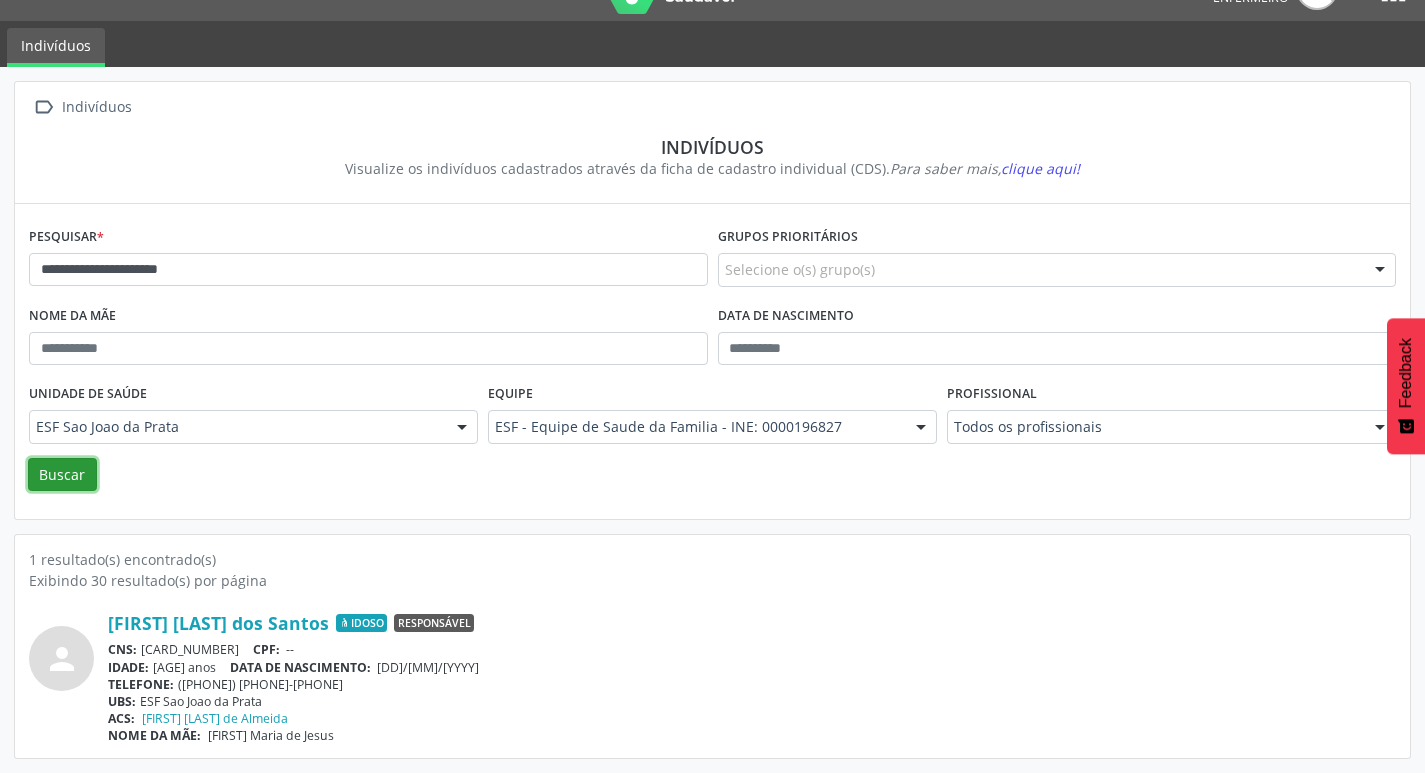 click on "Buscar" at bounding box center [62, 475] 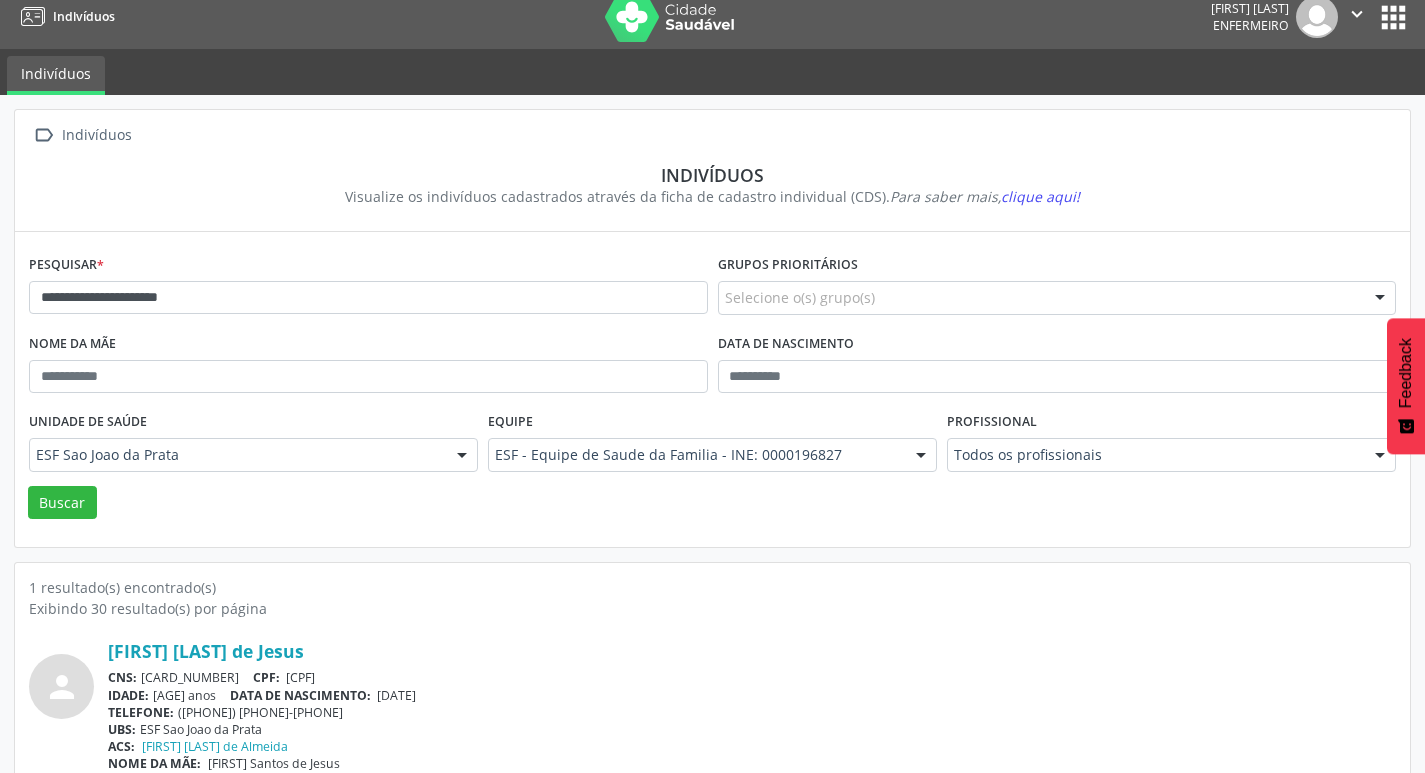scroll, scrollTop: 0, scrollLeft: 0, axis: both 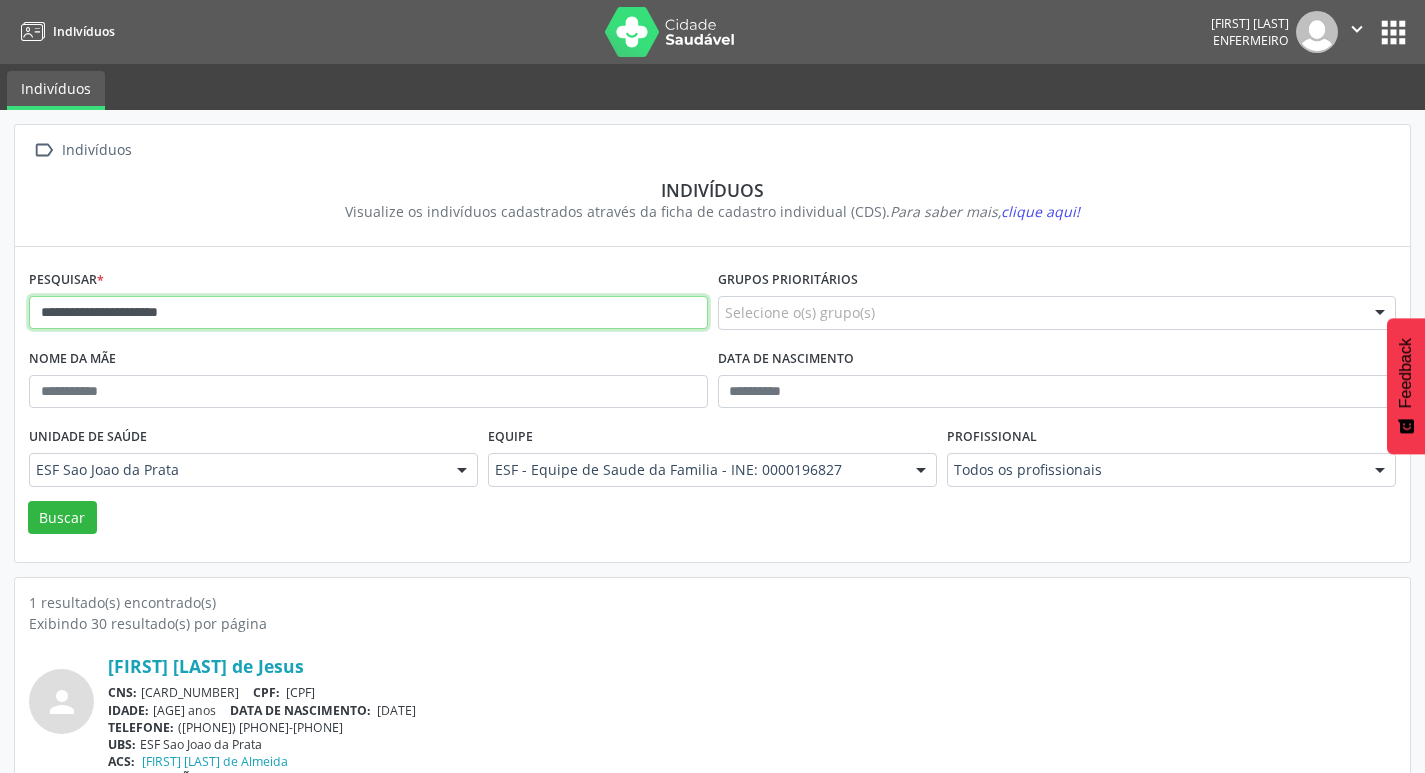 drag, startPoint x: 34, startPoint y: 320, endPoint x: 262, endPoint y: 331, distance: 228.2652 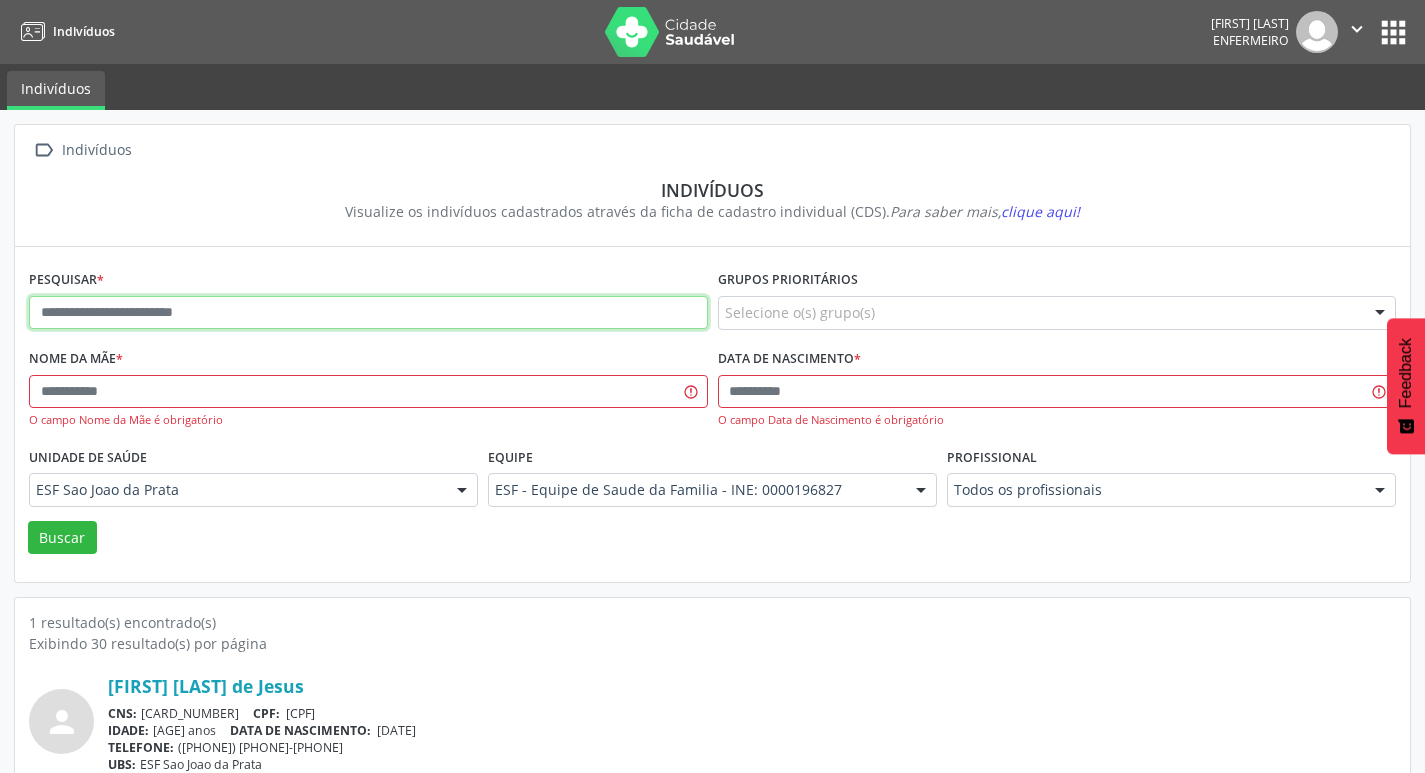 paste on "**********" 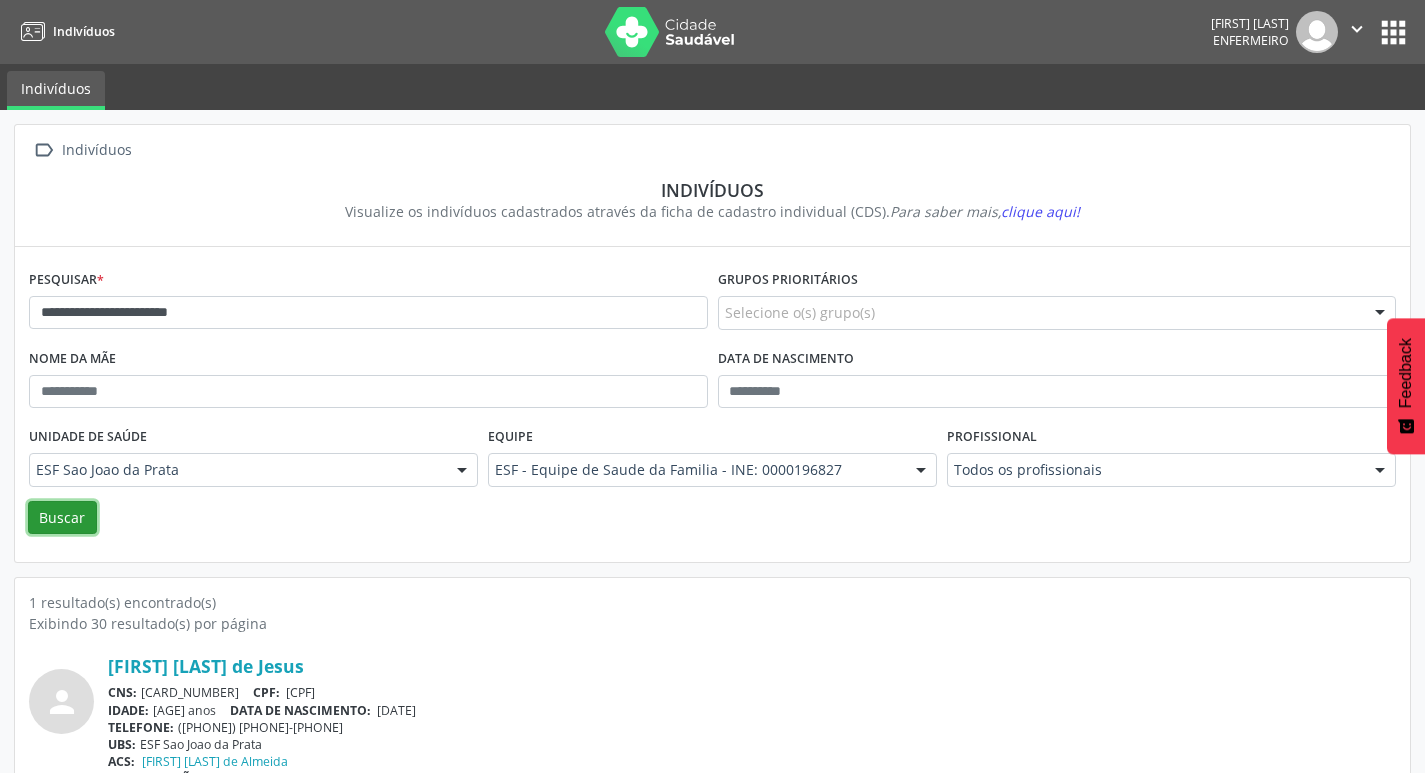 click on "Buscar" at bounding box center (62, 518) 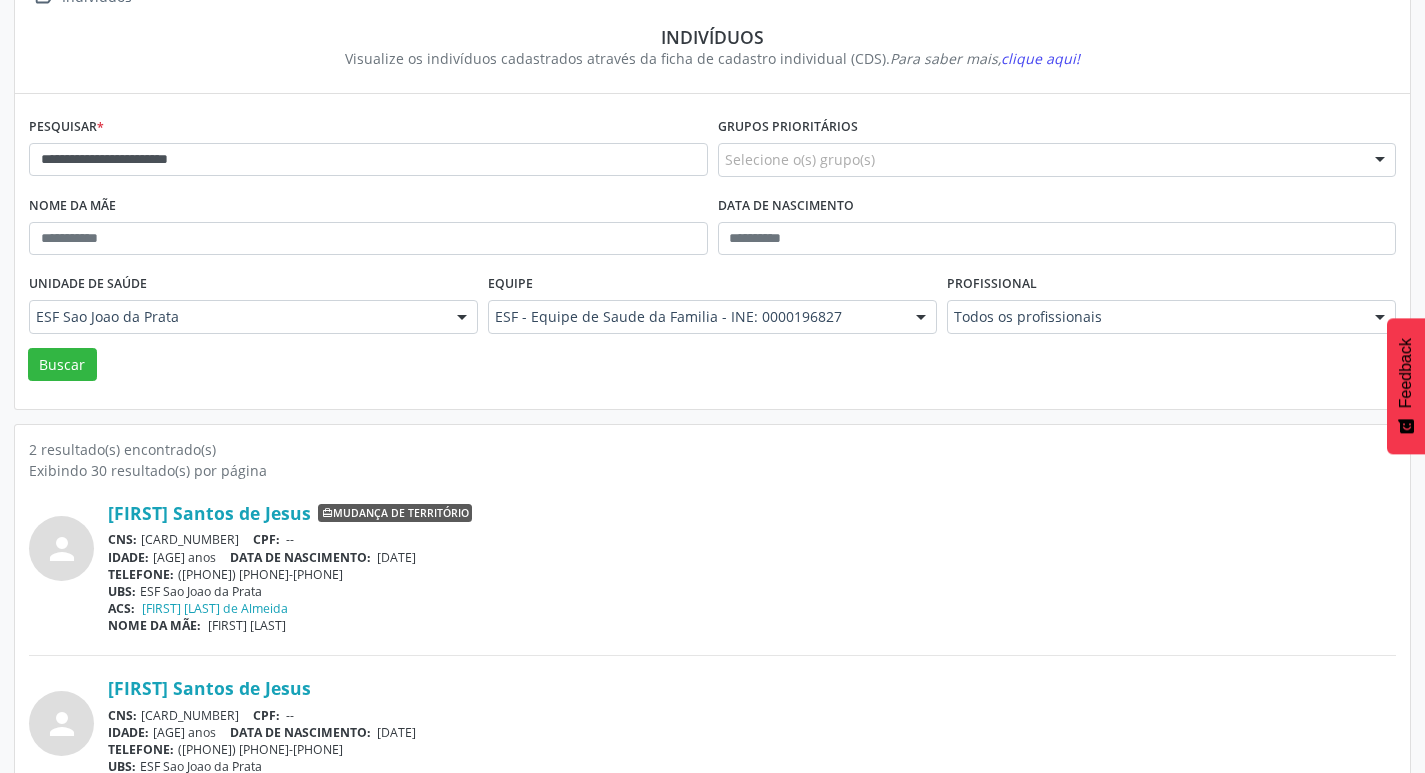 scroll, scrollTop: 119, scrollLeft: 0, axis: vertical 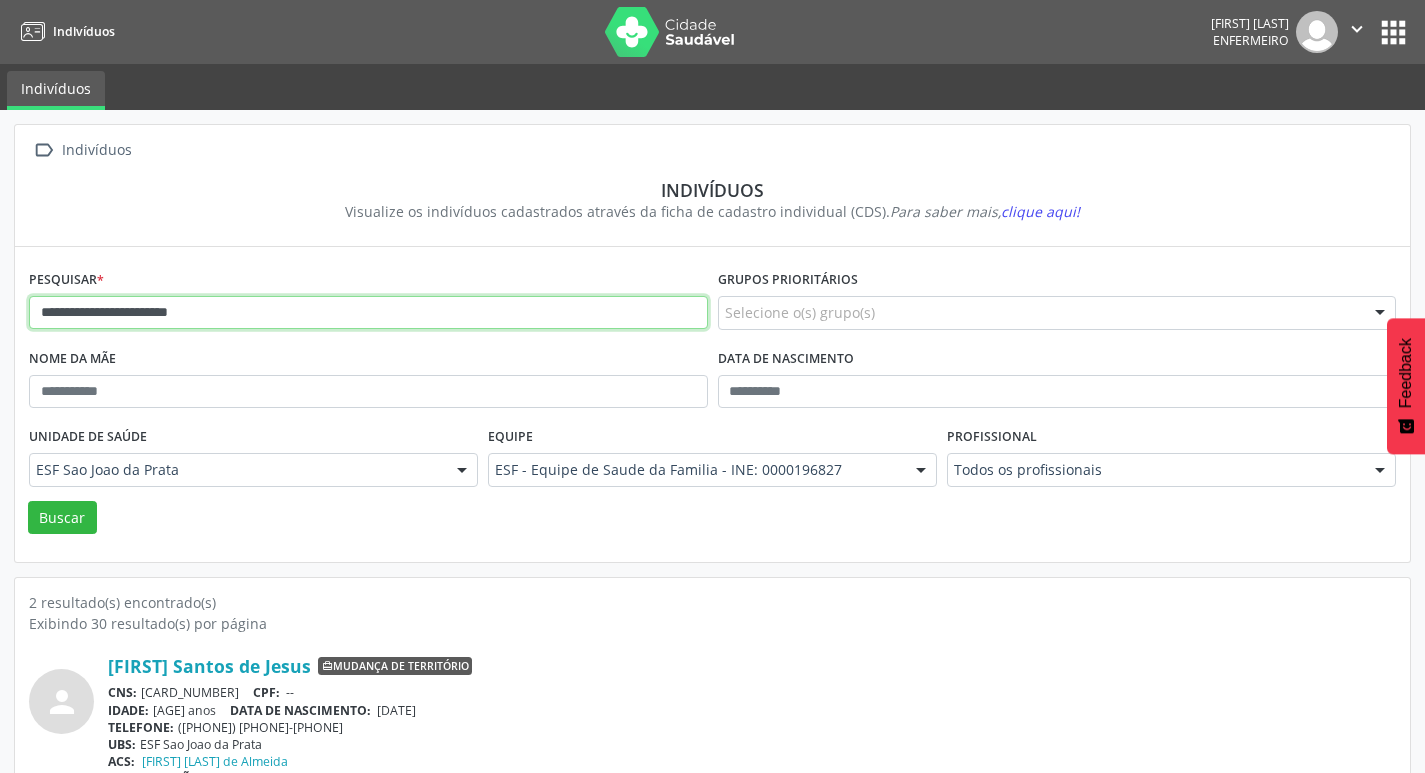 drag, startPoint x: 310, startPoint y: 318, endPoint x: 151, endPoint y: 342, distance: 160.80112 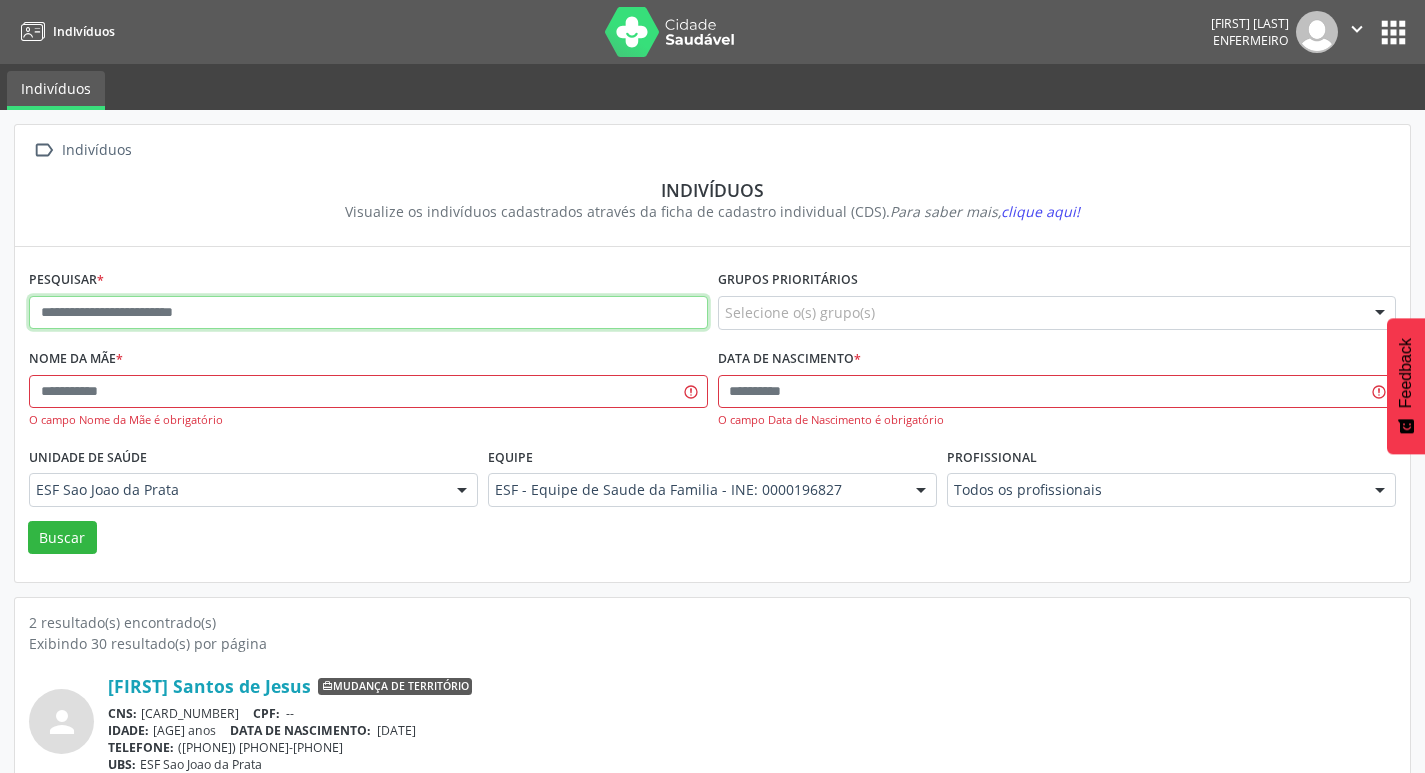 paste on "**********" 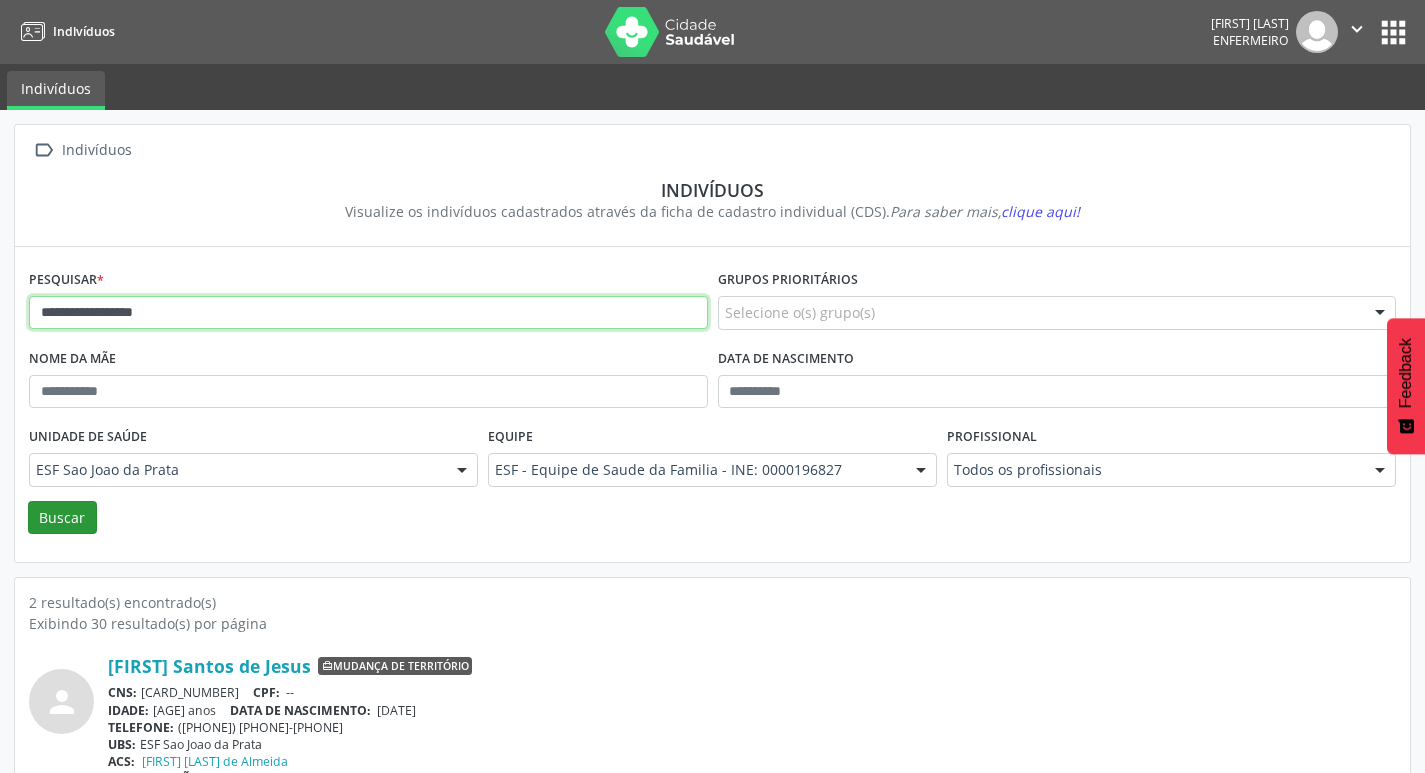 type on "**********" 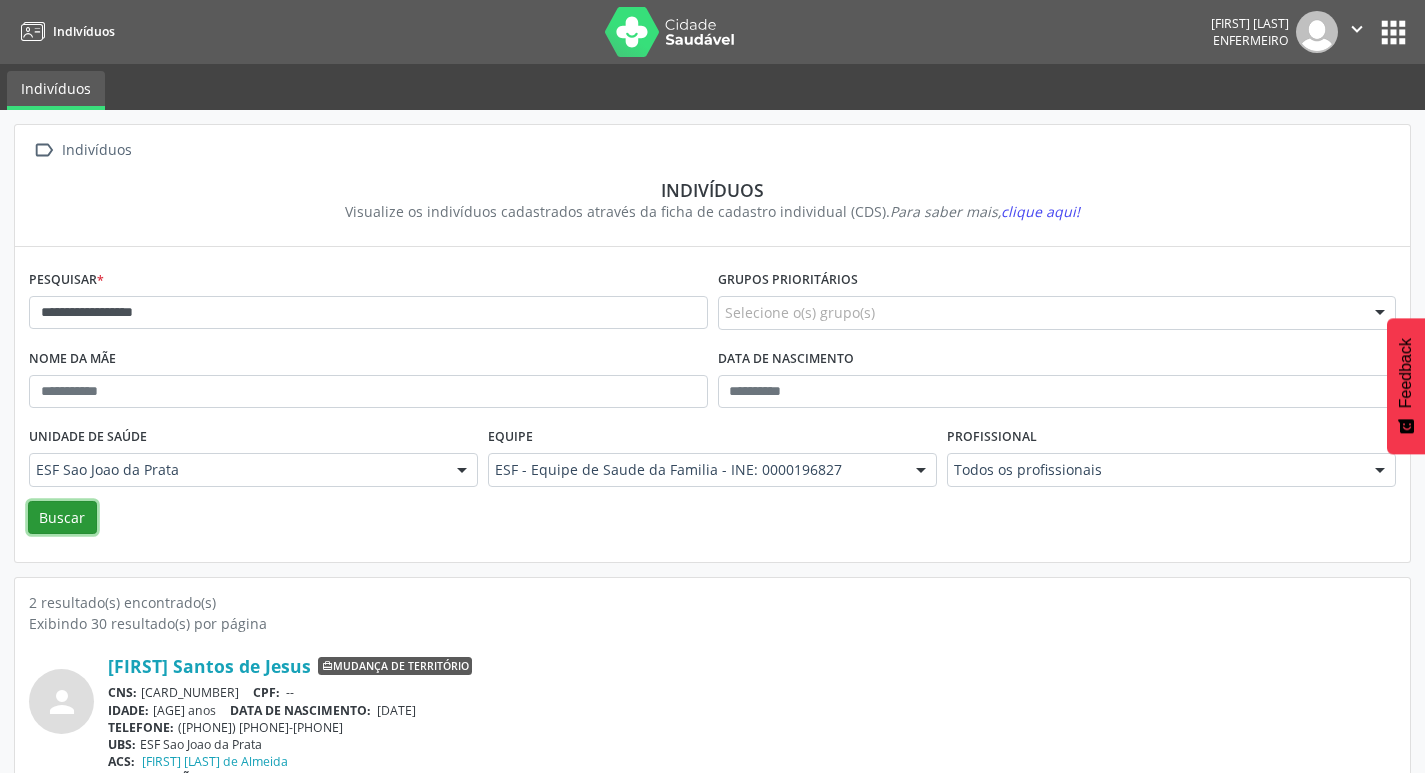 click on "Buscar" at bounding box center (62, 518) 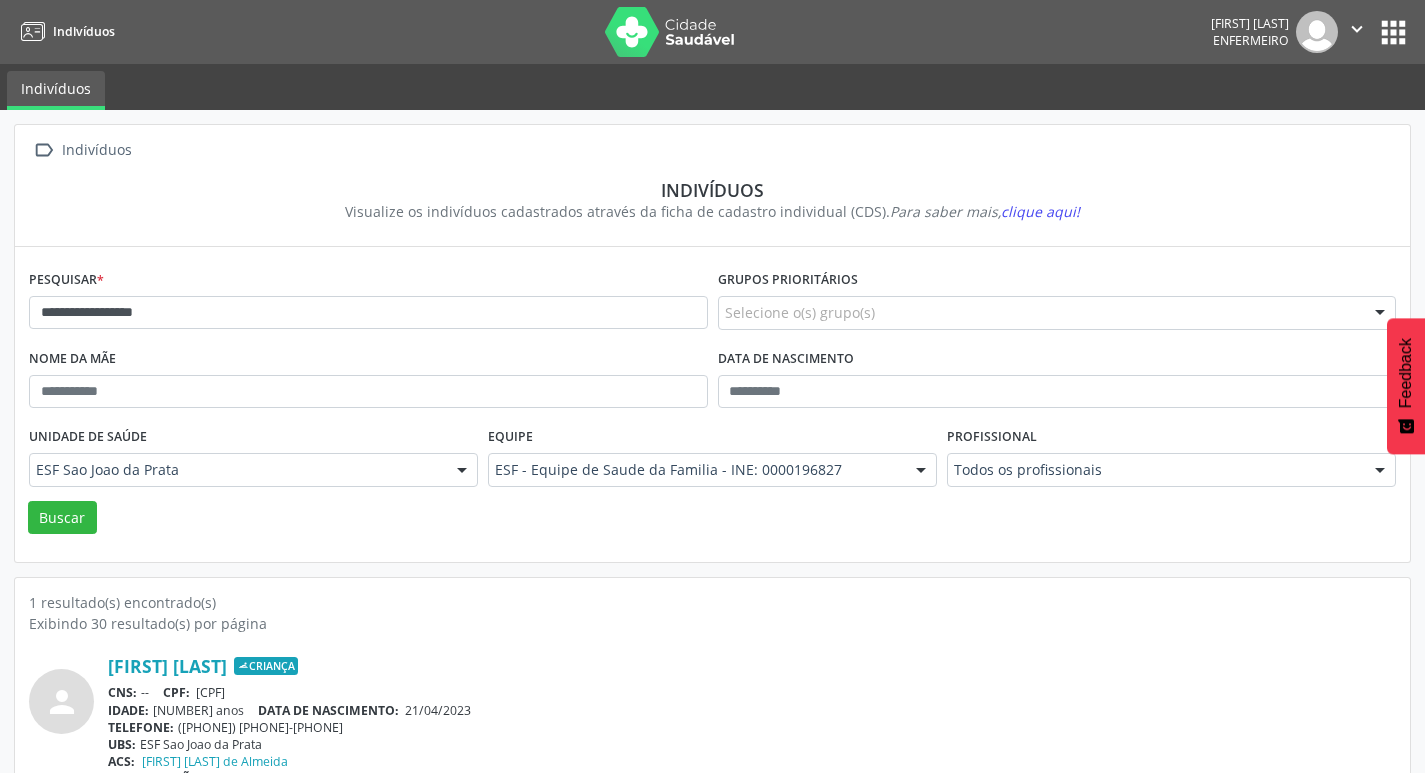 scroll, scrollTop: 43, scrollLeft: 0, axis: vertical 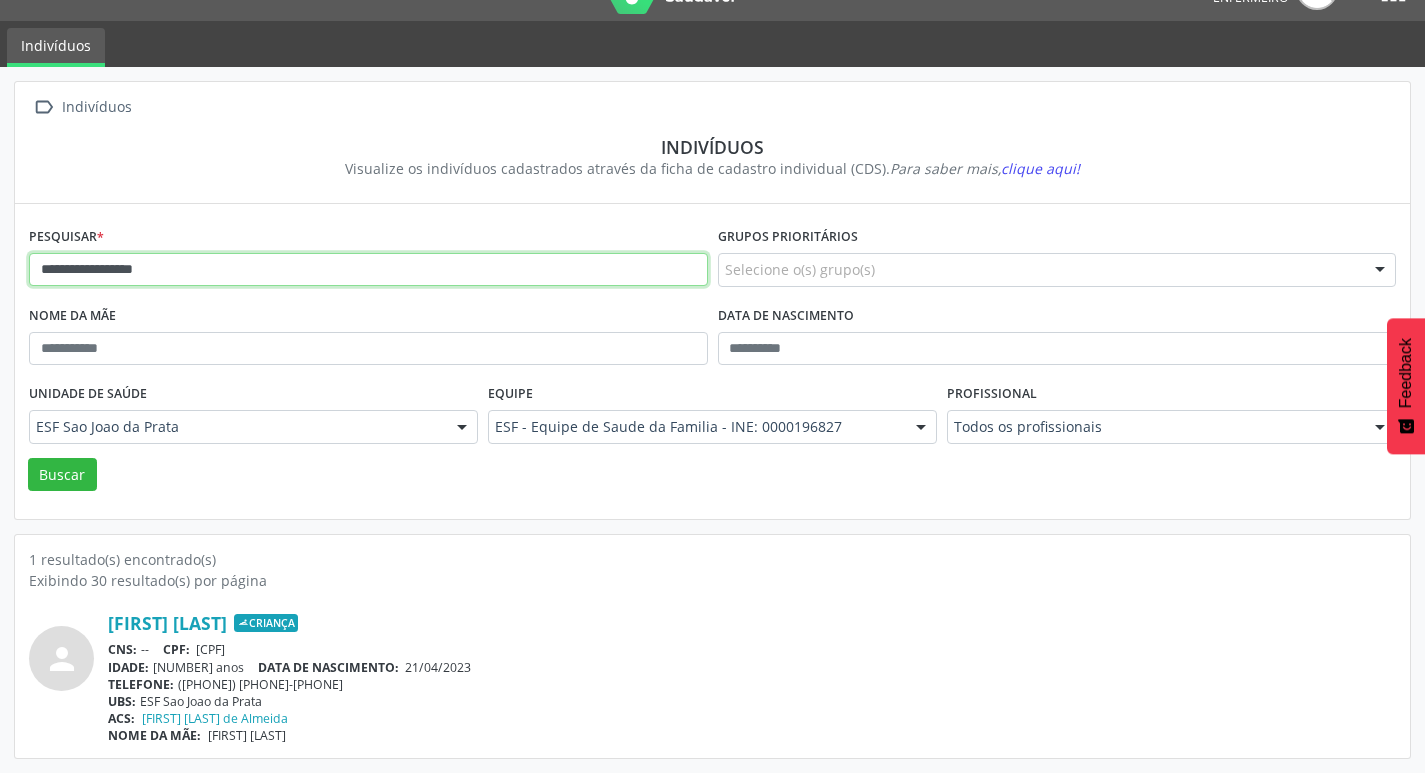 drag, startPoint x: 195, startPoint y: 270, endPoint x: 0, endPoint y: 274, distance: 195.04102 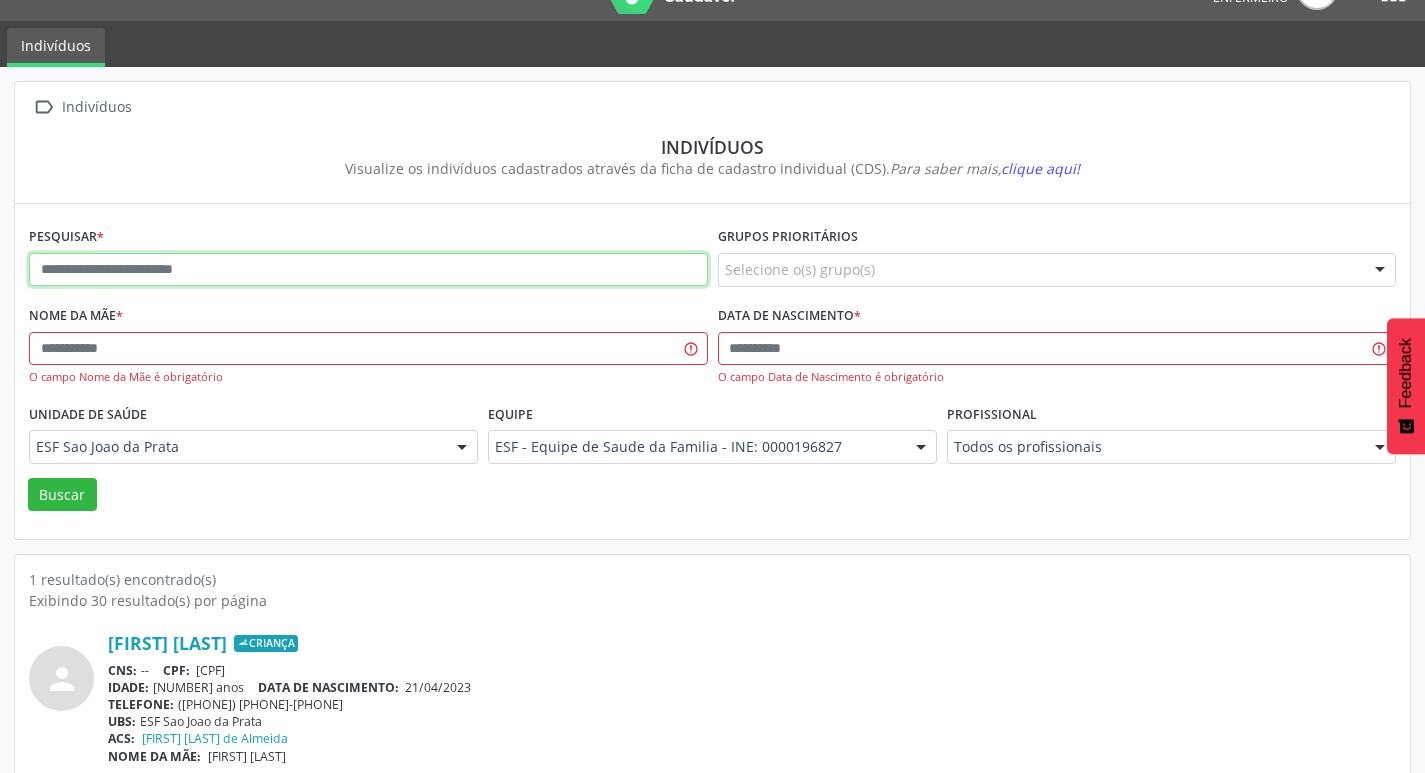 paste on "**********" 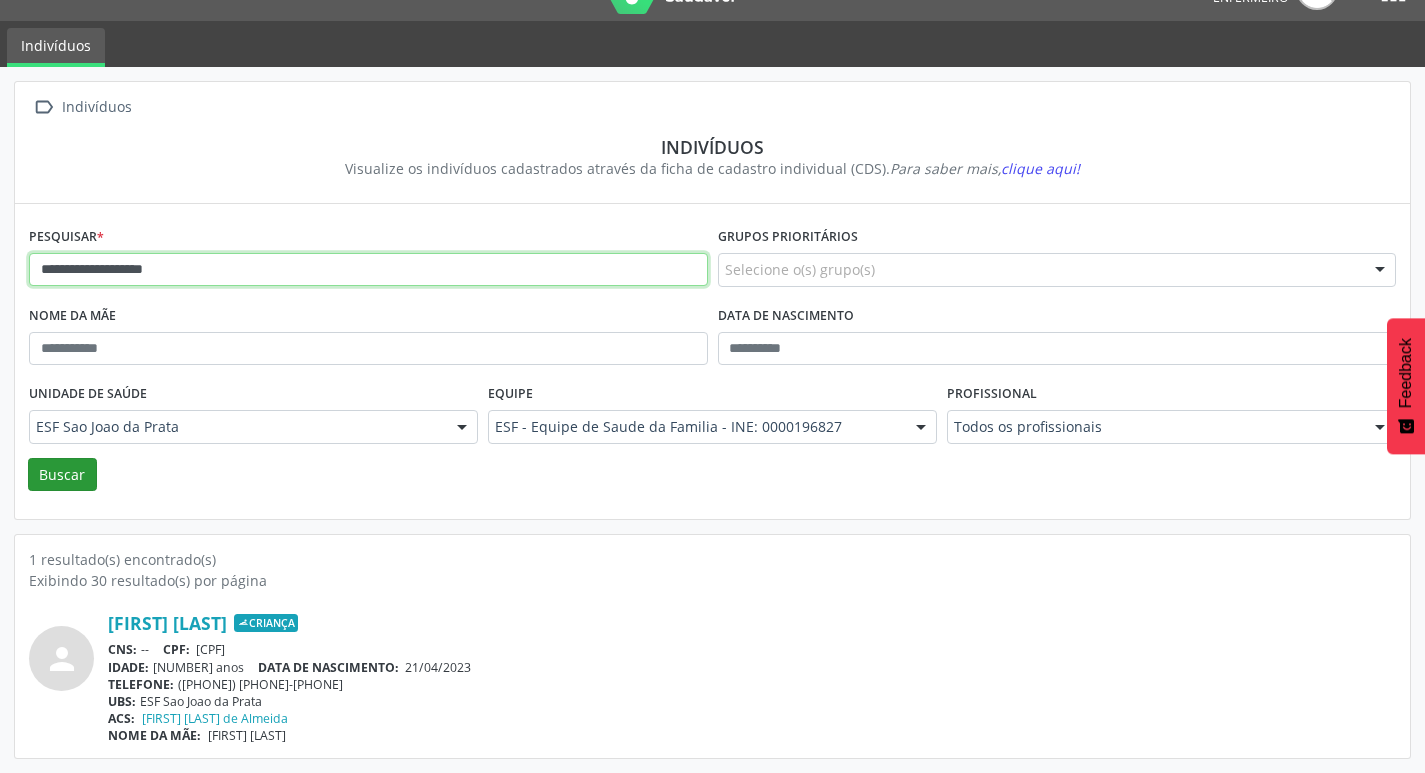type on "**********" 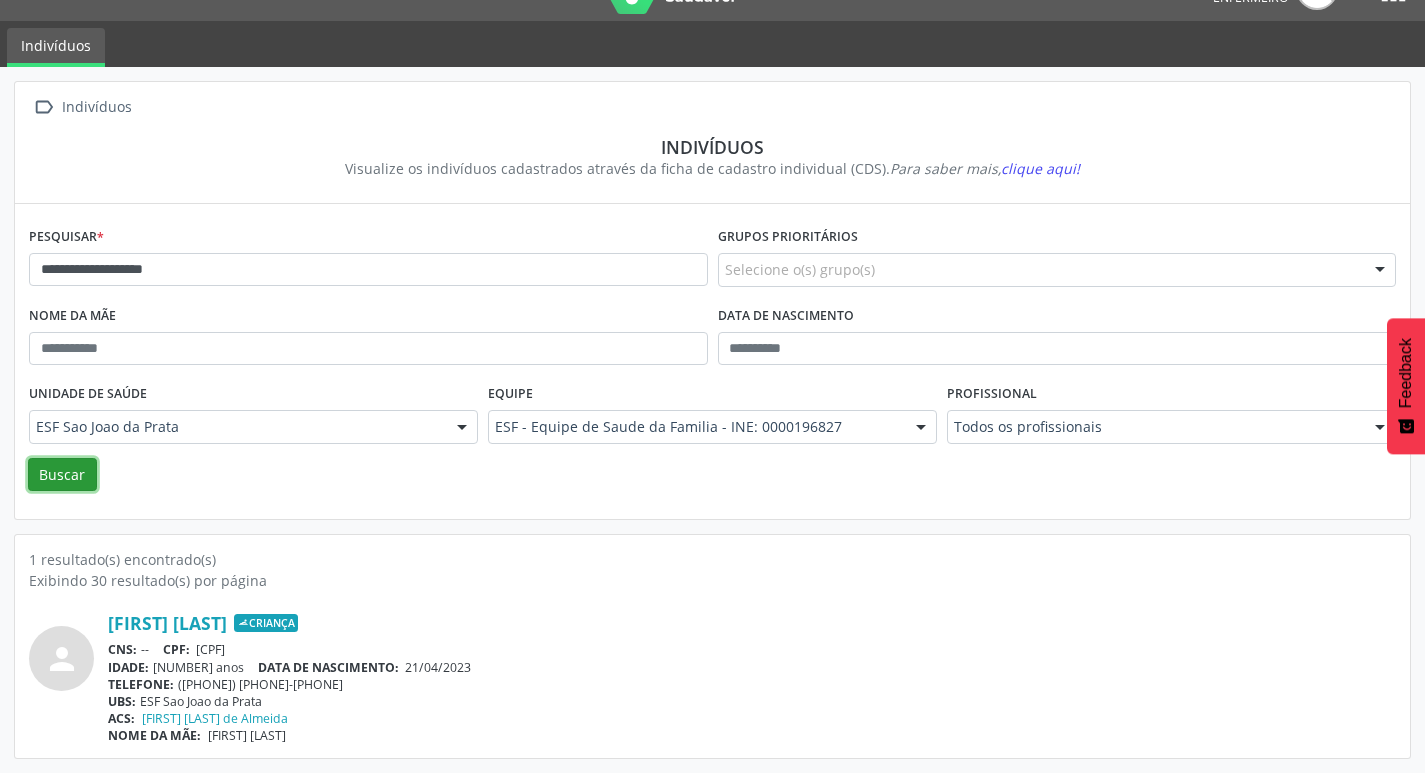 click on "Buscar" at bounding box center [62, 475] 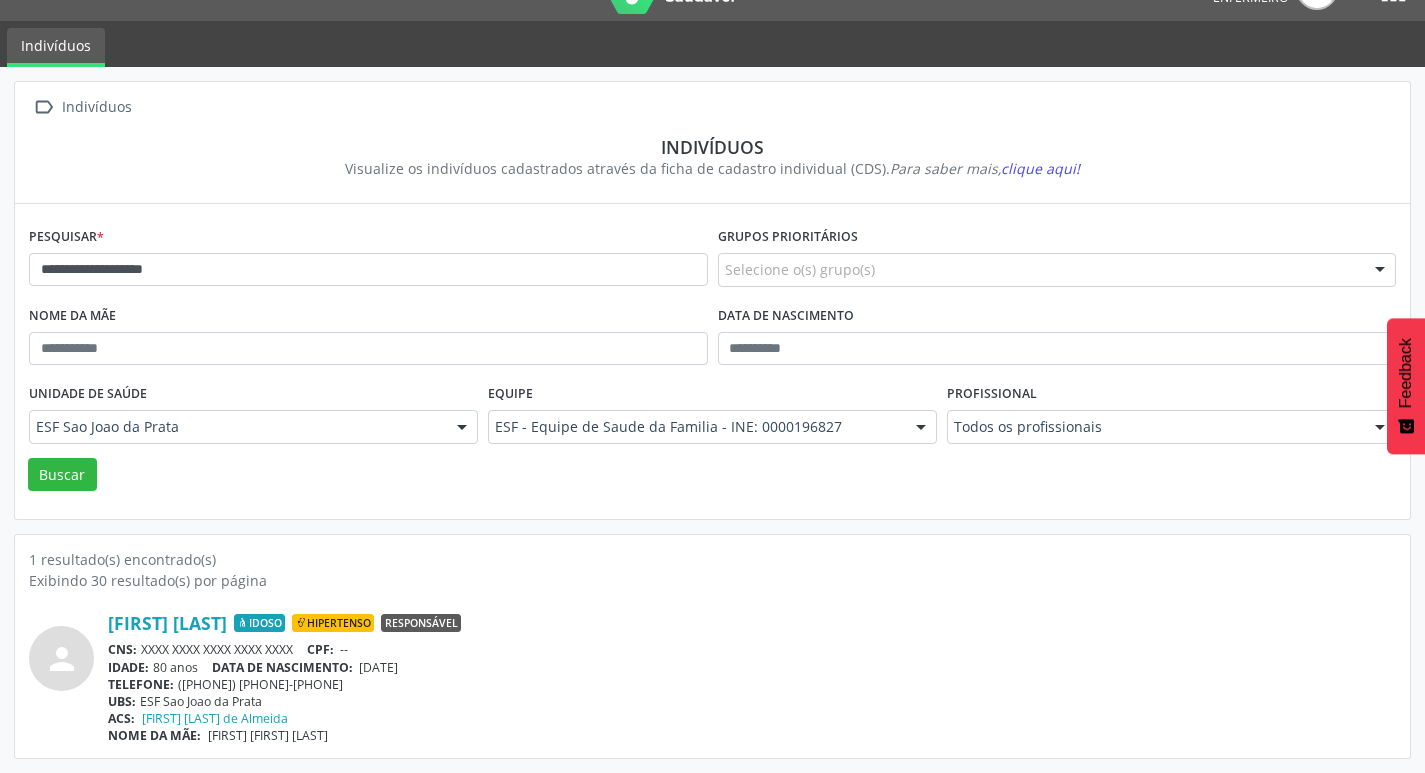 scroll, scrollTop: 0, scrollLeft: 0, axis: both 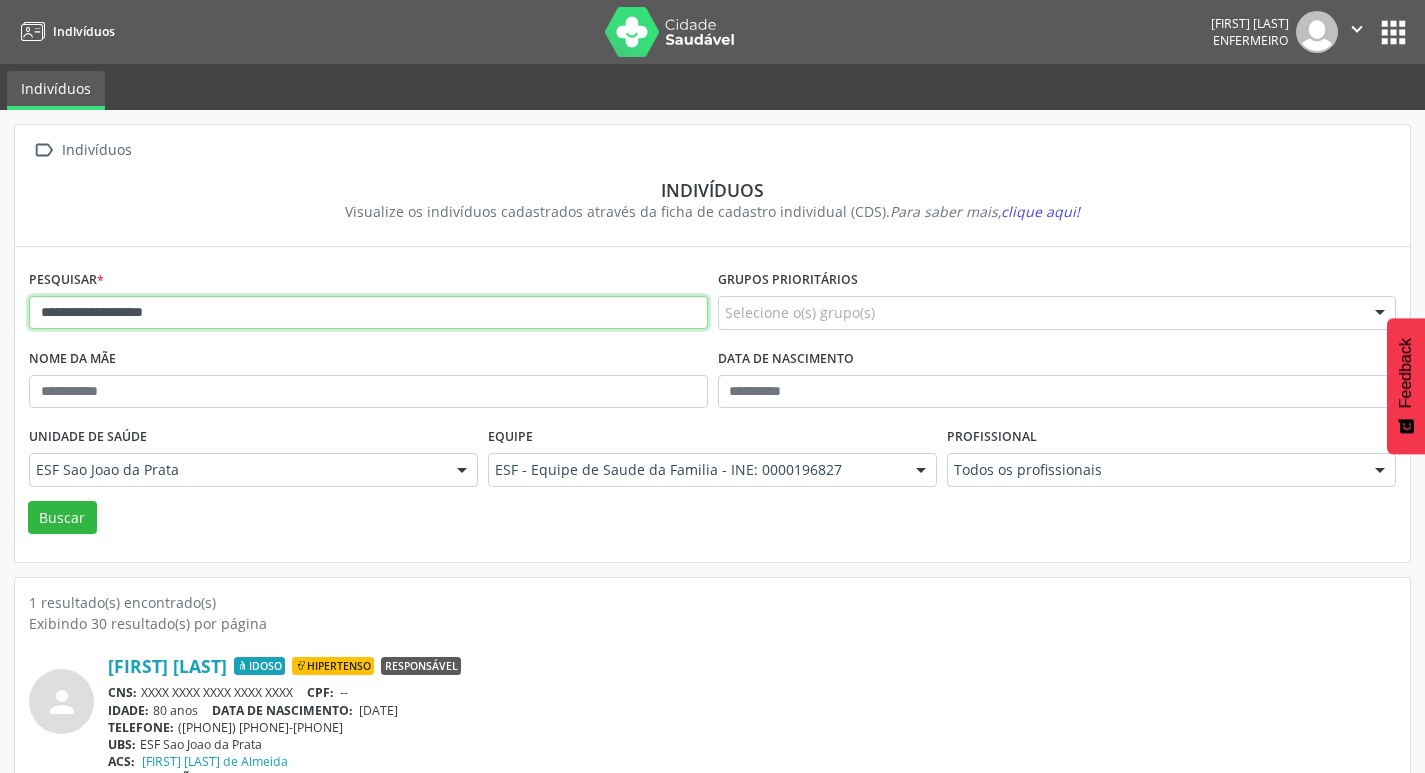 drag, startPoint x: 43, startPoint y: 316, endPoint x: 231, endPoint y: 326, distance: 188.26576 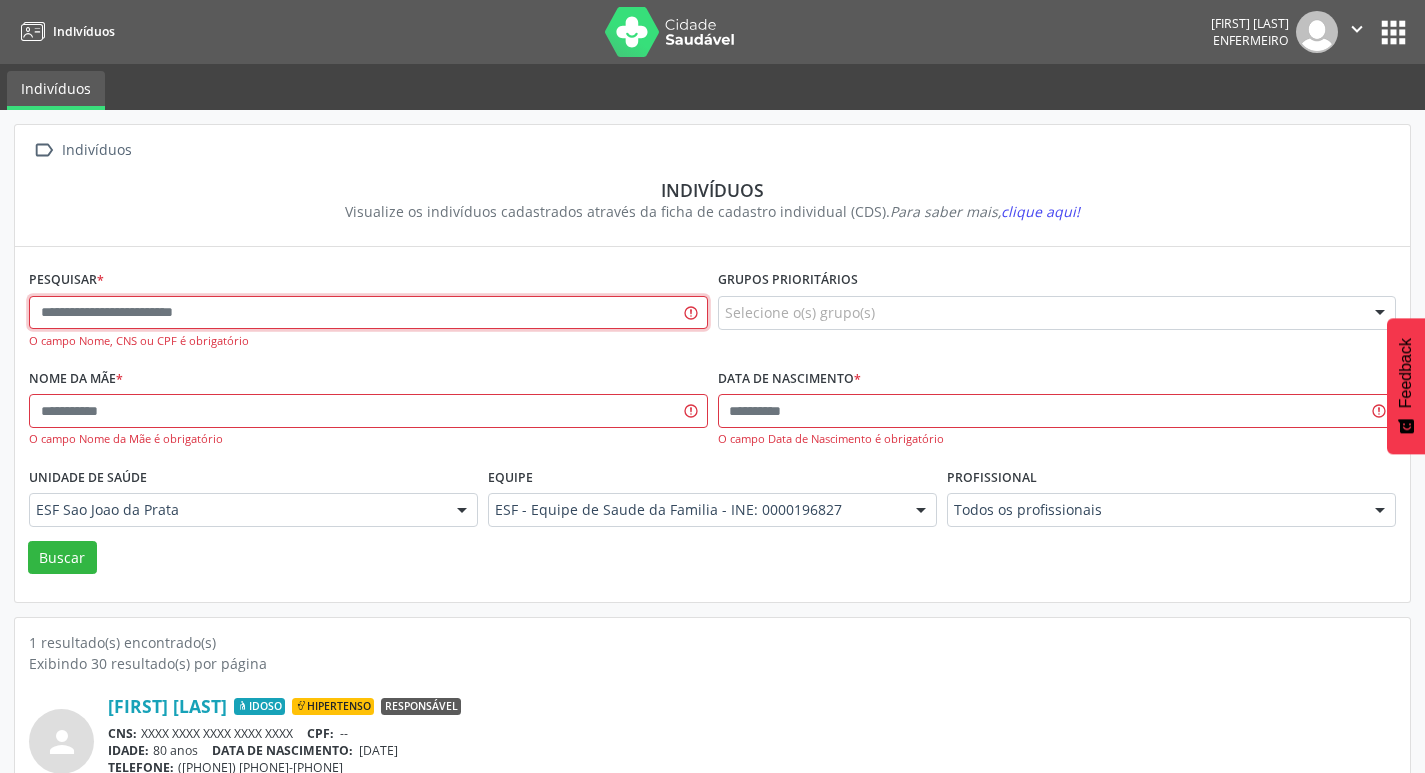 drag, startPoint x: 149, startPoint y: 289, endPoint x: 156, endPoint y: 299, distance: 12.206555 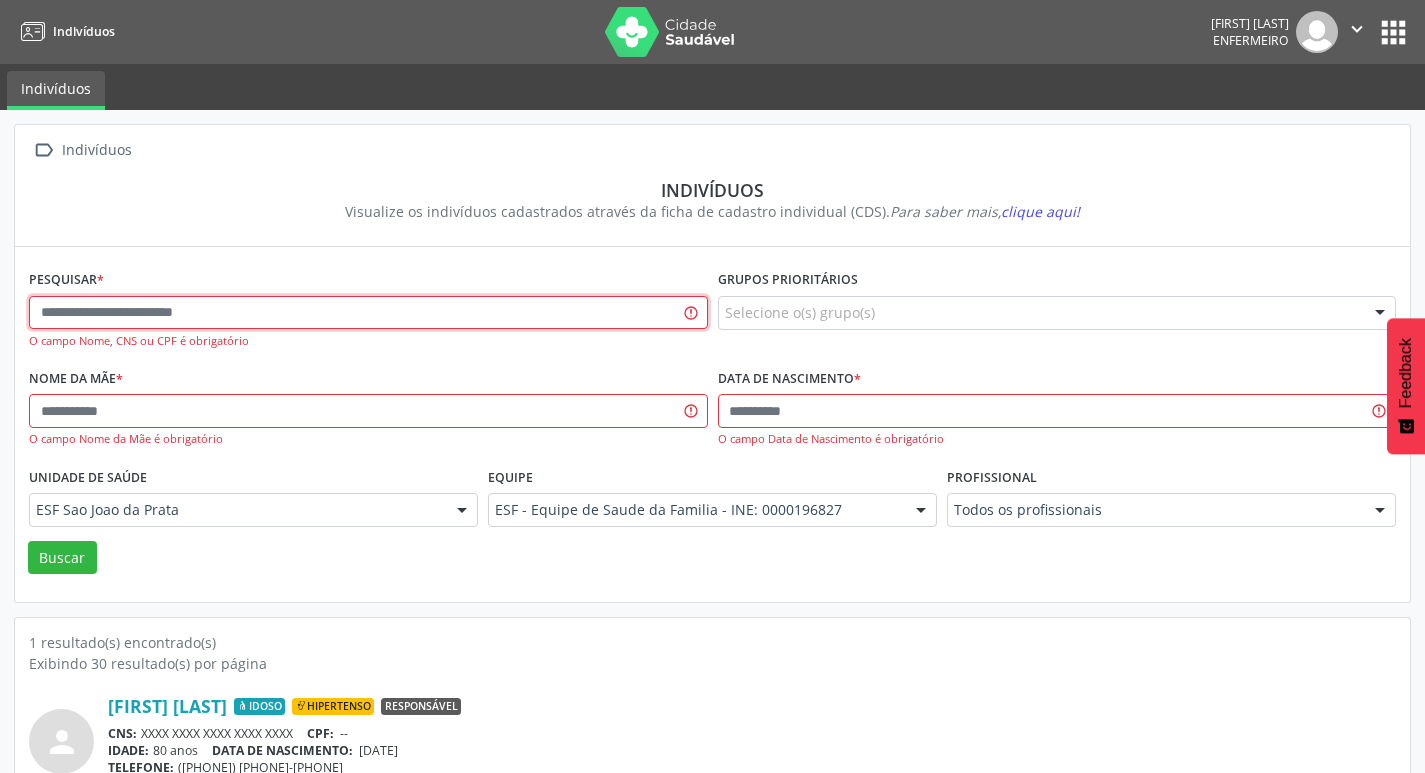 paste on "**********" 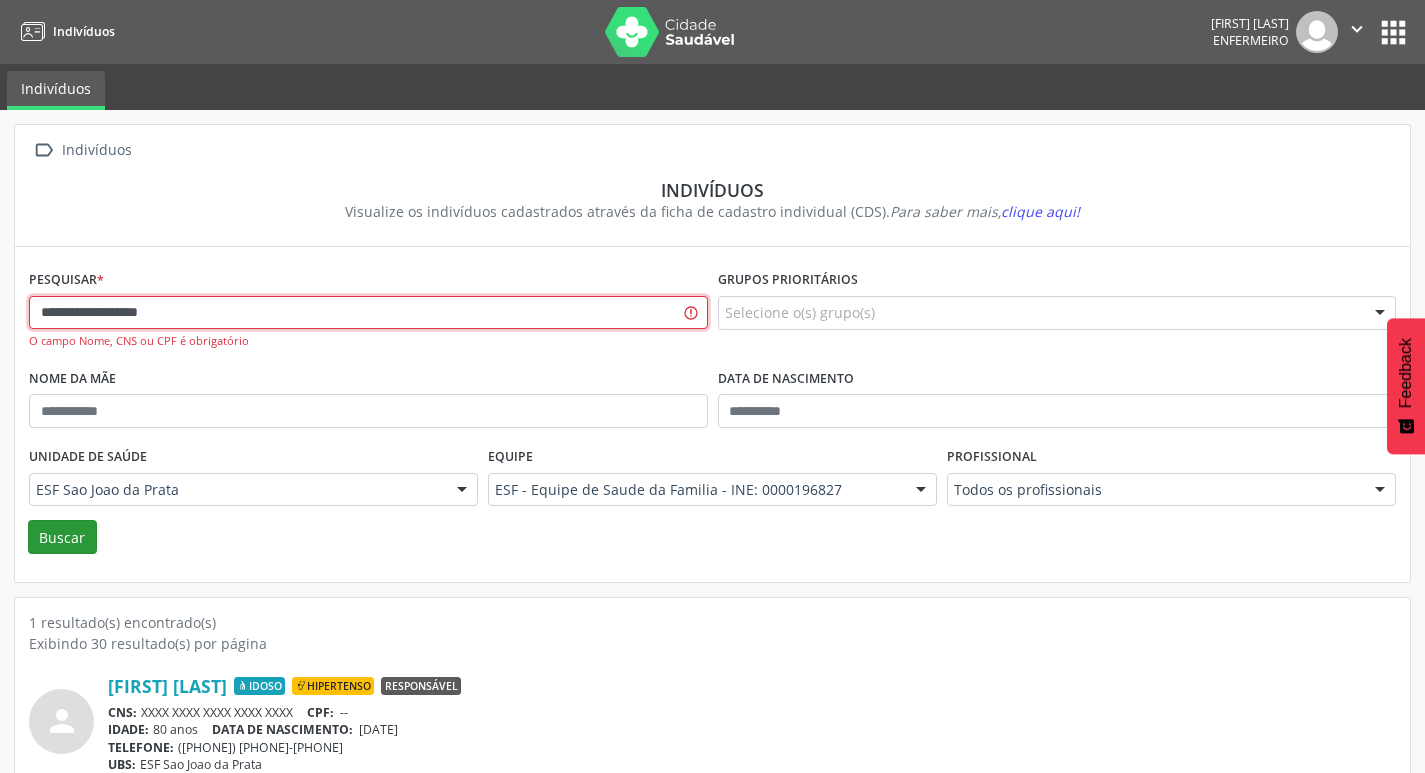 type on "**********" 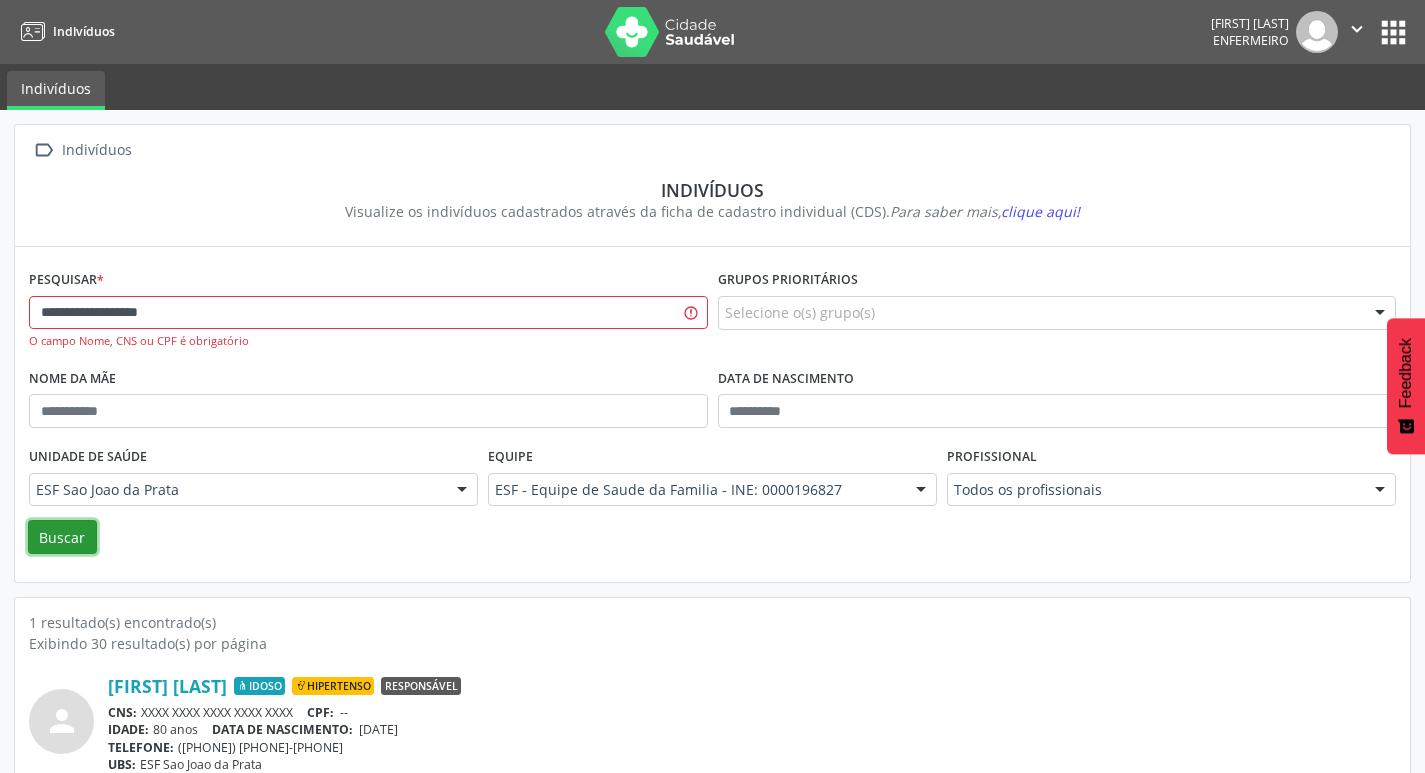click on "Buscar" at bounding box center (62, 537) 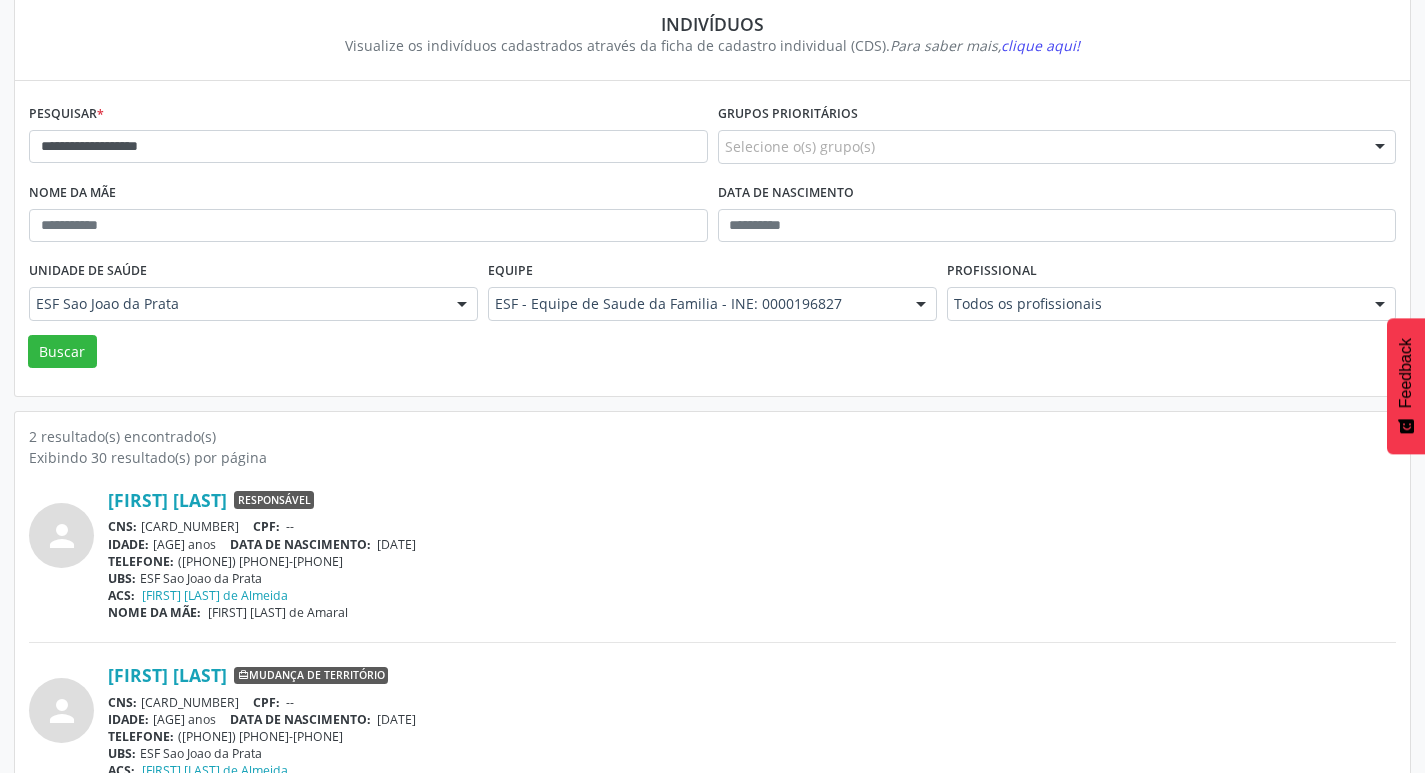 scroll, scrollTop: 119, scrollLeft: 0, axis: vertical 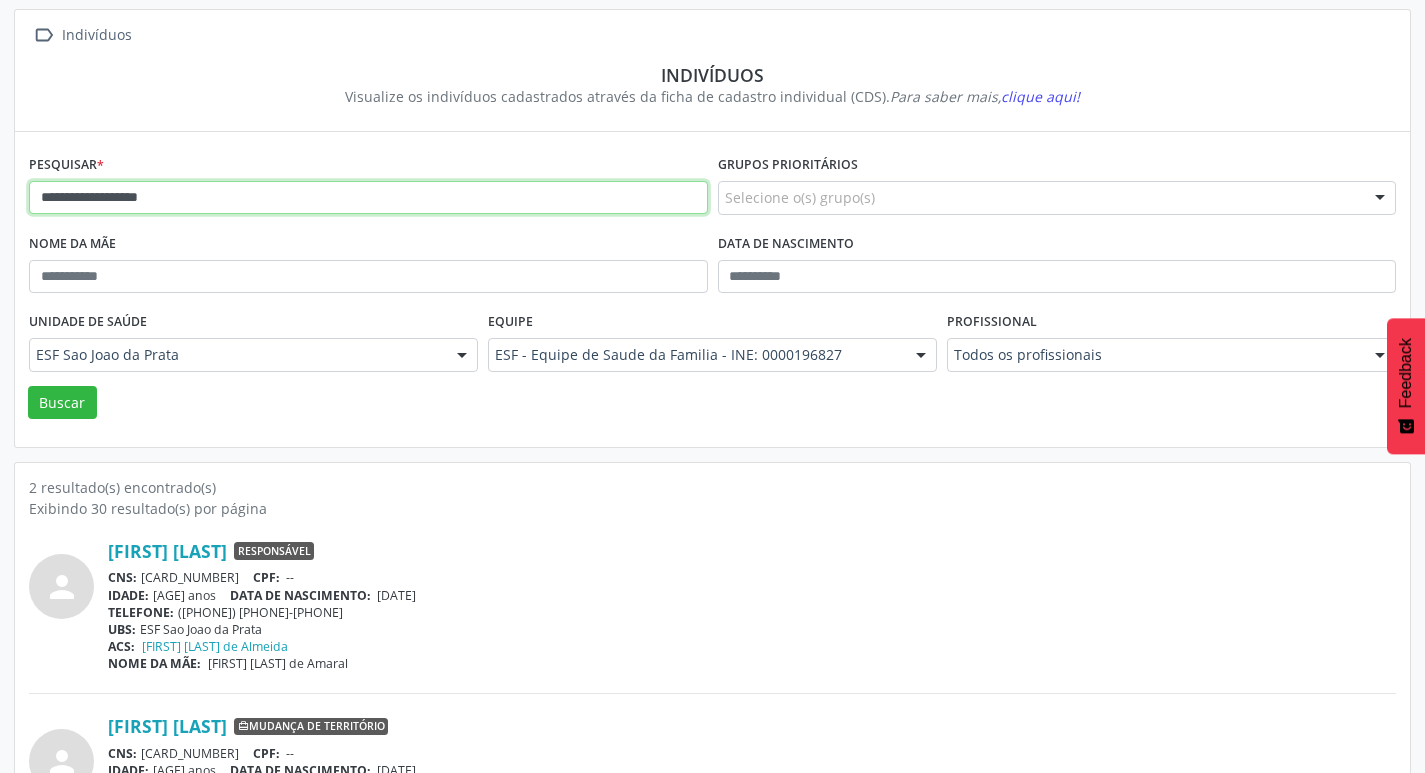drag, startPoint x: 35, startPoint y: 199, endPoint x: 269, endPoint y: 247, distance: 238.87234 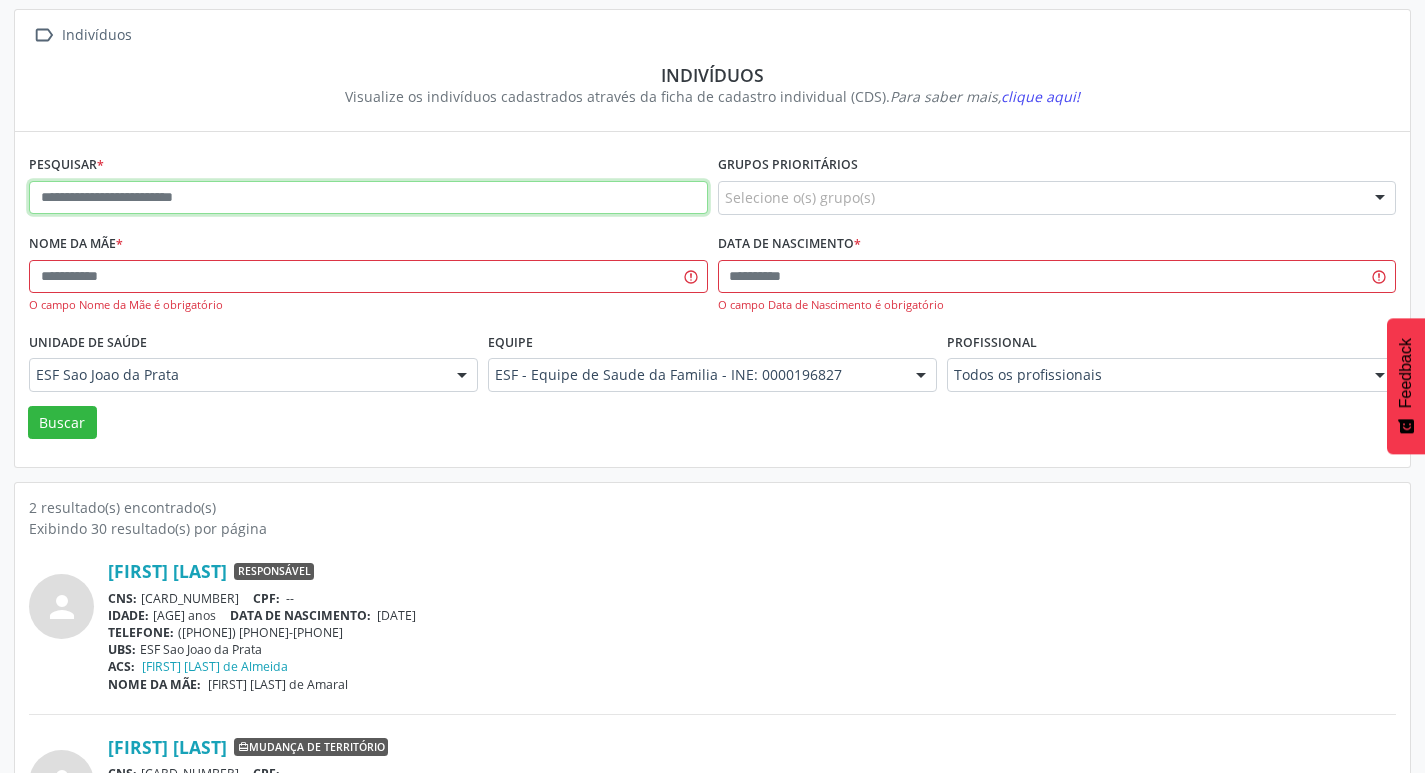 paste on "**********" 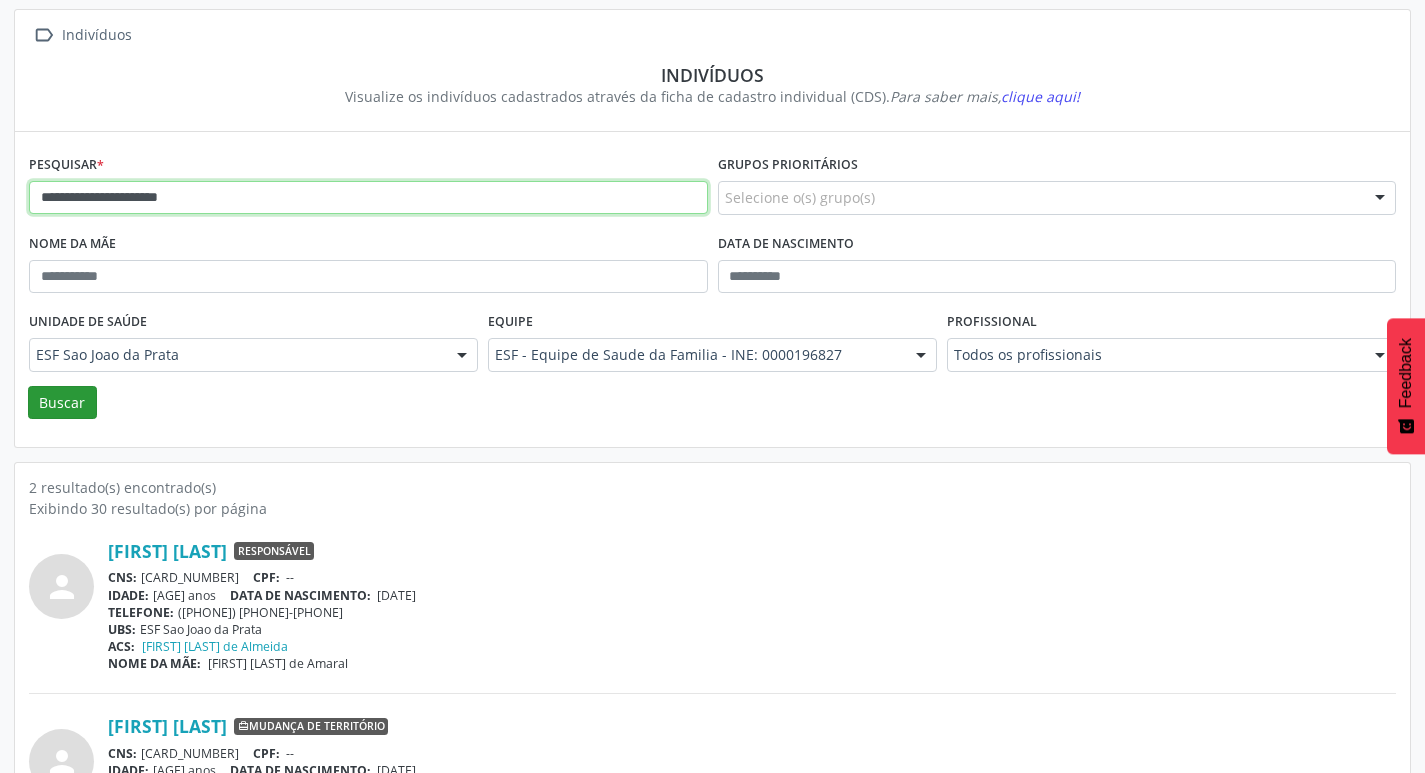 type on "**********" 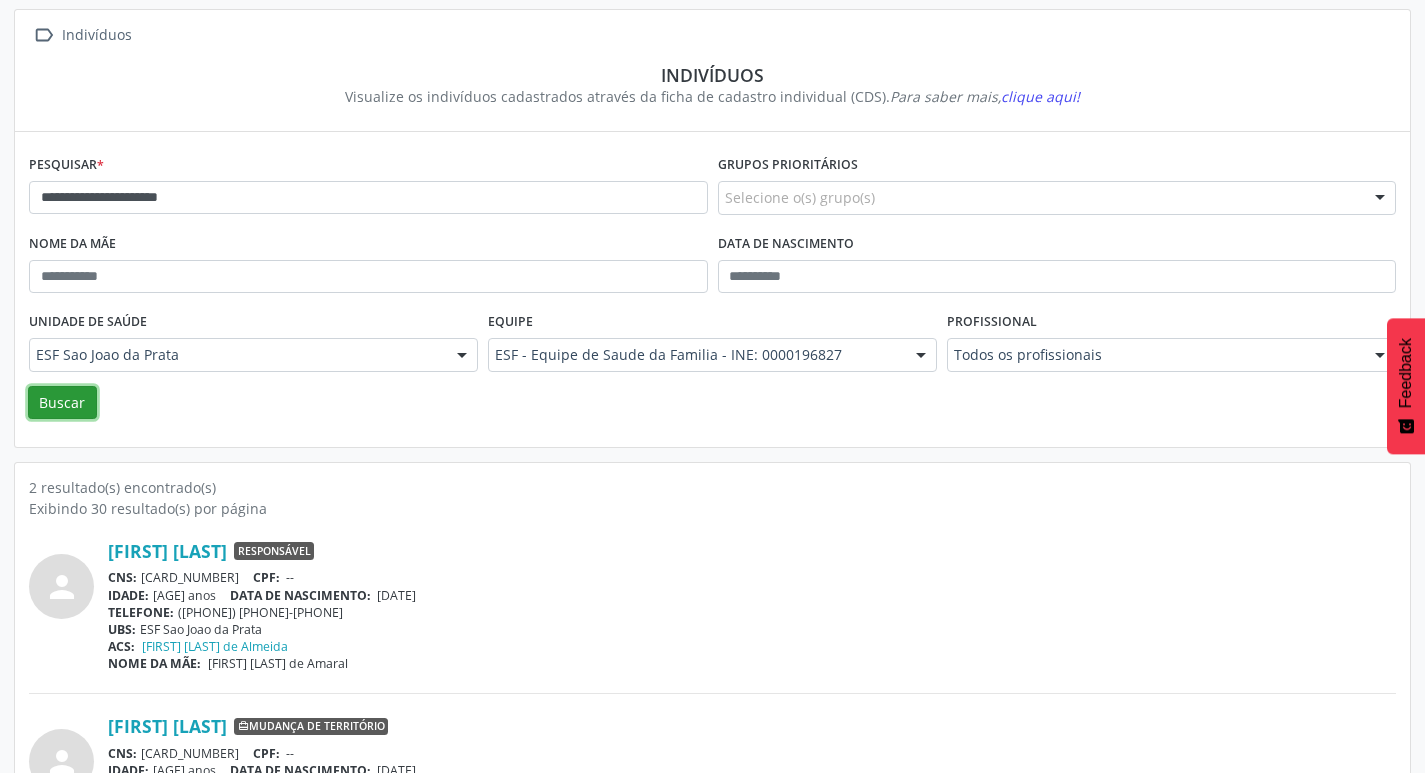 click on "Buscar" at bounding box center [62, 403] 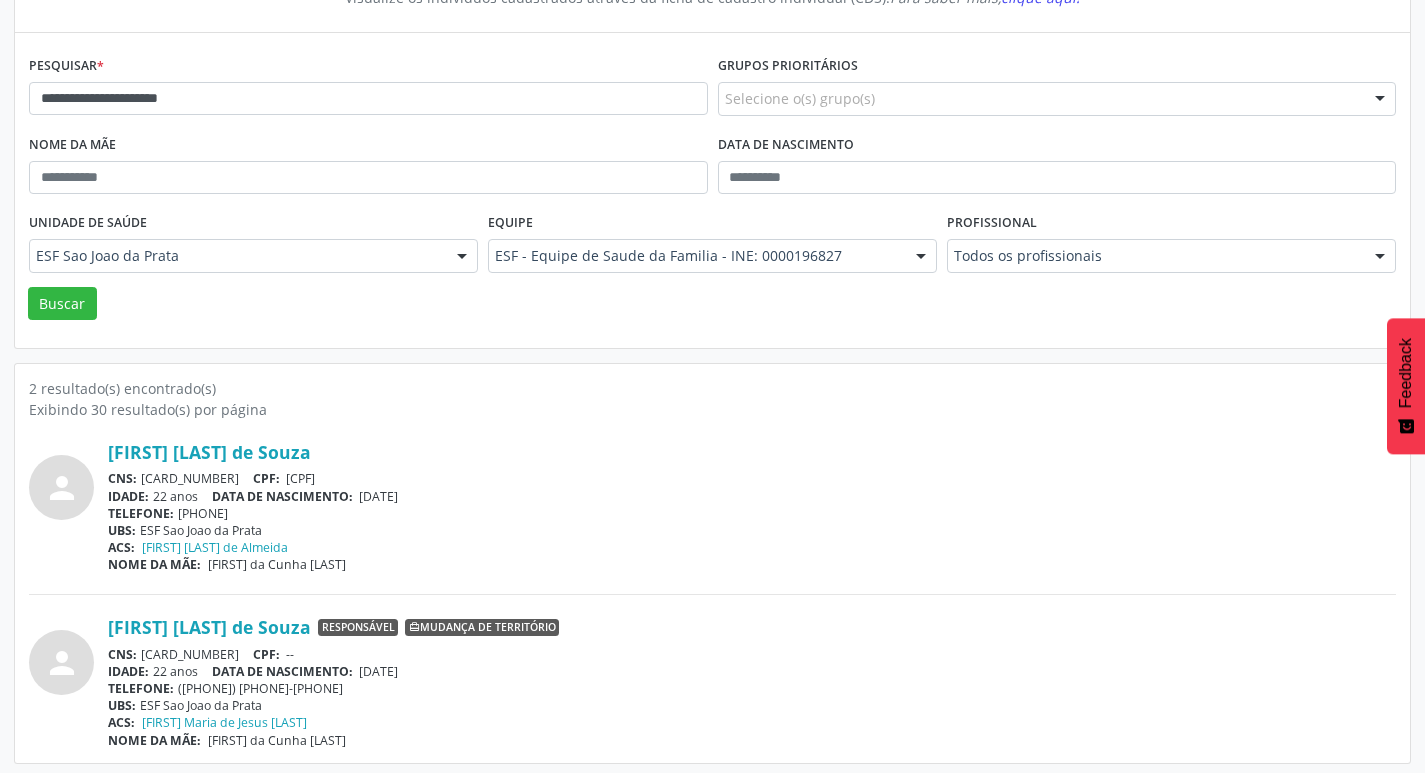 scroll, scrollTop: 219, scrollLeft: 0, axis: vertical 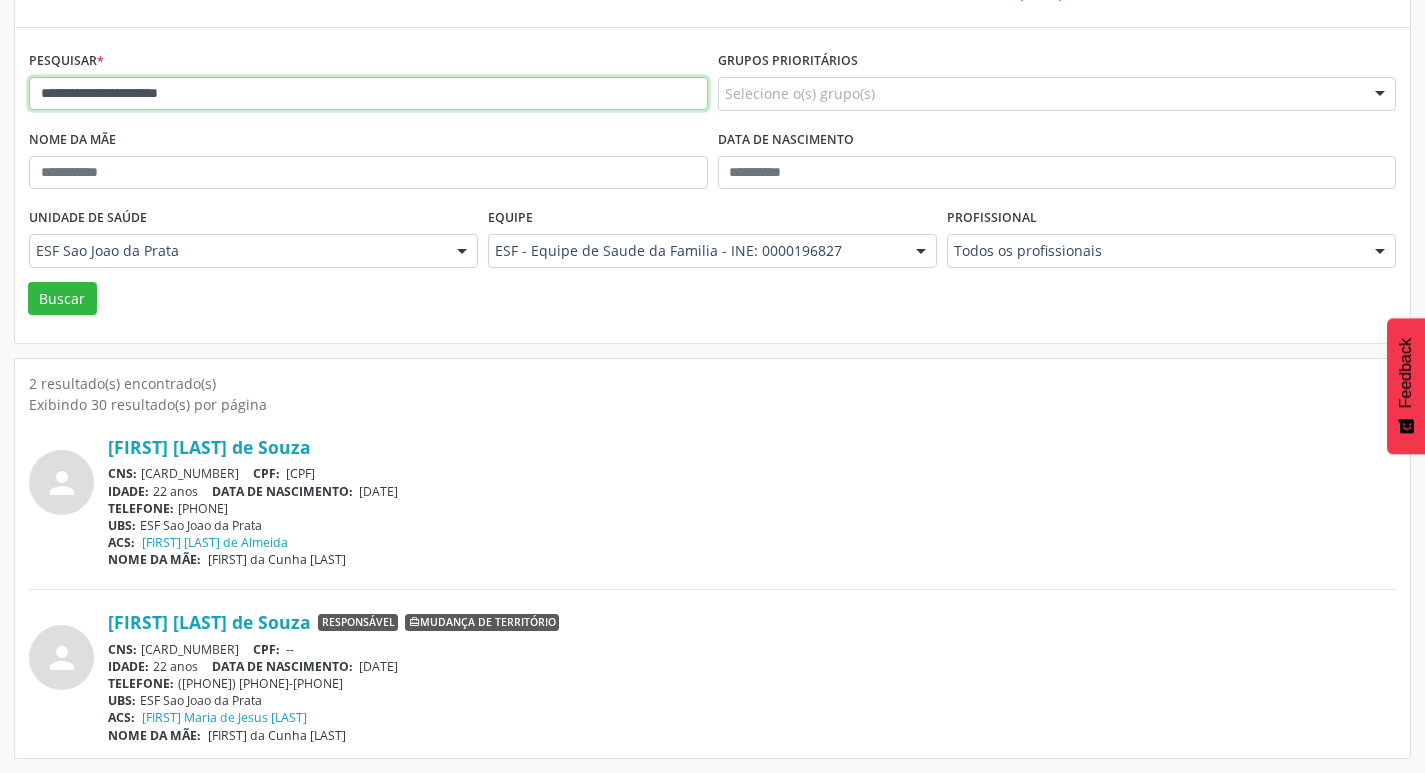 drag, startPoint x: 42, startPoint y: 92, endPoint x: 274, endPoint y: 108, distance: 232.55107 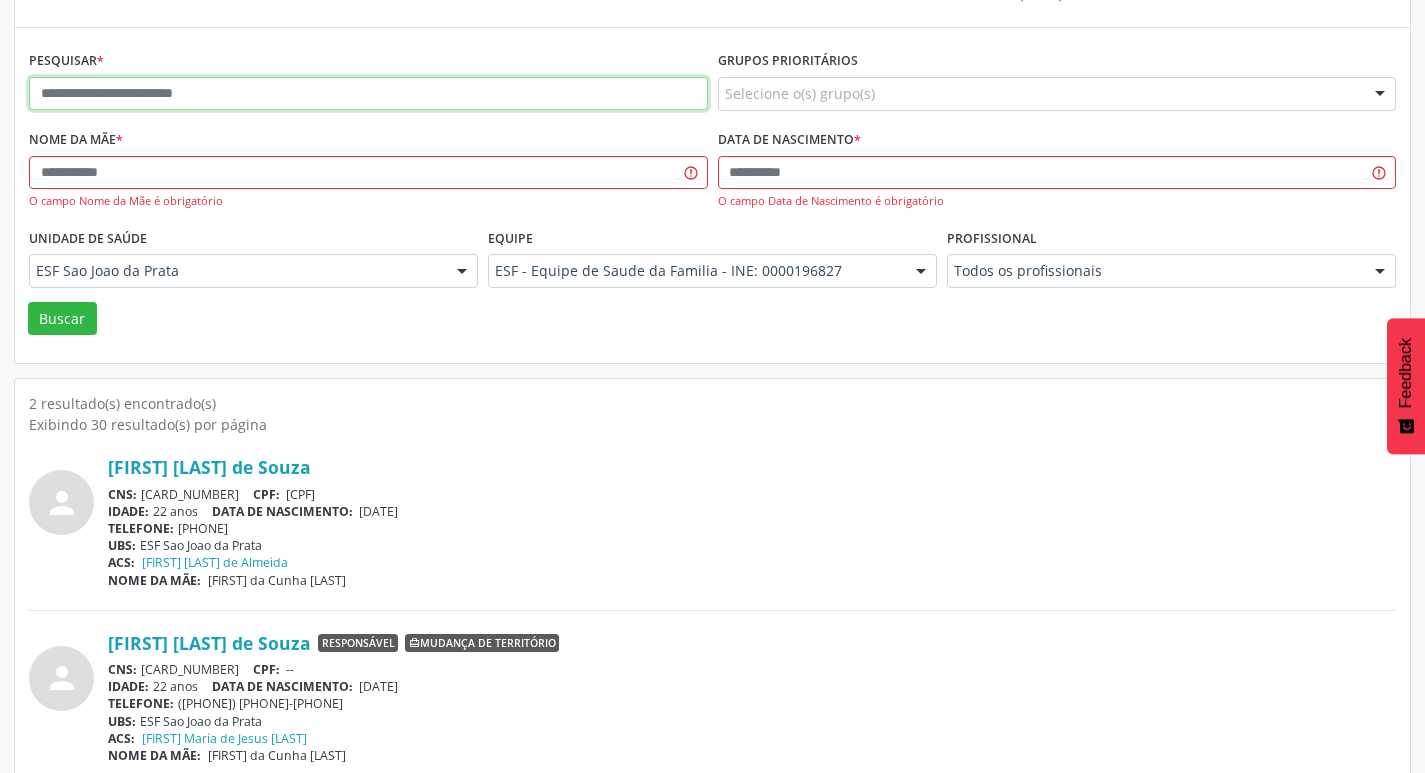 paste on "**********" 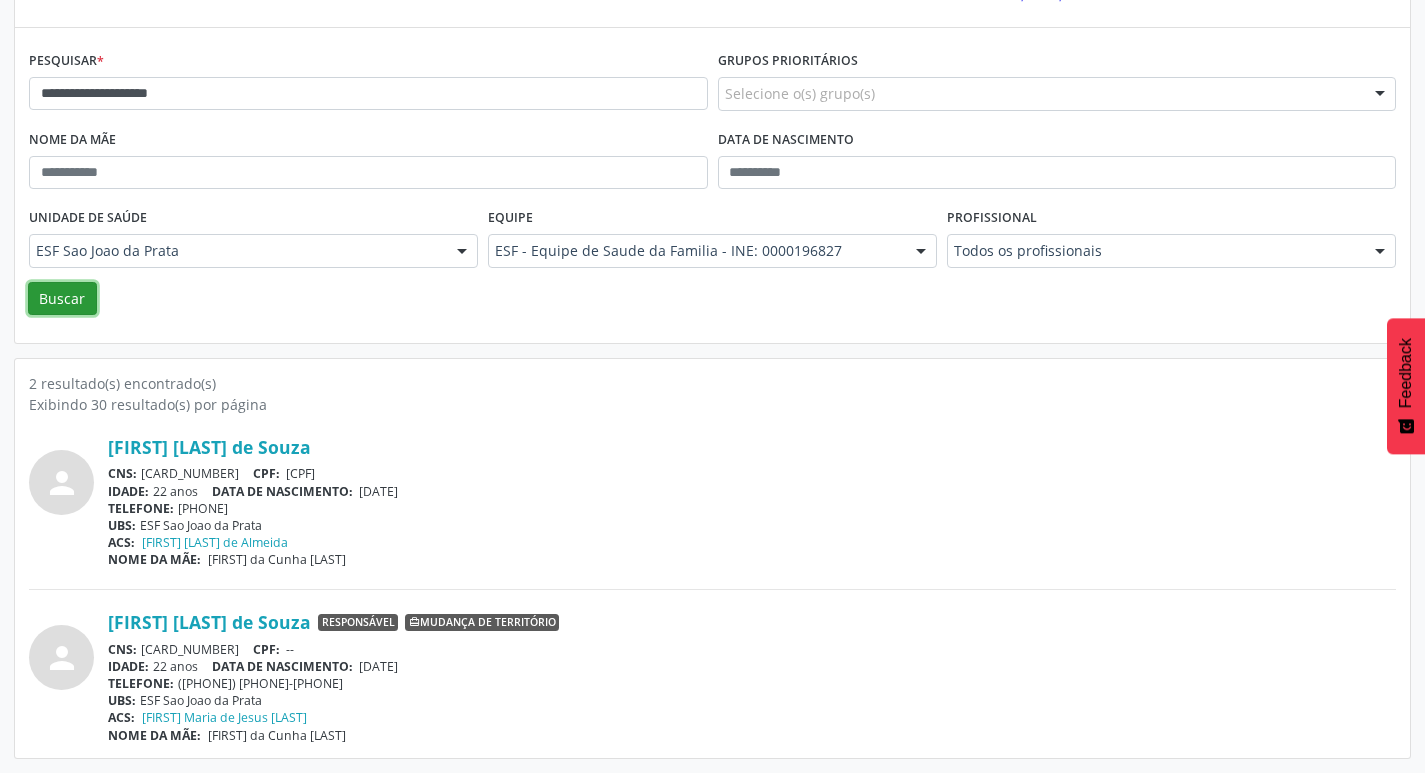 click on "Buscar" at bounding box center [62, 299] 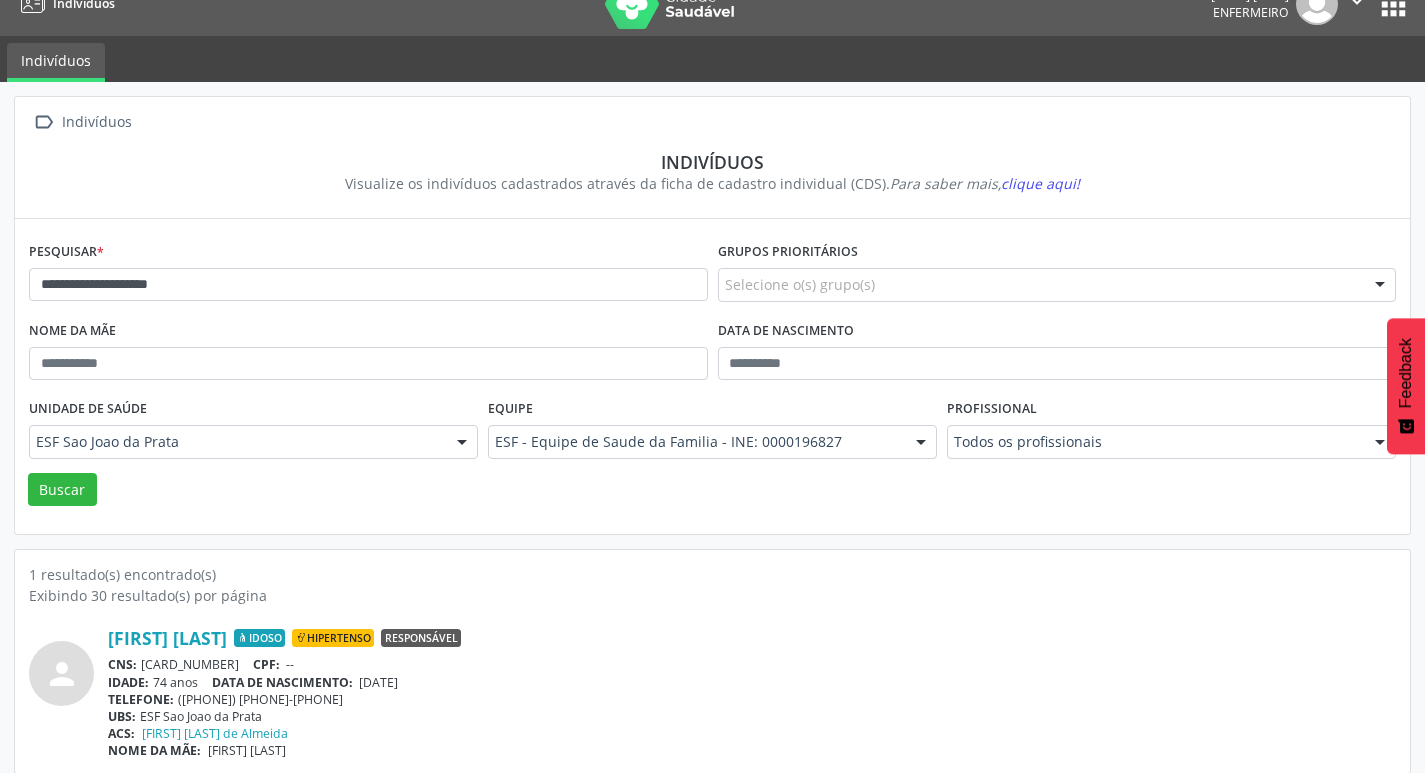 scroll, scrollTop: 43, scrollLeft: 0, axis: vertical 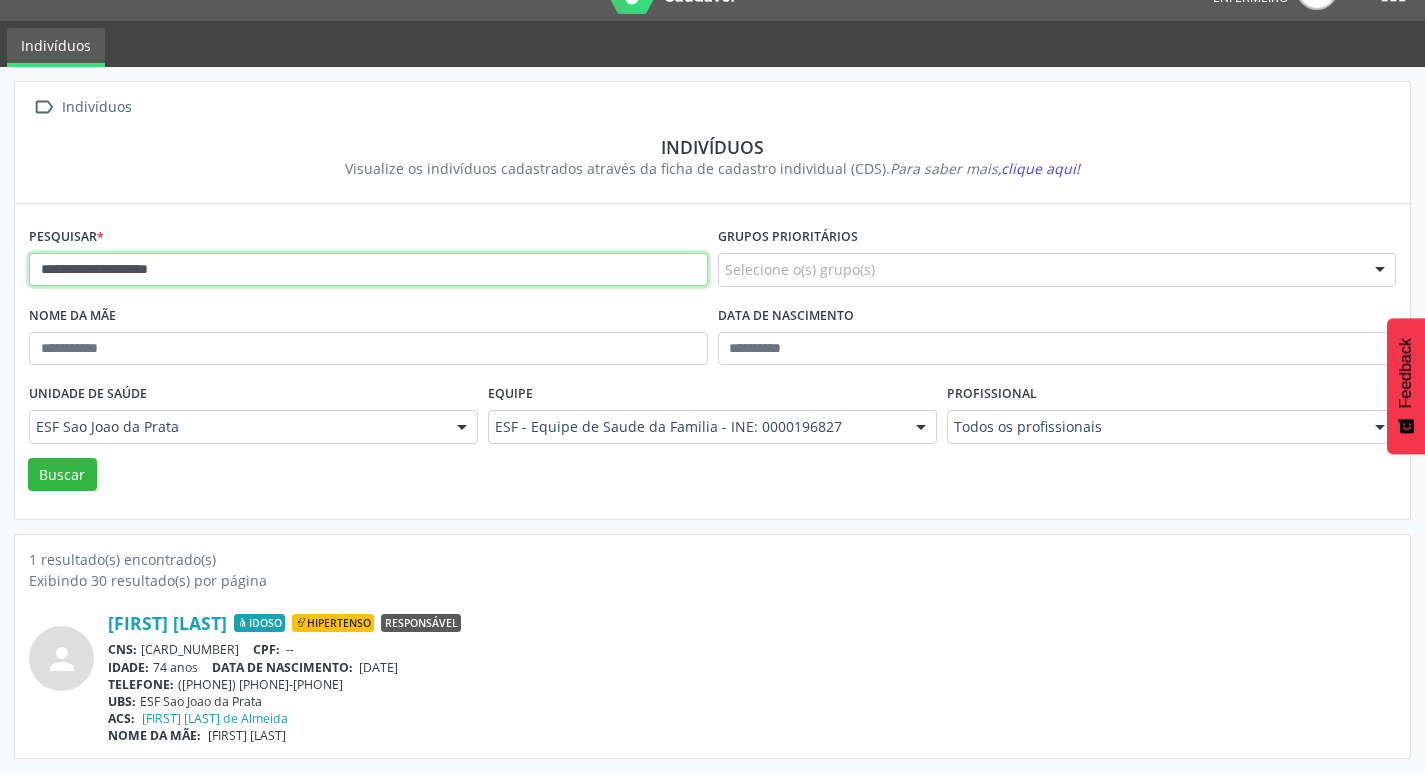 drag, startPoint x: 43, startPoint y: 271, endPoint x: 195, endPoint y: 271, distance: 152 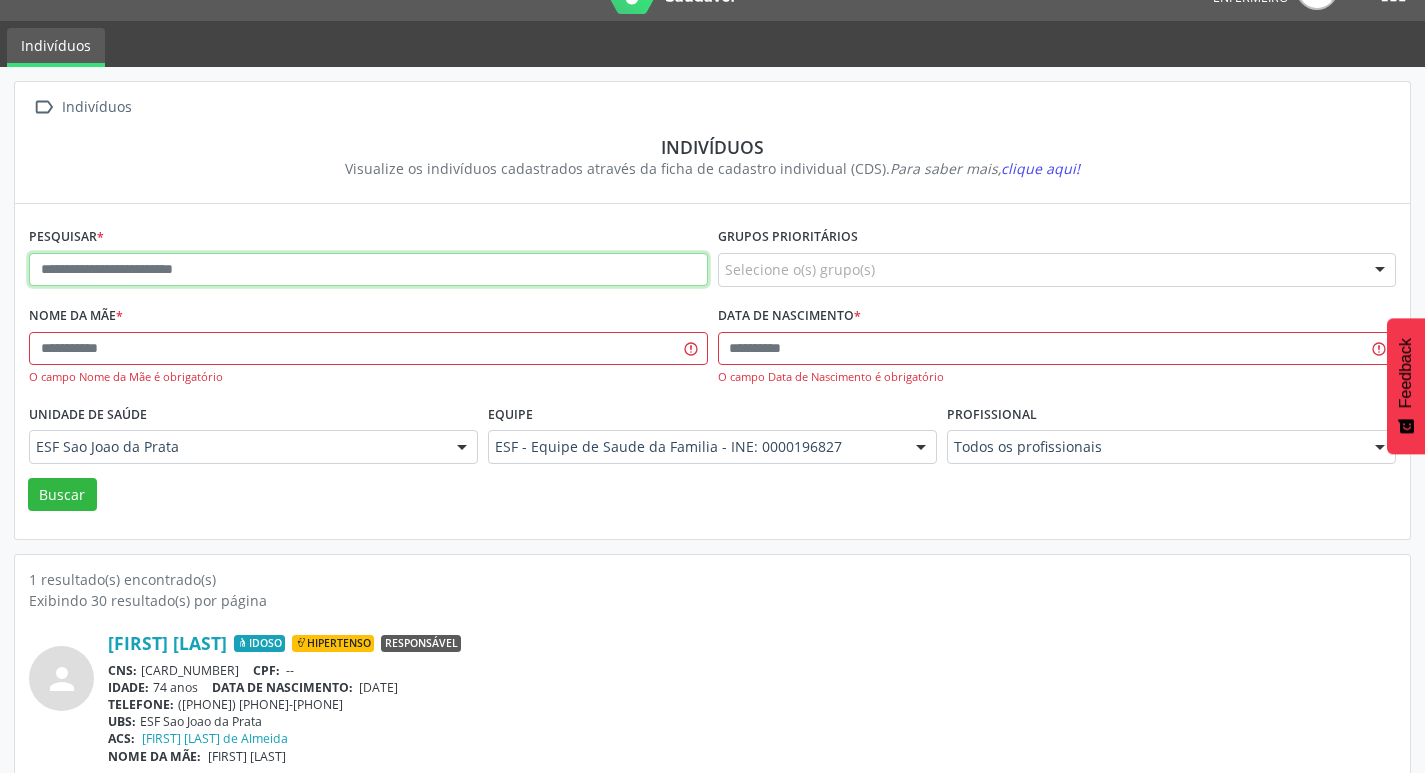 paste on "**********" 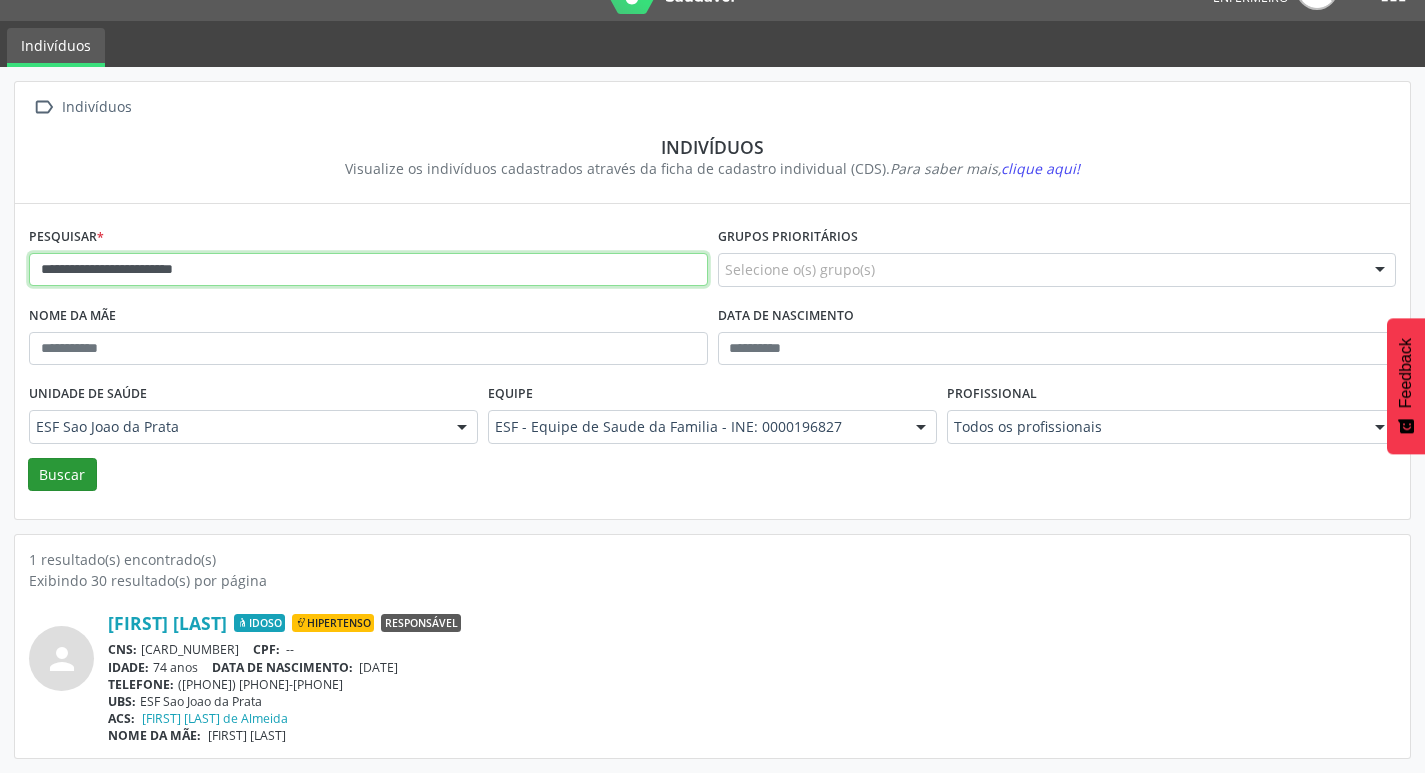 type on "**********" 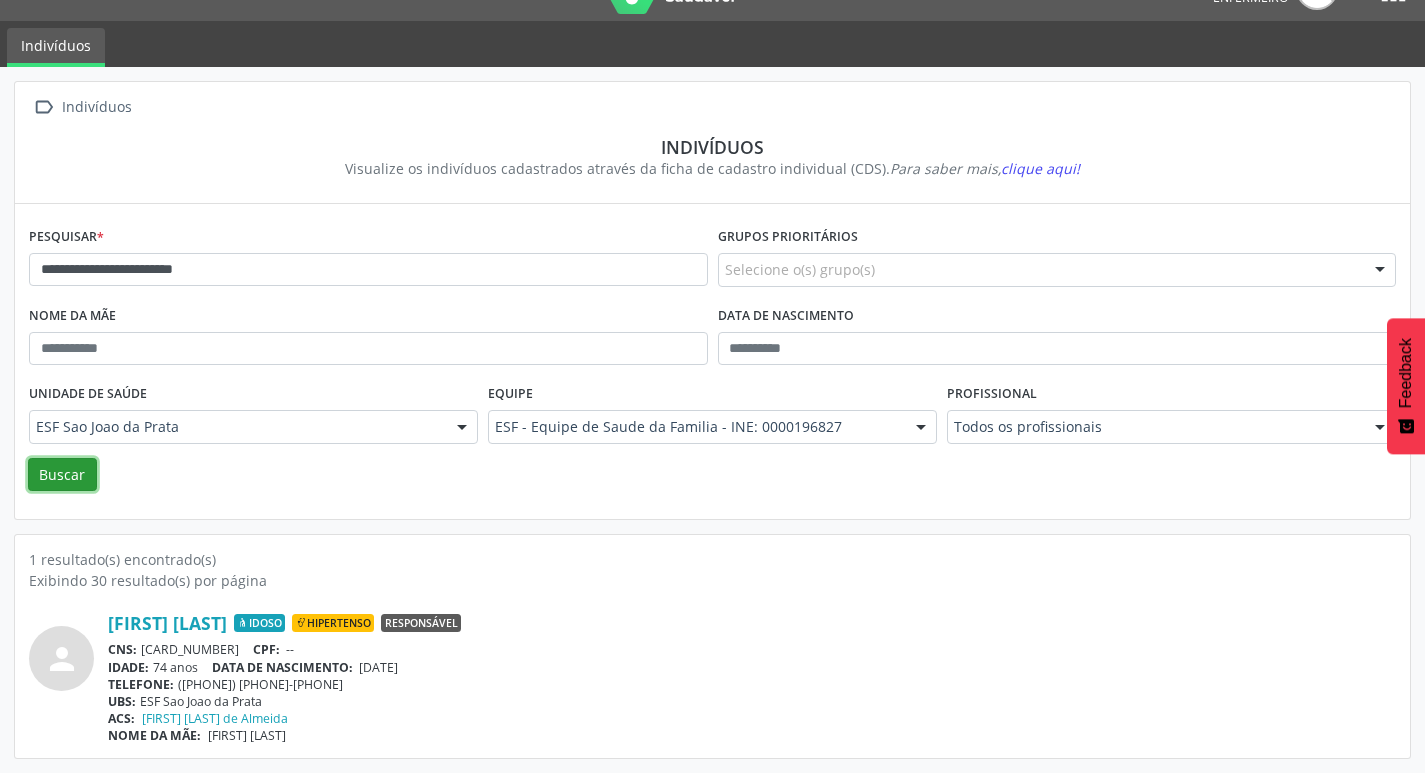 click on "Buscar" at bounding box center [62, 475] 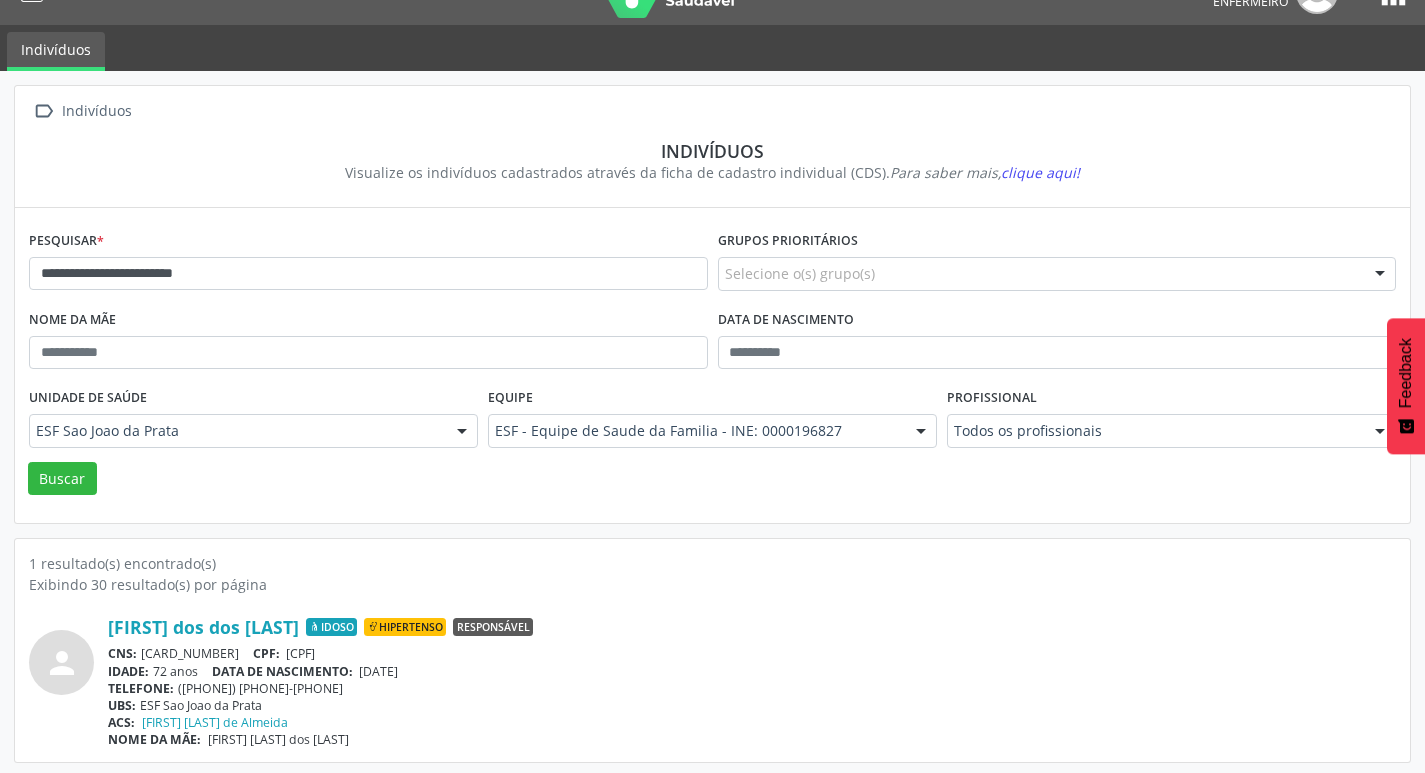 scroll, scrollTop: 43, scrollLeft: 0, axis: vertical 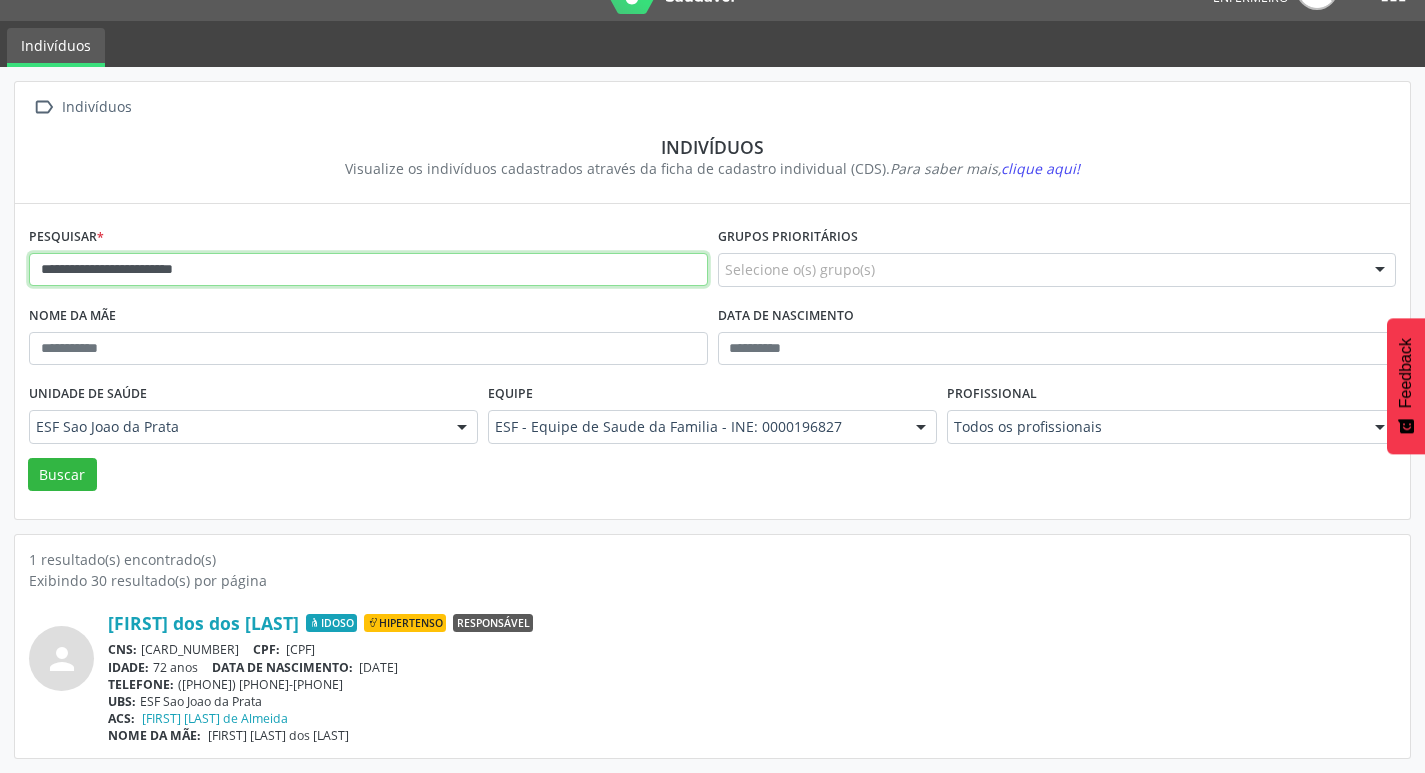 drag, startPoint x: 41, startPoint y: 264, endPoint x: 407, endPoint y: 267, distance: 366.0123 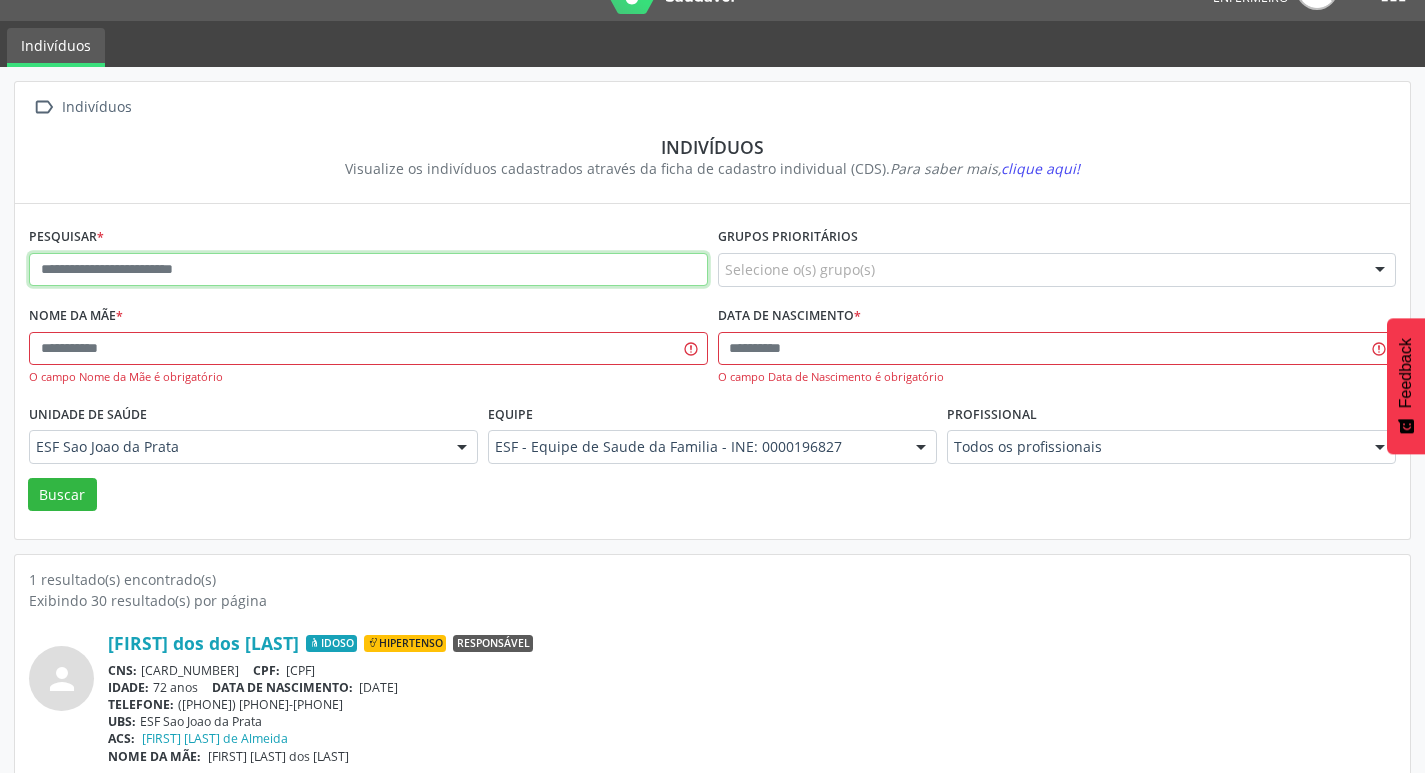 paste on "**********" 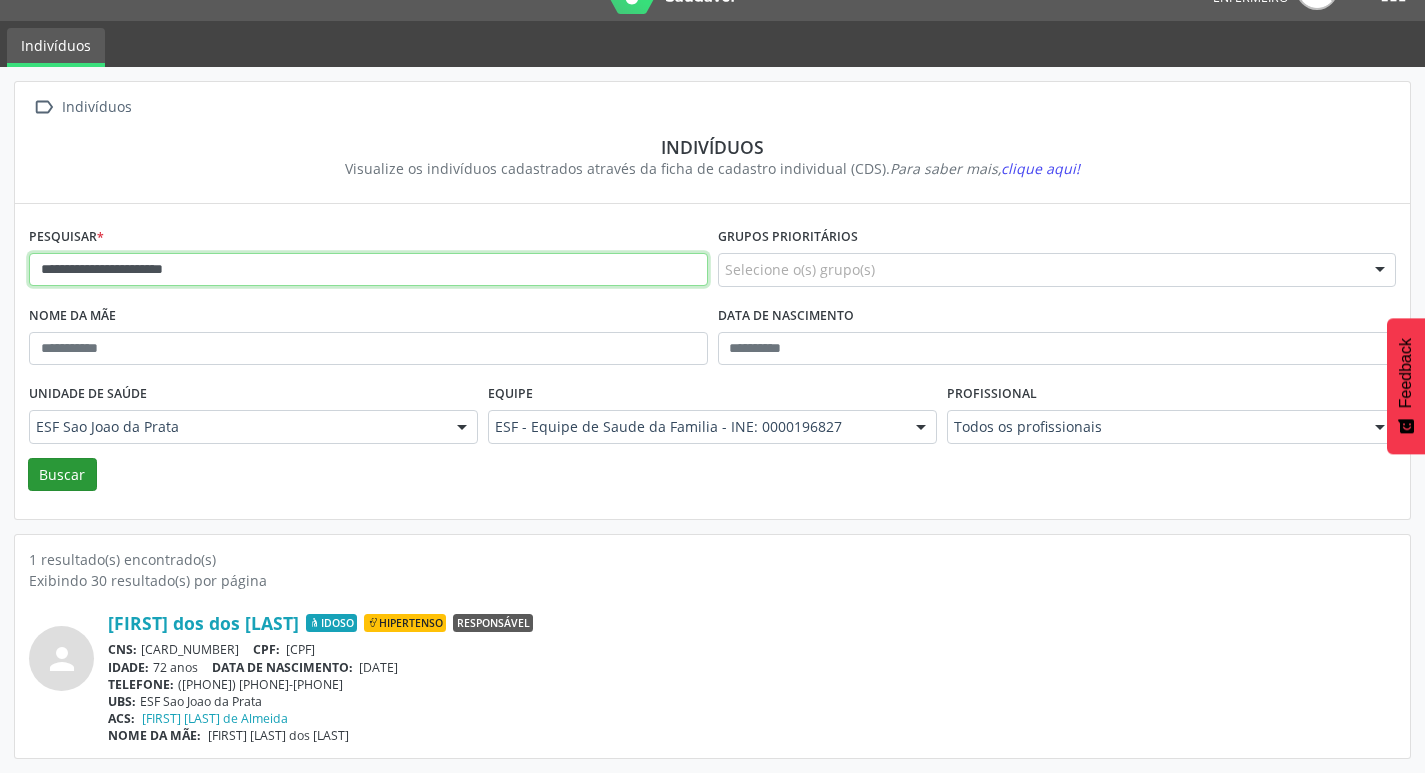 type on "**********" 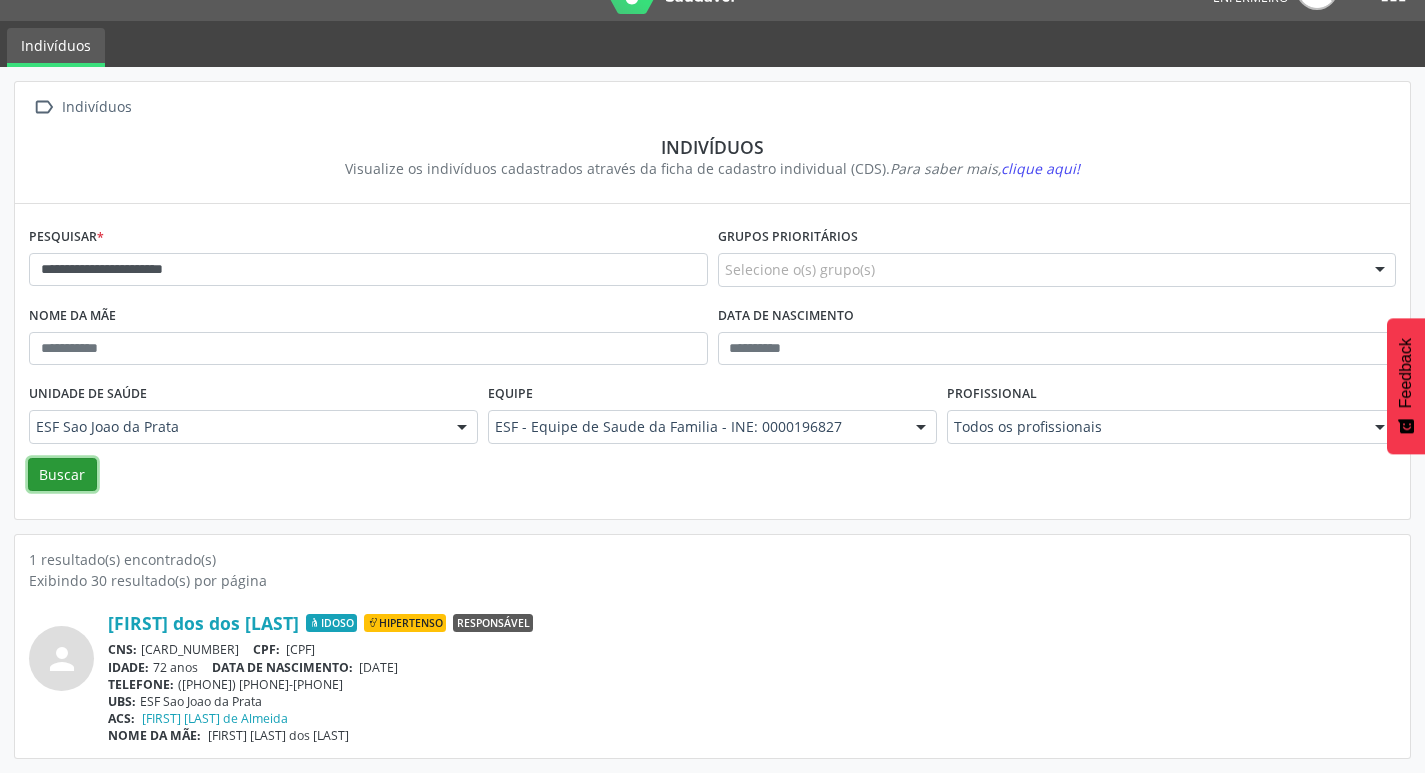 click on "Buscar" at bounding box center (62, 475) 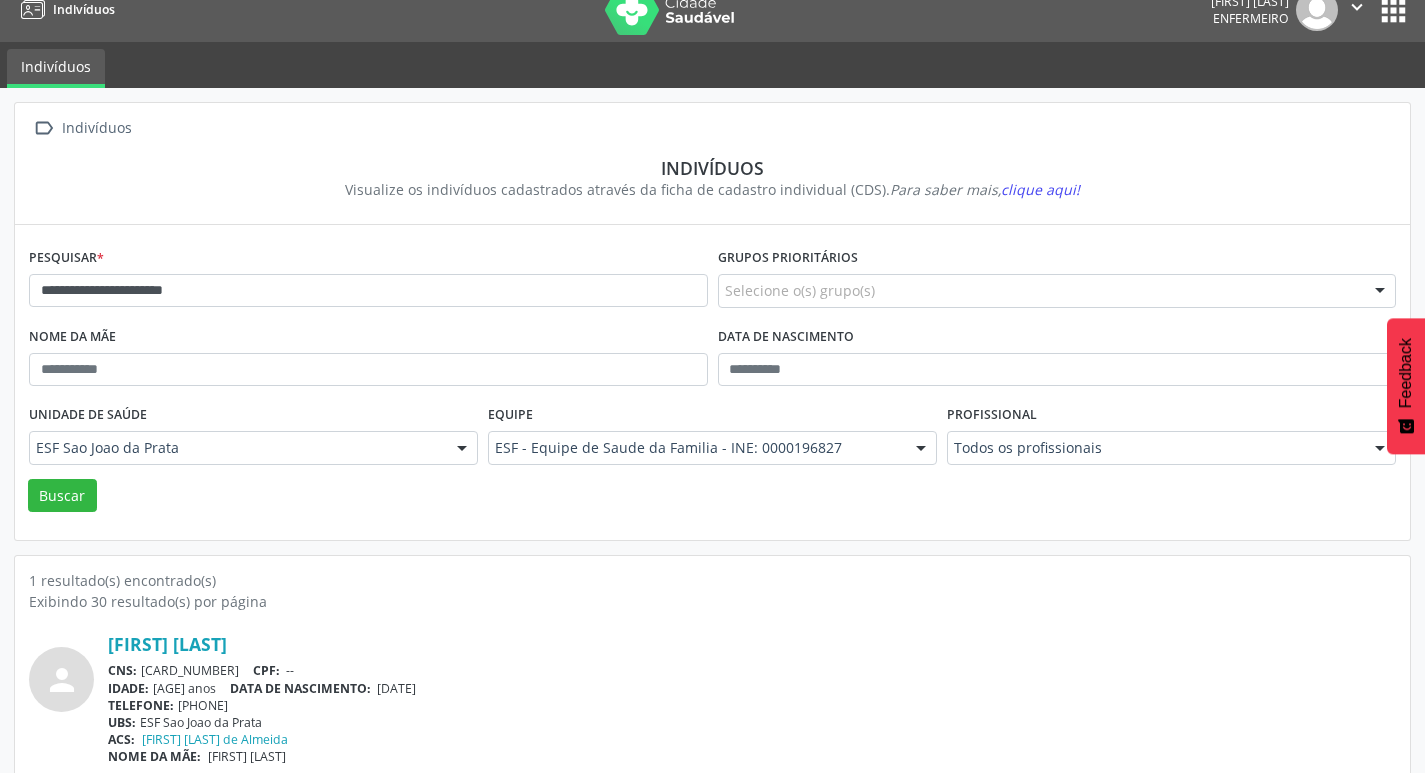 scroll, scrollTop: 43, scrollLeft: 0, axis: vertical 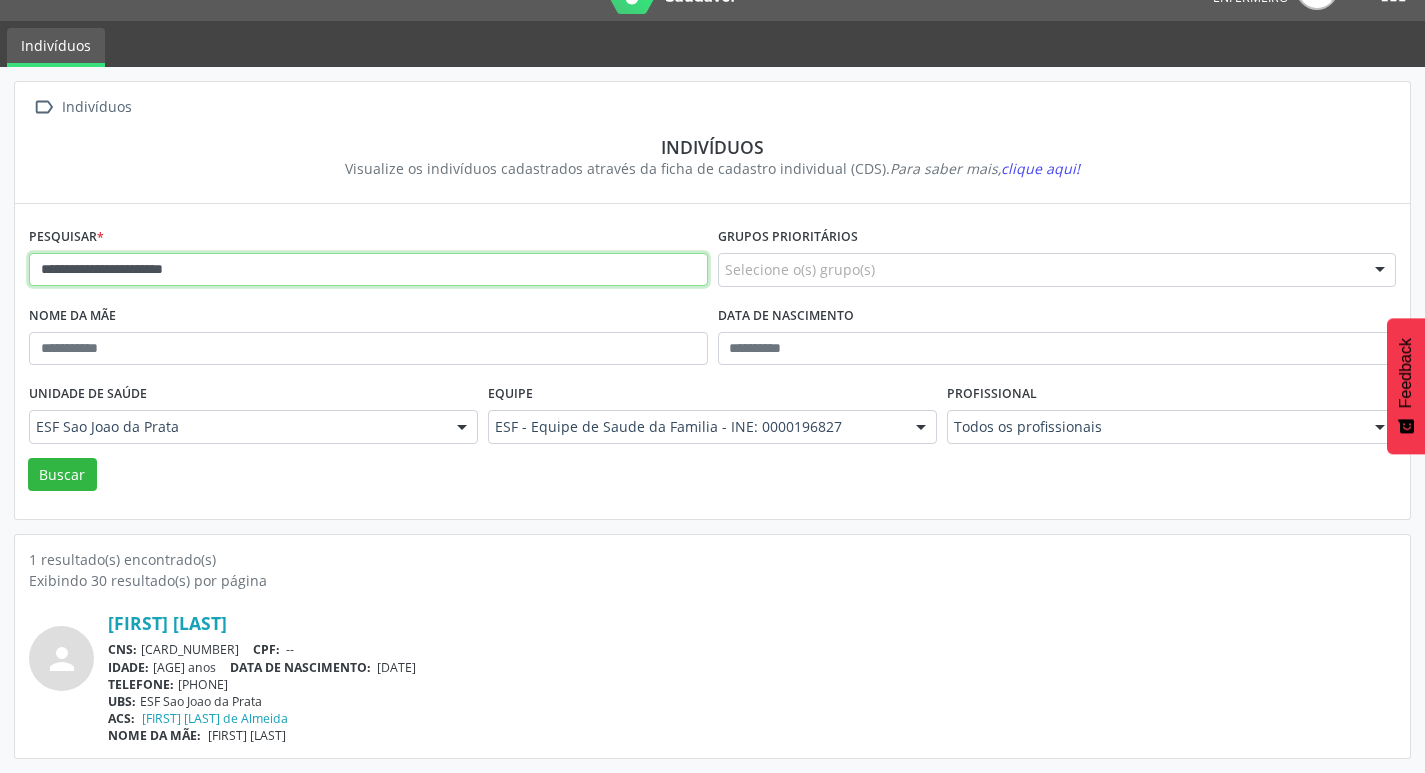 drag, startPoint x: 37, startPoint y: 262, endPoint x: 311, endPoint y: 251, distance: 274.2207 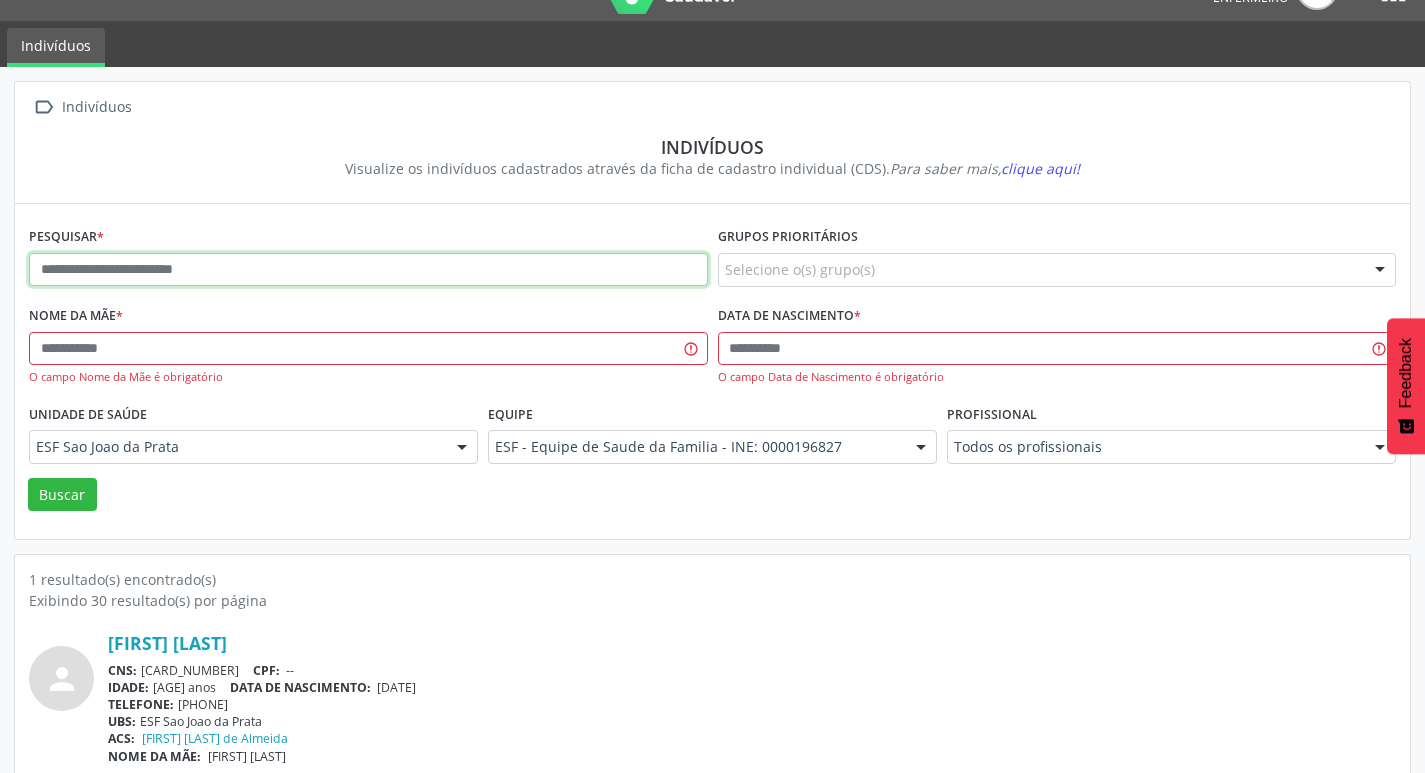 drag, startPoint x: 319, startPoint y: 253, endPoint x: 199, endPoint y: 272, distance: 121.49486 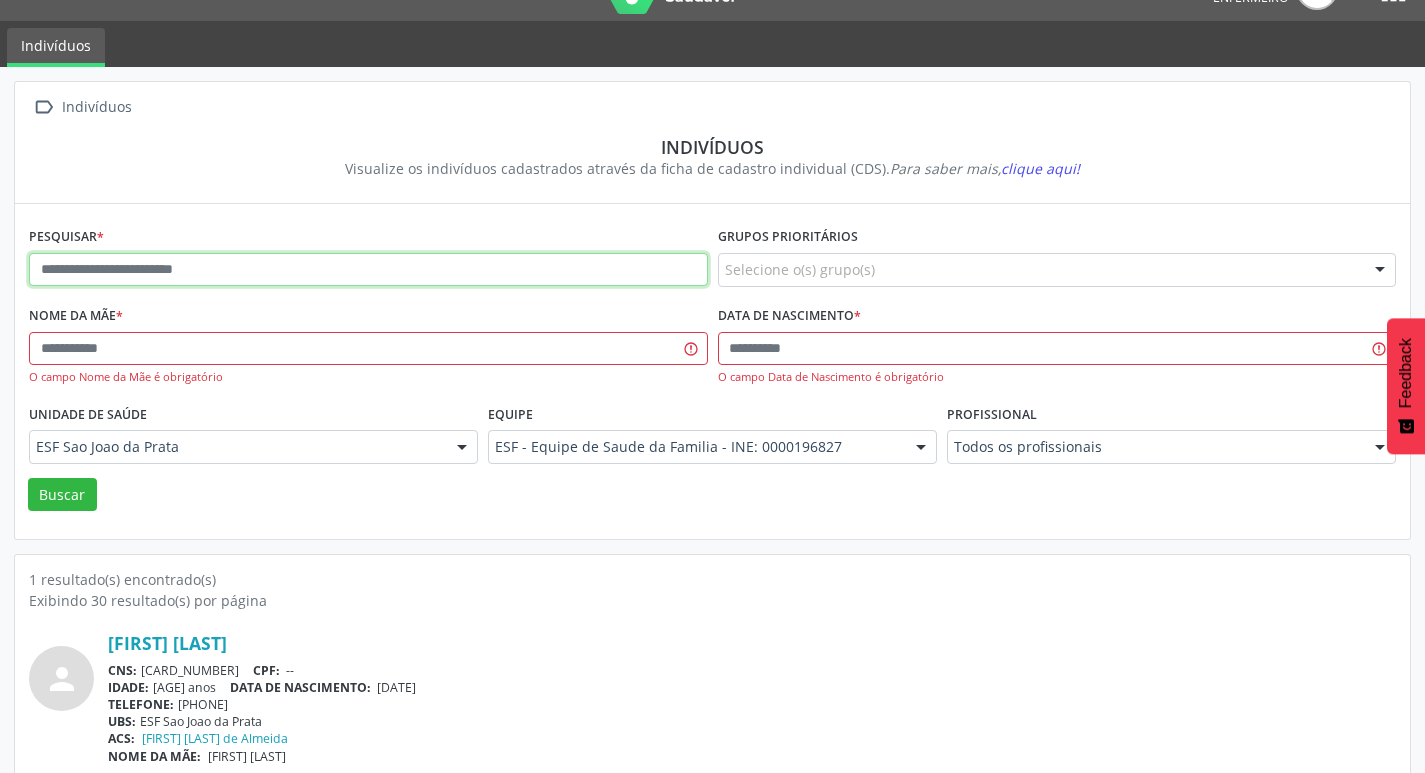 paste on "**********" 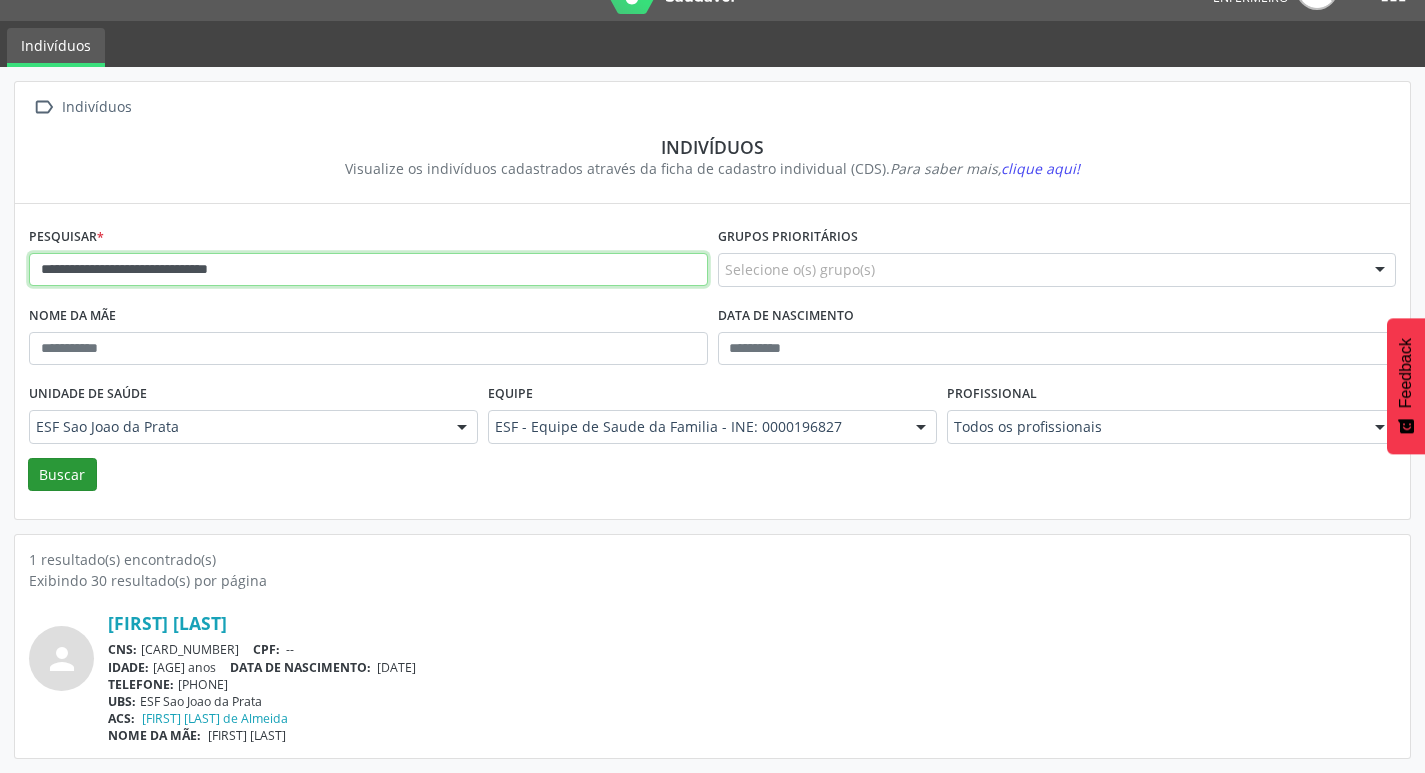 type on "**********" 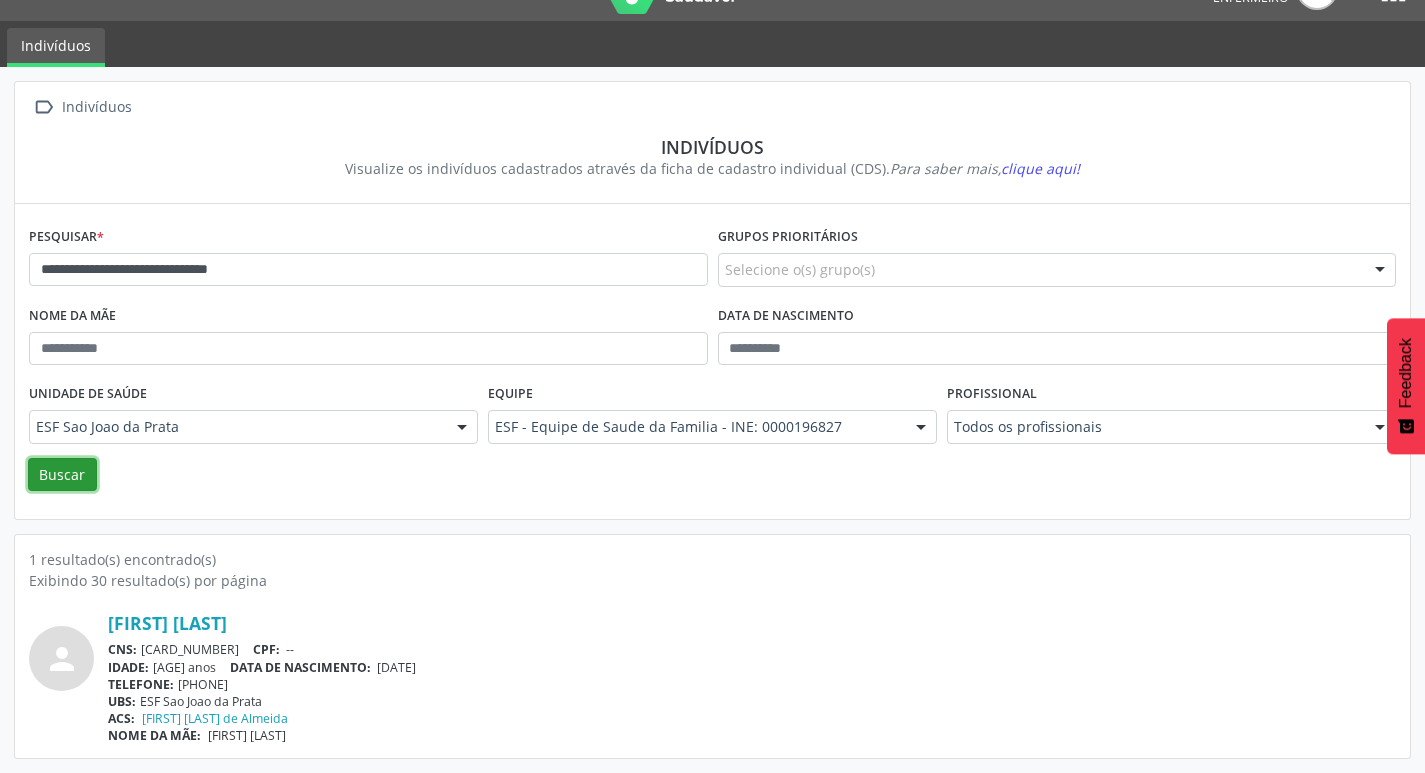 click on "Buscar" at bounding box center [62, 475] 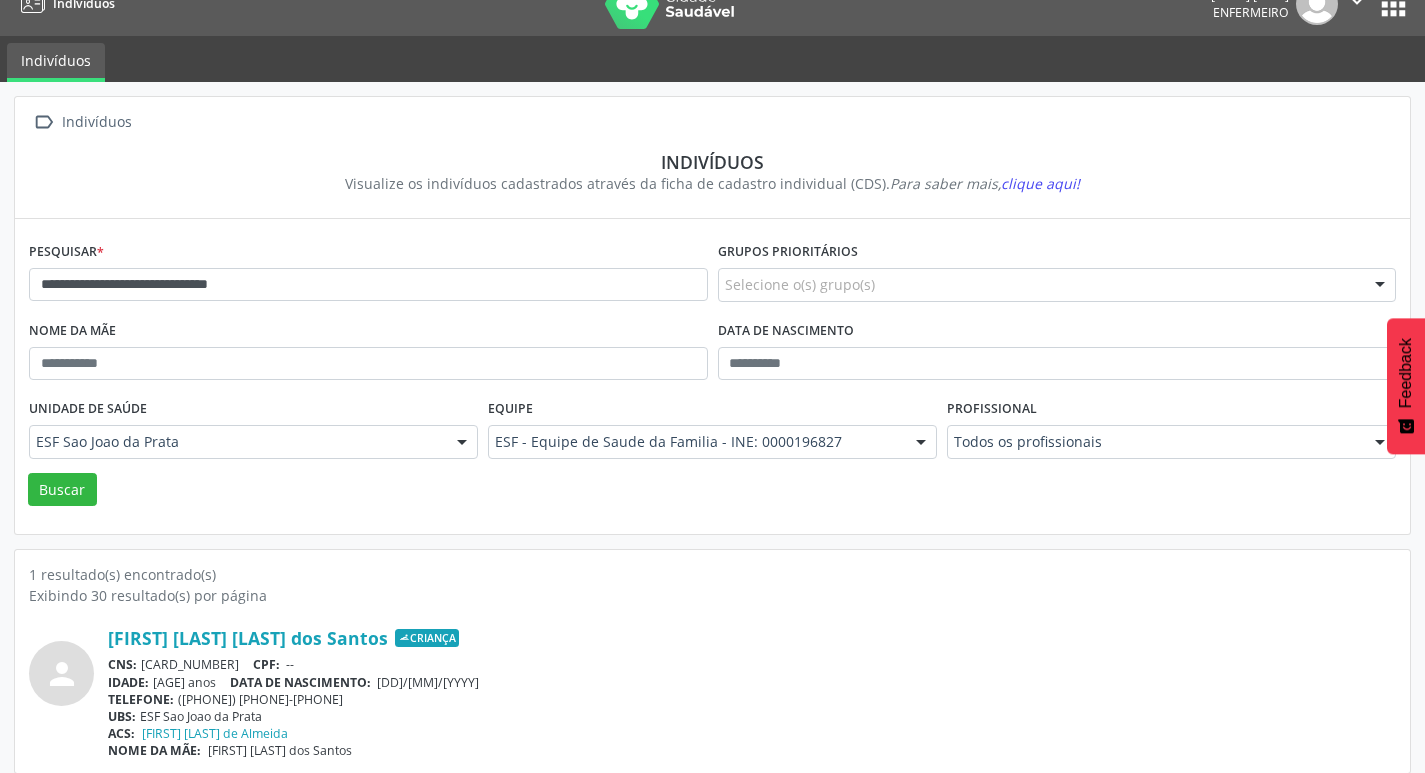 scroll, scrollTop: 43, scrollLeft: 0, axis: vertical 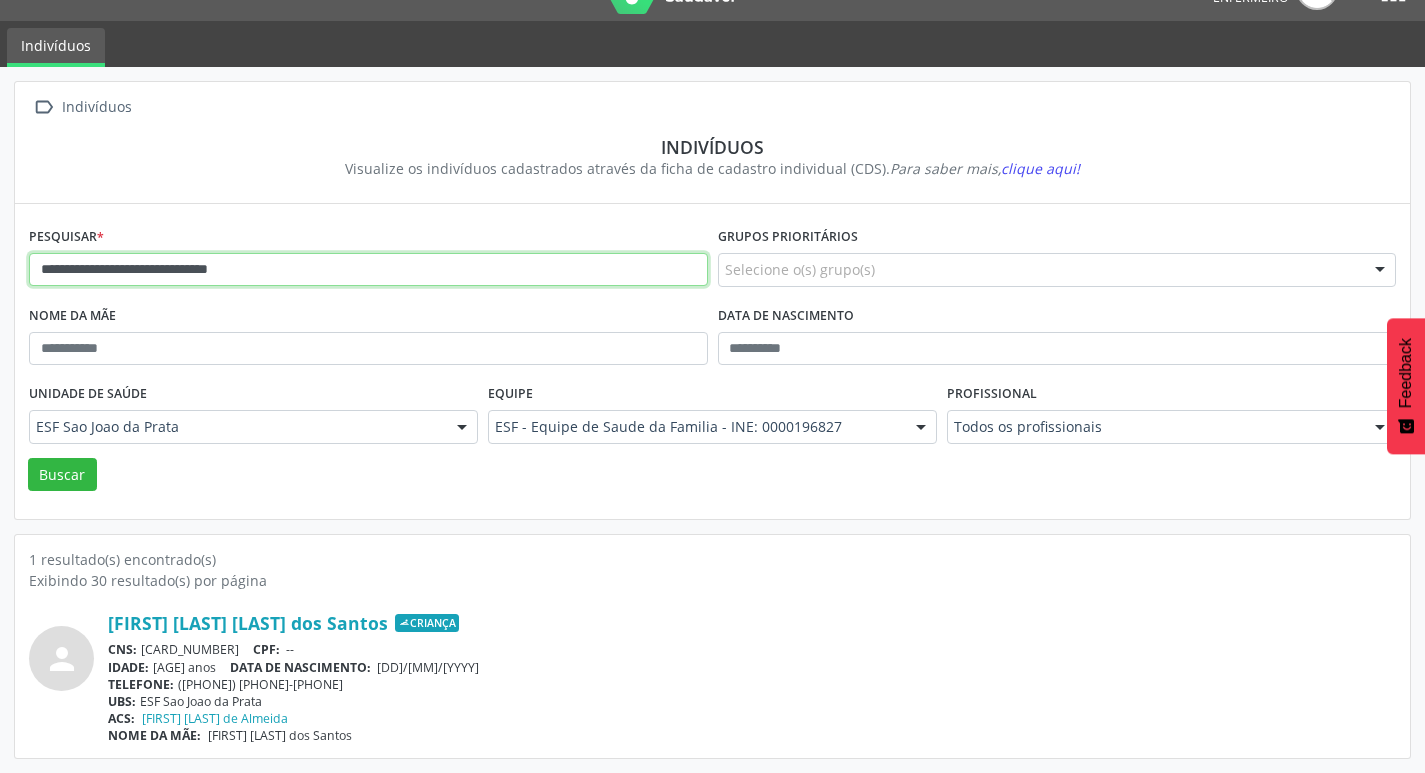 drag, startPoint x: 36, startPoint y: 270, endPoint x: 461, endPoint y: 281, distance: 425.14233 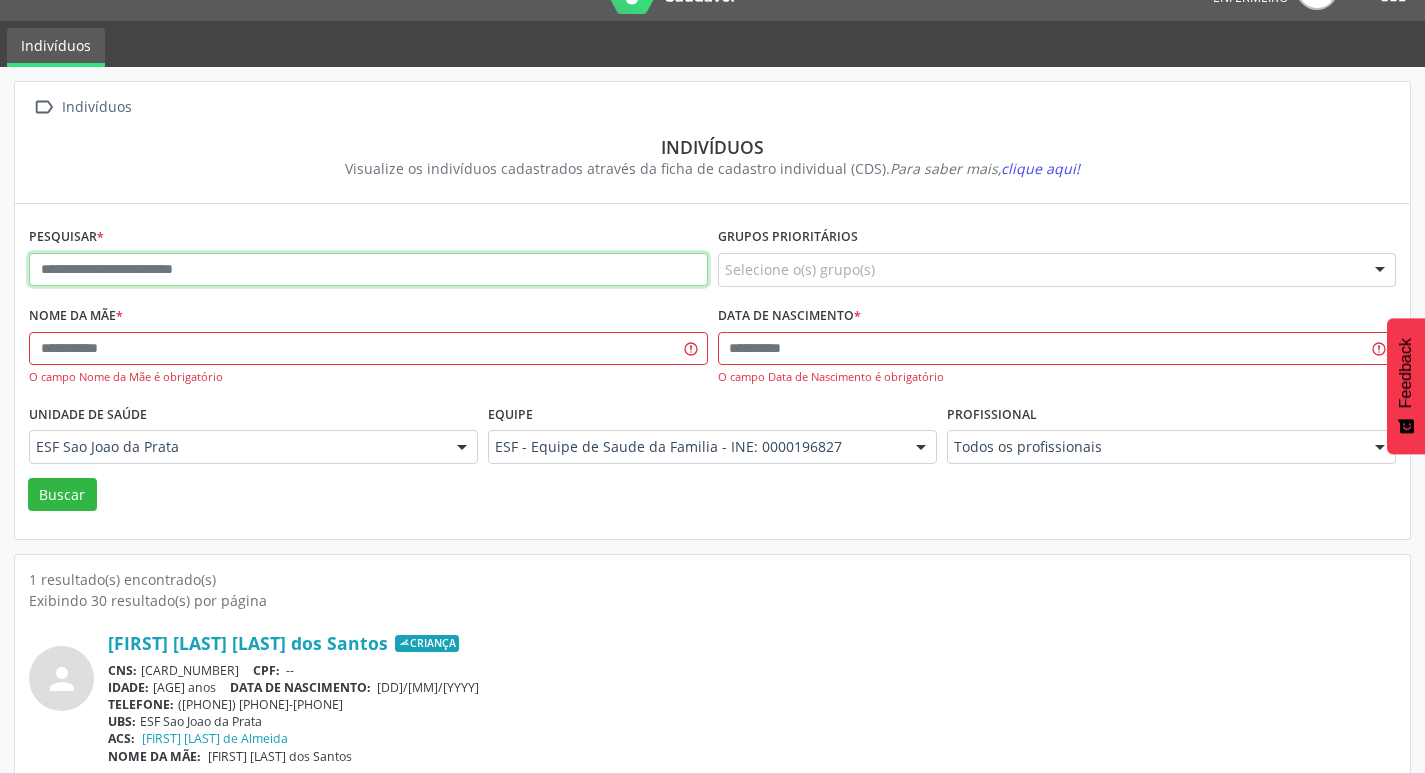 paste on "**********" 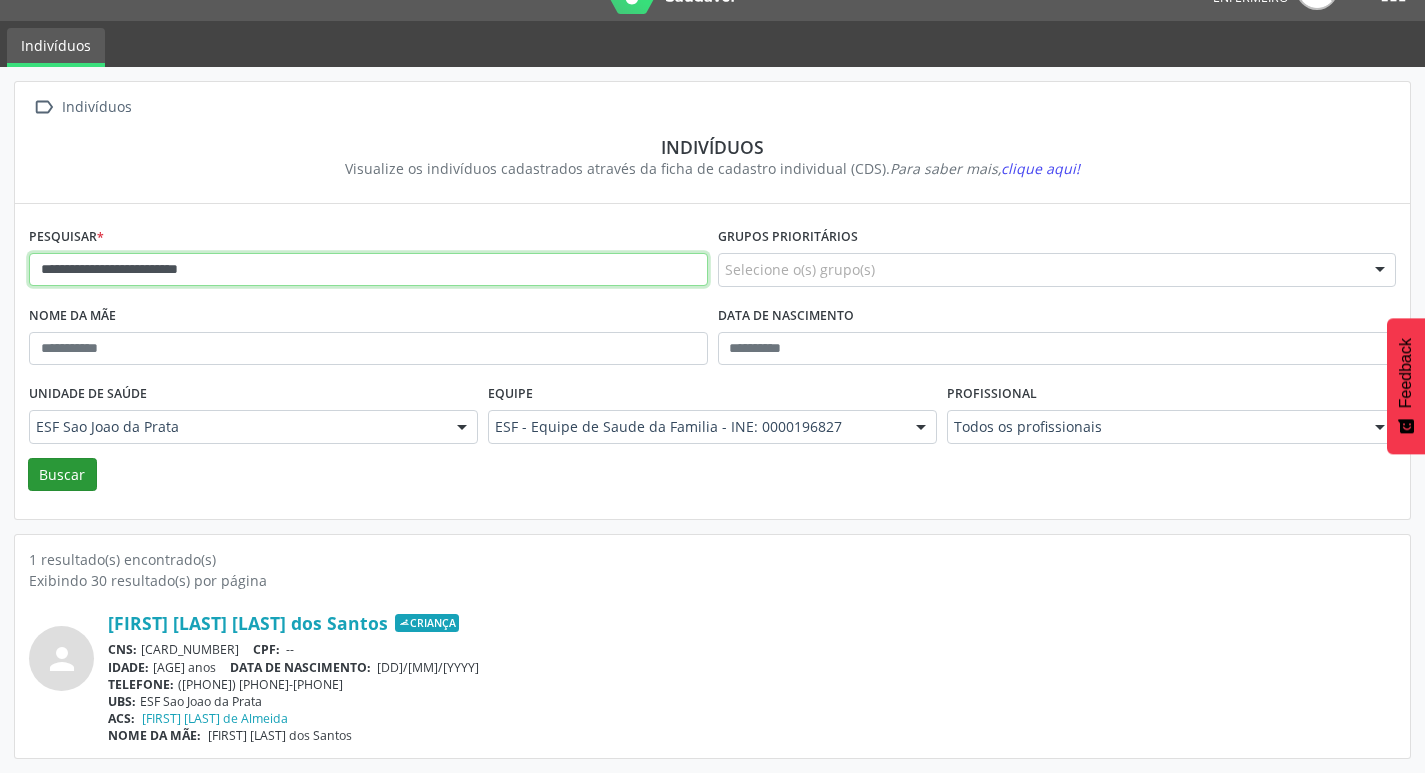 type on "**********" 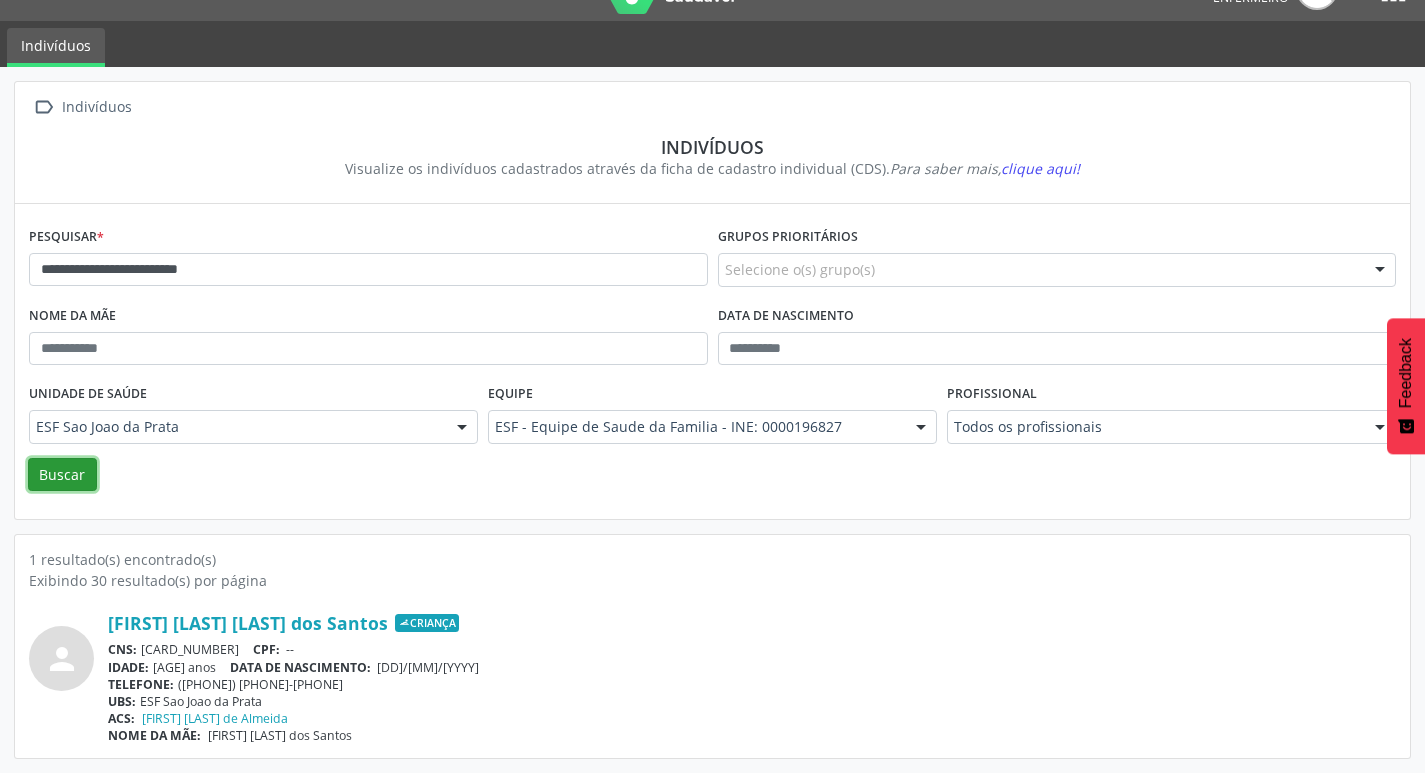 click on "Buscar" at bounding box center [62, 475] 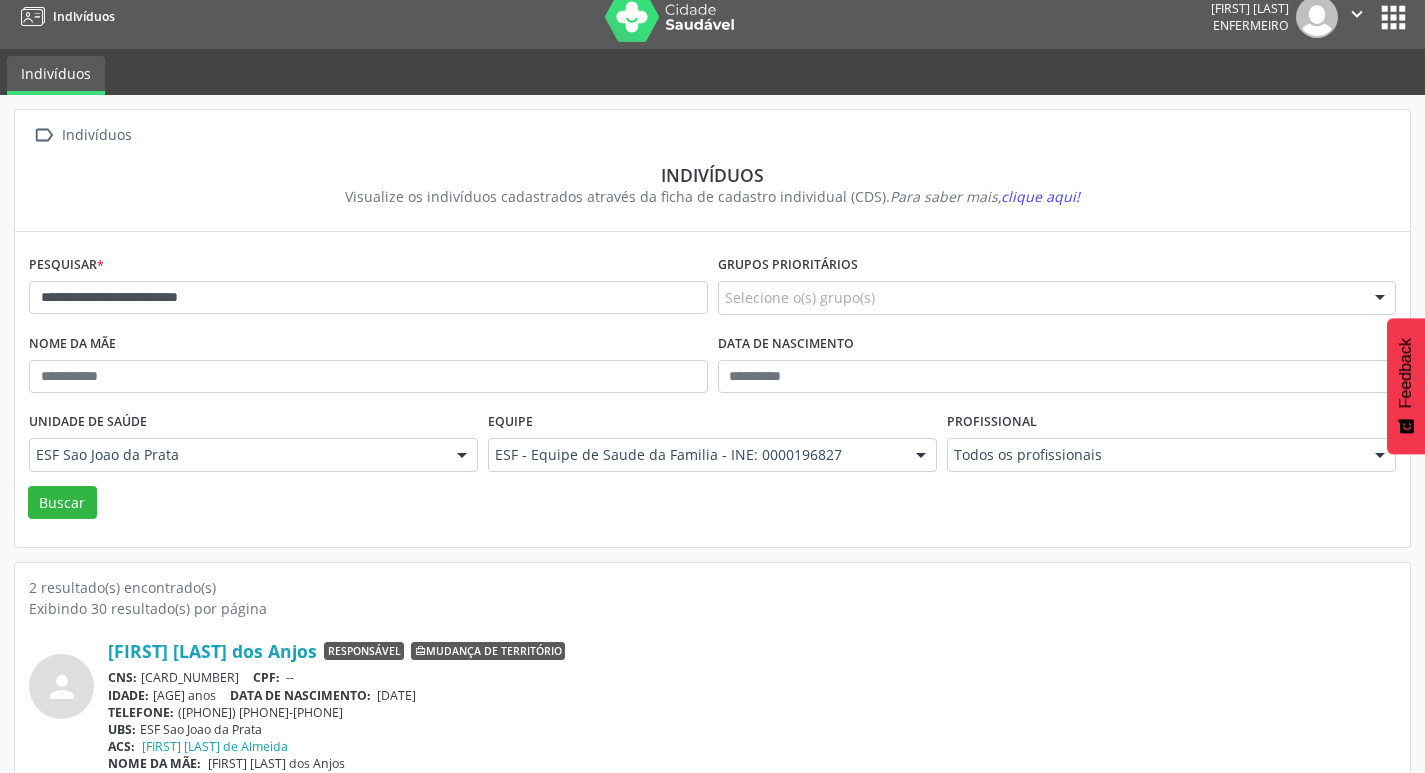 scroll, scrollTop: 0, scrollLeft: 0, axis: both 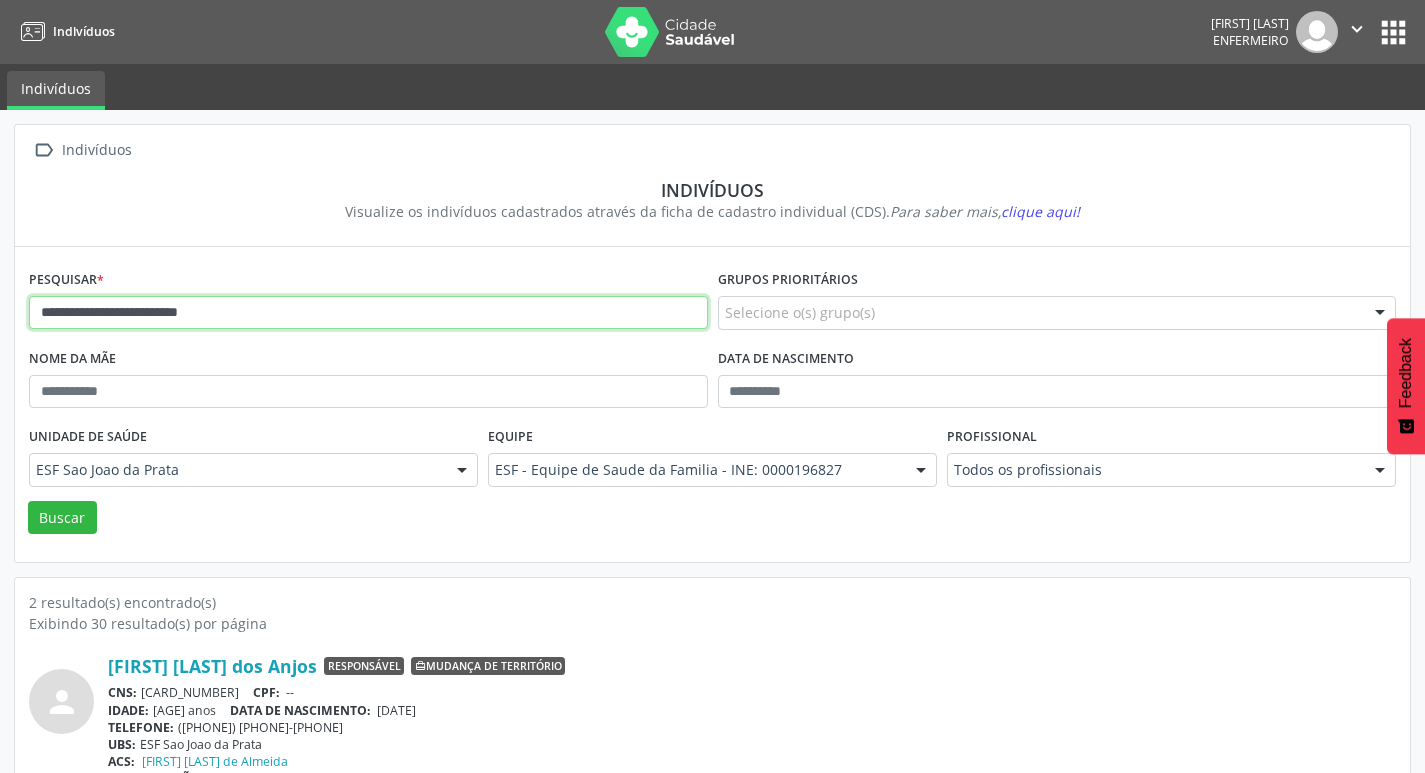 drag, startPoint x: 272, startPoint y: 314, endPoint x: 3, endPoint y: 313, distance: 269.00186 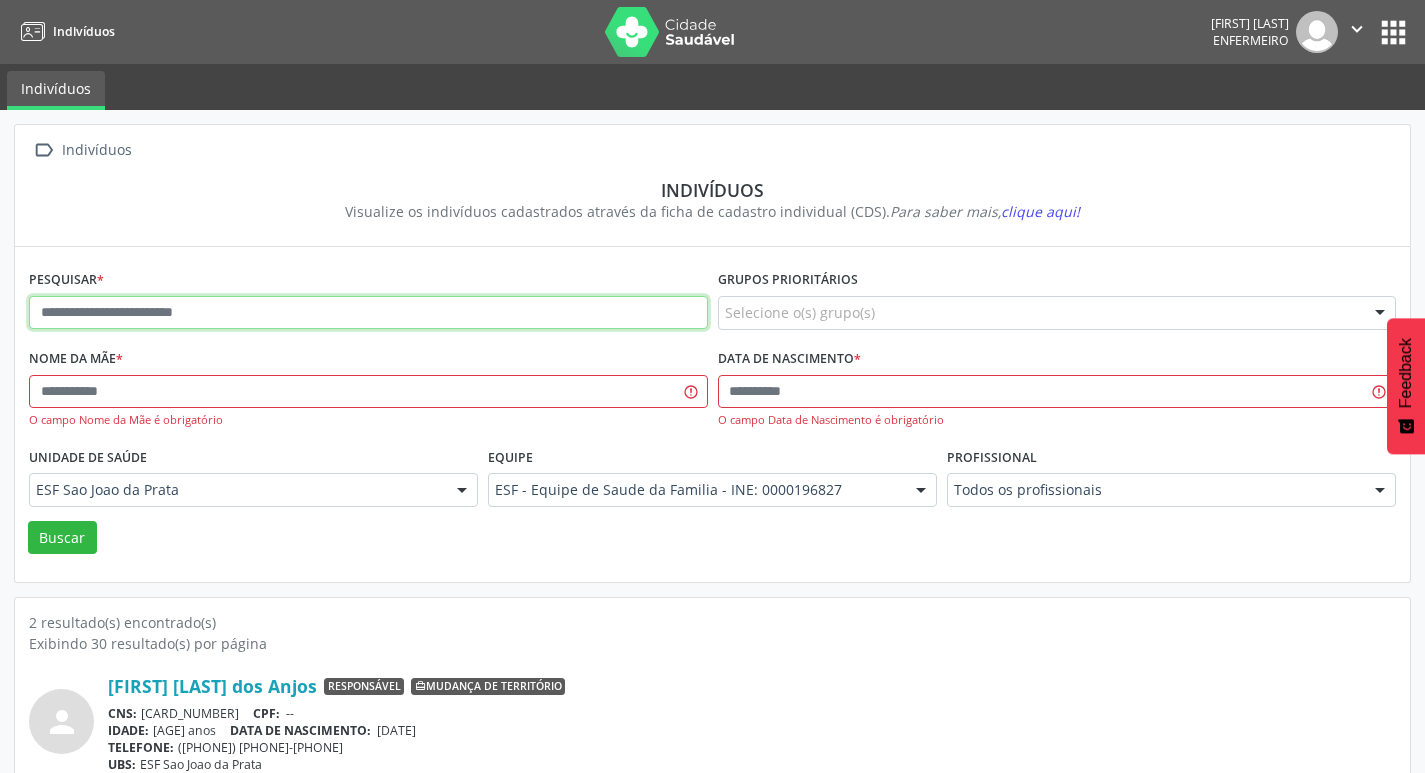 paste on "**********" 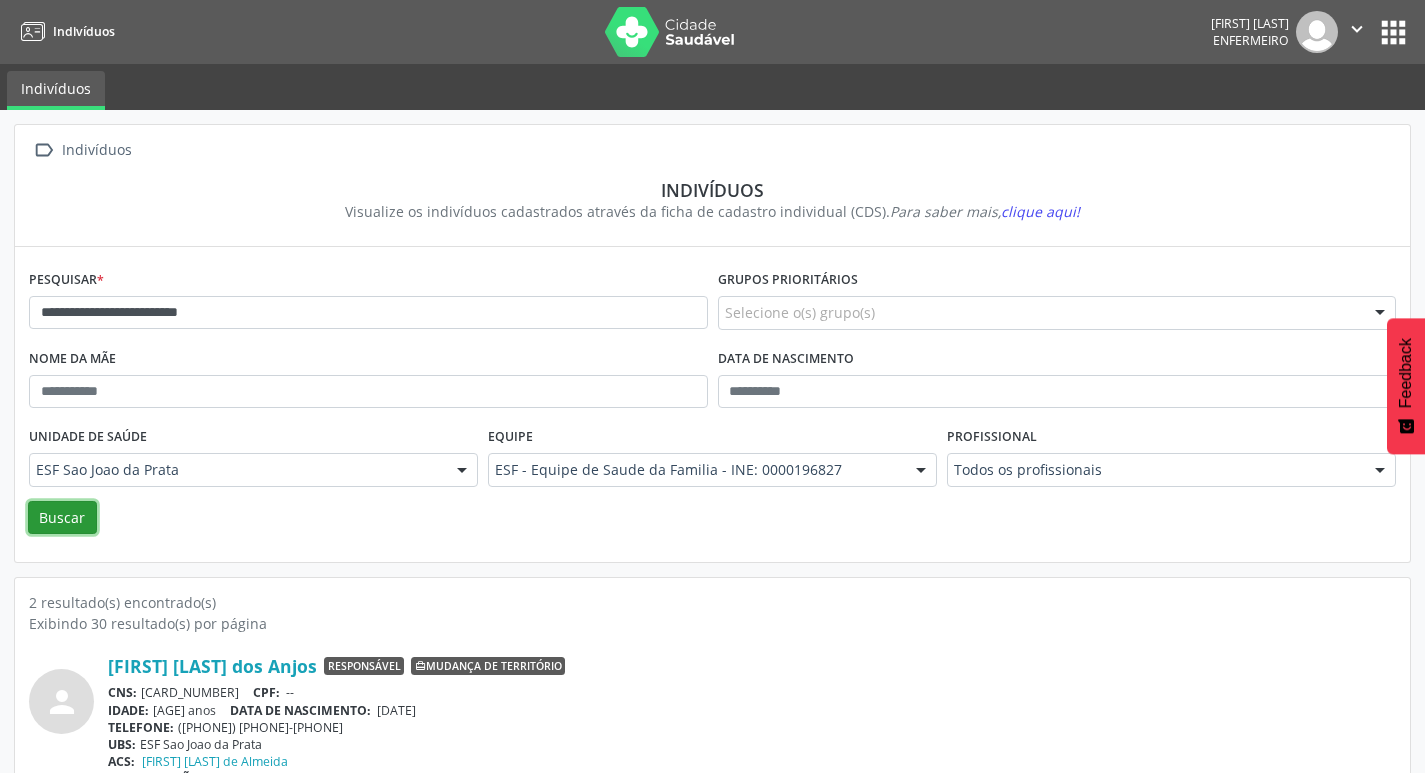 click on "Buscar" at bounding box center [62, 518] 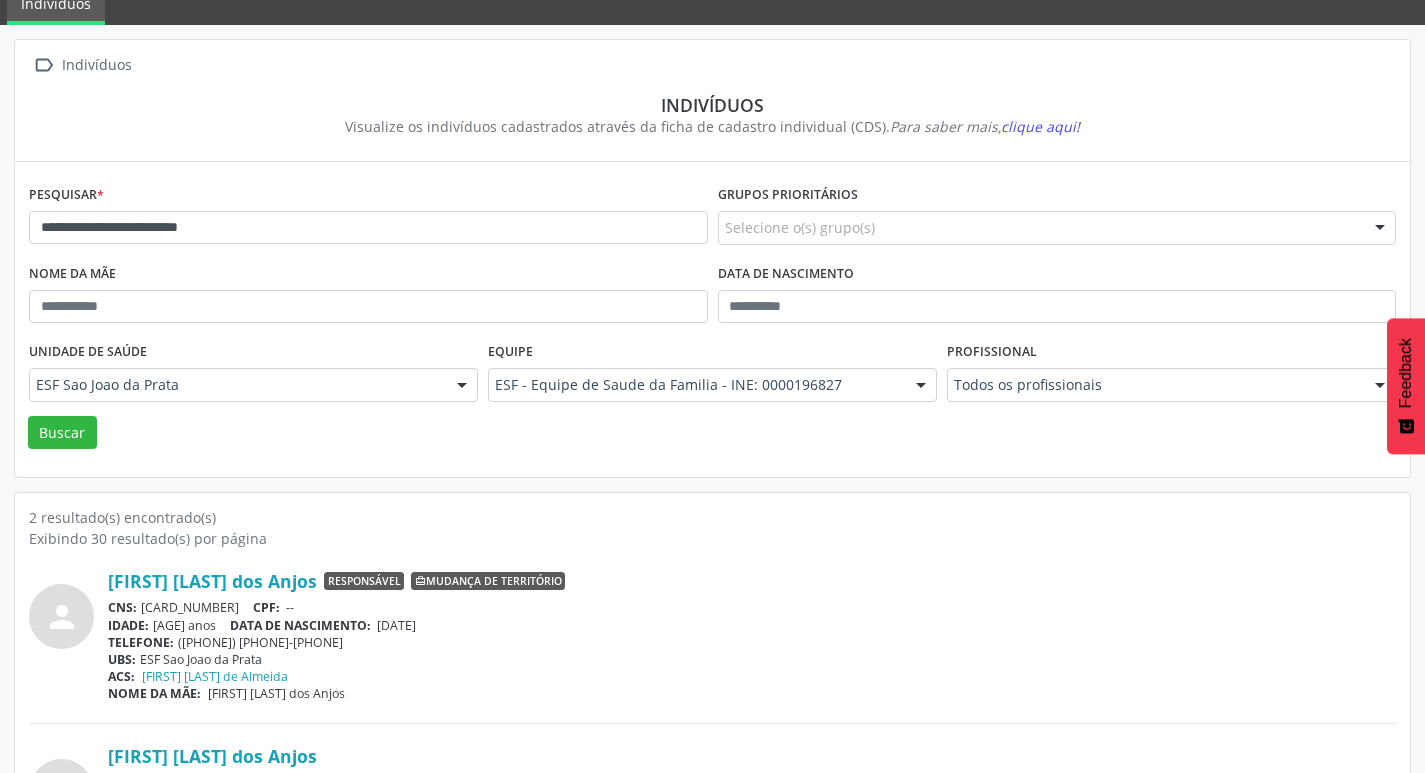 scroll, scrollTop: 219, scrollLeft: 0, axis: vertical 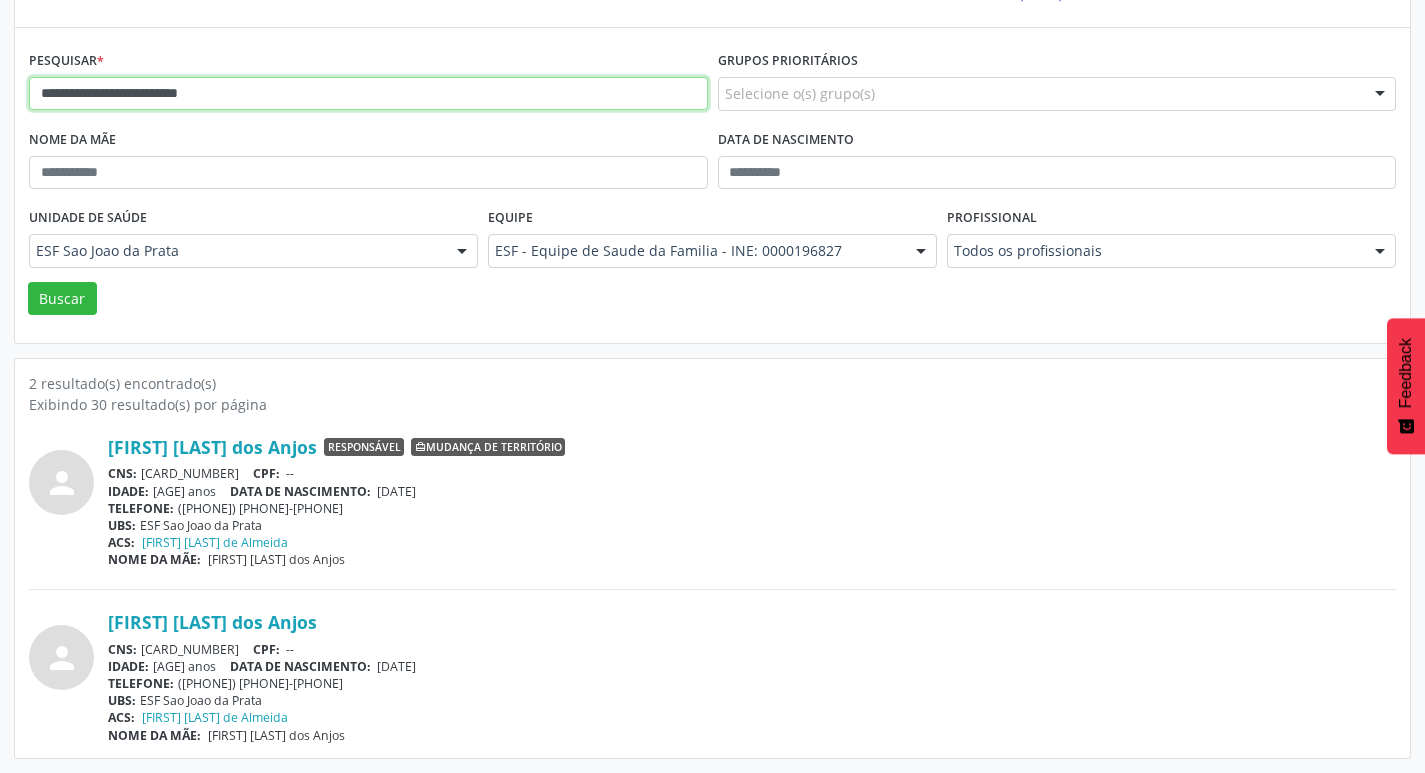 drag, startPoint x: 242, startPoint y: 94, endPoint x: 19, endPoint y: 103, distance: 223.18153 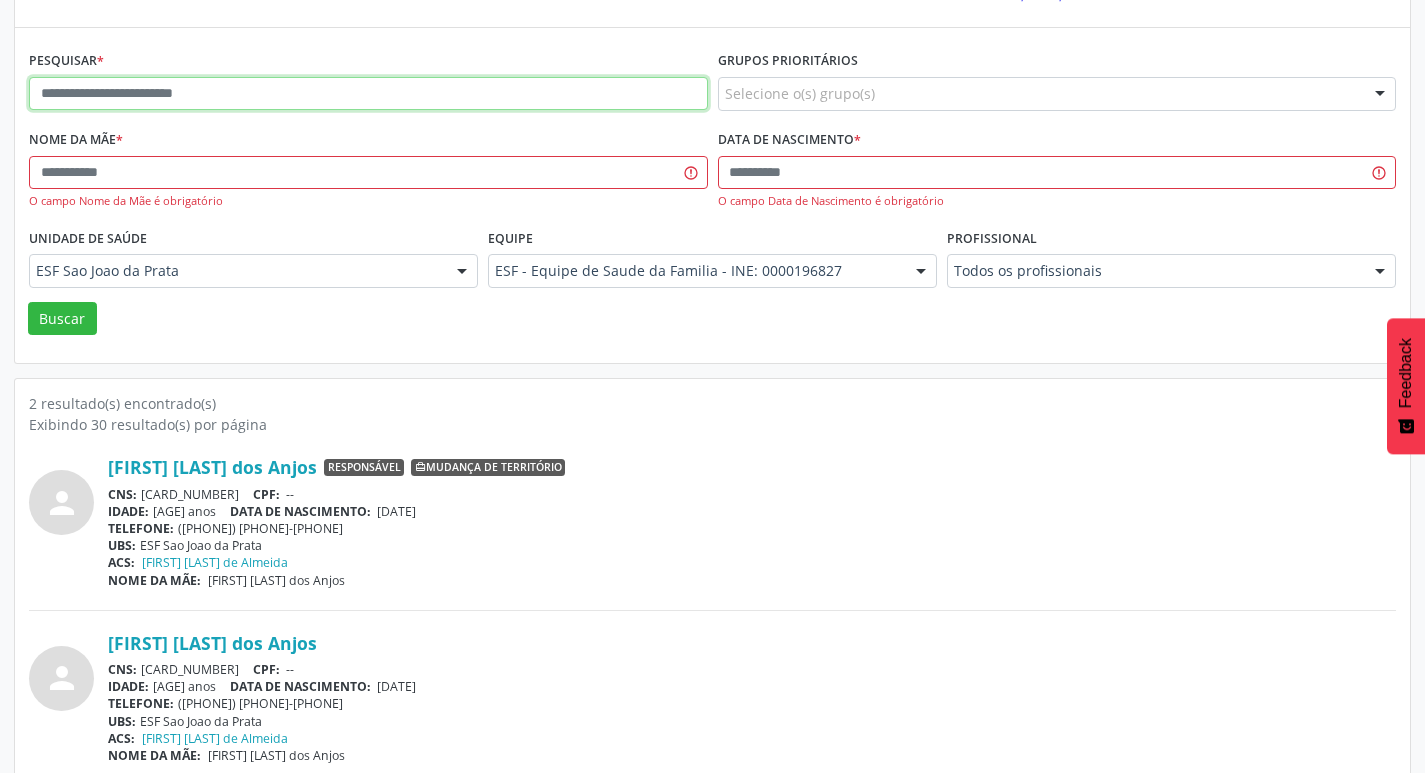 paste on "**********" 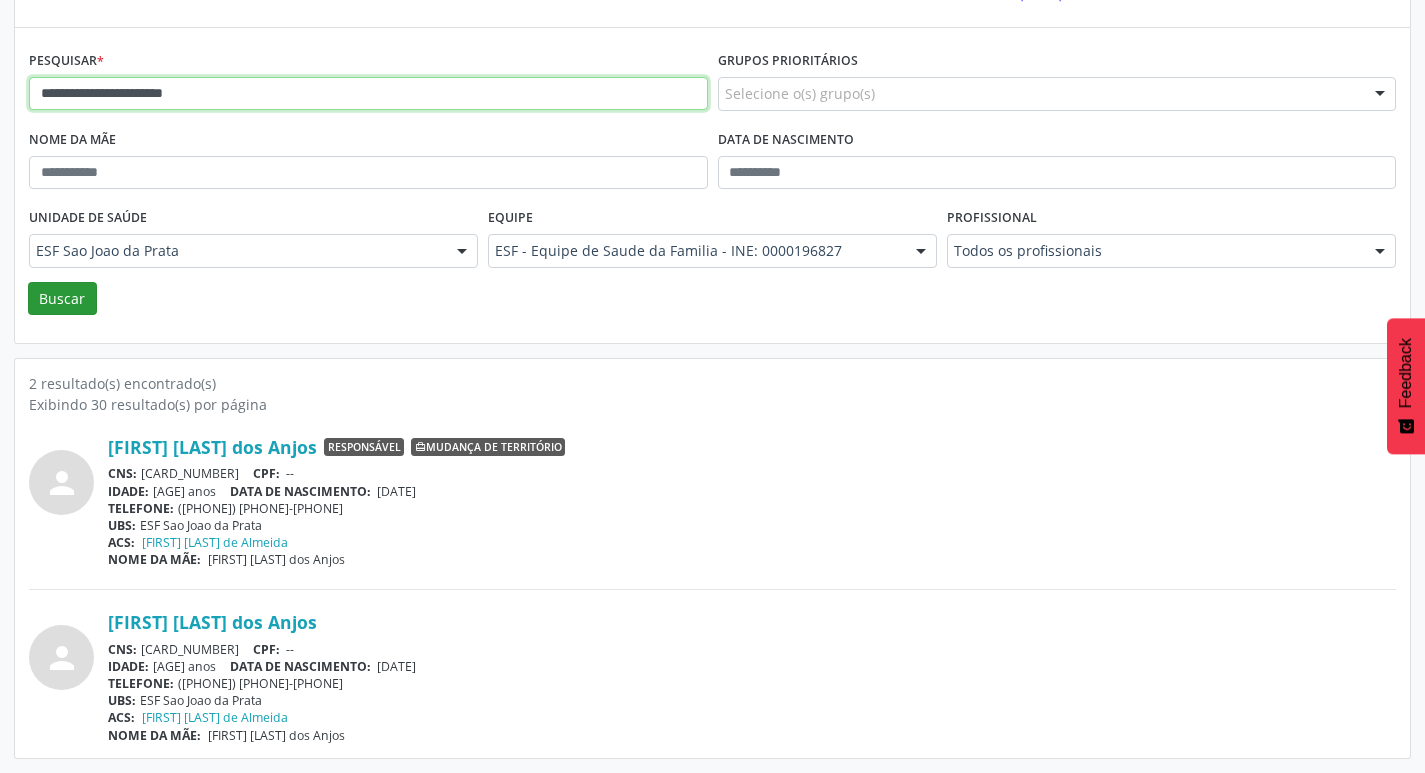 type on "**********" 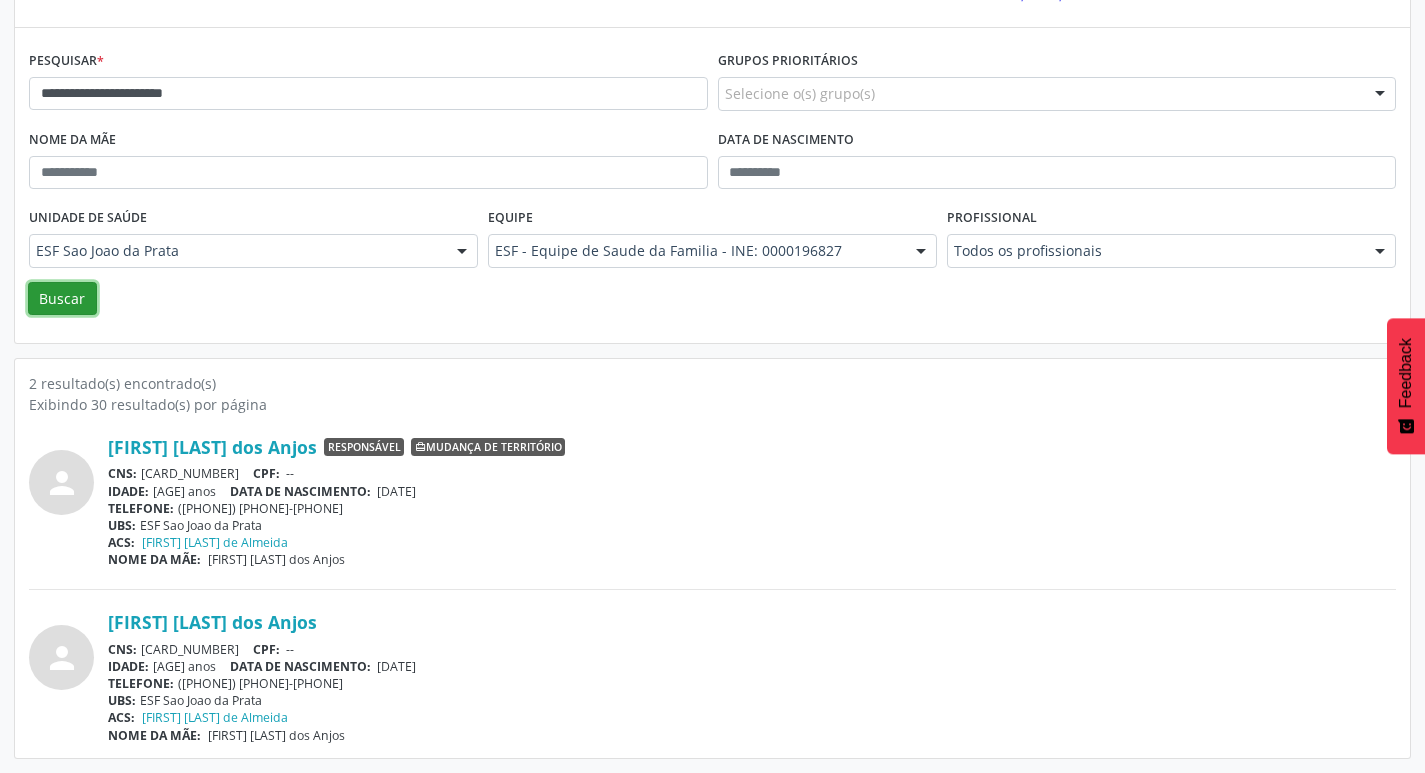 click on "Buscar" at bounding box center [62, 299] 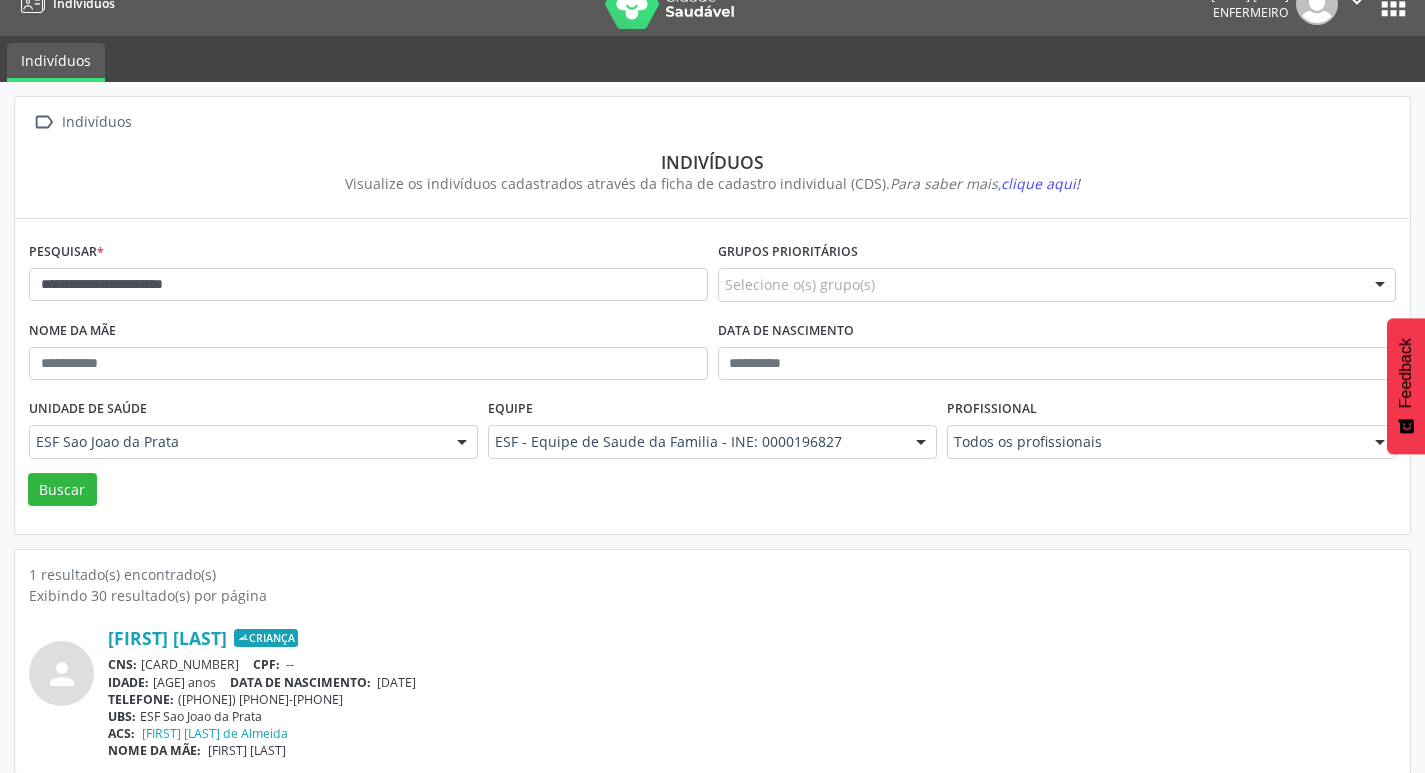 scroll, scrollTop: 43, scrollLeft: 0, axis: vertical 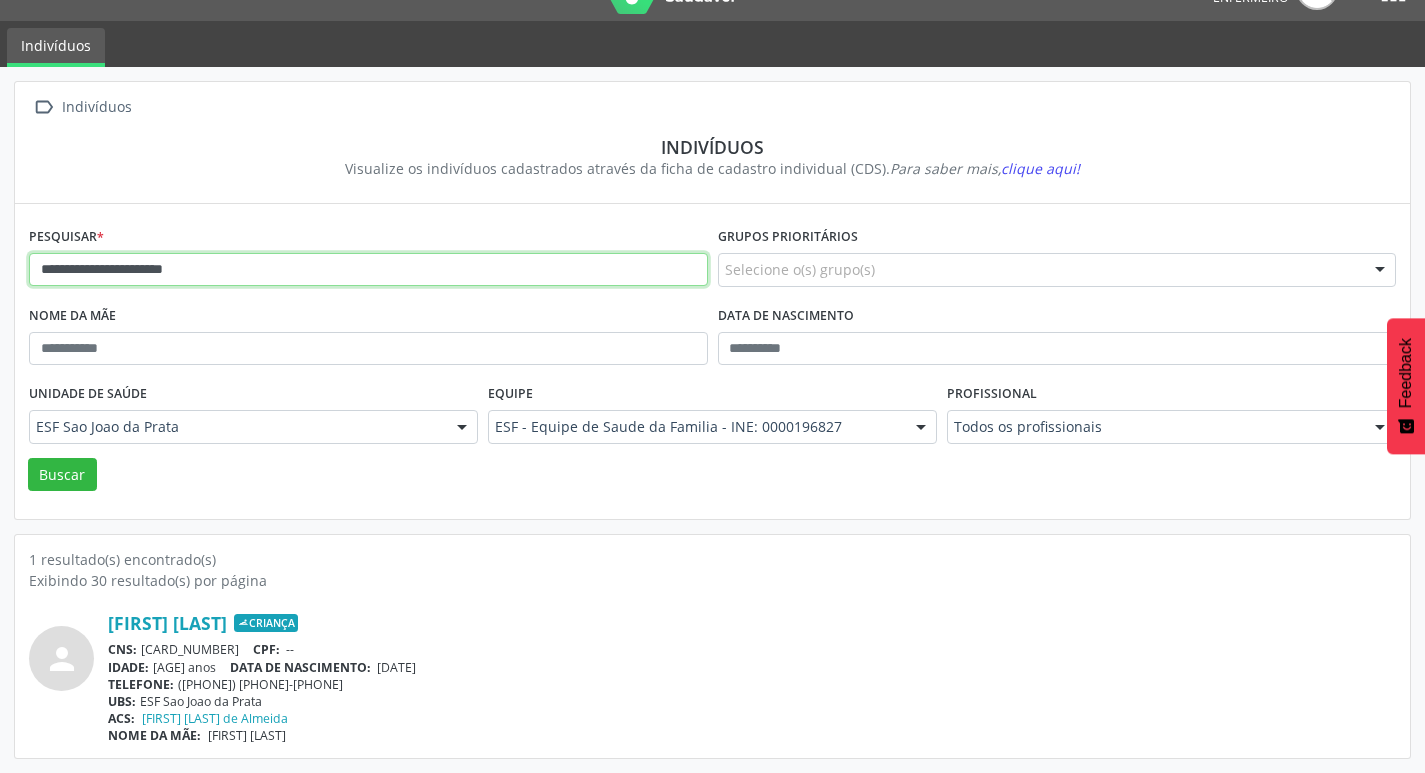 drag, startPoint x: 44, startPoint y: 262, endPoint x: 377, endPoint y: 271, distance: 333.1216 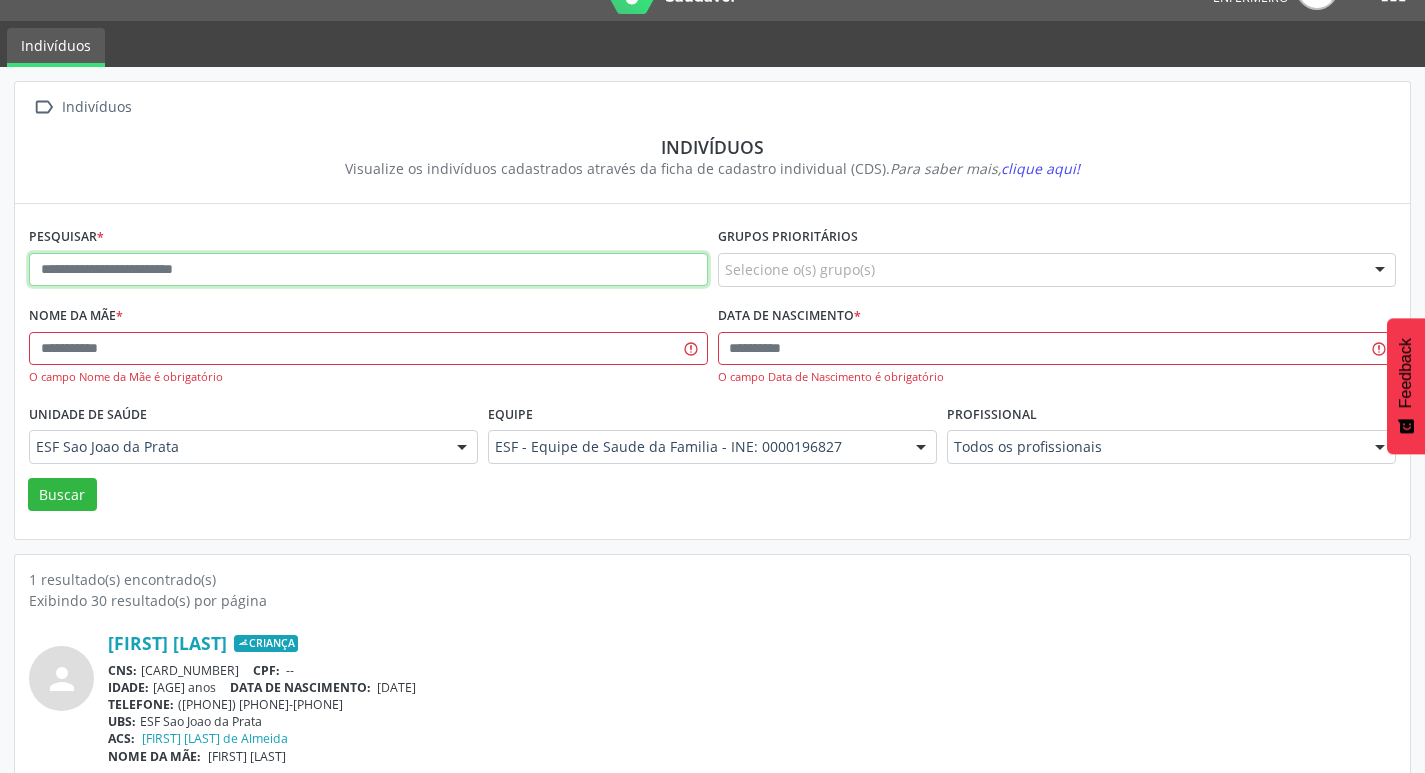 paste on "**********" 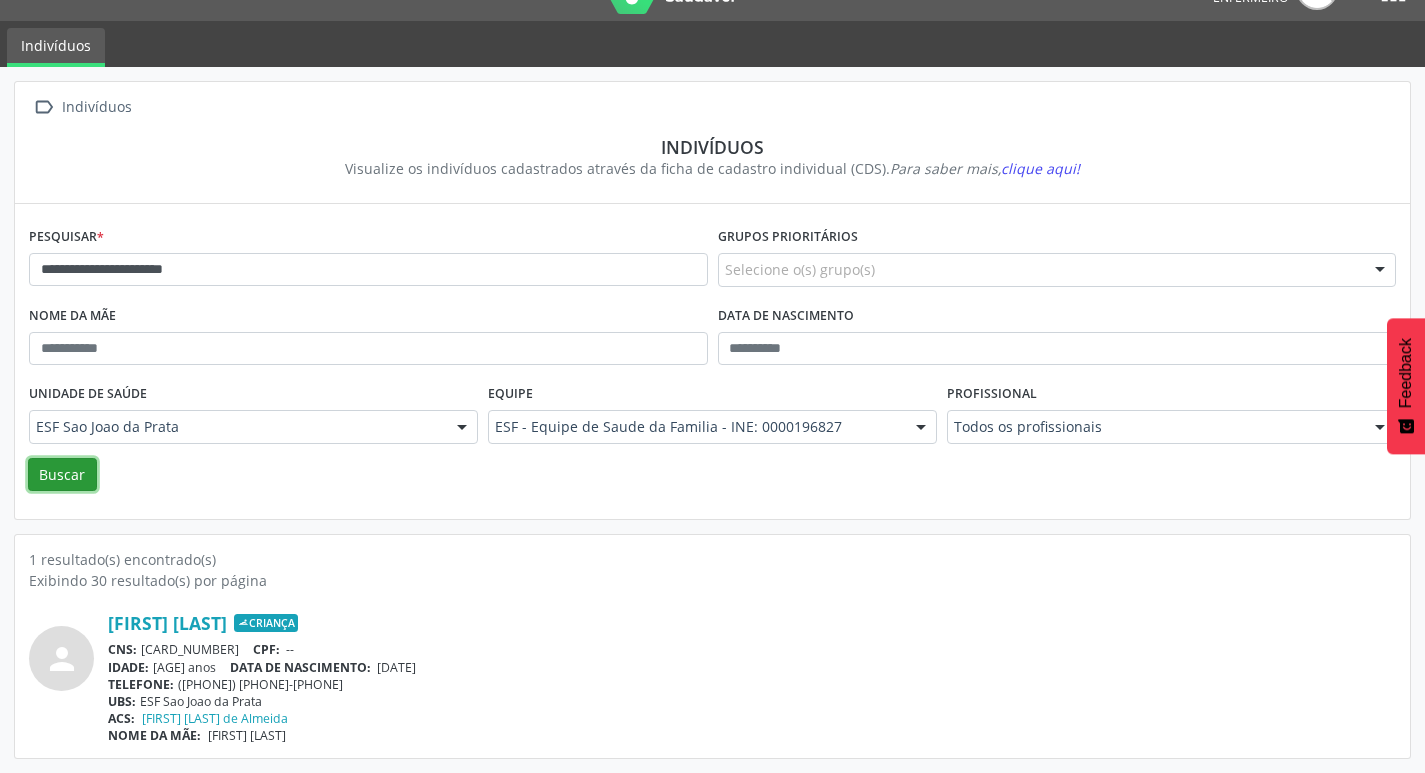 click on "Buscar" at bounding box center [62, 475] 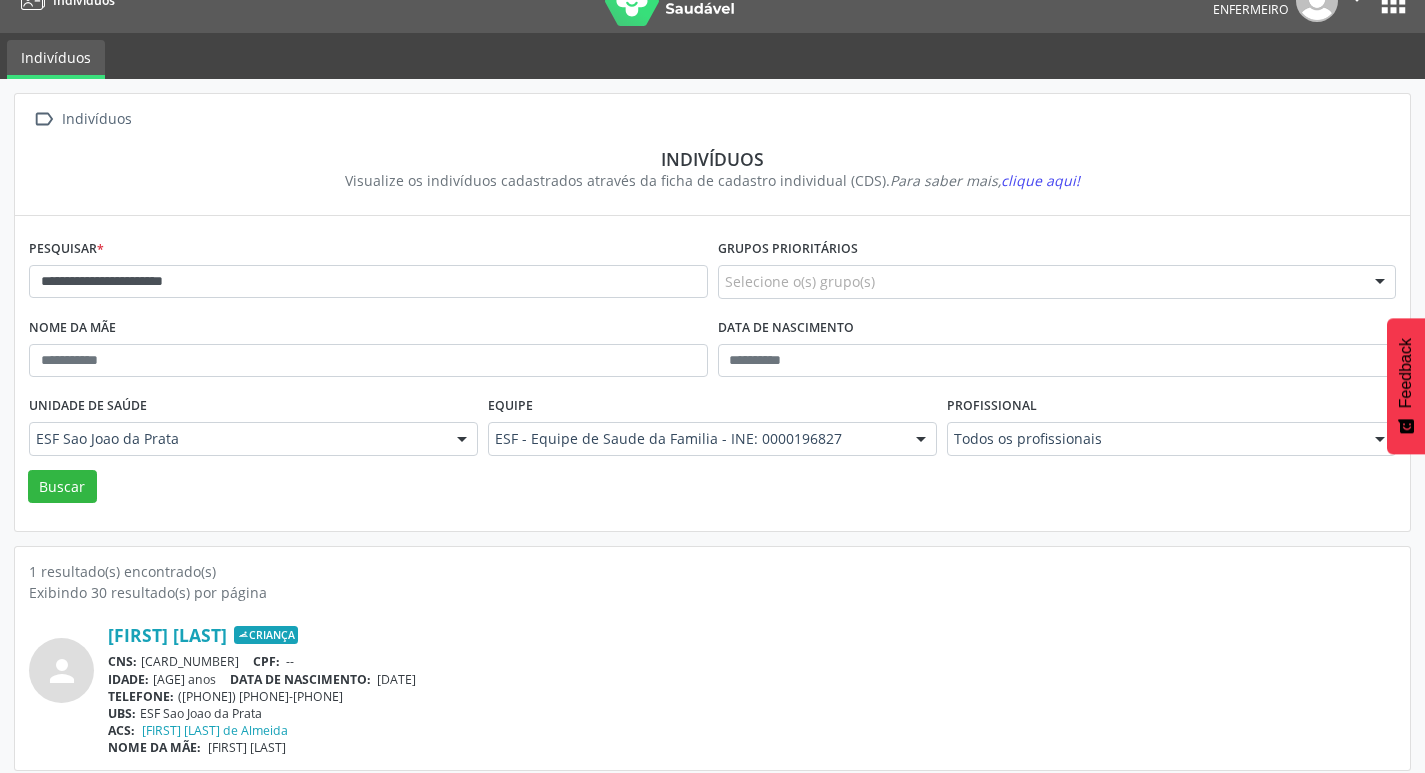 scroll, scrollTop: 43, scrollLeft: 0, axis: vertical 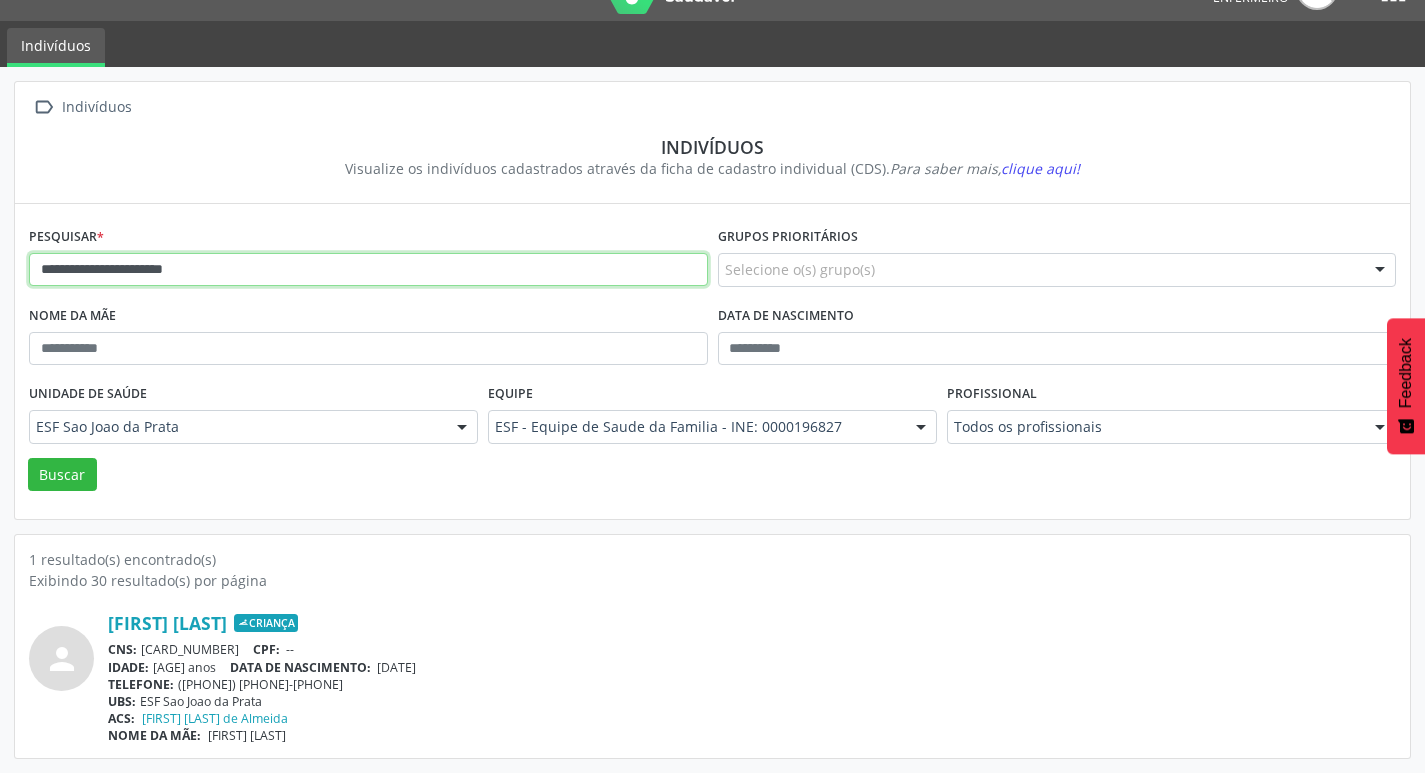 click on "**********" at bounding box center [368, 270] 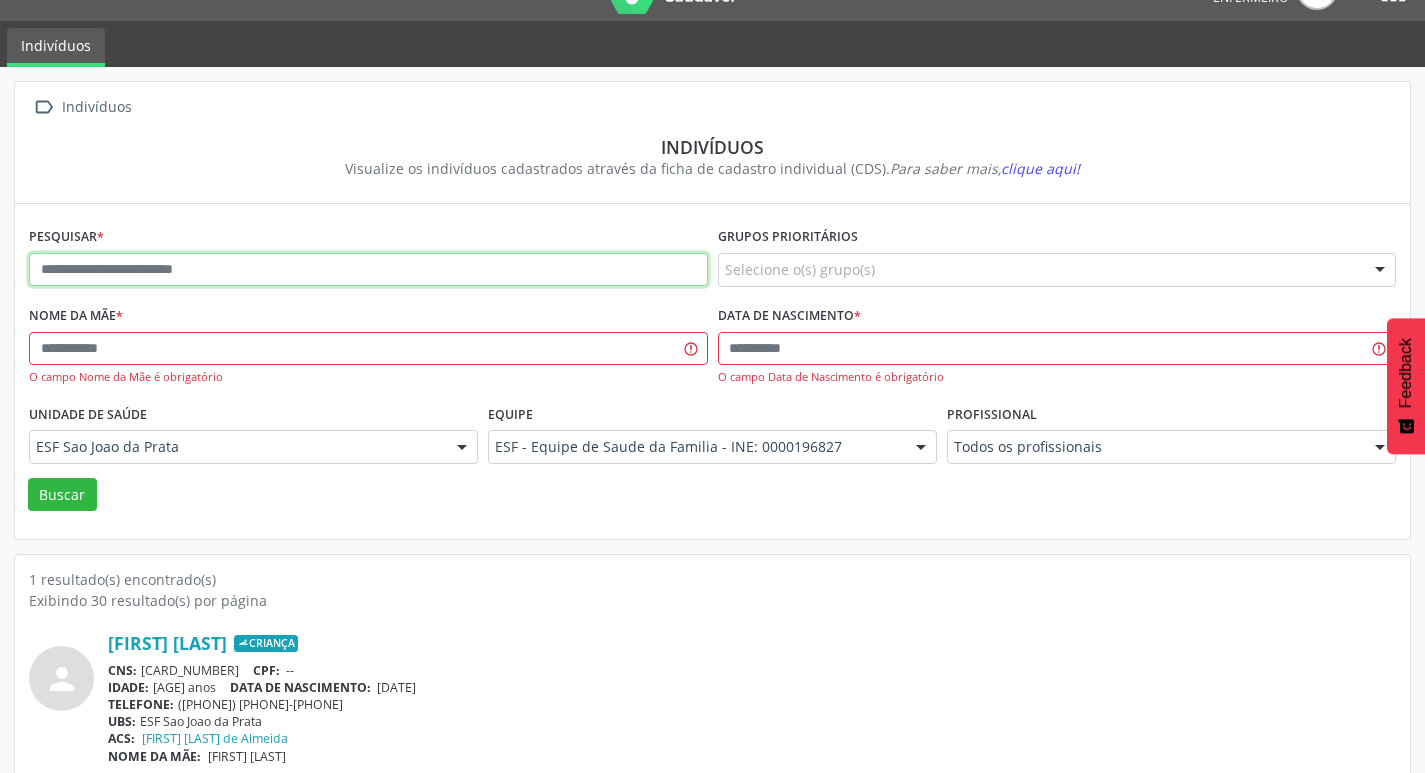paste on "**********" 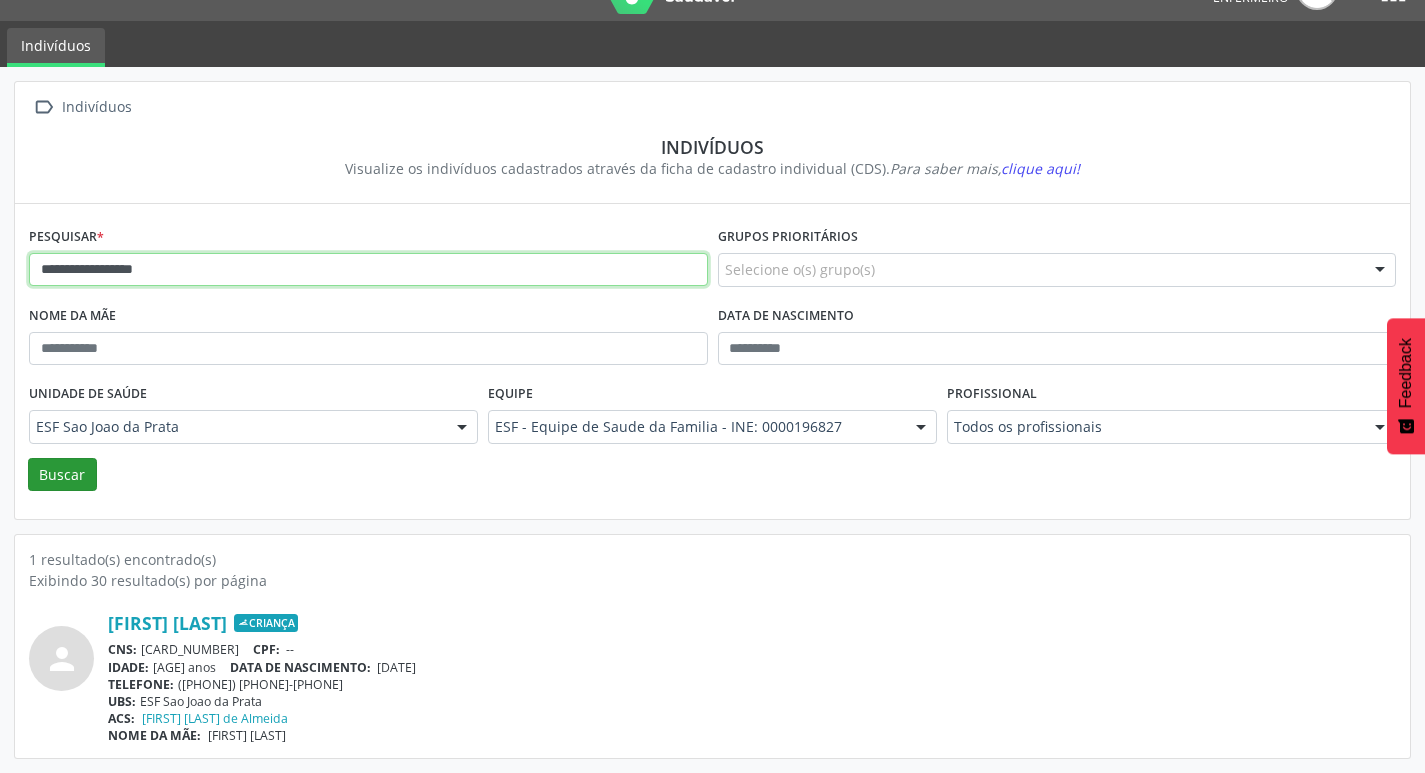 type on "**********" 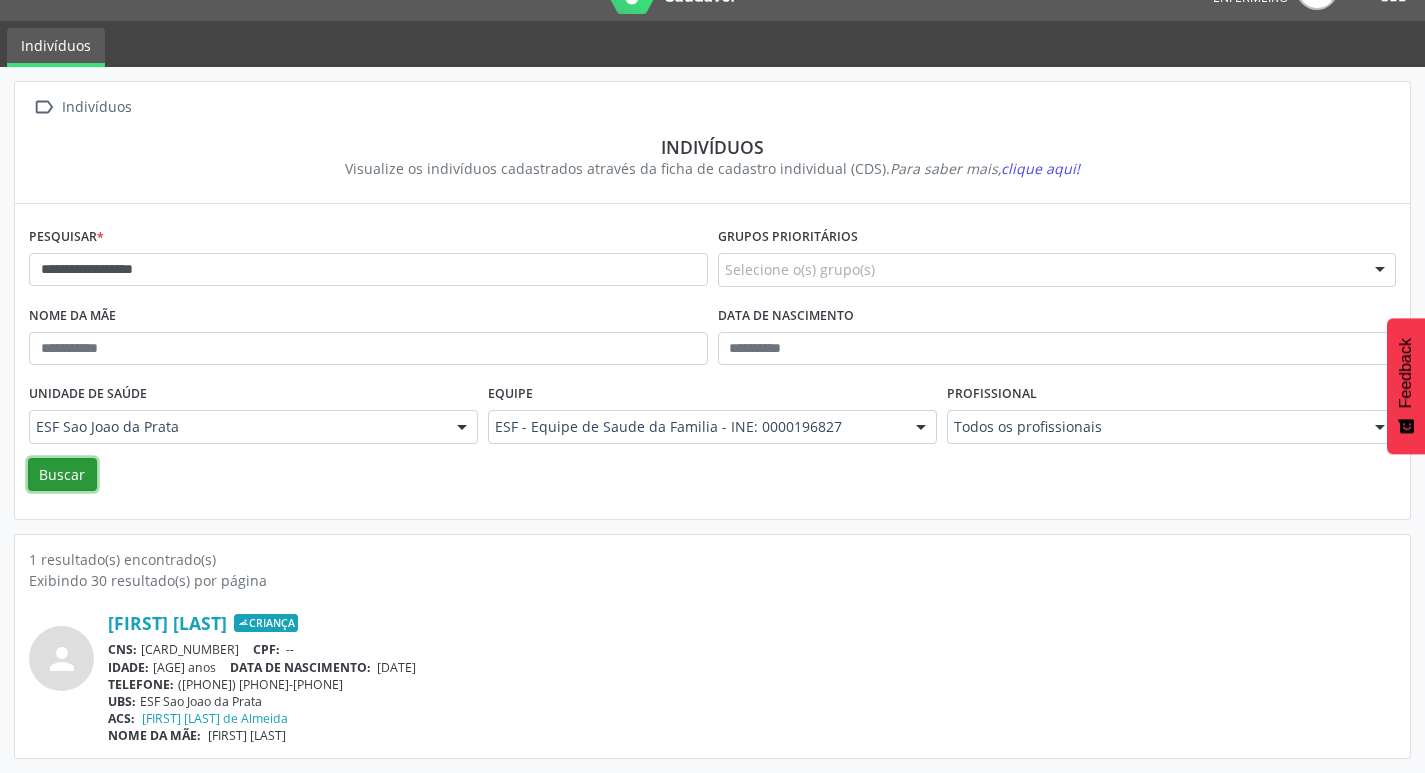 click on "Buscar" at bounding box center [62, 475] 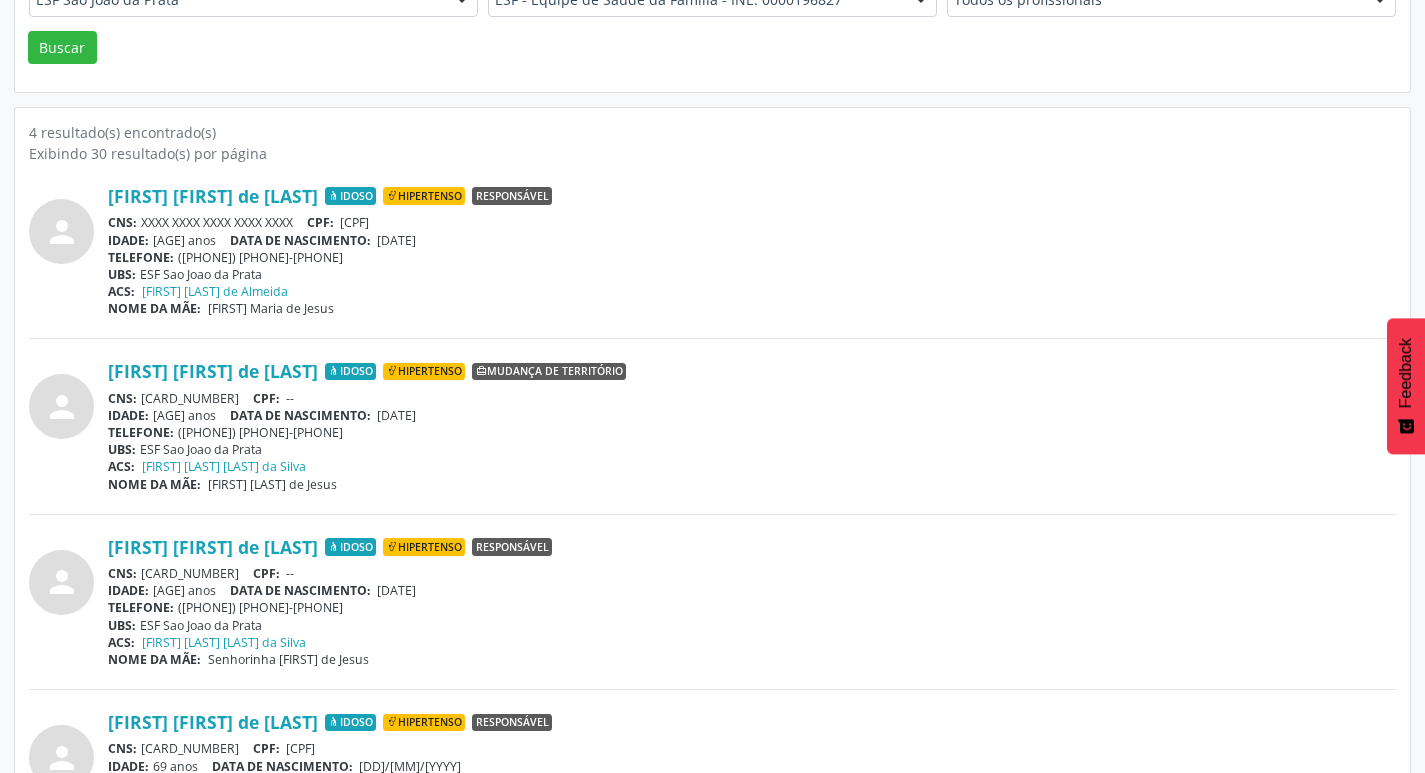scroll, scrollTop: 469, scrollLeft: 0, axis: vertical 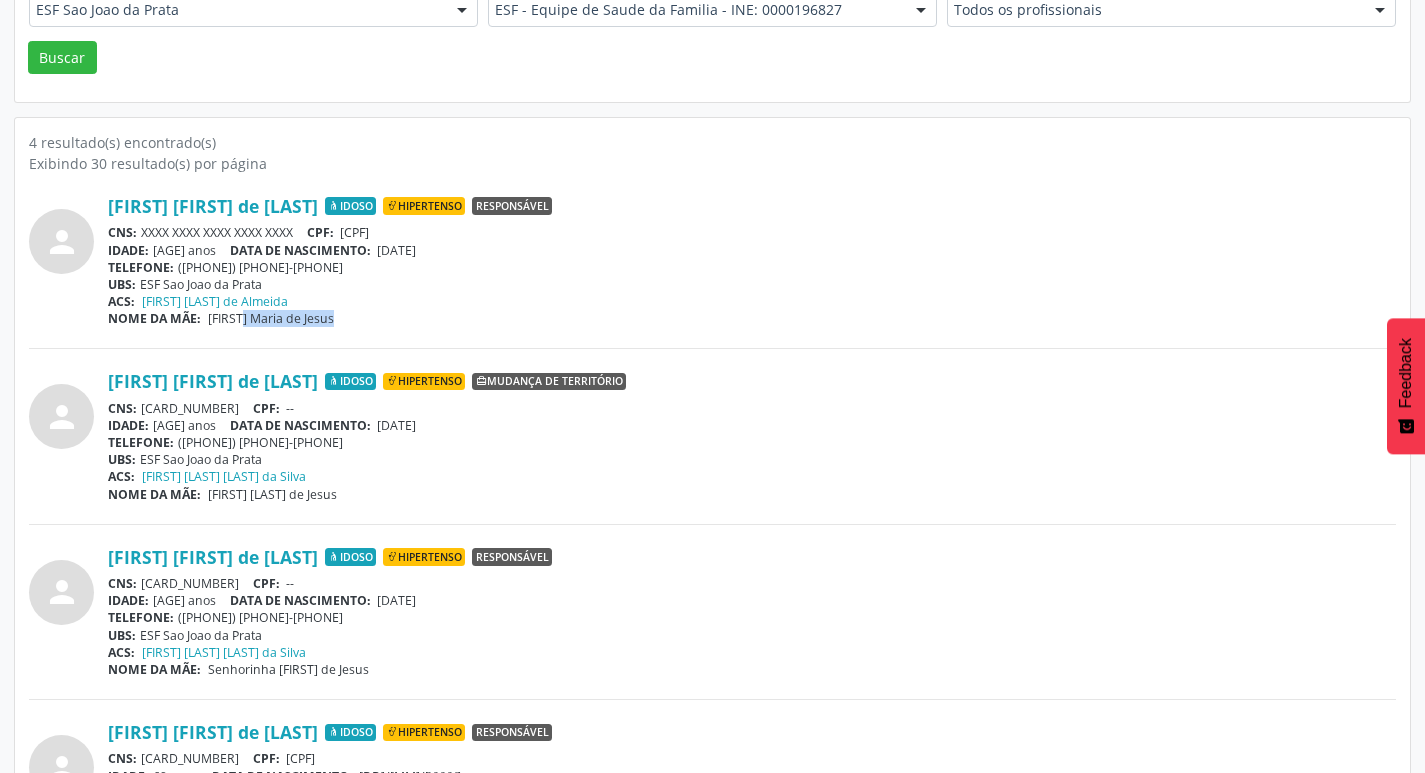 drag, startPoint x: 205, startPoint y: 312, endPoint x: 348, endPoint y: 330, distance: 144.12842 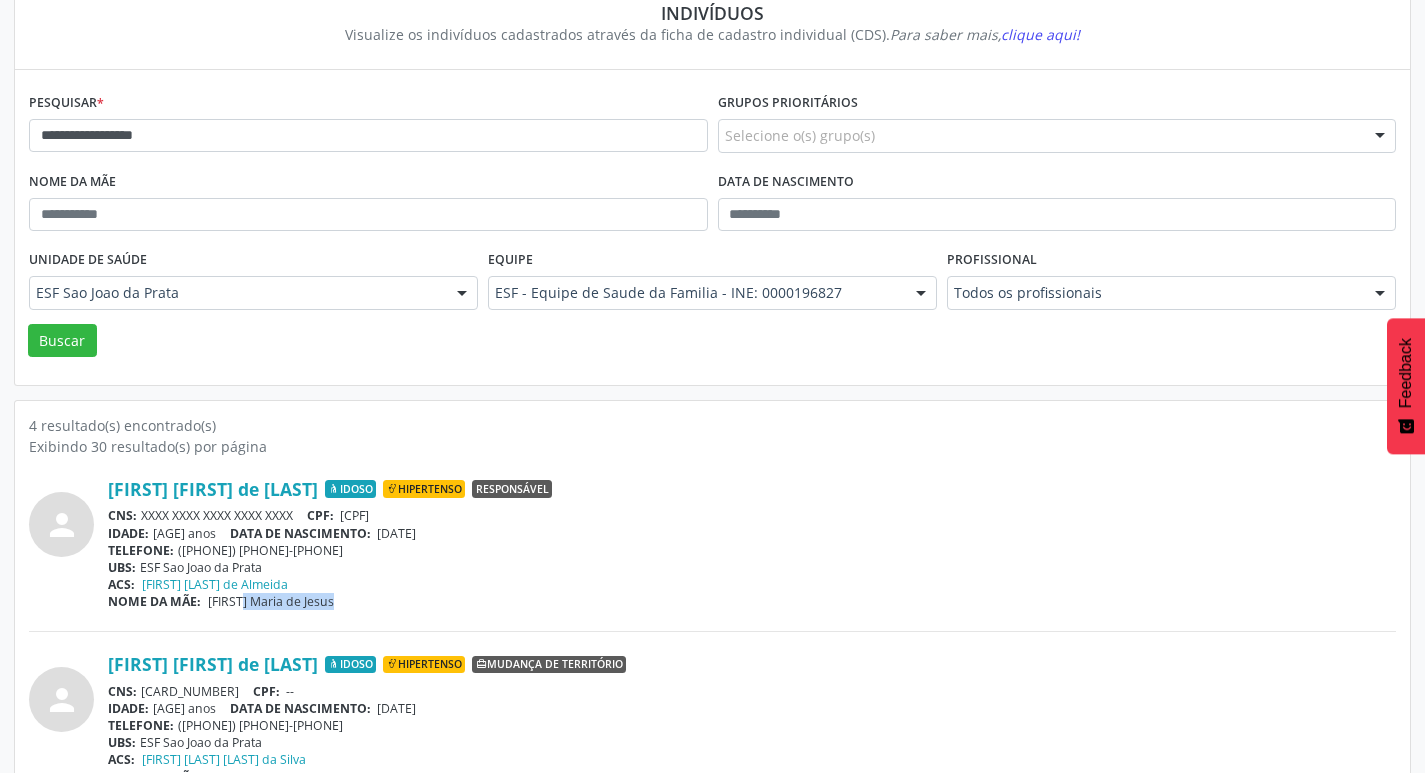 scroll, scrollTop: 0, scrollLeft: 0, axis: both 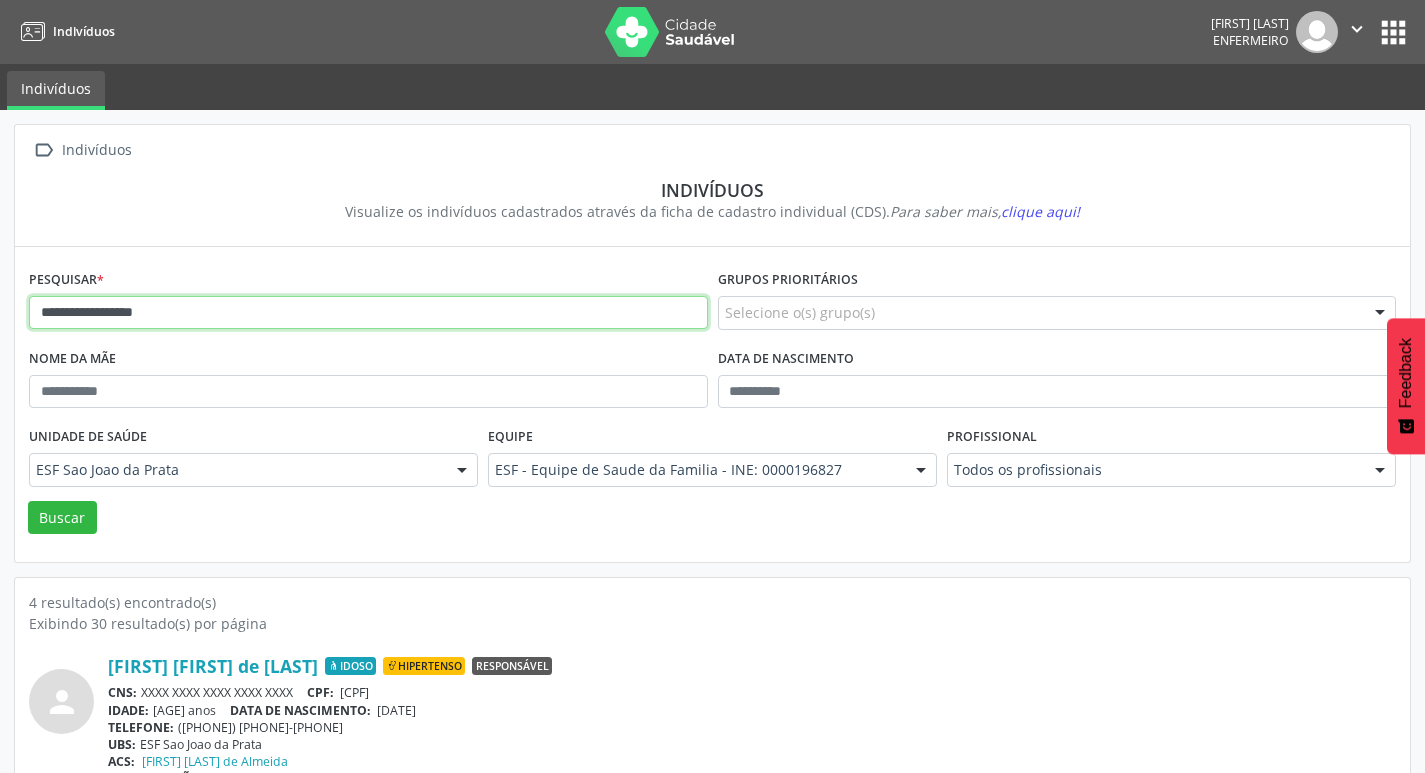 drag, startPoint x: 200, startPoint y: 322, endPoint x: 39, endPoint y: 320, distance: 161.01242 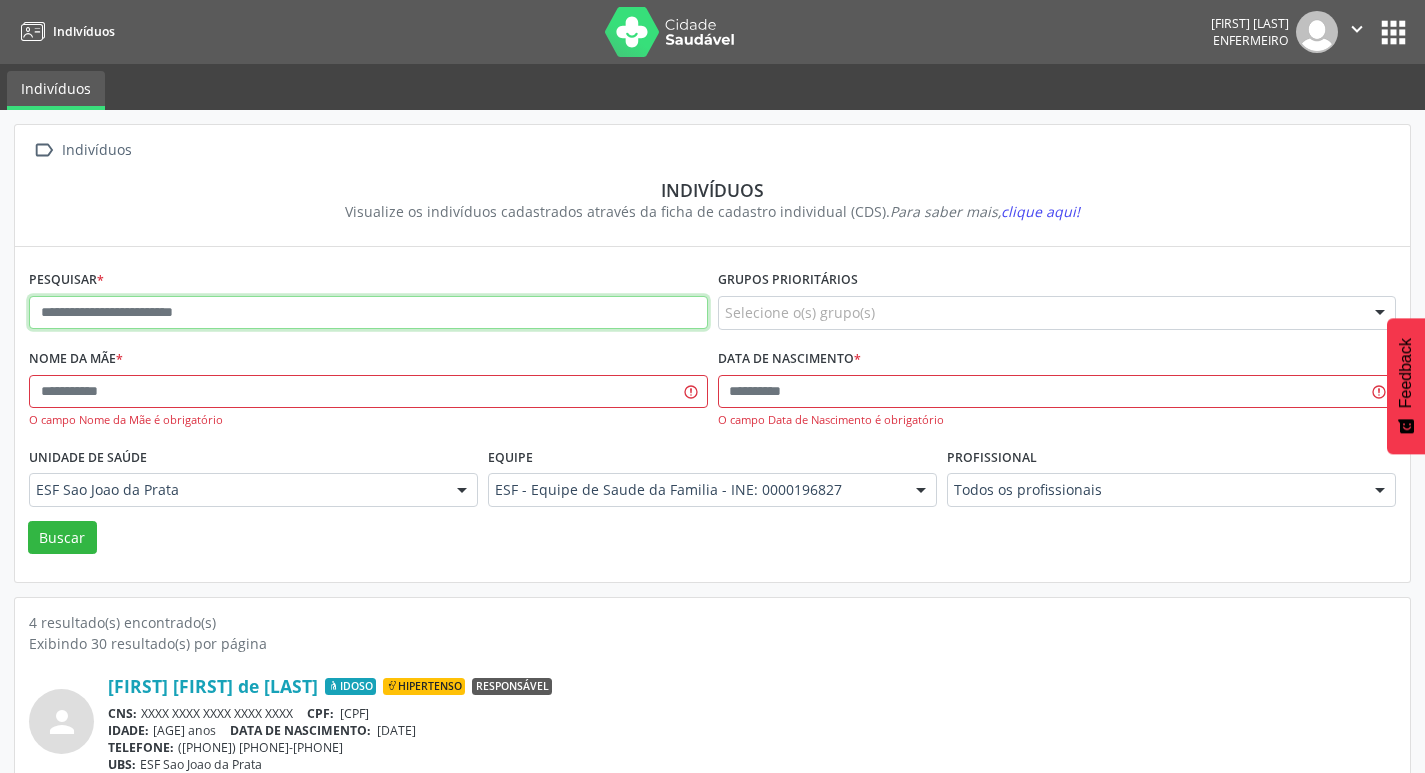 paste on "**********" 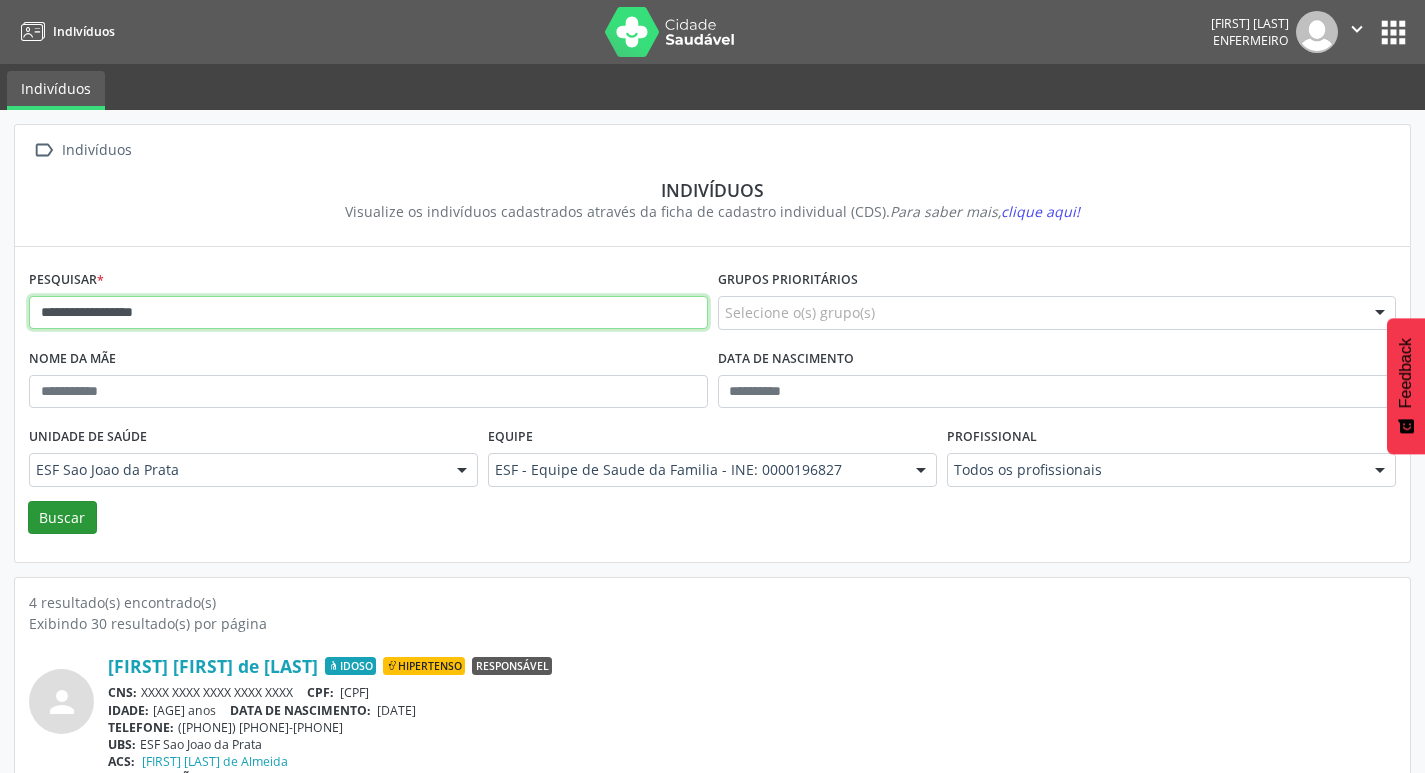 type on "**********" 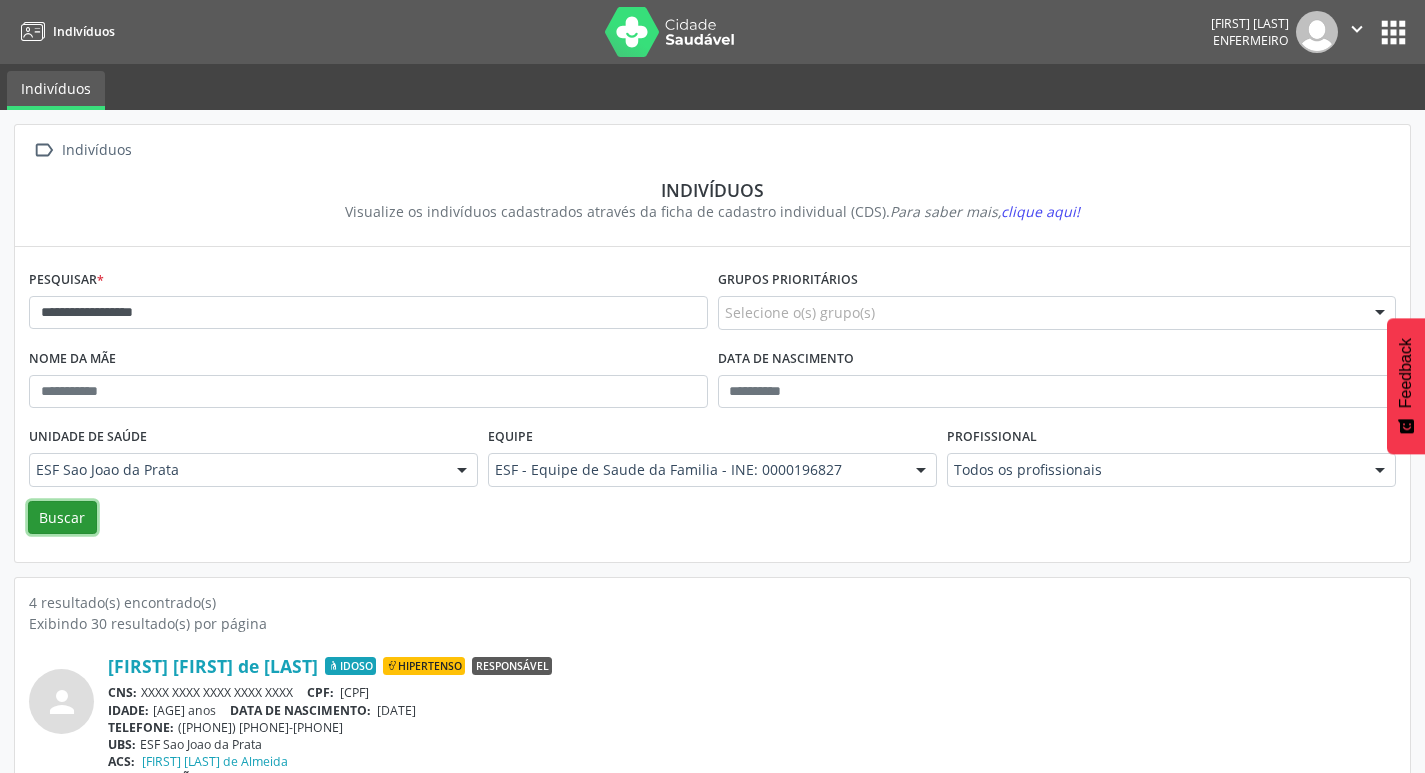 click on "Buscar" at bounding box center [62, 518] 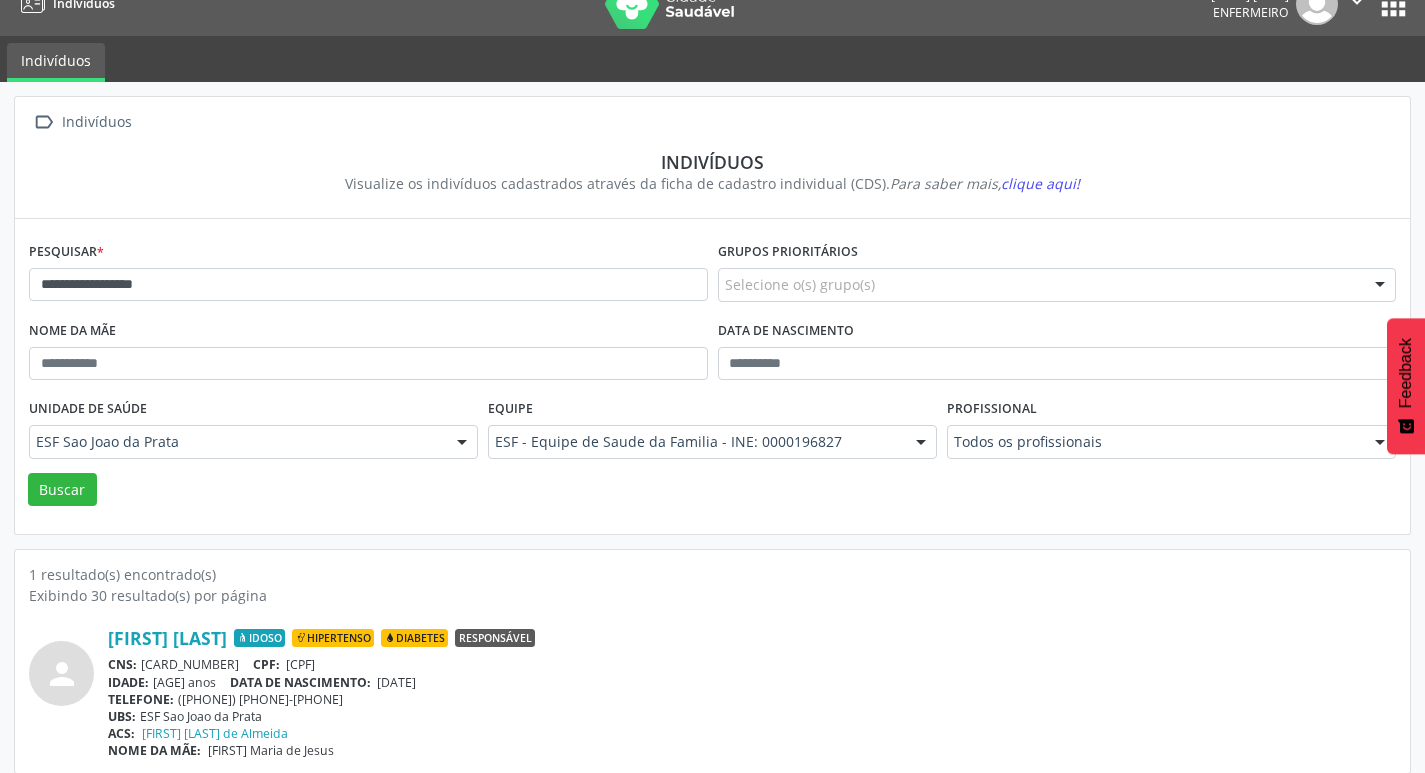 scroll, scrollTop: 43, scrollLeft: 0, axis: vertical 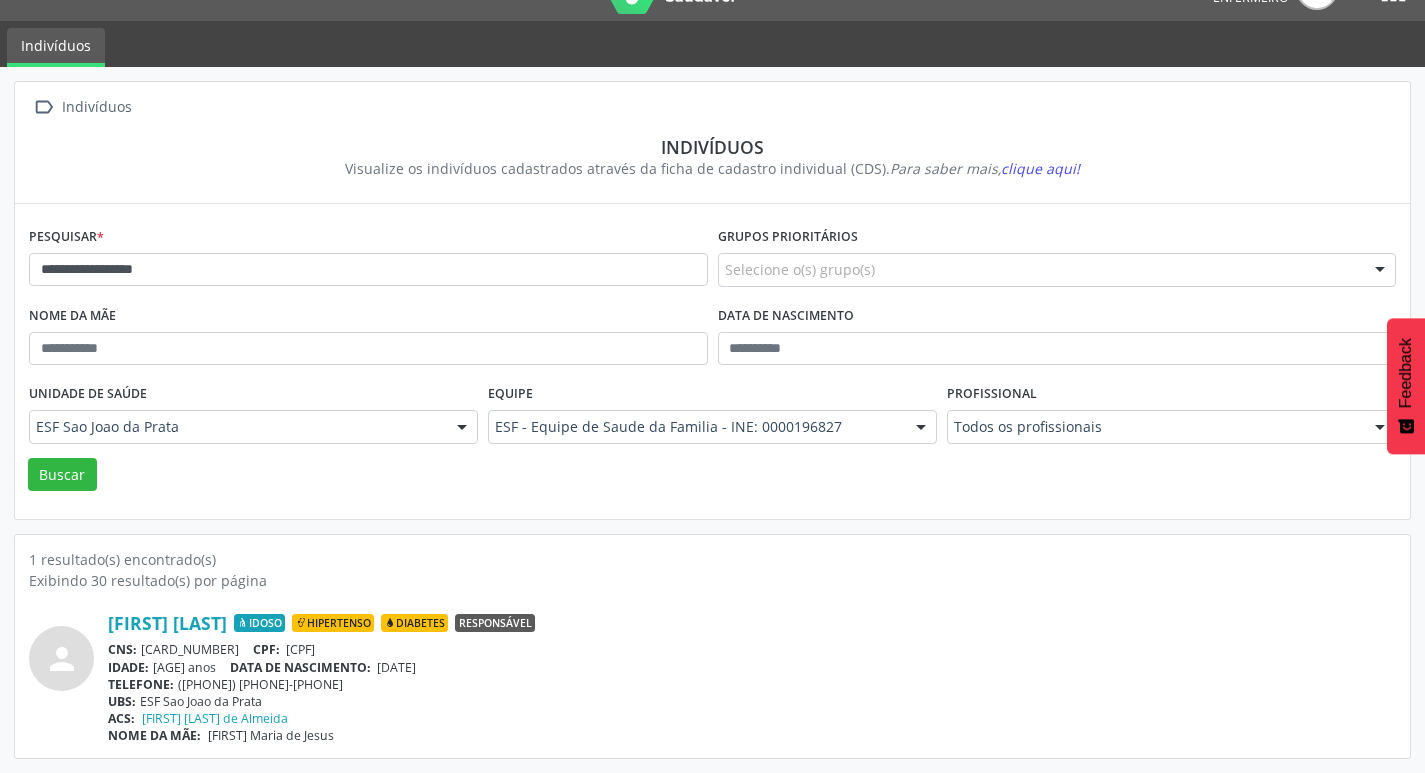 drag, startPoint x: 202, startPoint y: 734, endPoint x: 337, endPoint y: 734, distance: 135 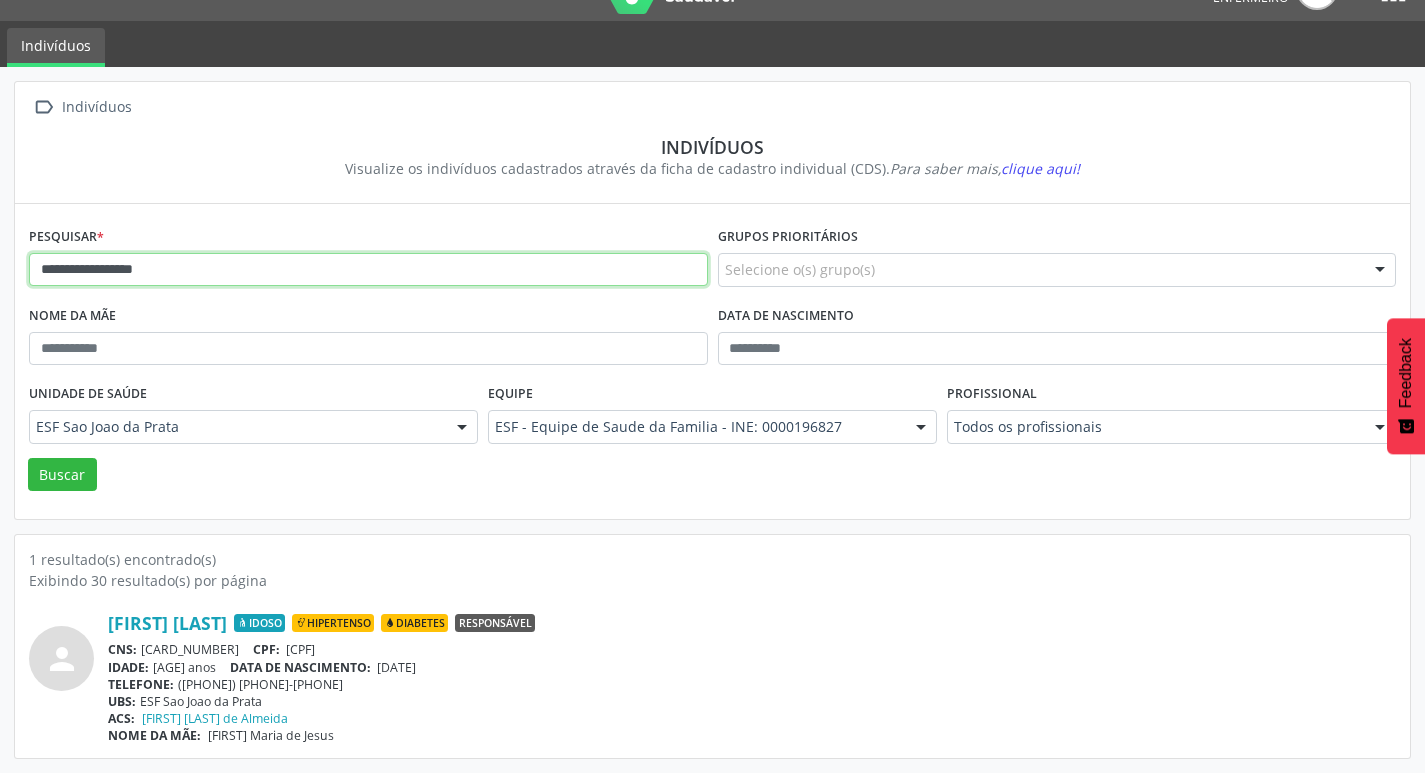 drag, startPoint x: 38, startPoint y: 267, endPoint x: 364, endPoint y: 269, distance: 326.00613 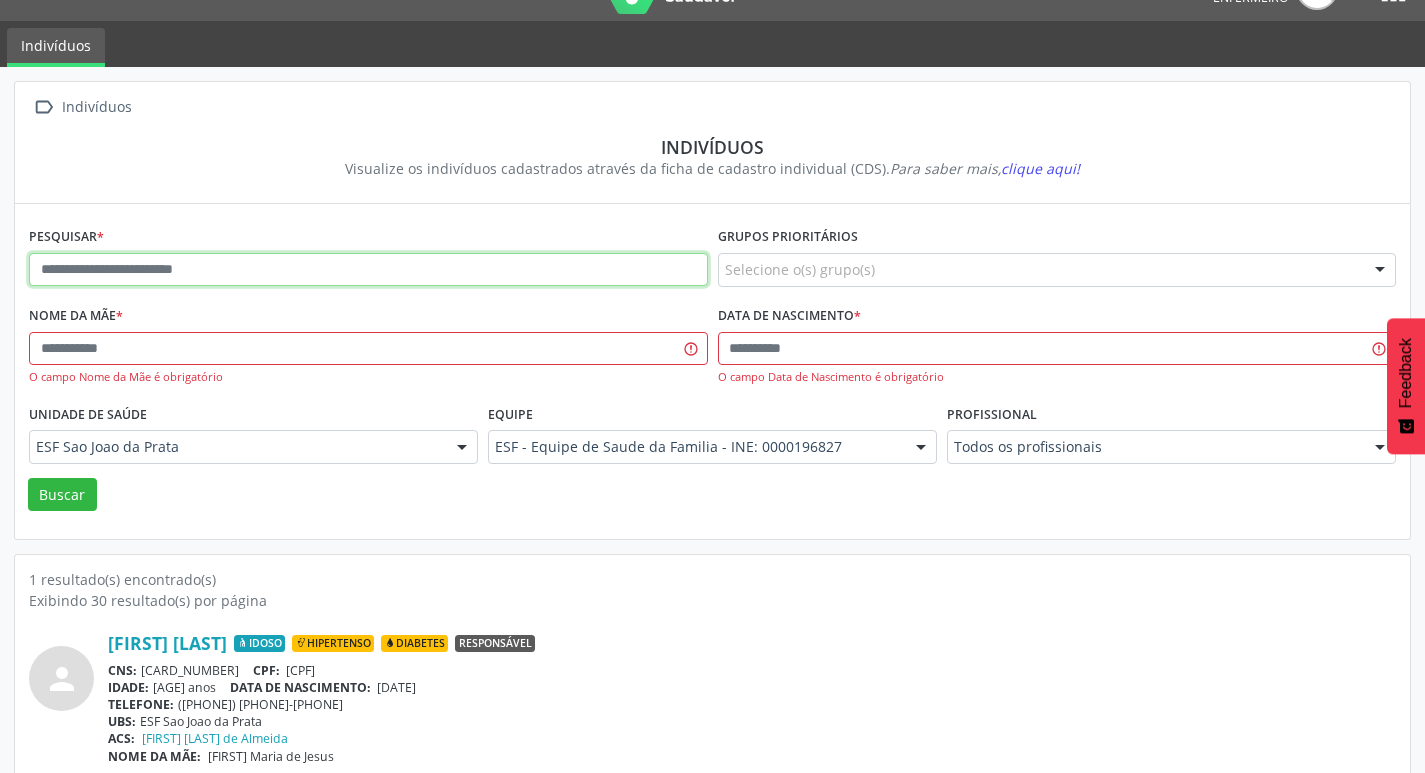 paste on "**********" 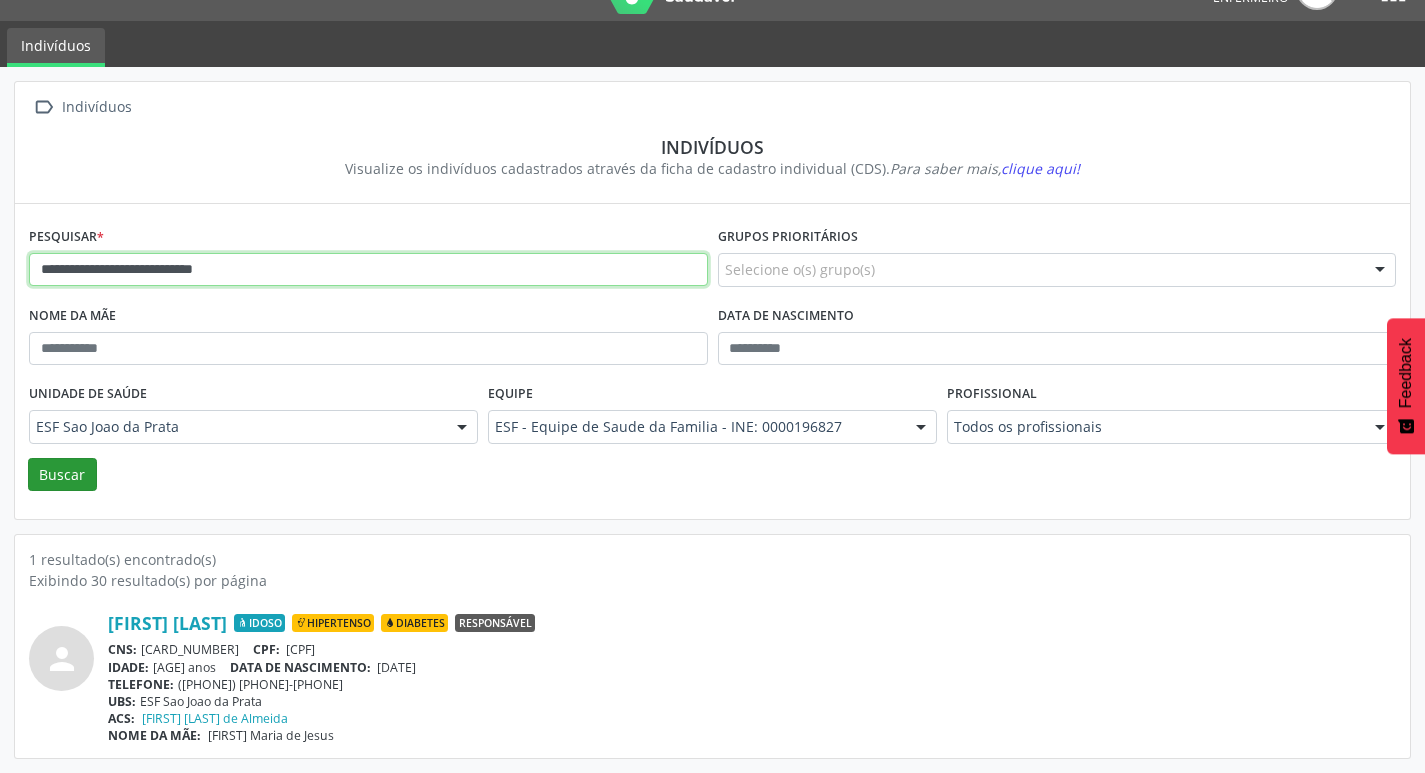 type on "**********" 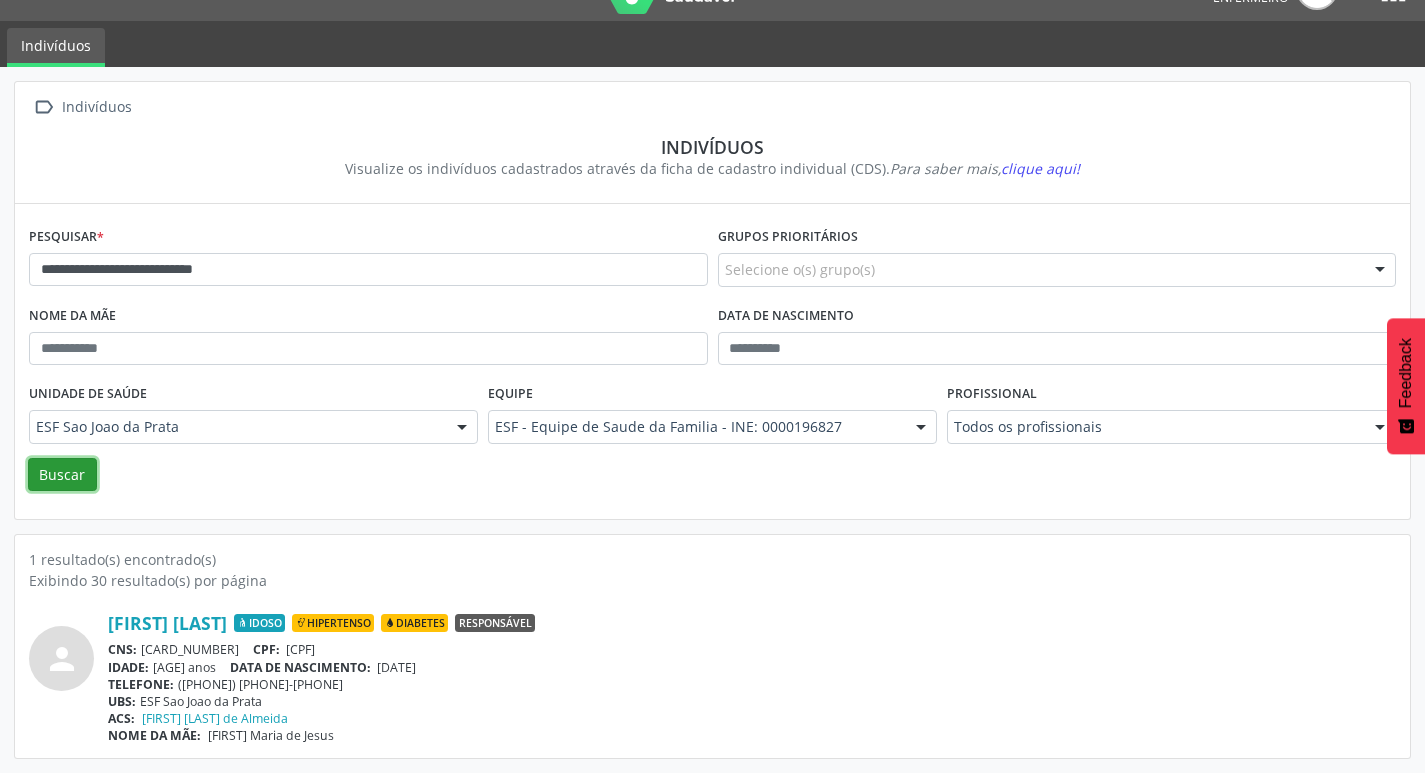click on "Buscar" at bounding box center (62, 475) 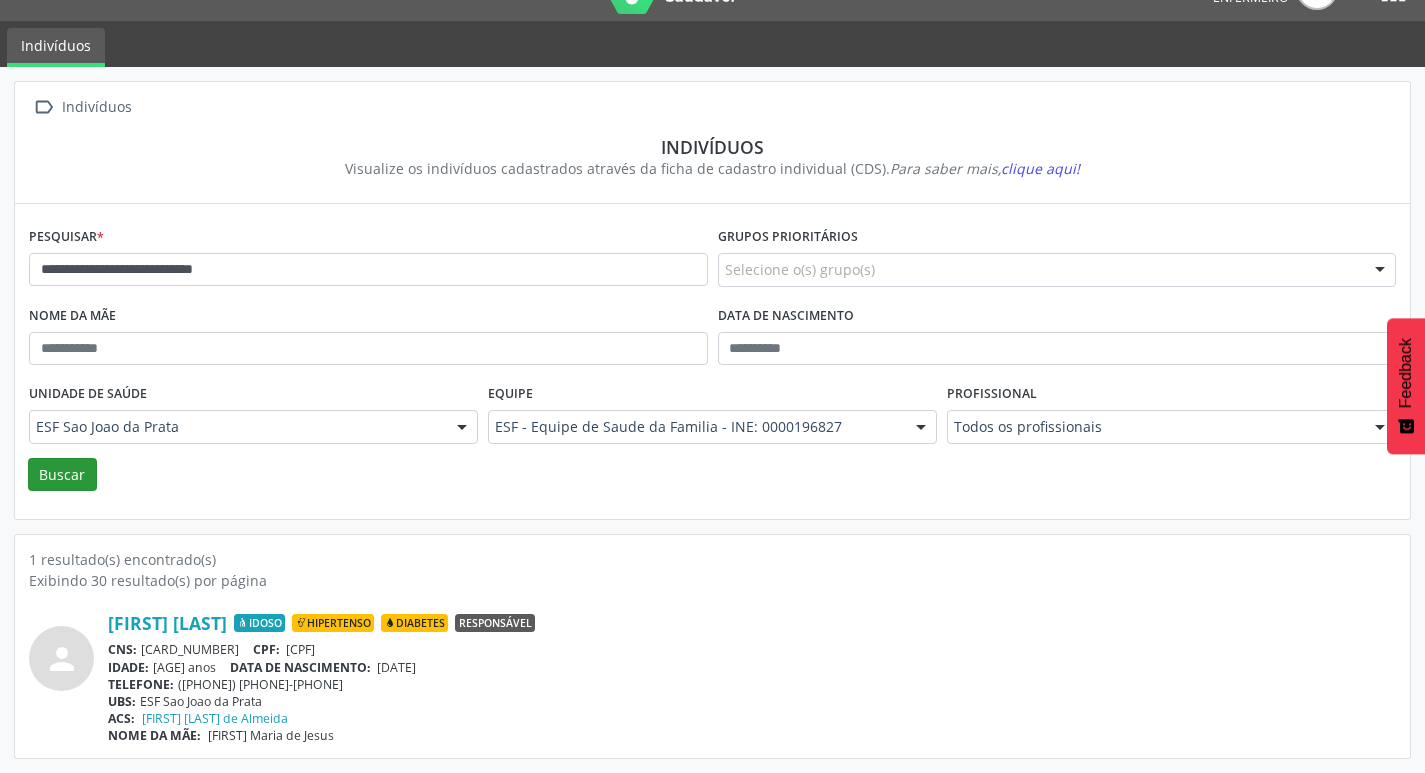 scroll, scrollTop: 0, scrollLeft: 0, axis: both 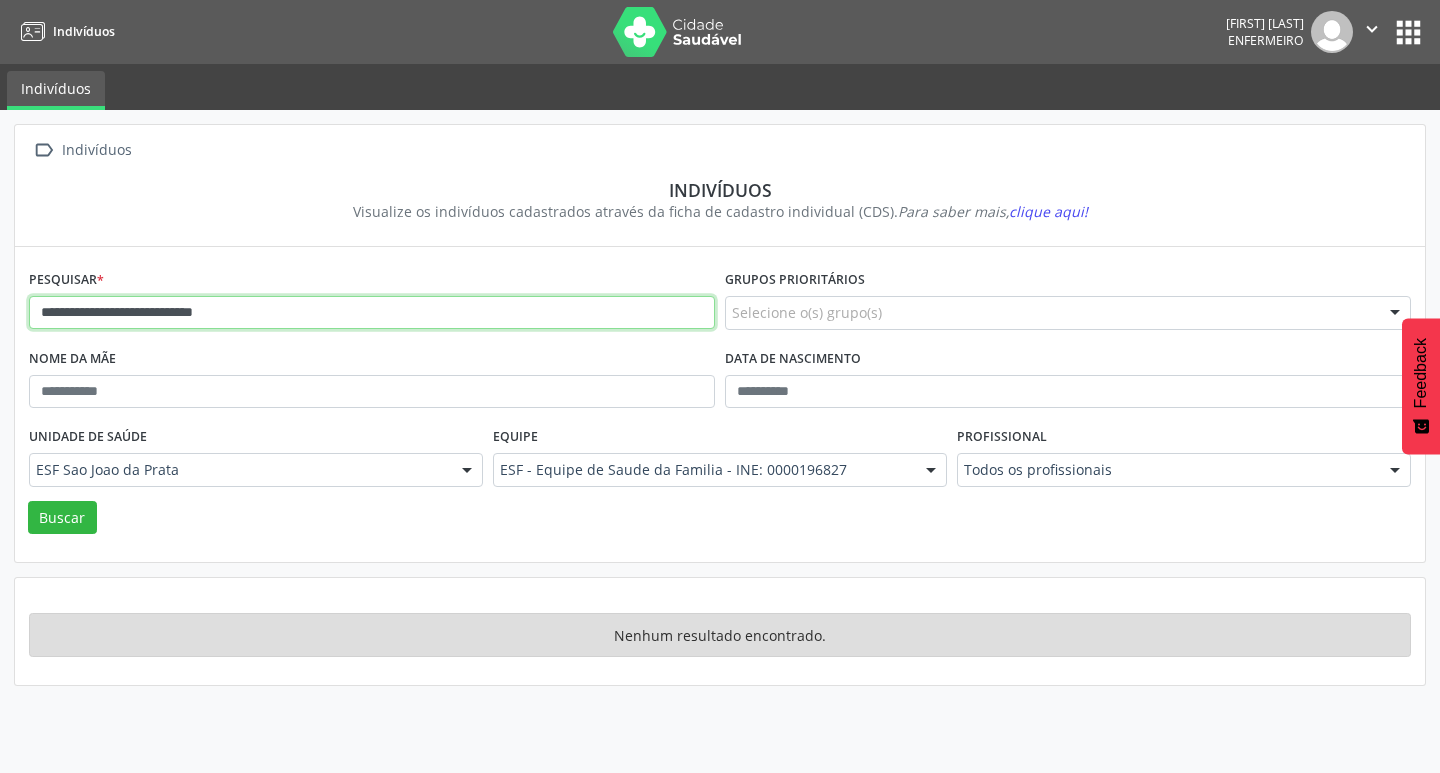 drag, startPoint x: 41, startPoint y: 309, endPoint x: 285, endPoint y: 314, distance: 244.05122 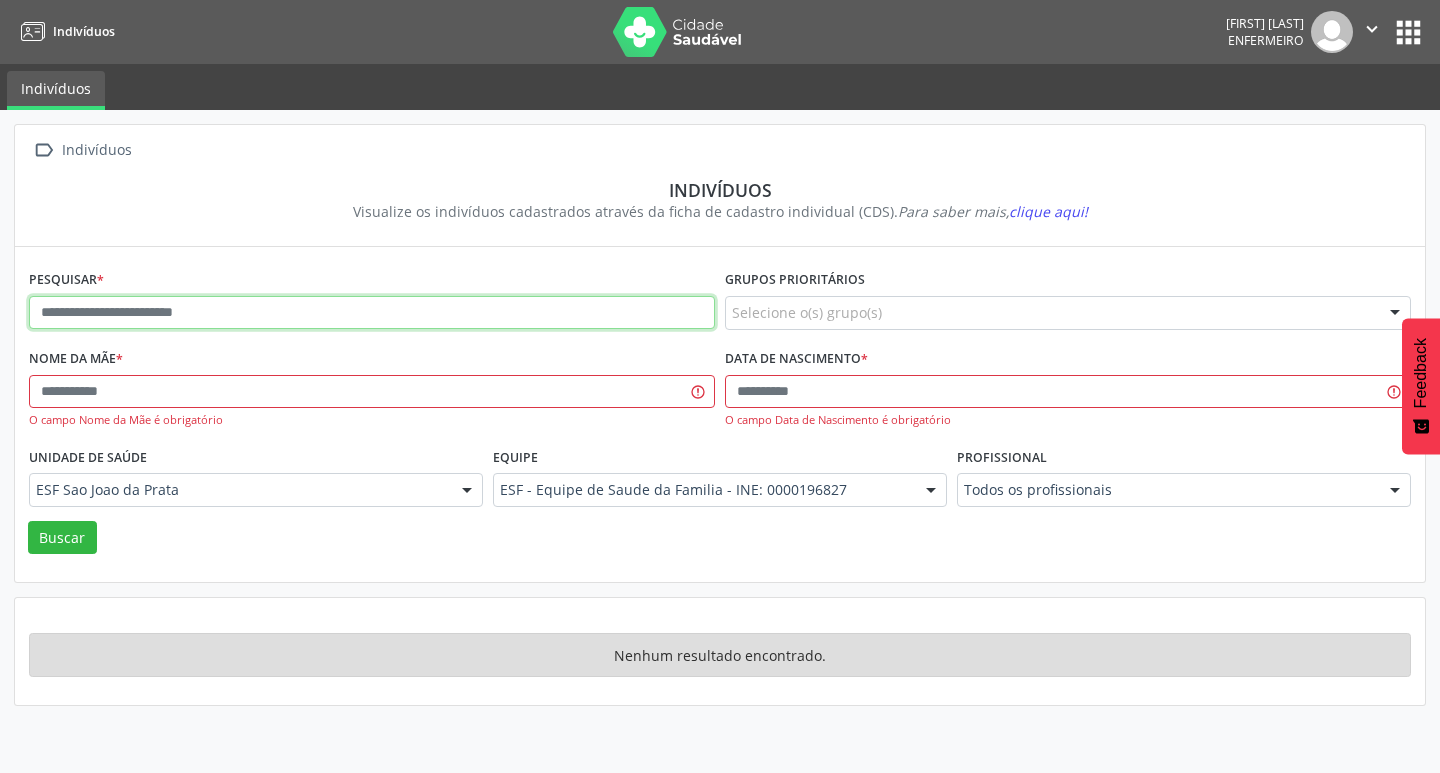 click at bounding box center [372, 313] 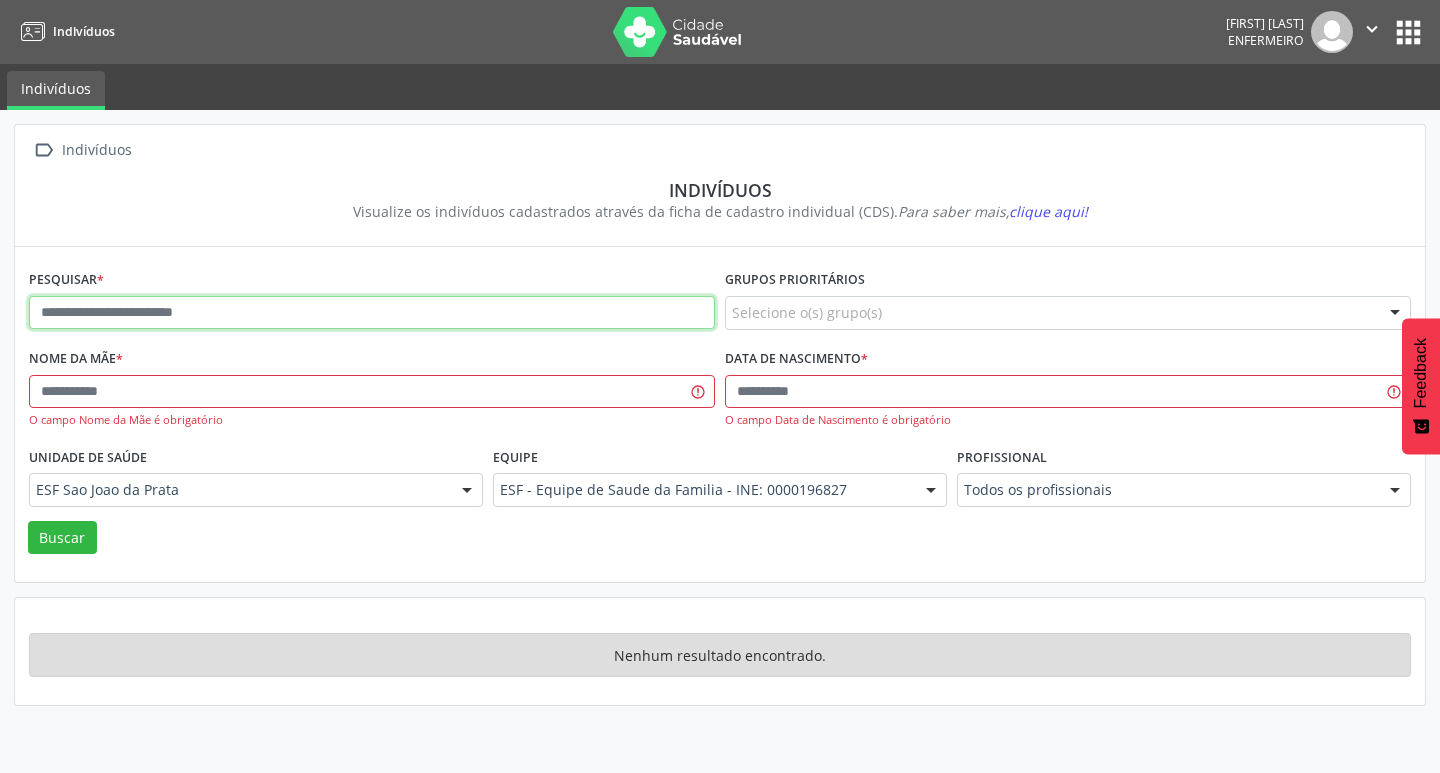 click at bounding box center (372, 313) 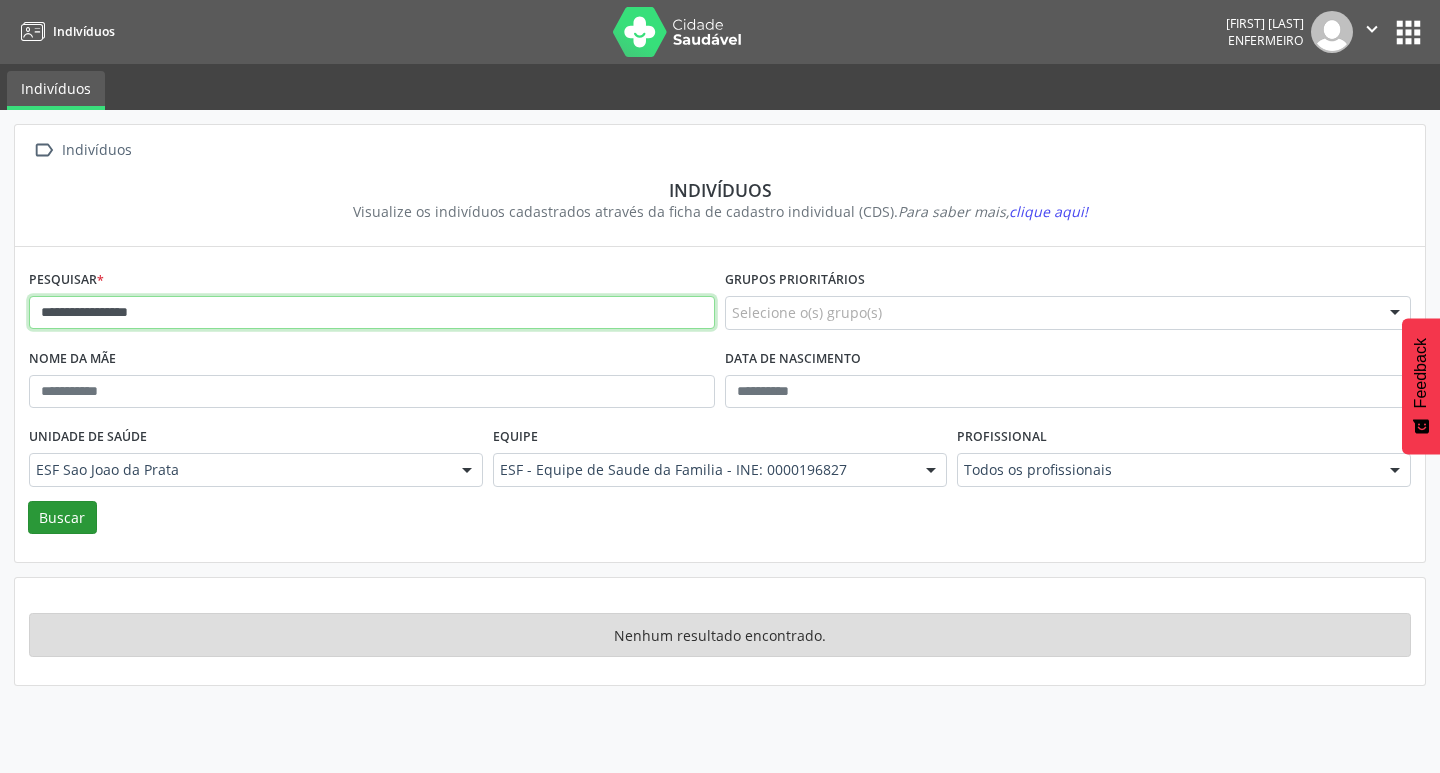 type on "**********" 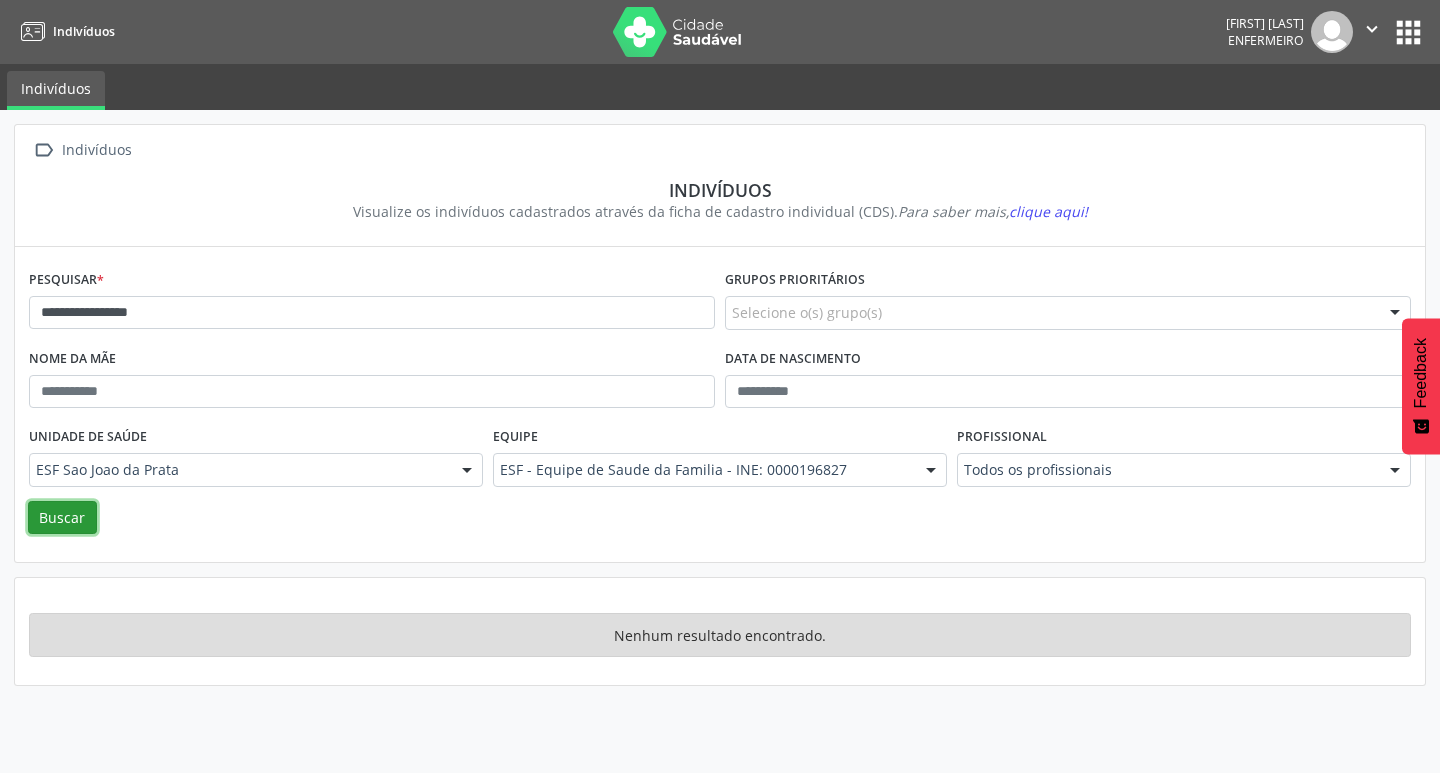 click on "Buscar" at bounding box center [62, 518] 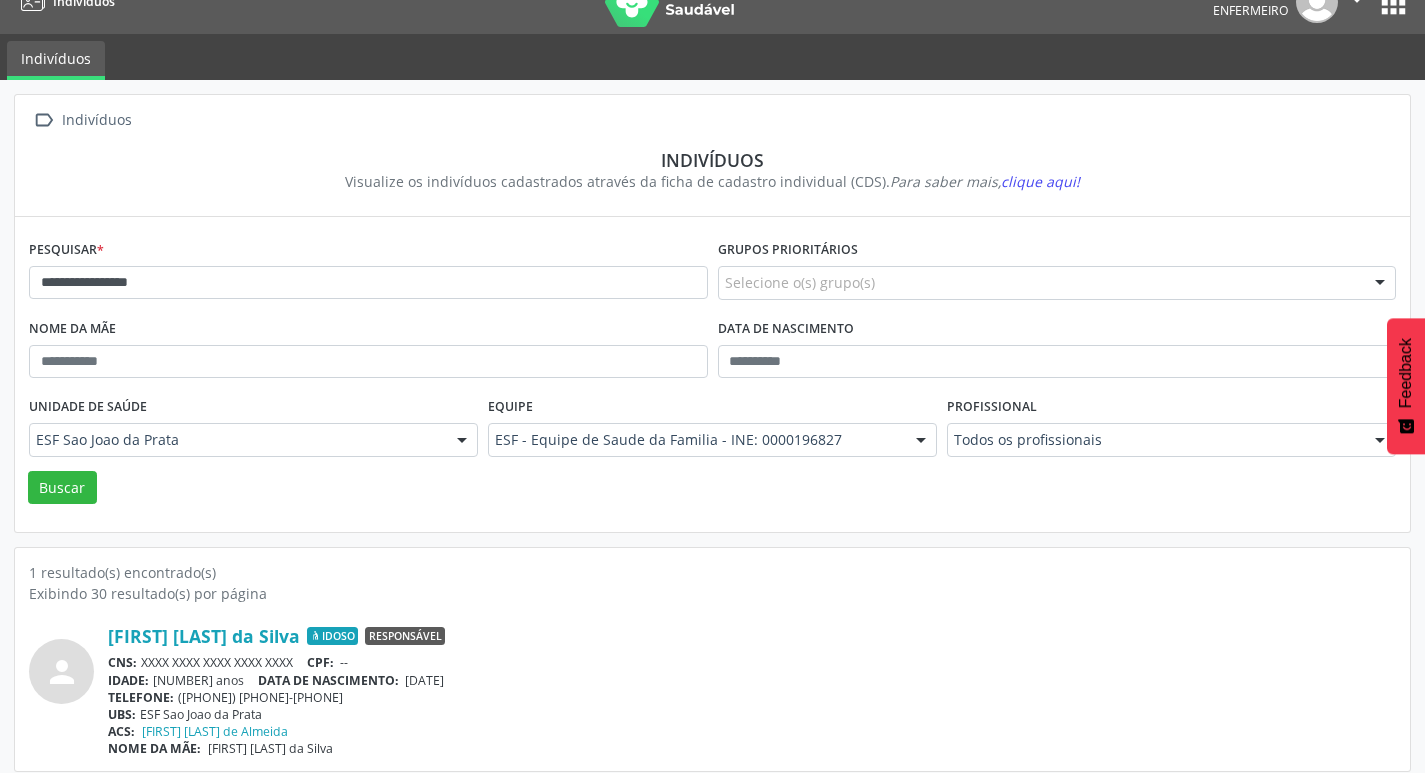 scroll, scrollTop: 43, scrollLeft: 0, axis: vertical 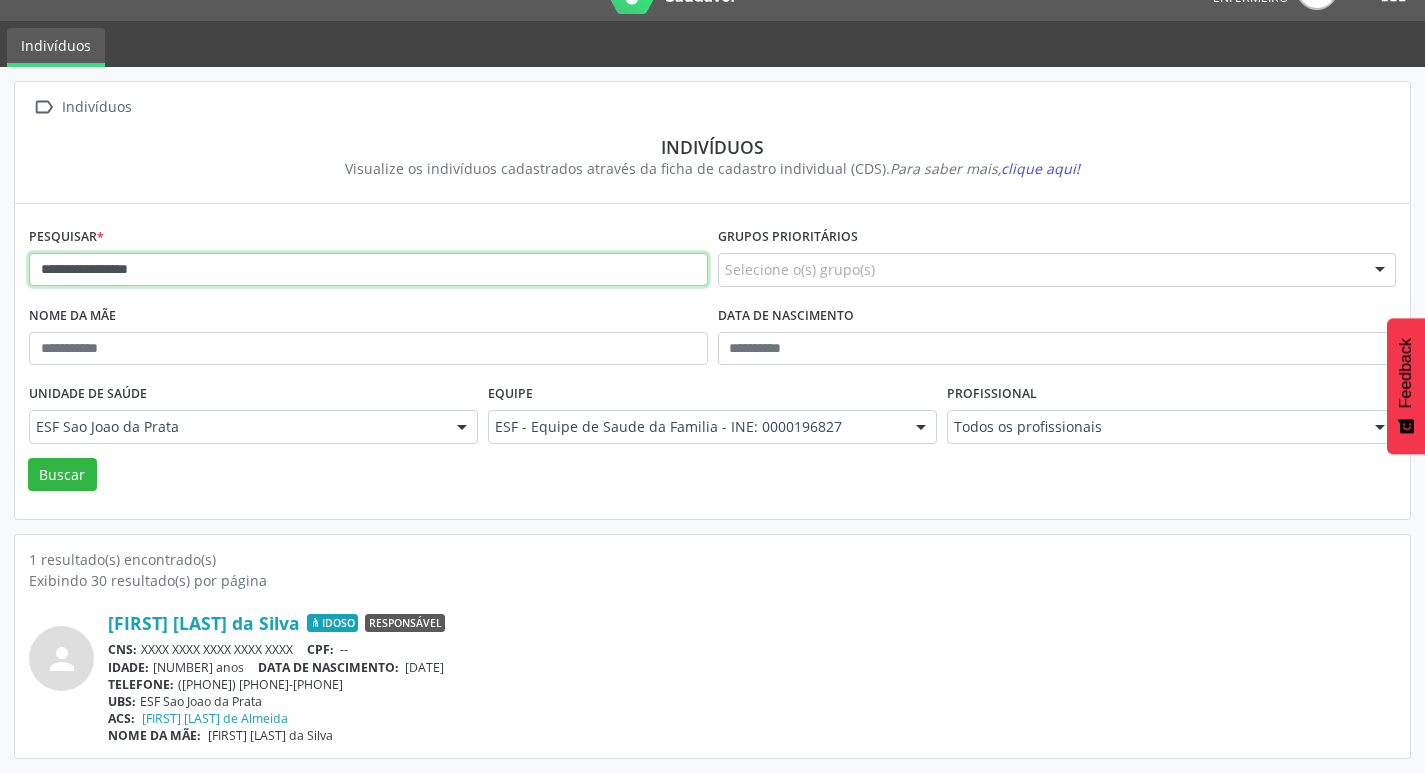drag, startPoint x: 237, startPoint y: 275, endPoint x: 39, endPoint y: 267, distance: 198.16154 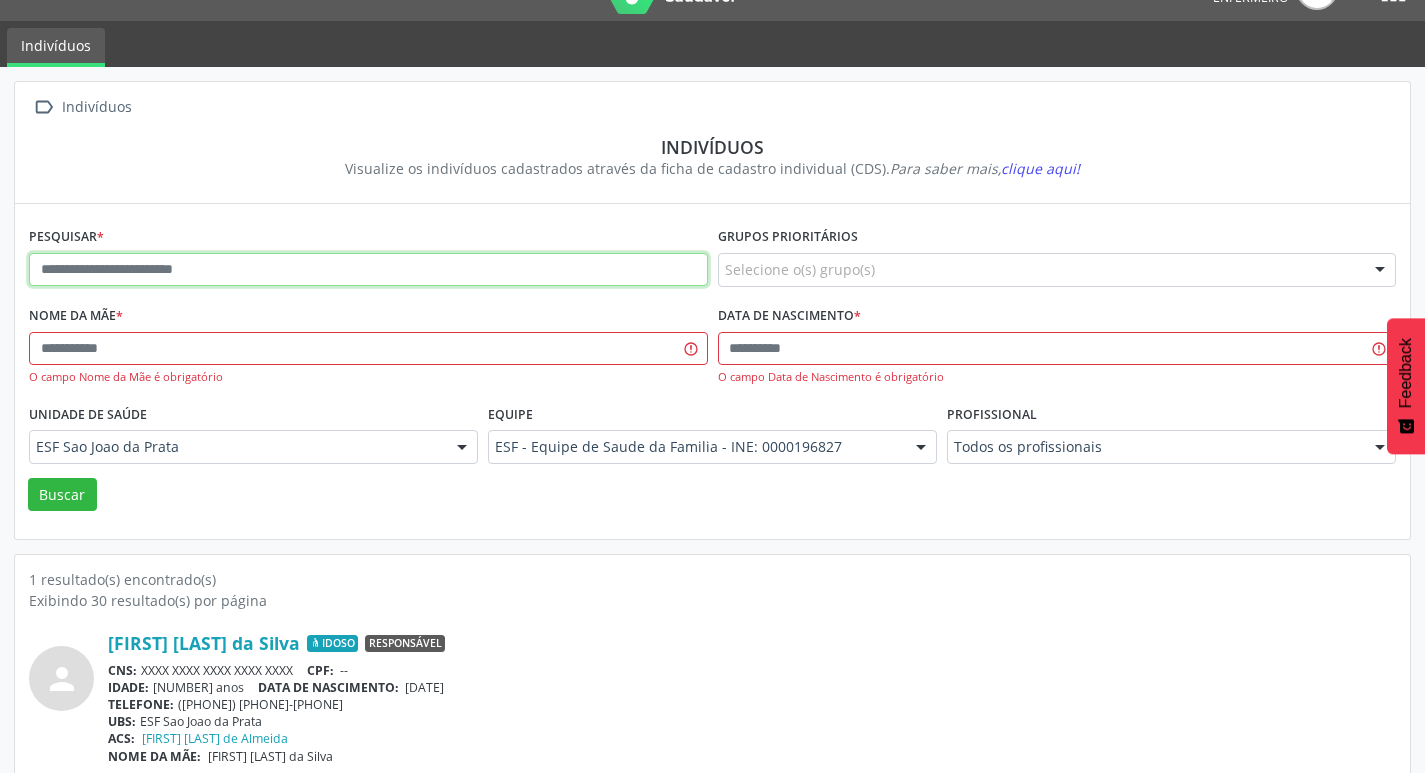 paste on "**********" 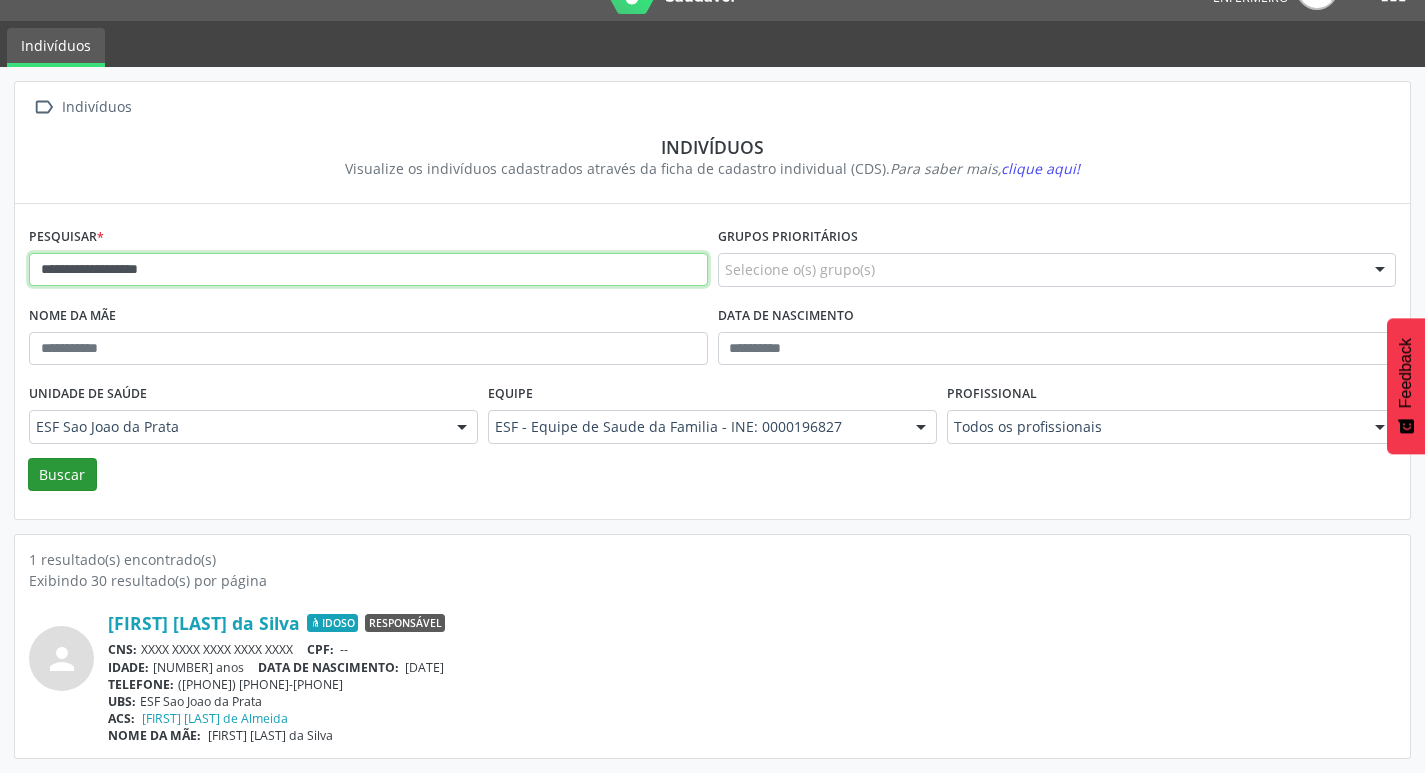 type on "**********" 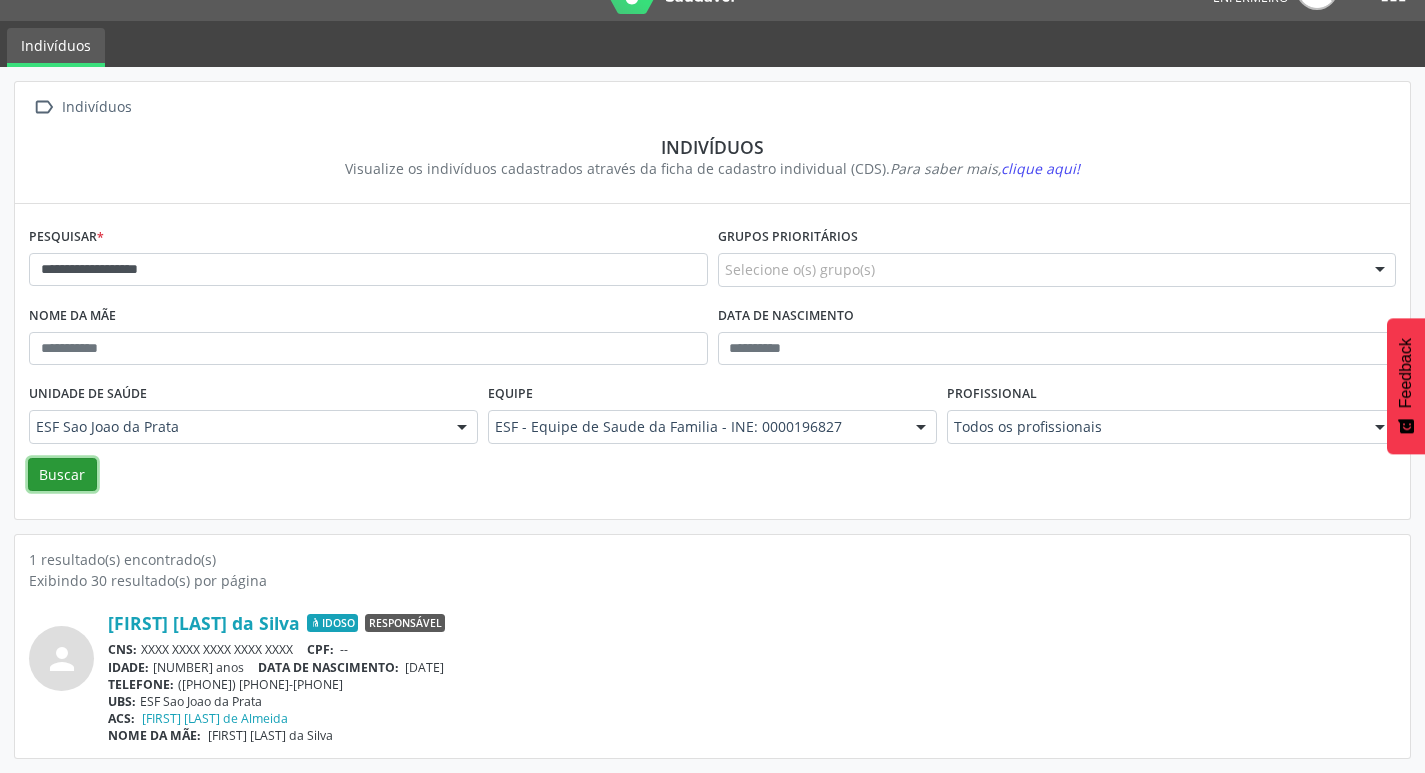 click on "Buscar" at bounding box center (62, 475) 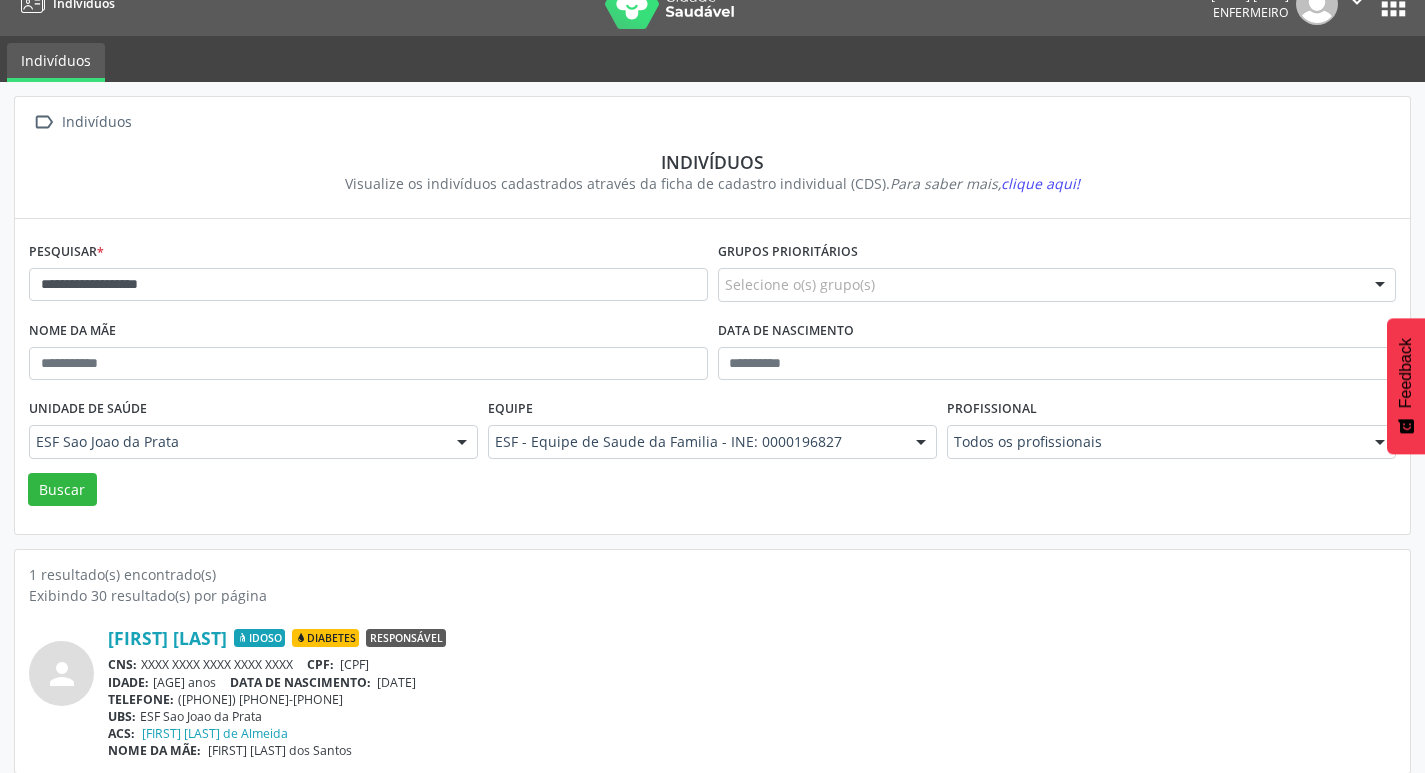 scroll, scrollTop: 43, scrollLeft: 0, axis: vertical 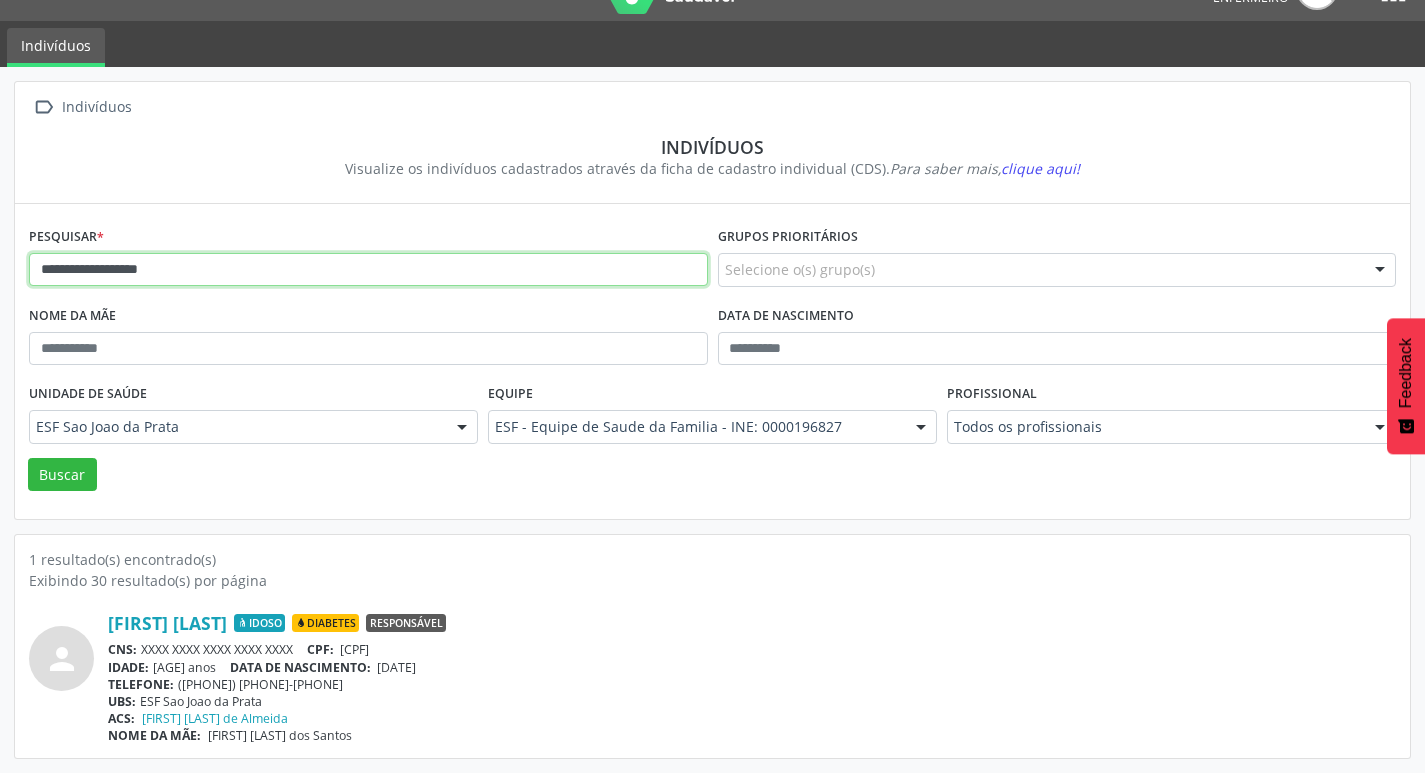 drag, startPoint x: 41, startPoint y: 266, endPoint x: 278, endPoint y: 276, distance: 237.21088 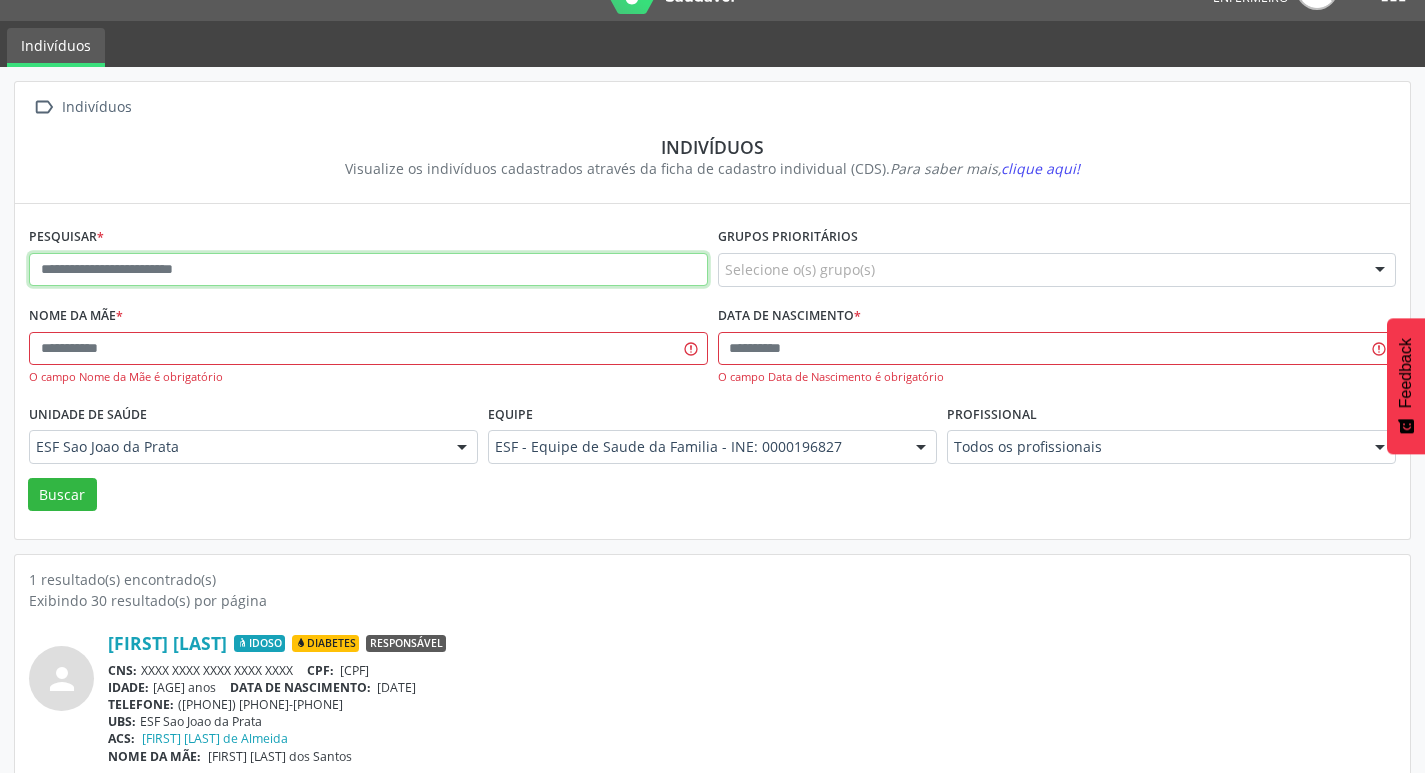 paste on "**********" 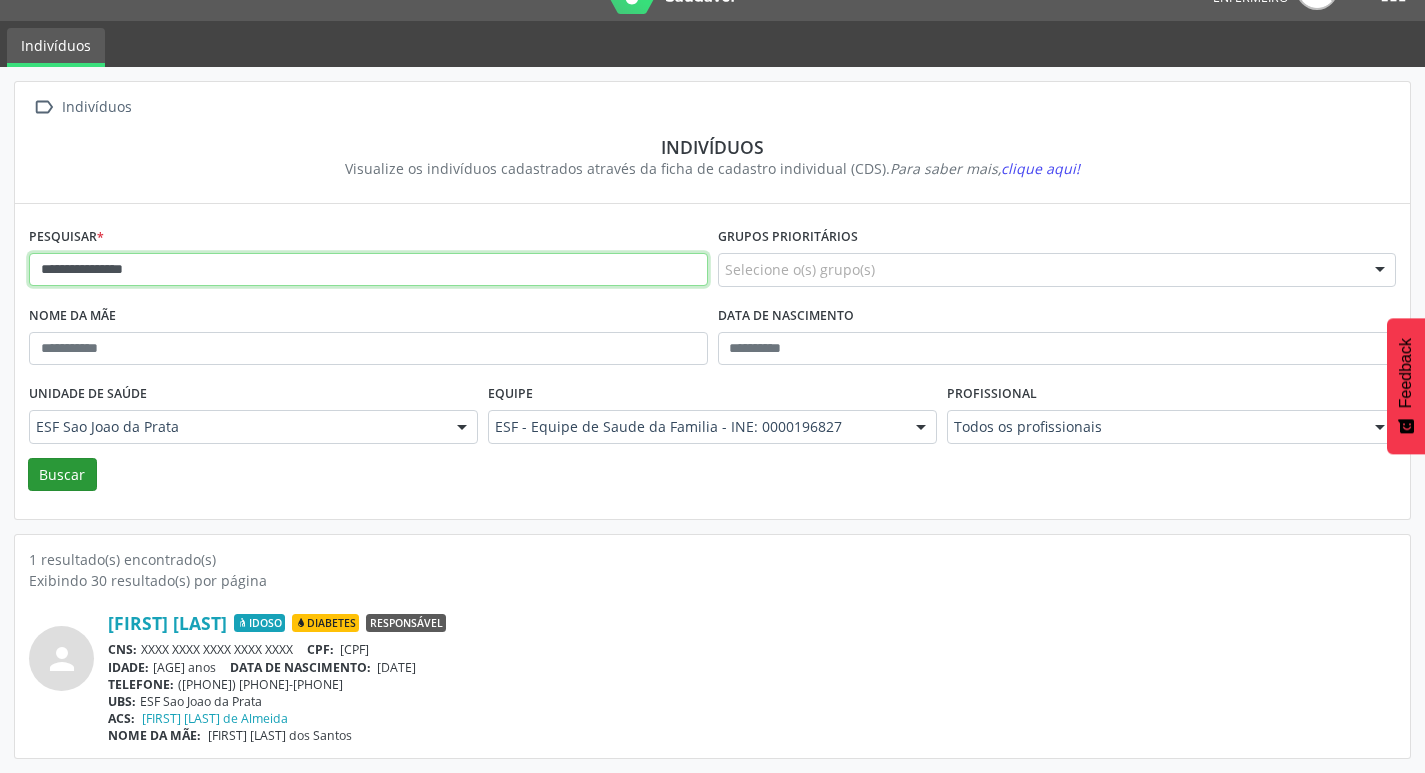 type on "**********" 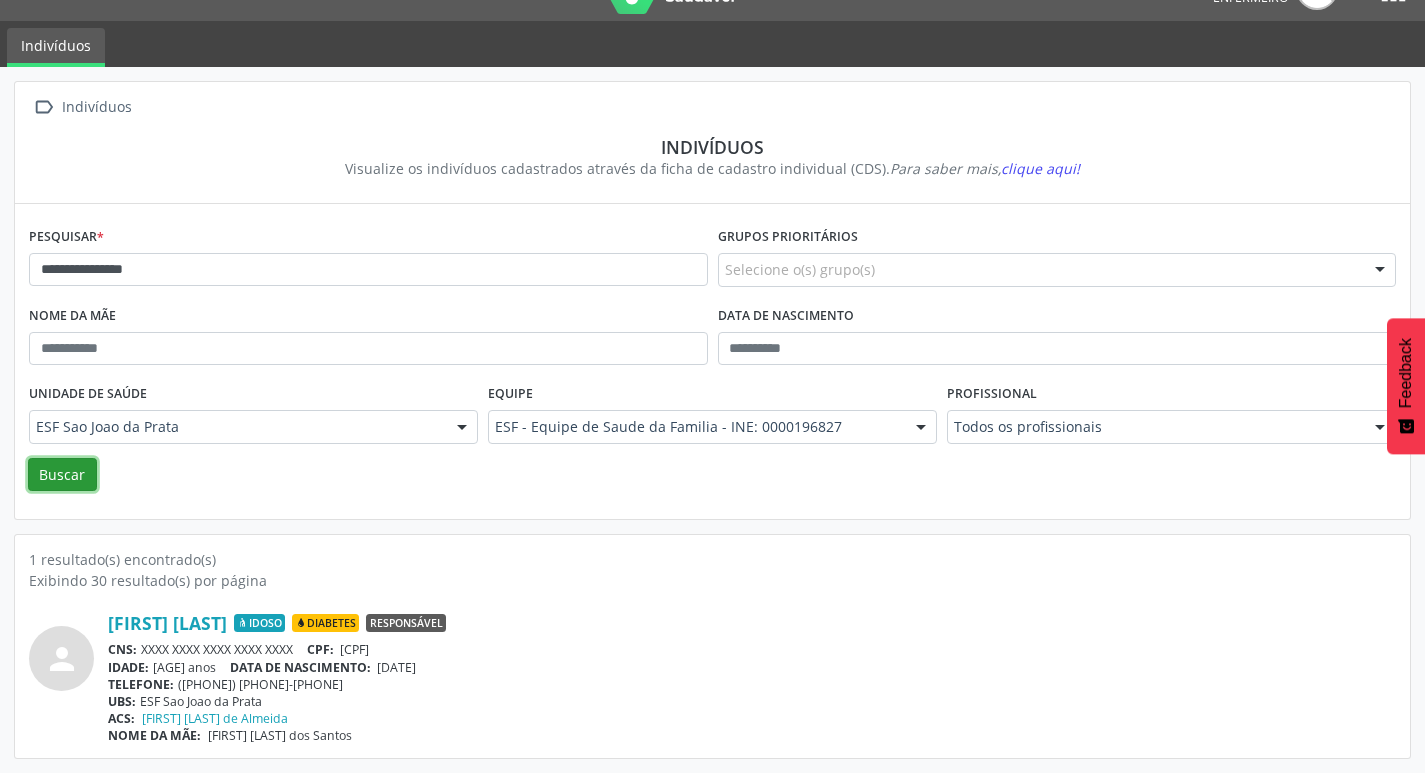 click on "Buscar" at bounding box center (62, 475) 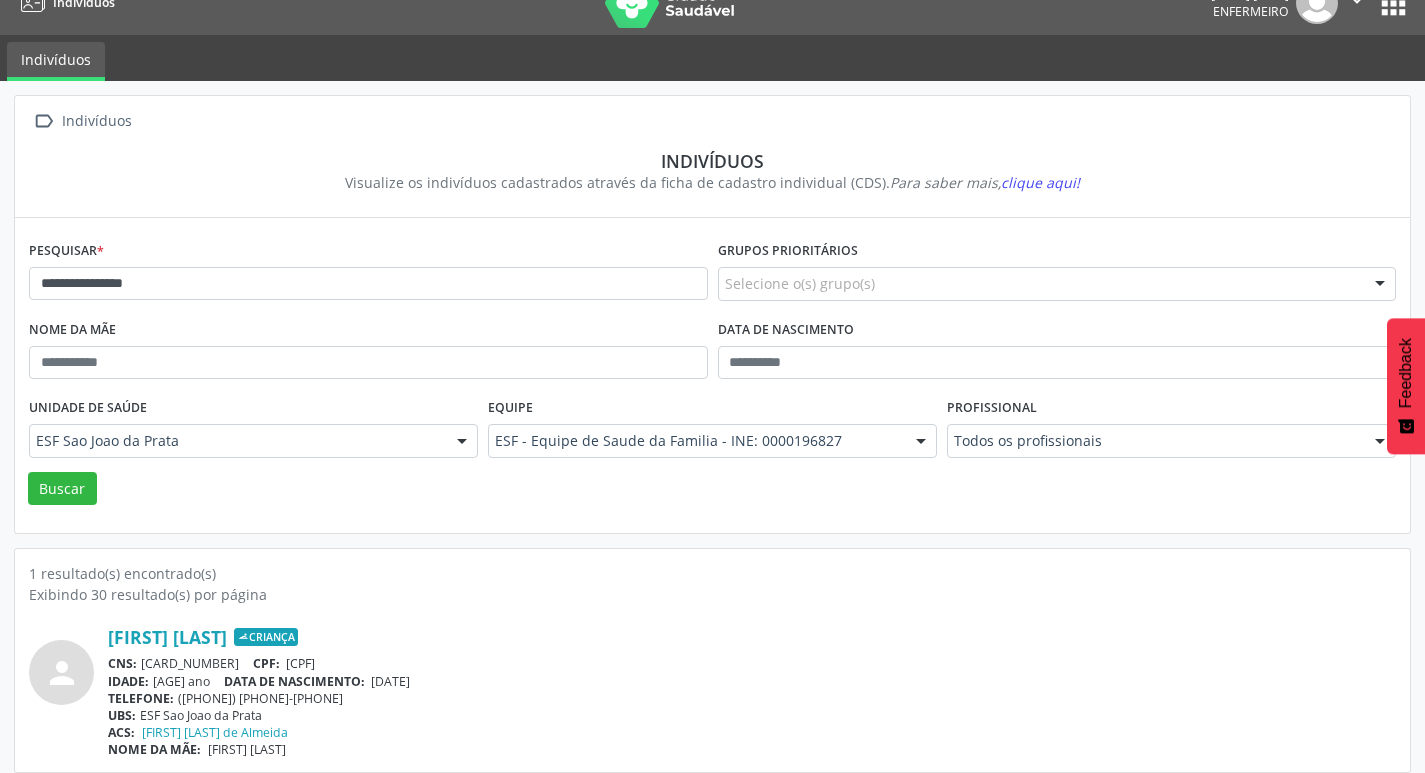 scroll, scrollTop: 43, scrollLeft: 0, axis: vertical 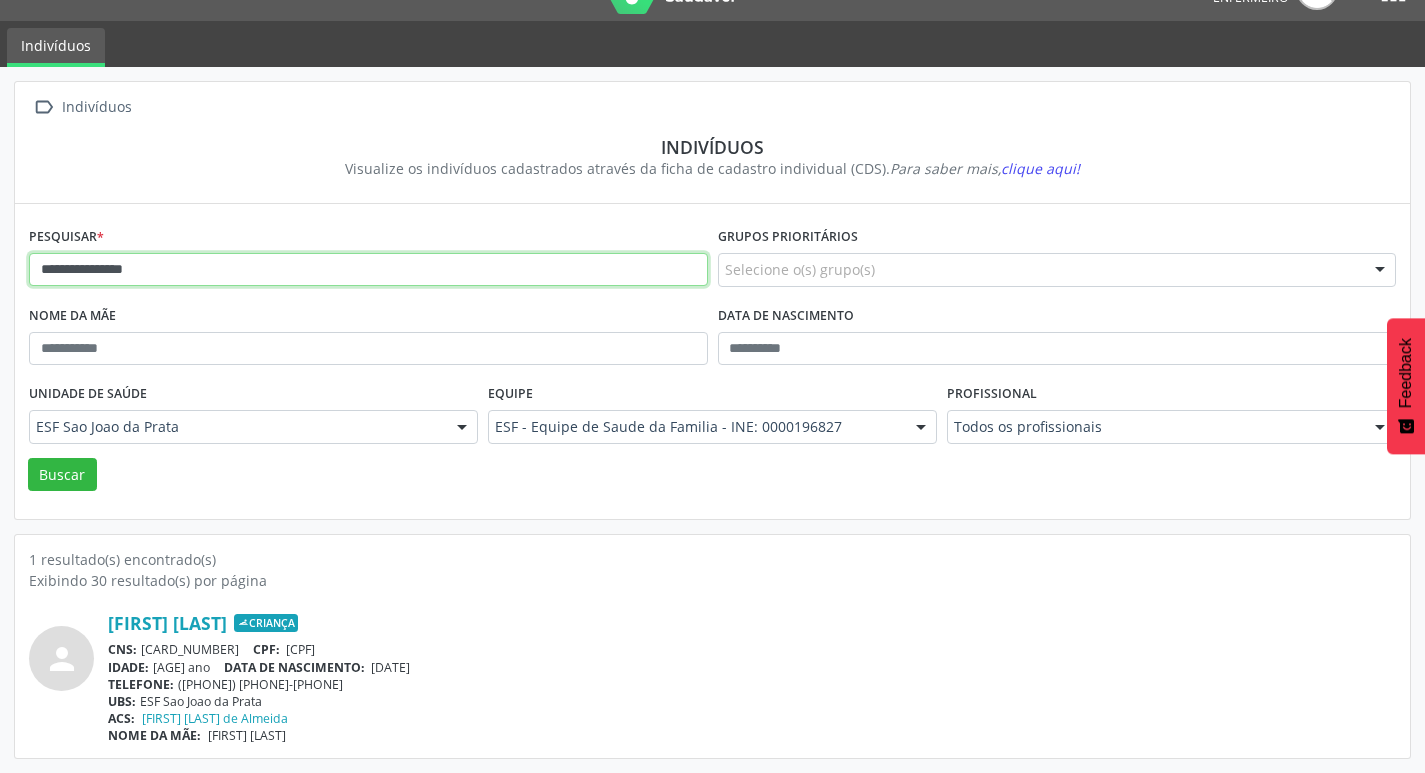 drag, startPoint x: 180, startPoint y: 275, endPoint x: 37, endPoint y: 279, distance: 143.05594 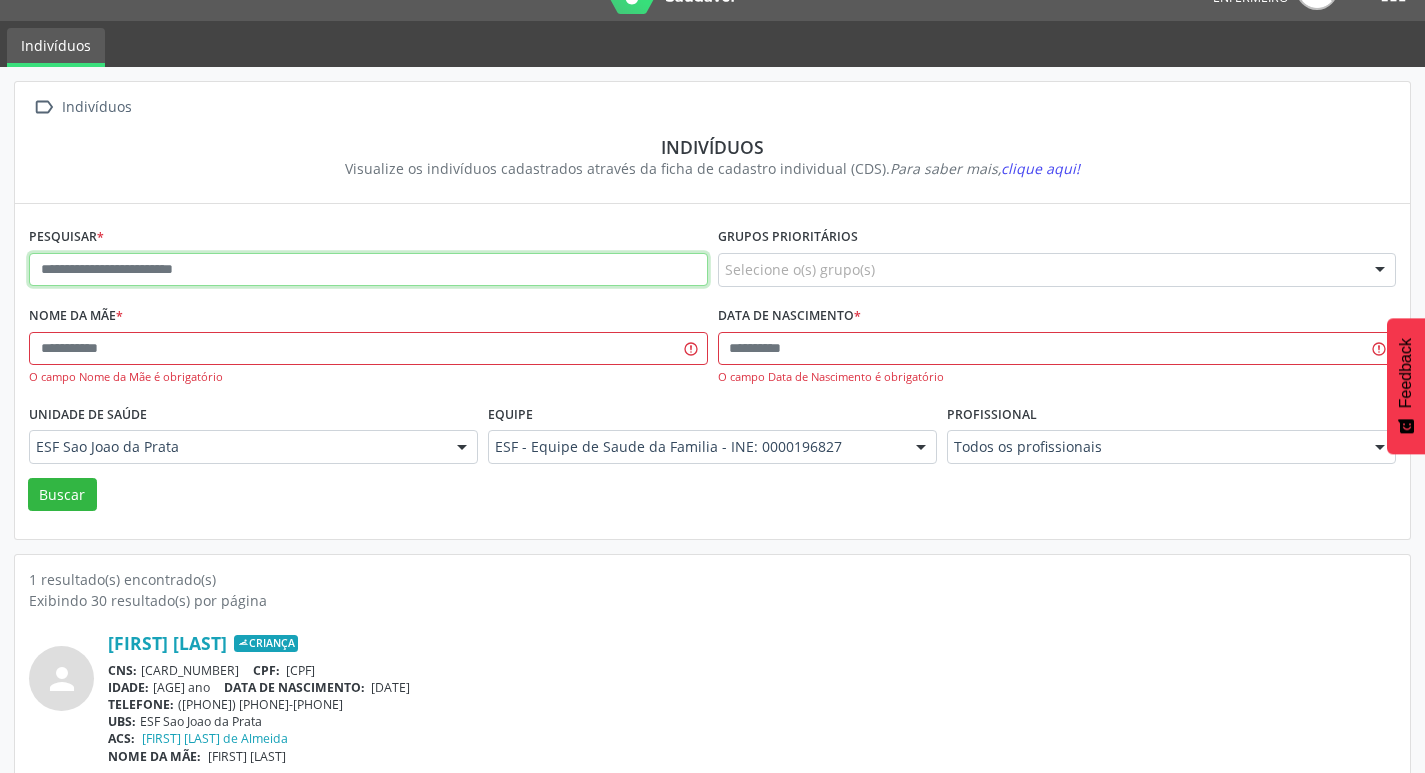 paste on "**********" 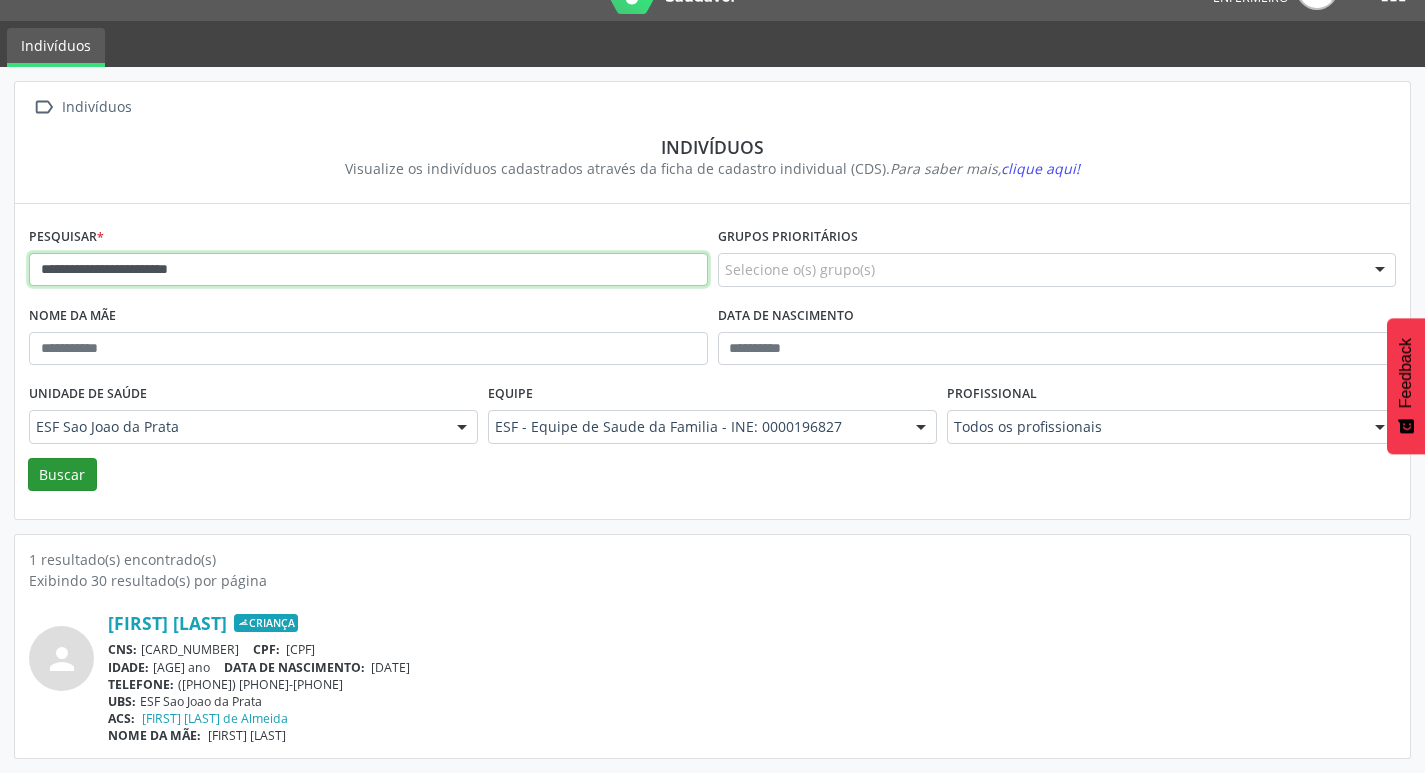 type on "**********" 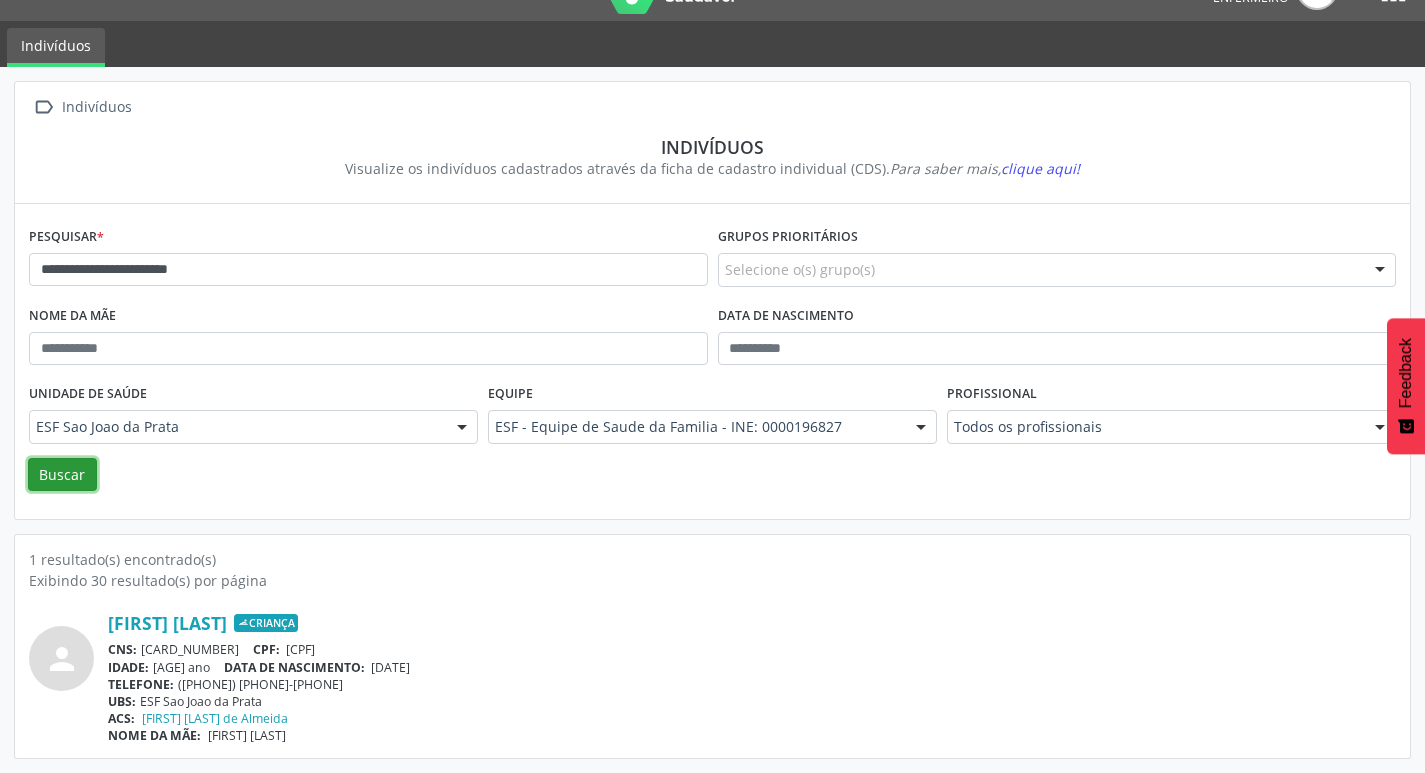 click on "Buscar" at bounding box center (62, 475) 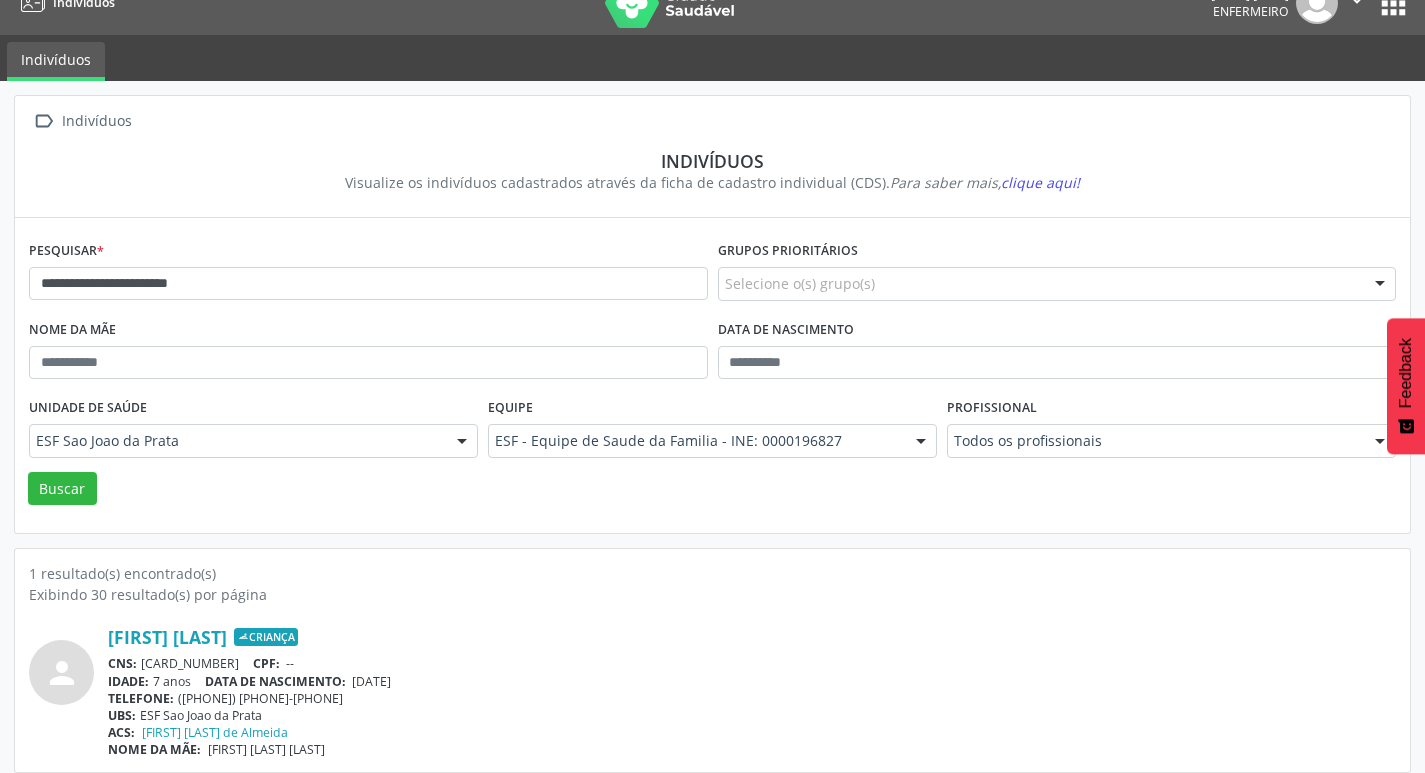 scroll, scrollTop: 43, scrollLeft: 0, axis: vertical 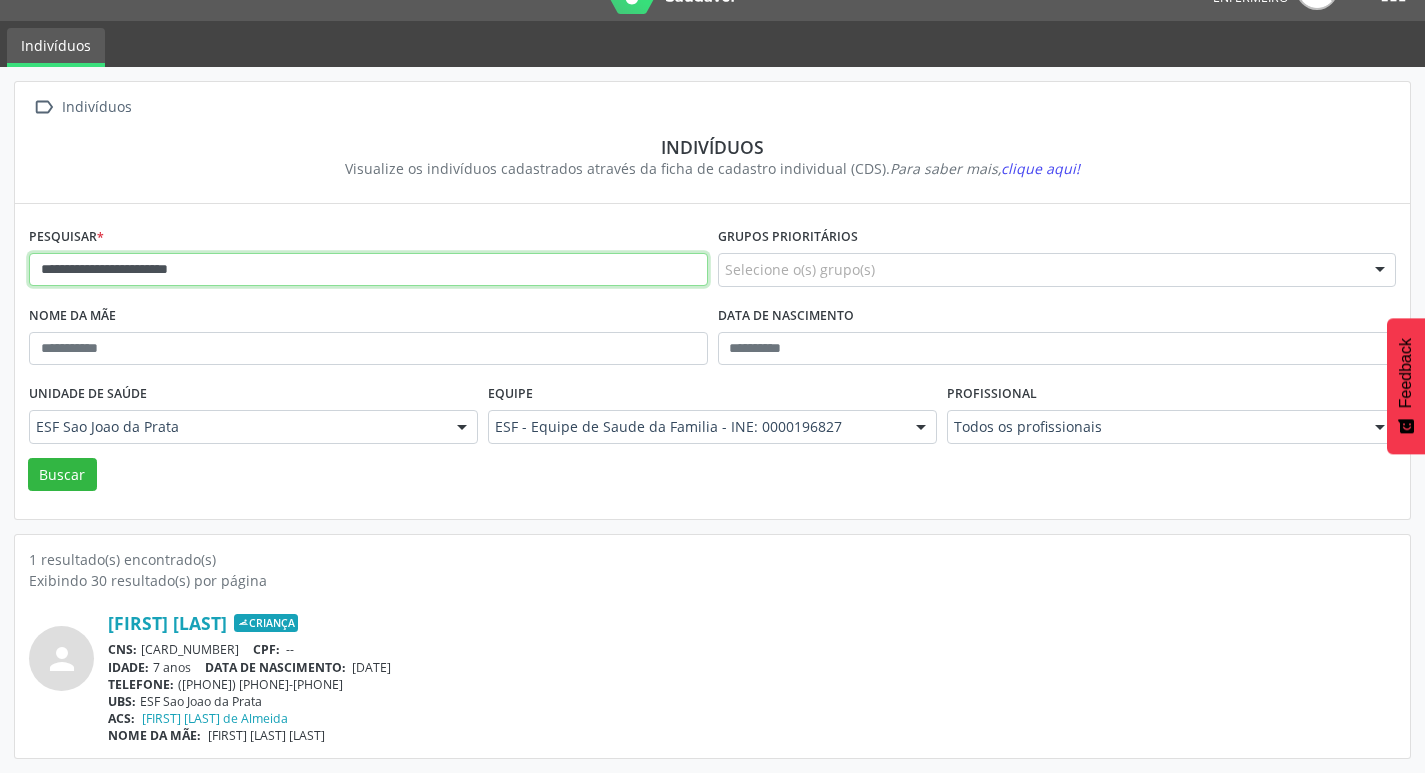 drag, startPoint x: 258, startPoint y: 283, endPoint x: 39, endPoint y: 275, distance: 219.14607 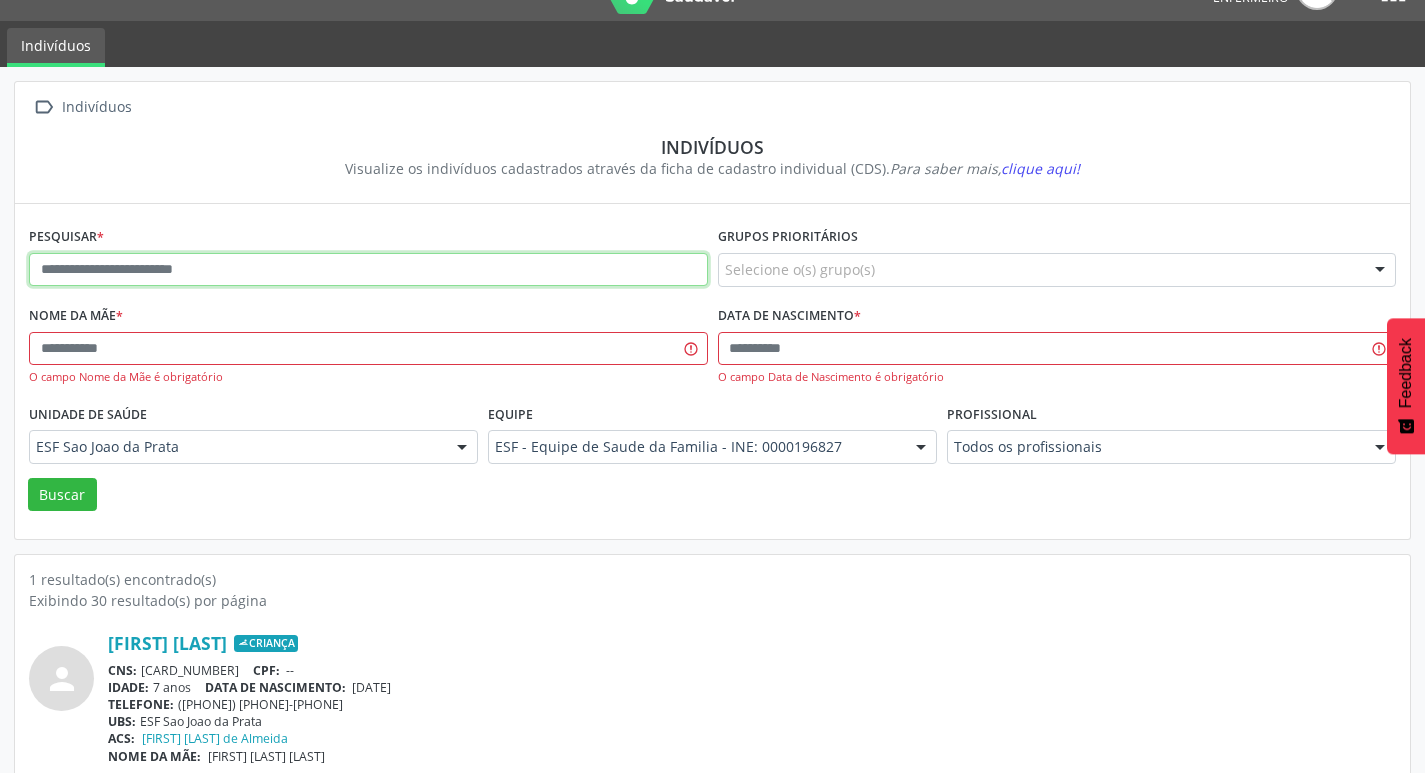 paste on "**********" 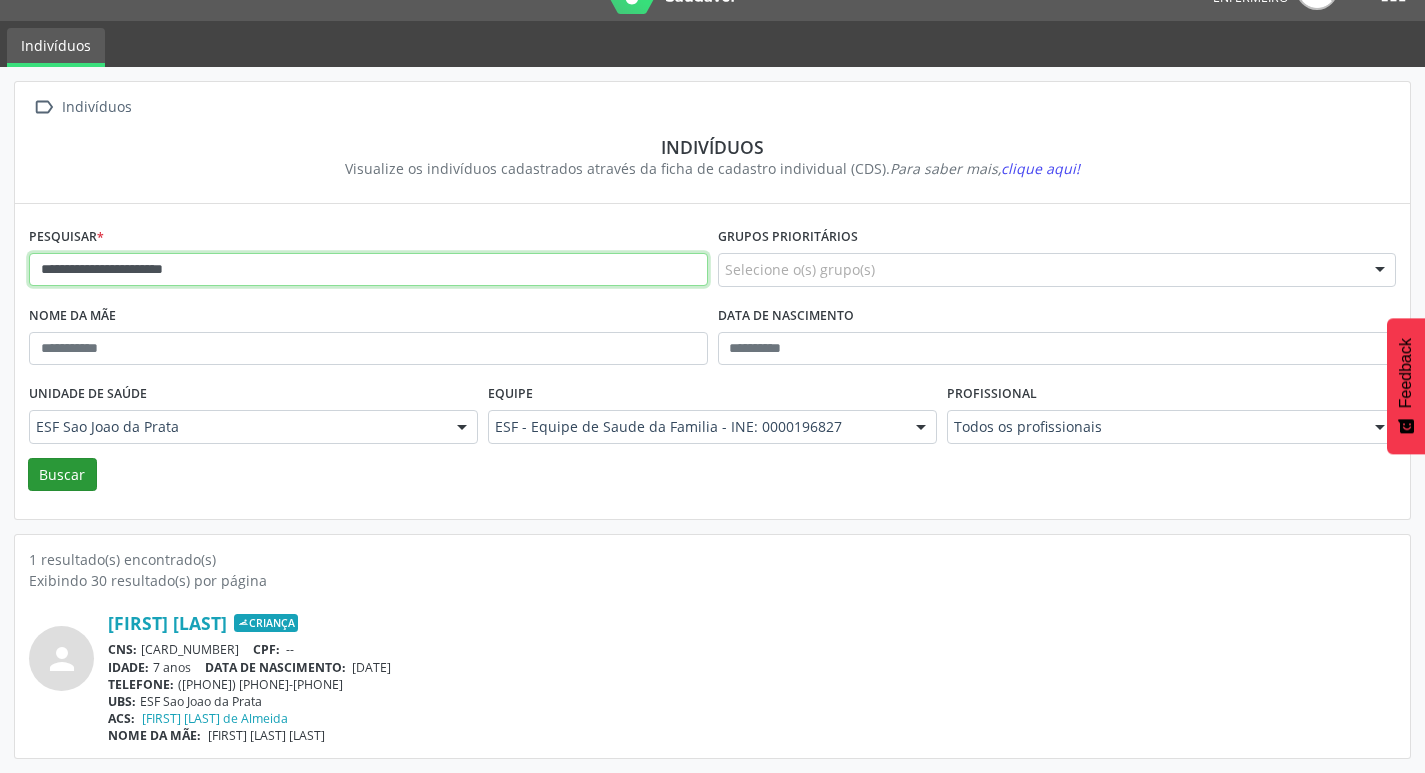 type on "**********" 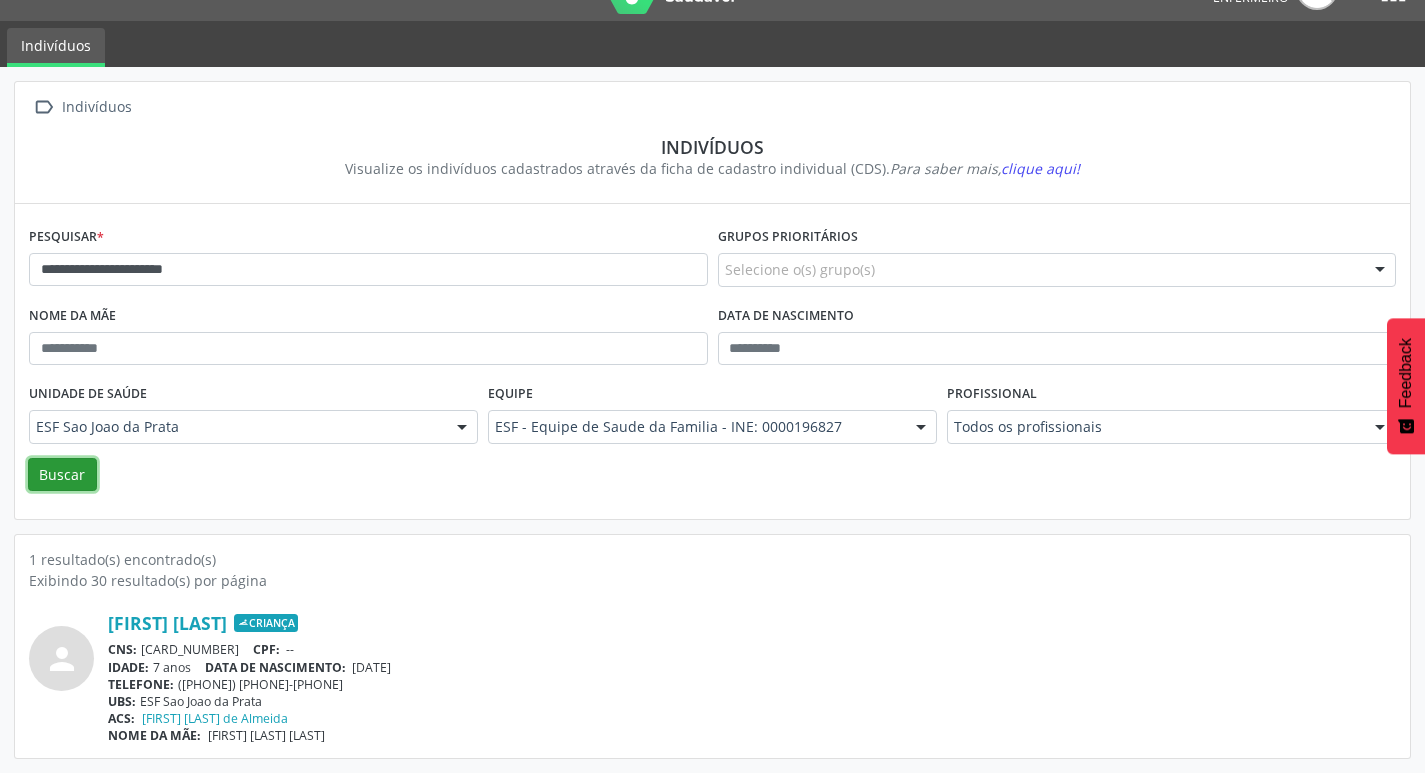 click on "Buscar" at bounding box center (62, 475) 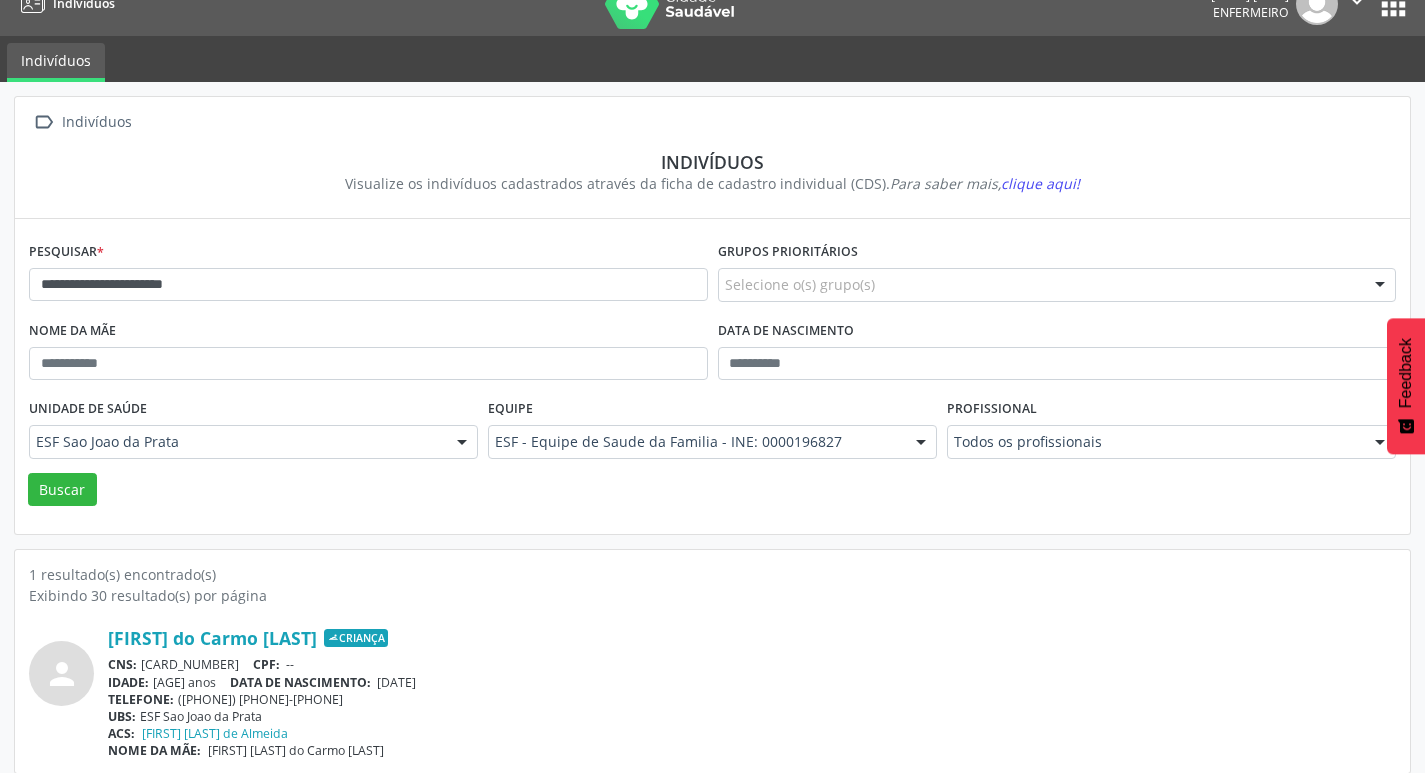 scroll, scrollTop: 43, scrollLeft: 0, axis: vertical 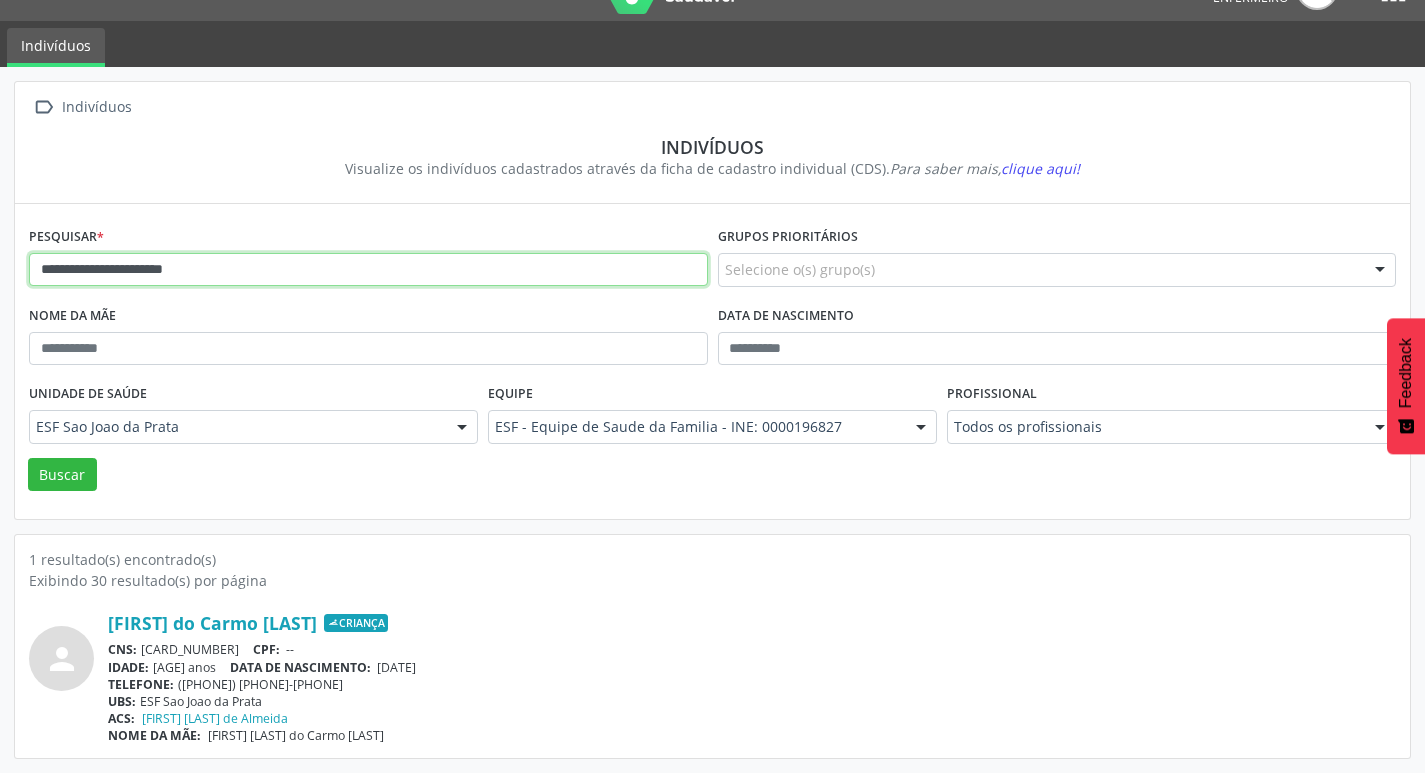 drag, startPoint x: 304, startPoint y: 281, endPoint x: 44, endPoint y: 270, distance: 260.23257 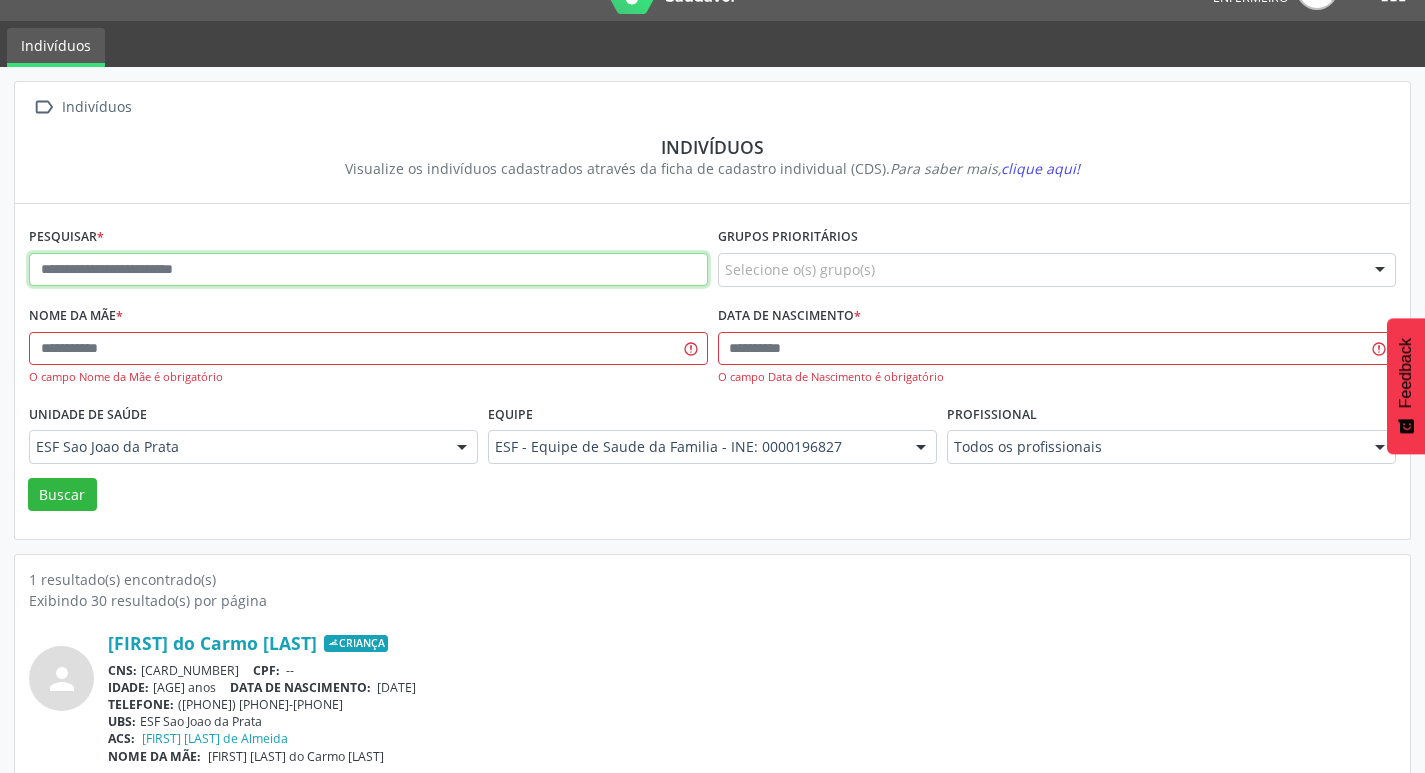 paste on "**********" 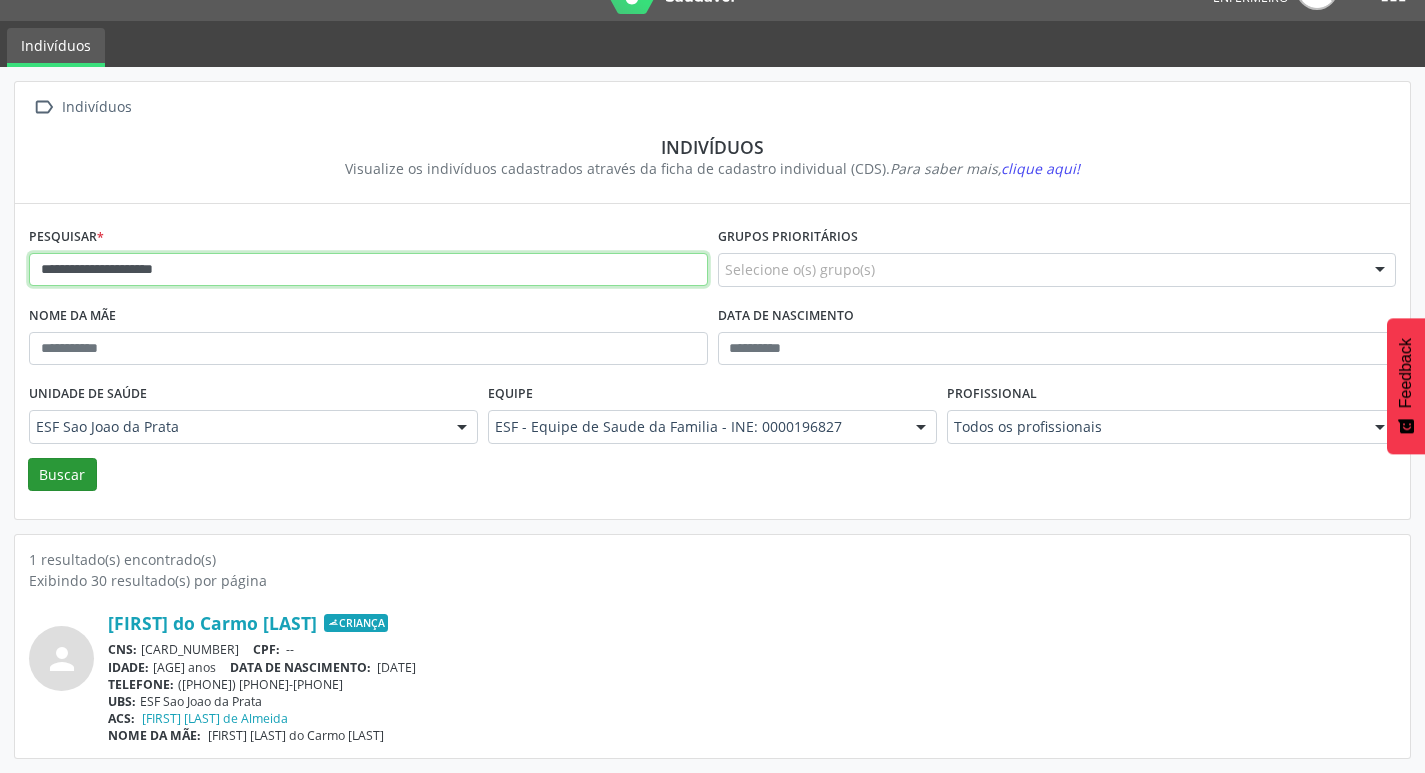 type on "**********" 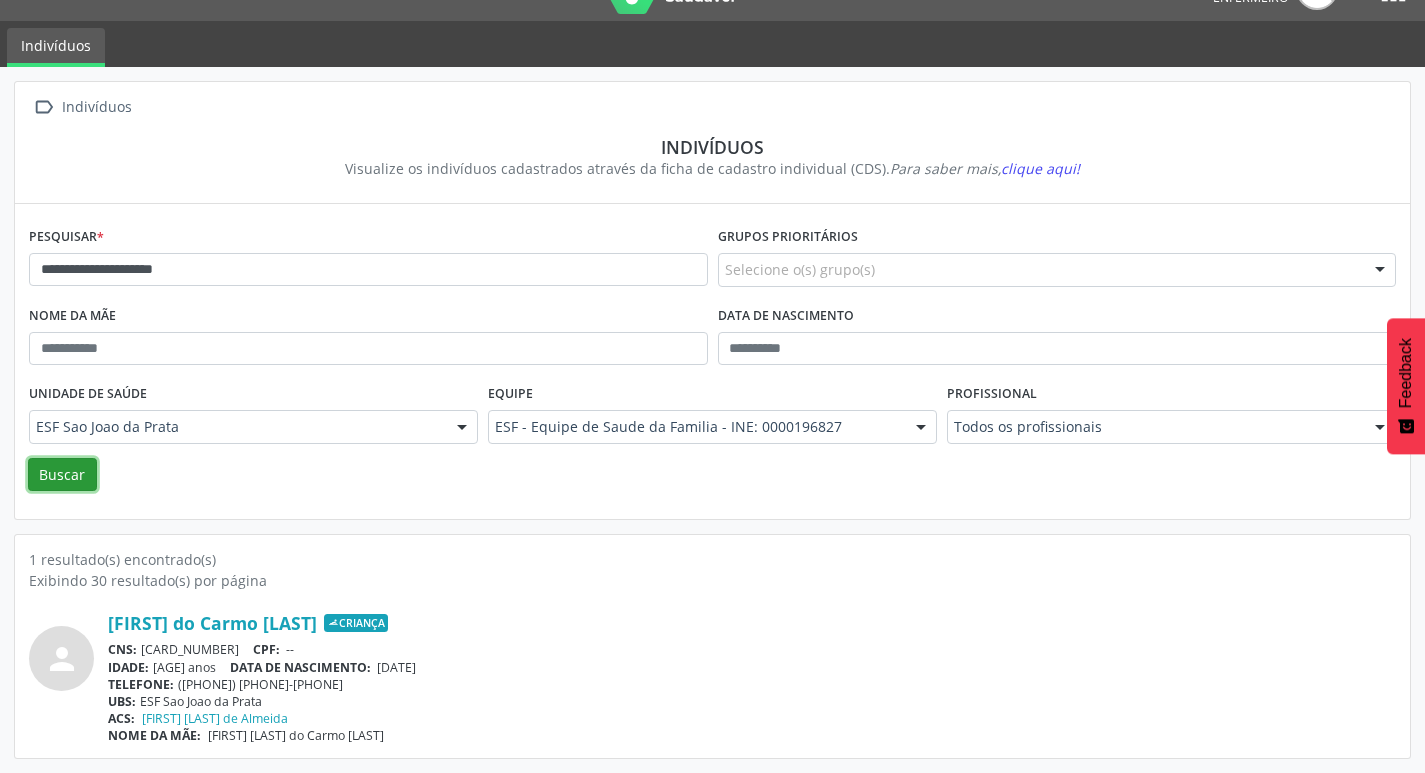 click on "Buscar" at bounding box center [62, 475] 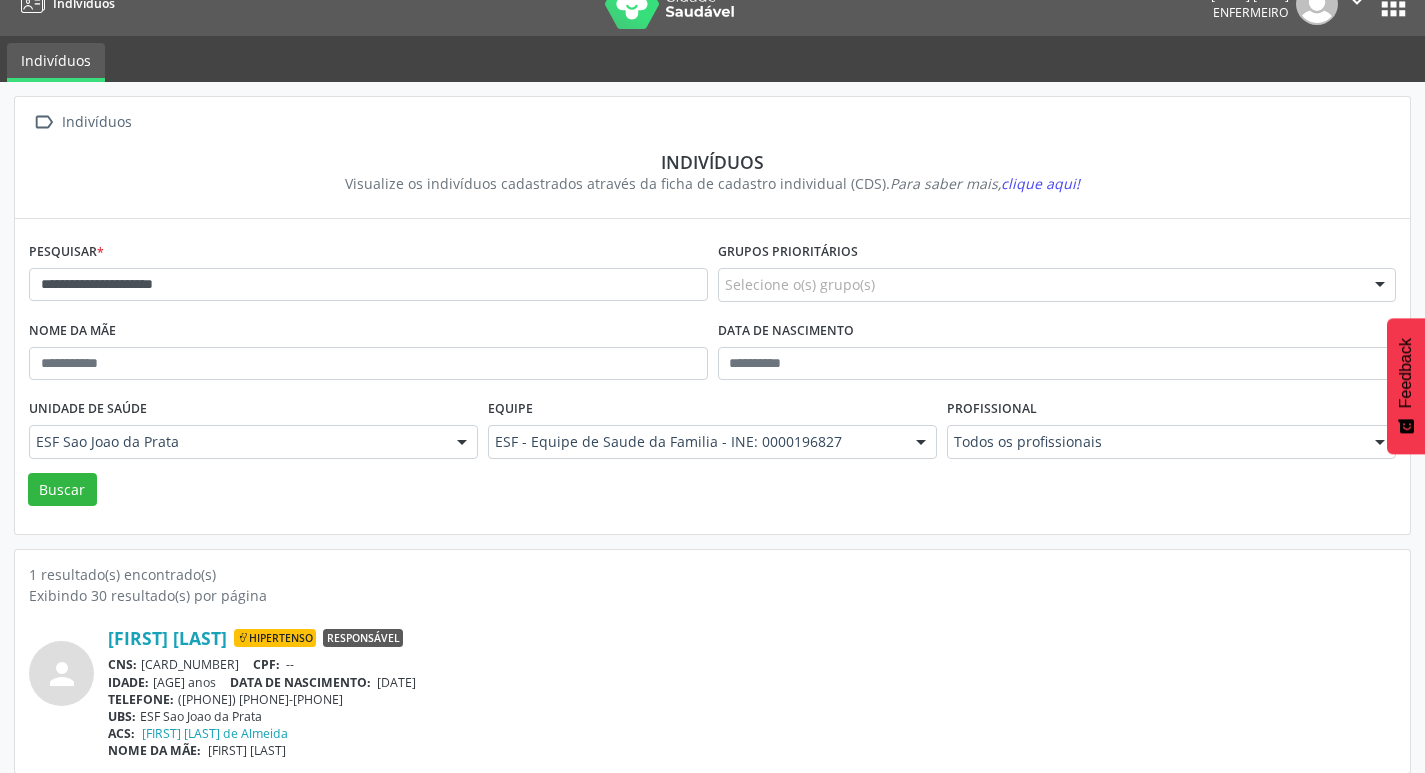 scroll, scrollTop: 43, scrollLeft: 0, axis: vertical 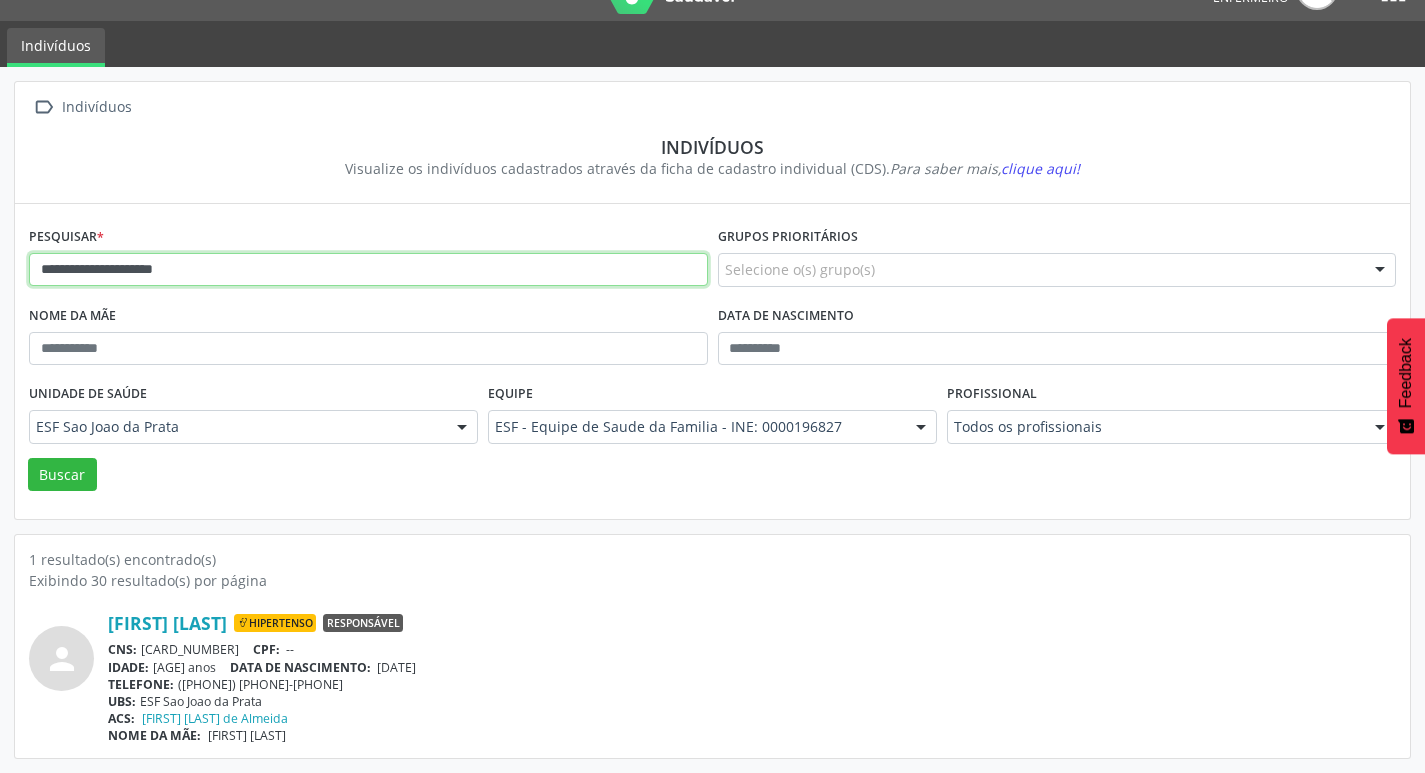 drag, startPoint x: 244, startPoint y: 283, endPoint x: 52, endPoint y: 275, distance: 192.1666 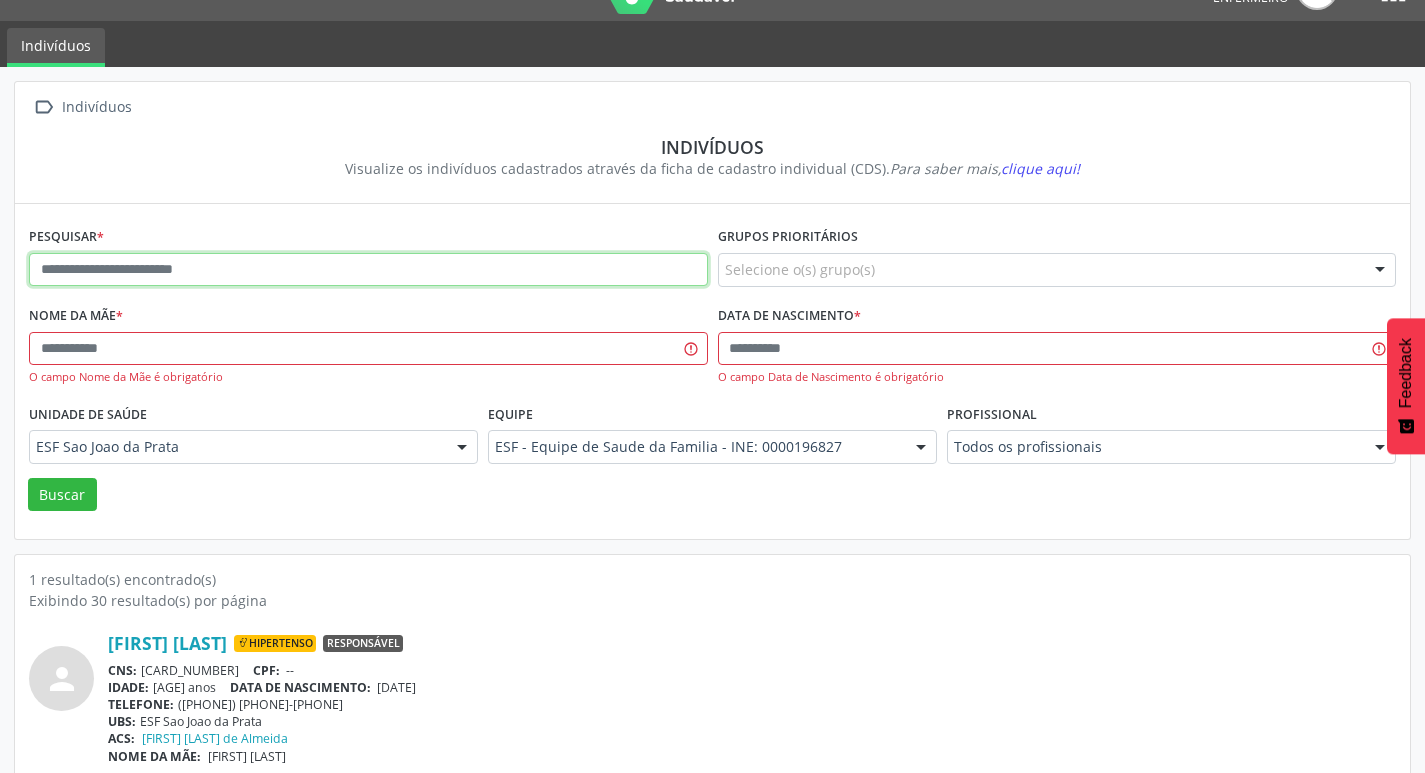 paste on "**********" 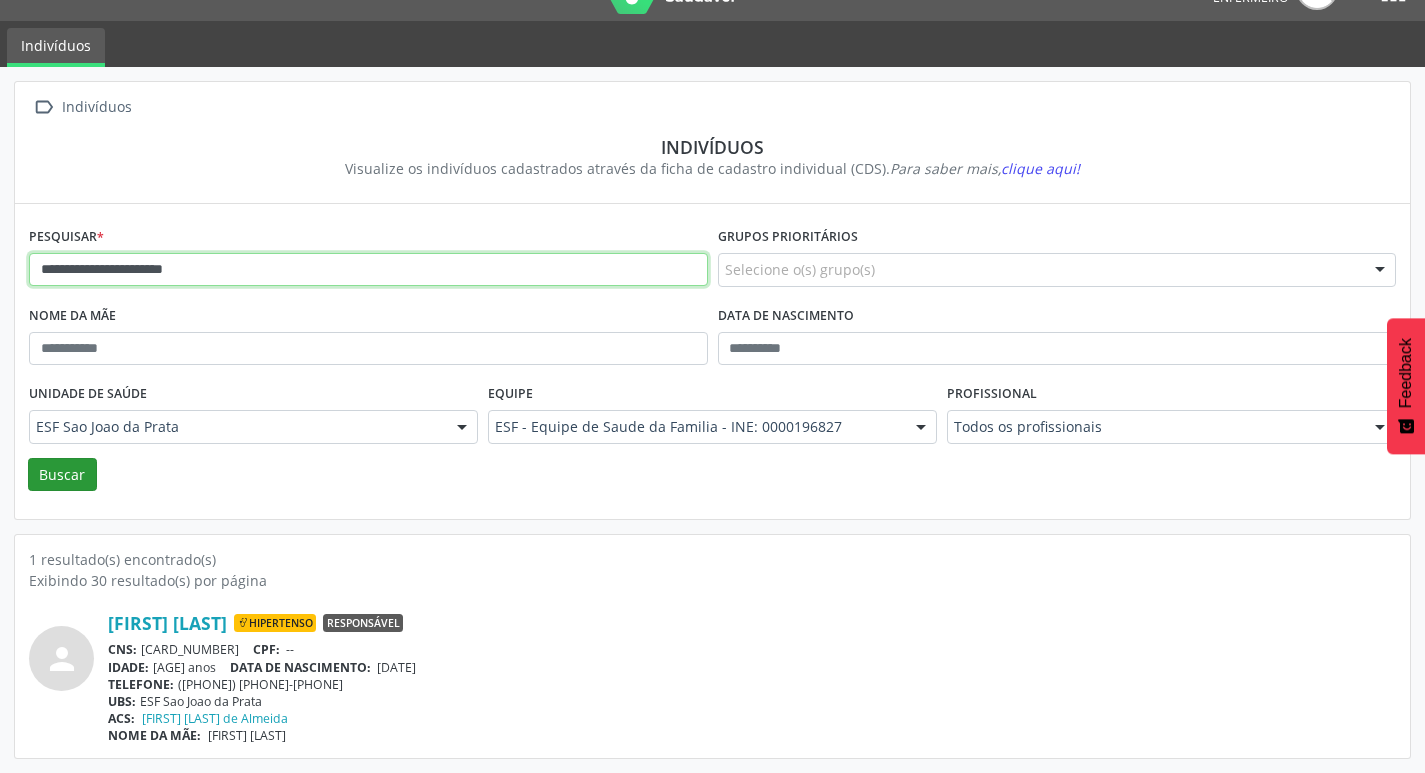 type on "**********" 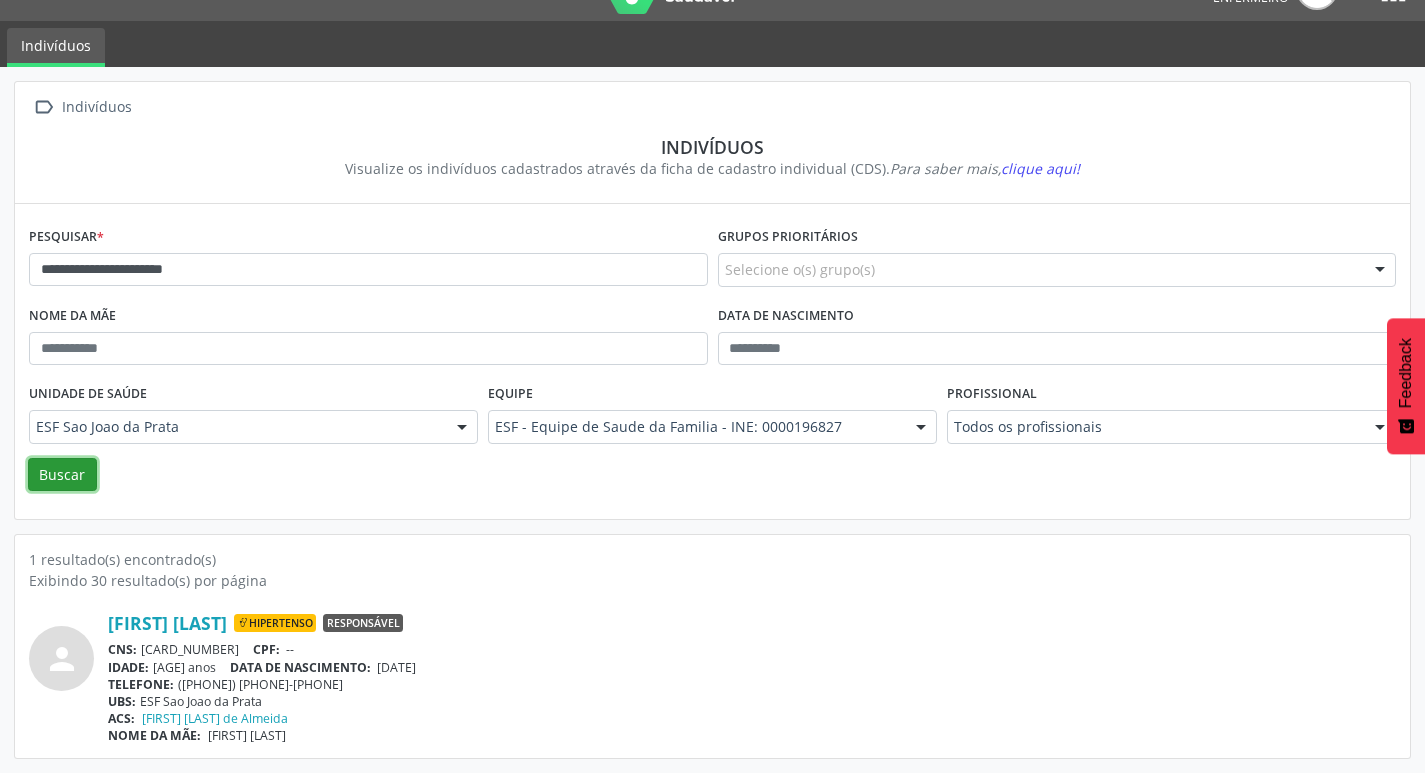 click on "Buscar" at bounding box center [62, 475] 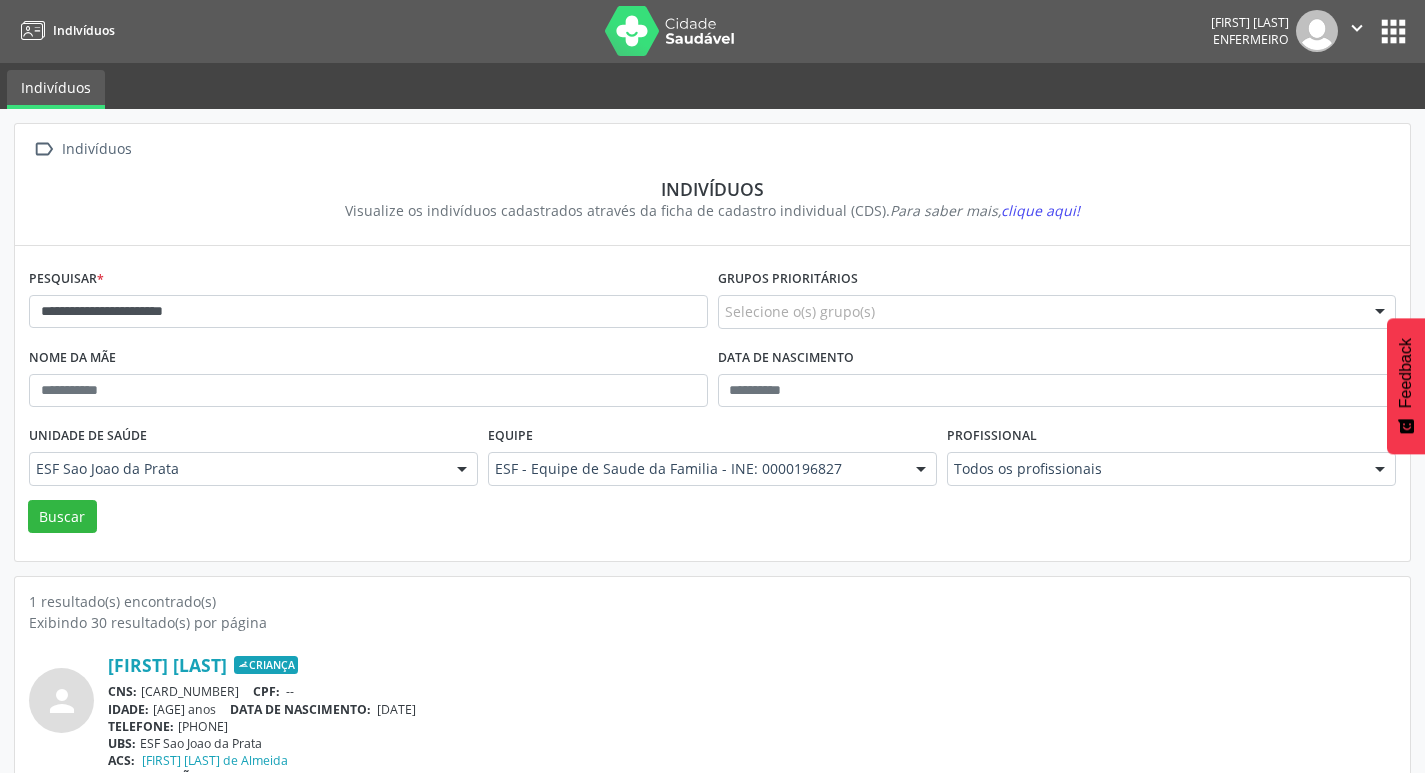 scroll, scrollTop: 43, scrollLeft: 0, axis: vertical 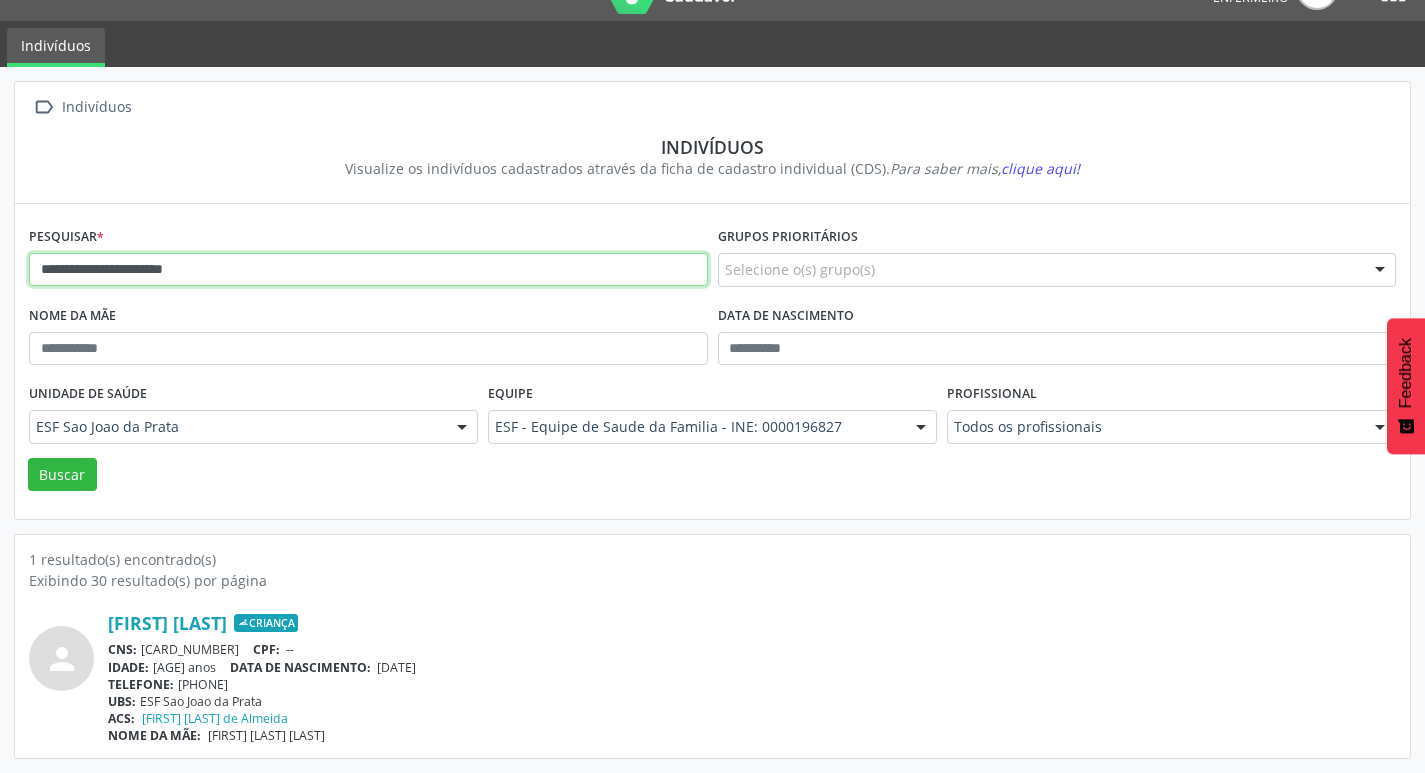 drag, startPoint x: 396, startPoint y: 272, endPoint x: 36, endPoint y: 281, distance: 360.1125 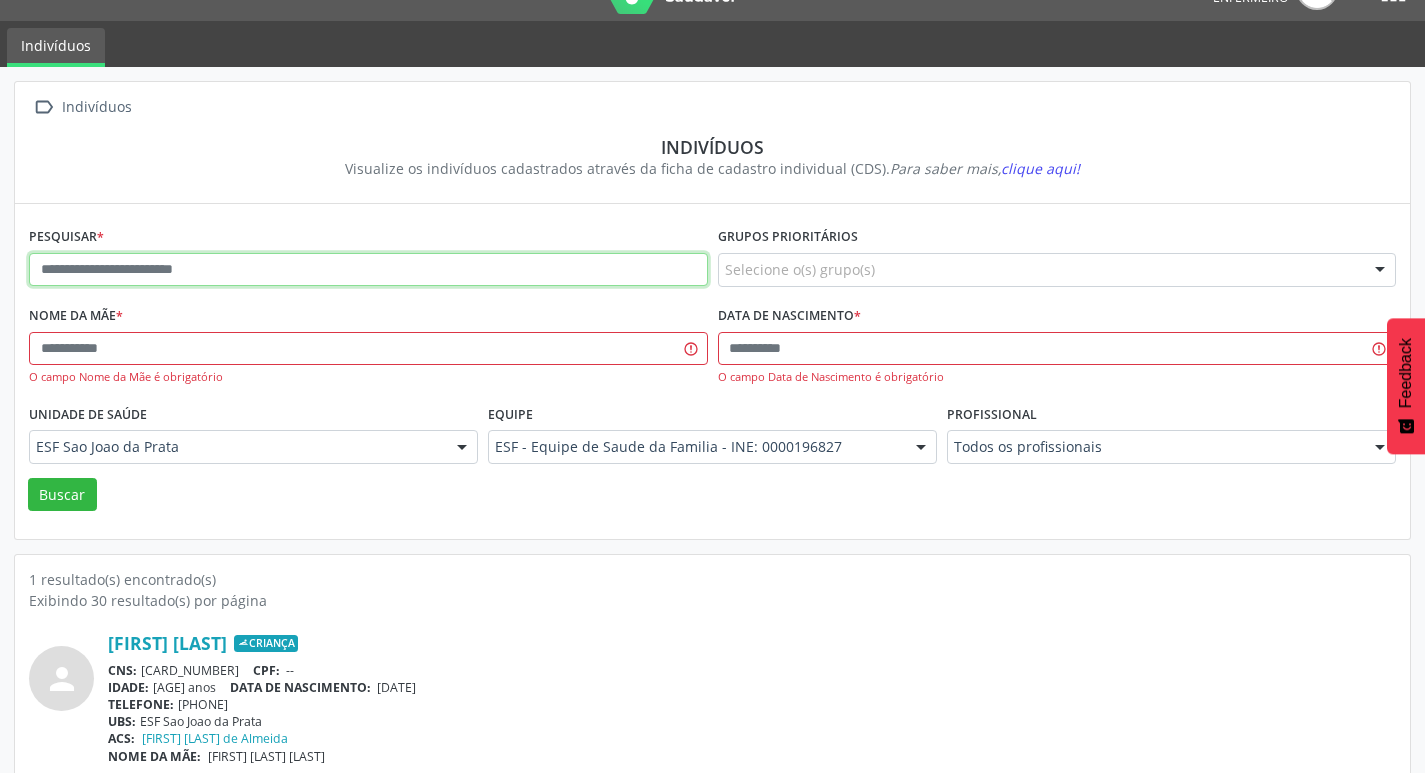 paste on "**********" 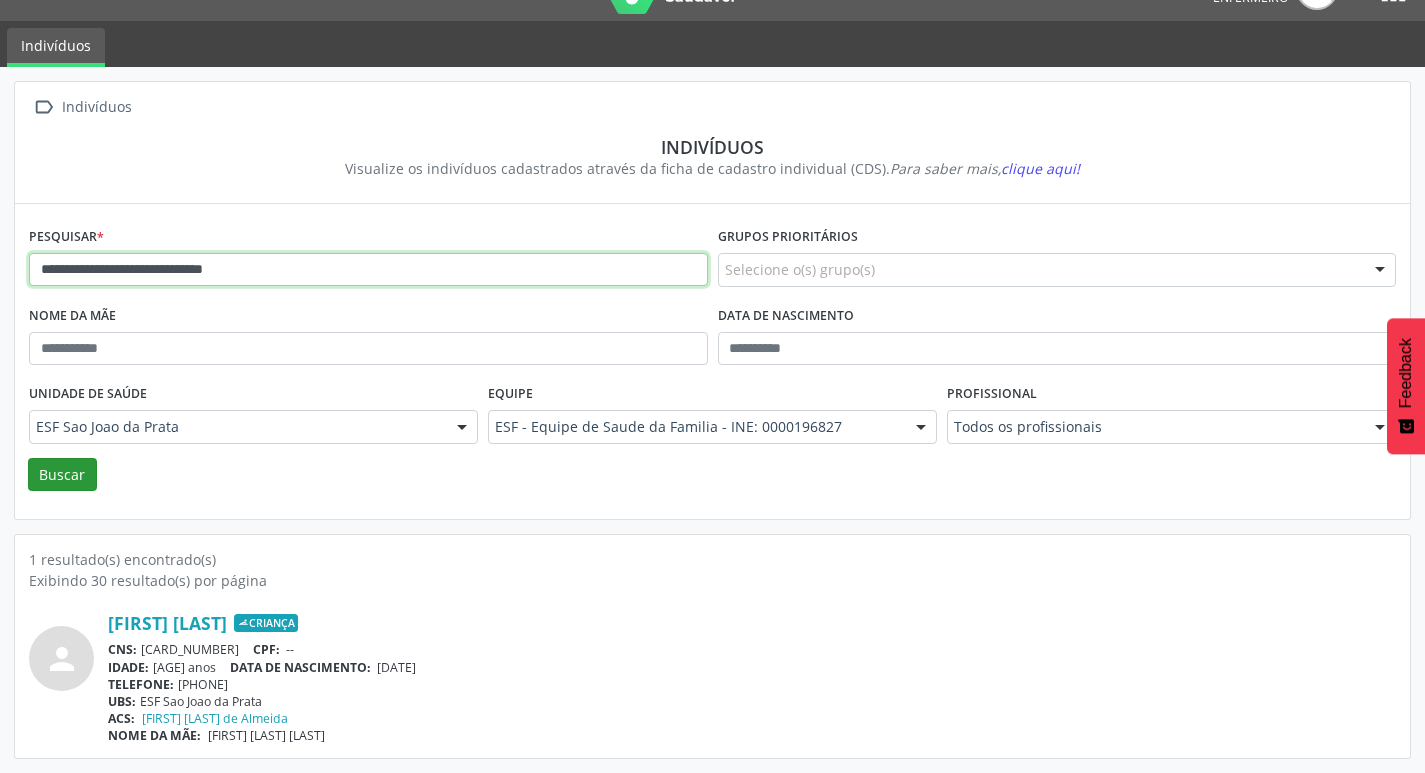 type on "**********" 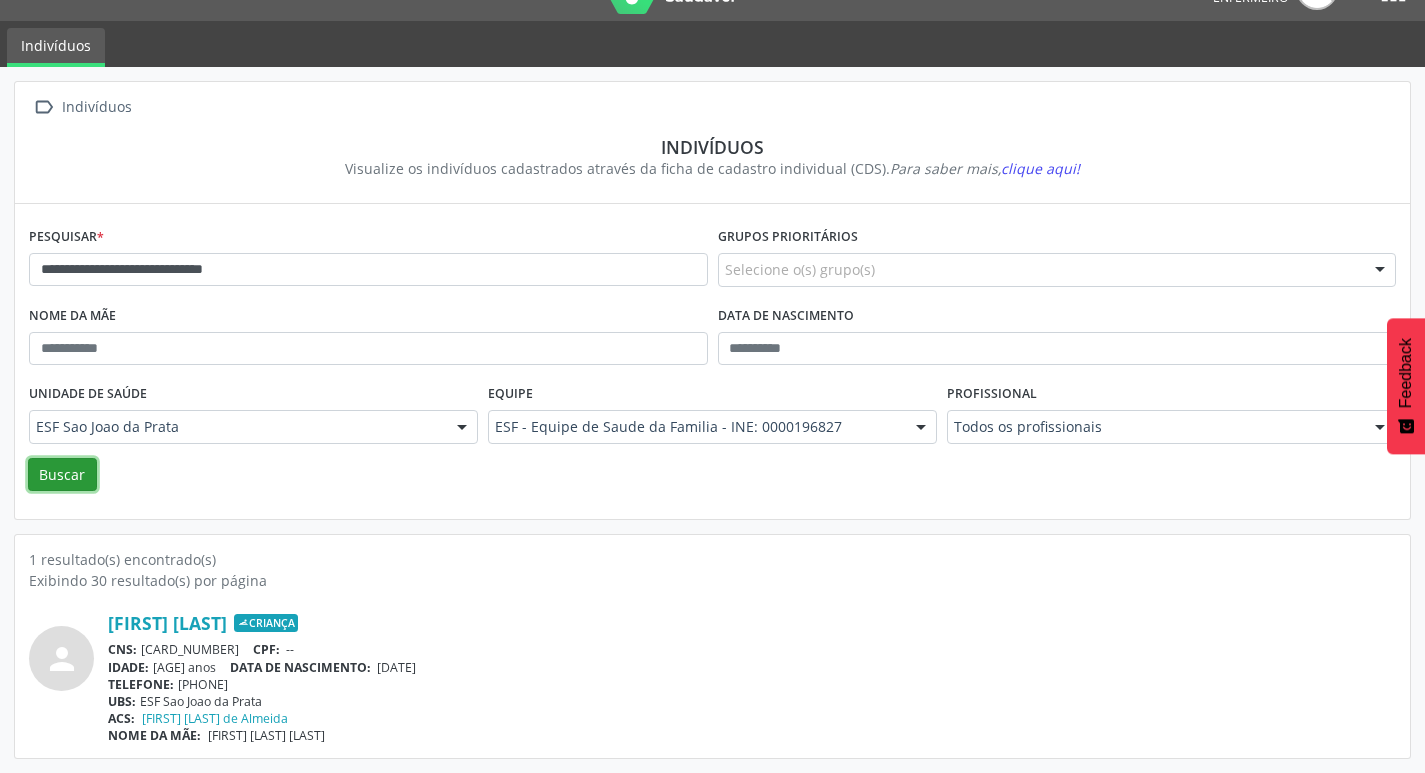 click on "Buscar" at bounding box center (62, 475) 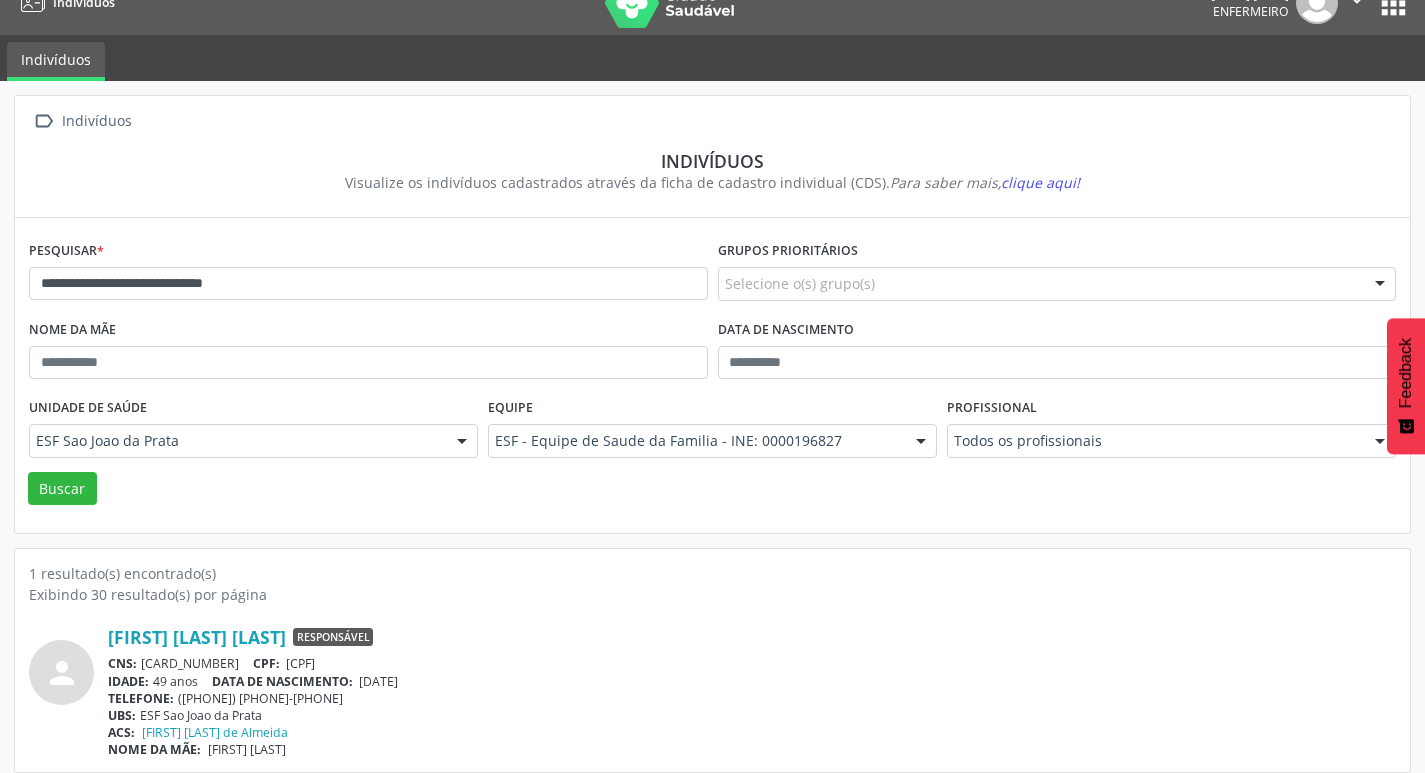 scroll, scrollTop: 43, scrollLeft: 0, axis: vertical 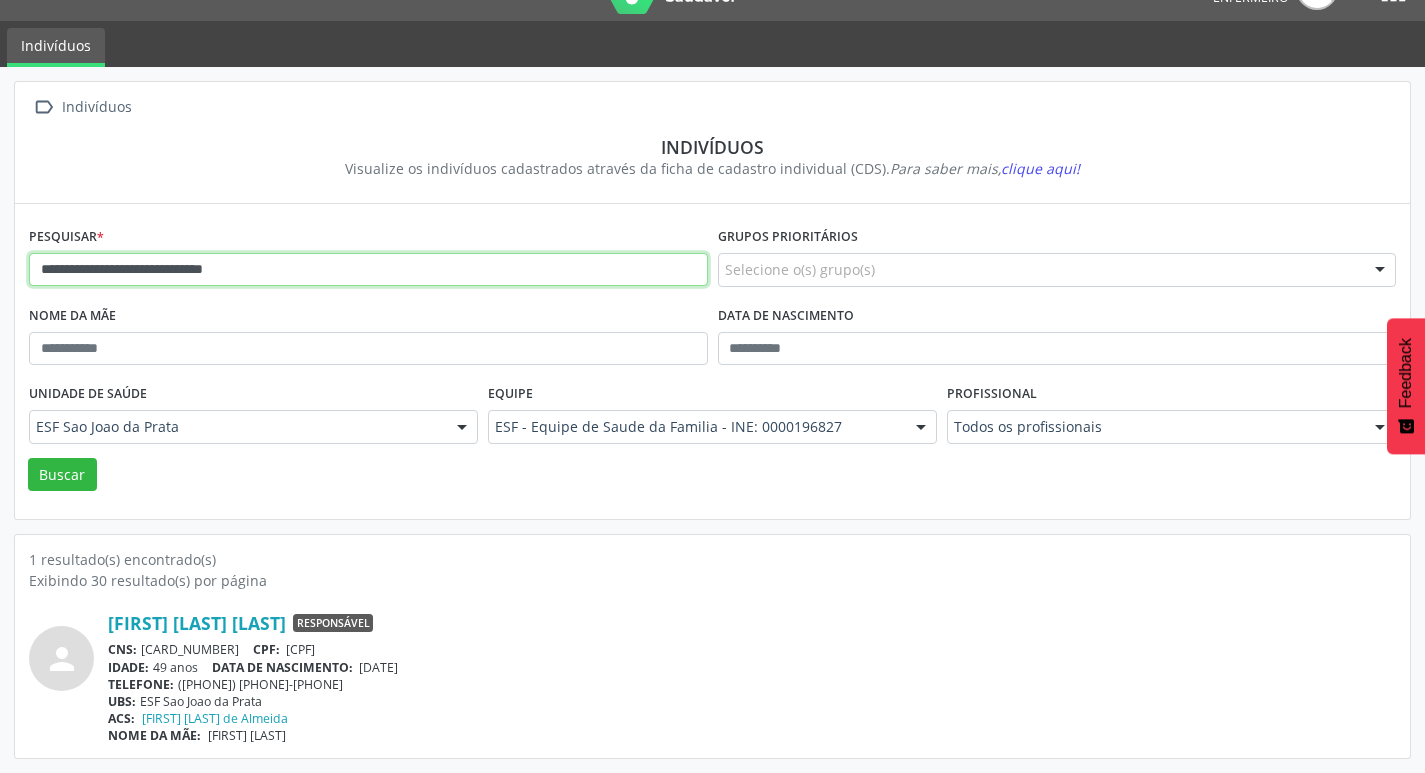 drag, startPoint x: 312, startPoint y: 284, endPoint x: 37, endPoint y: 282, distance: 275.00726 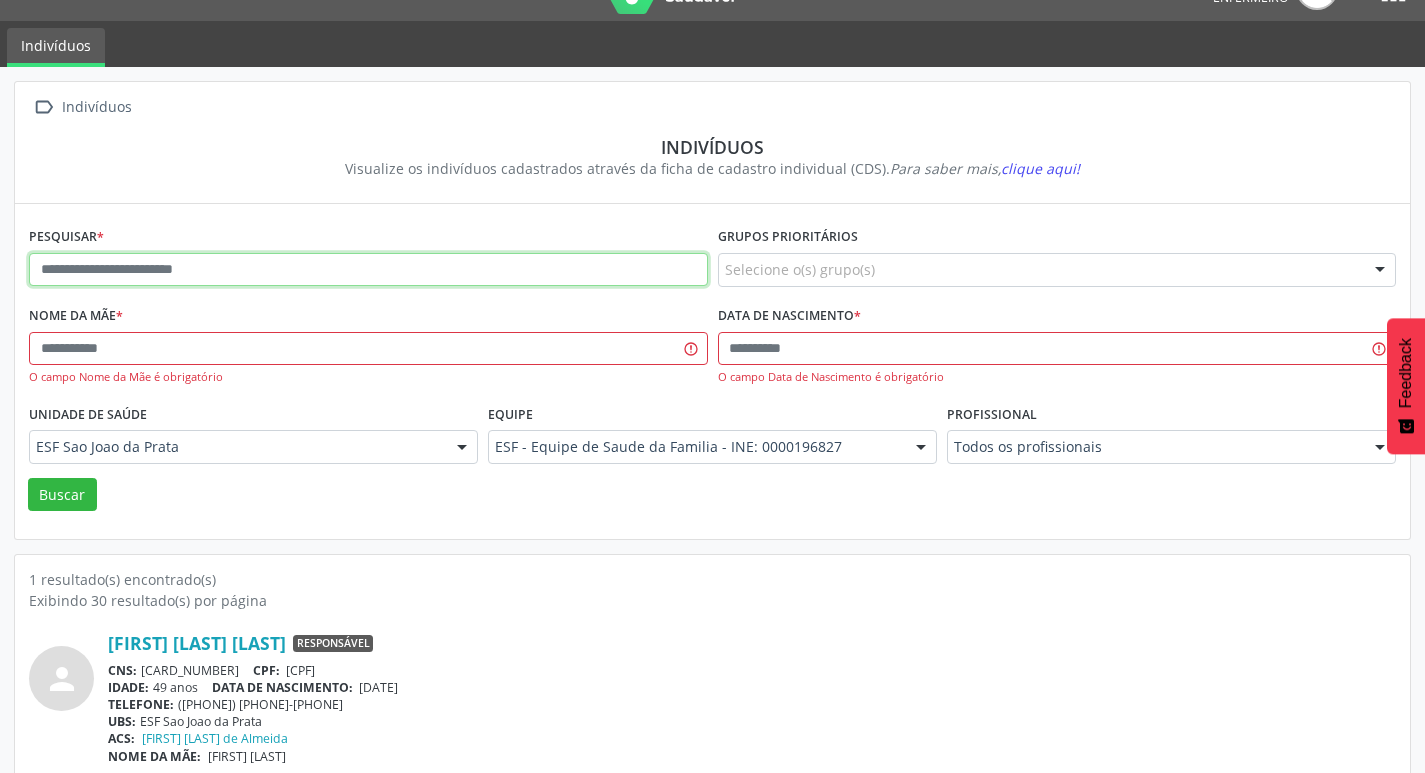 paste on "**********" 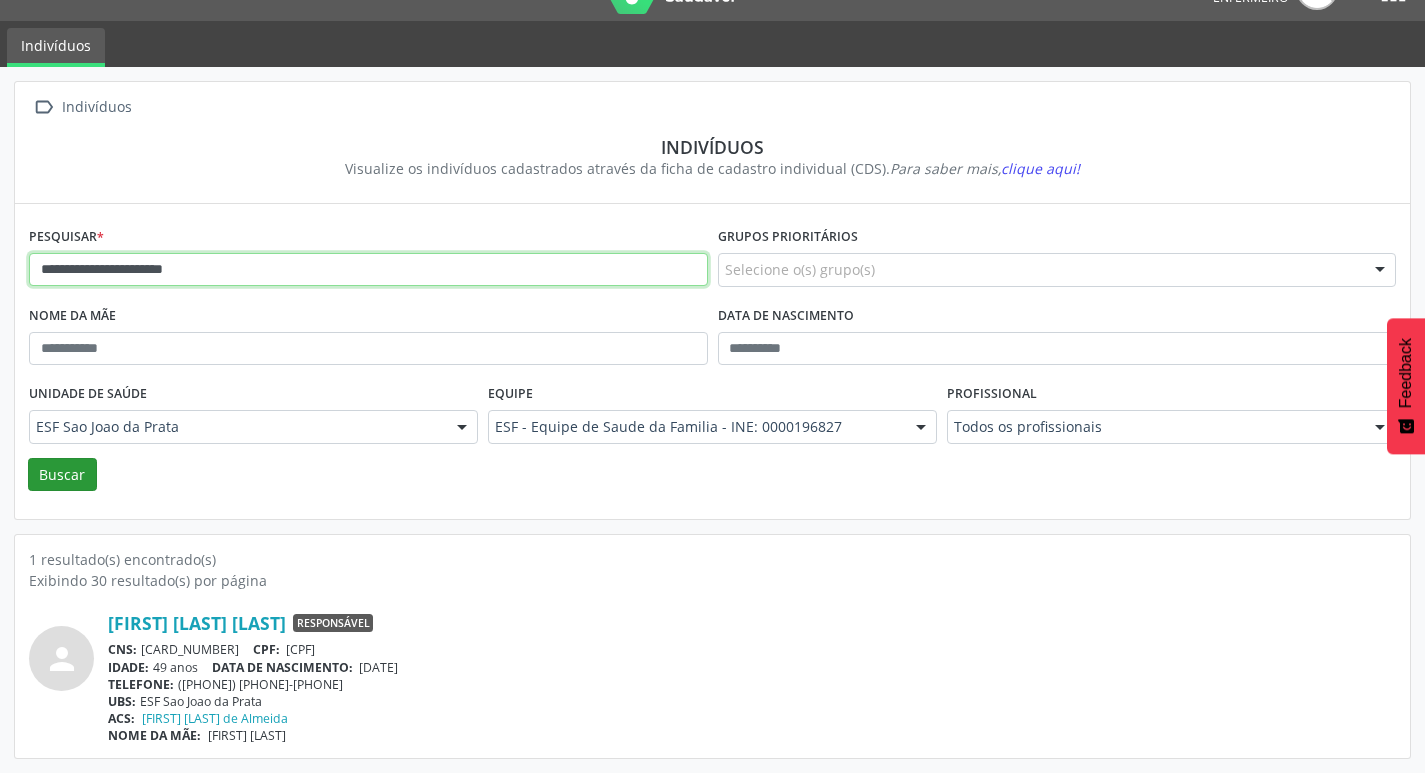 type on "**********" 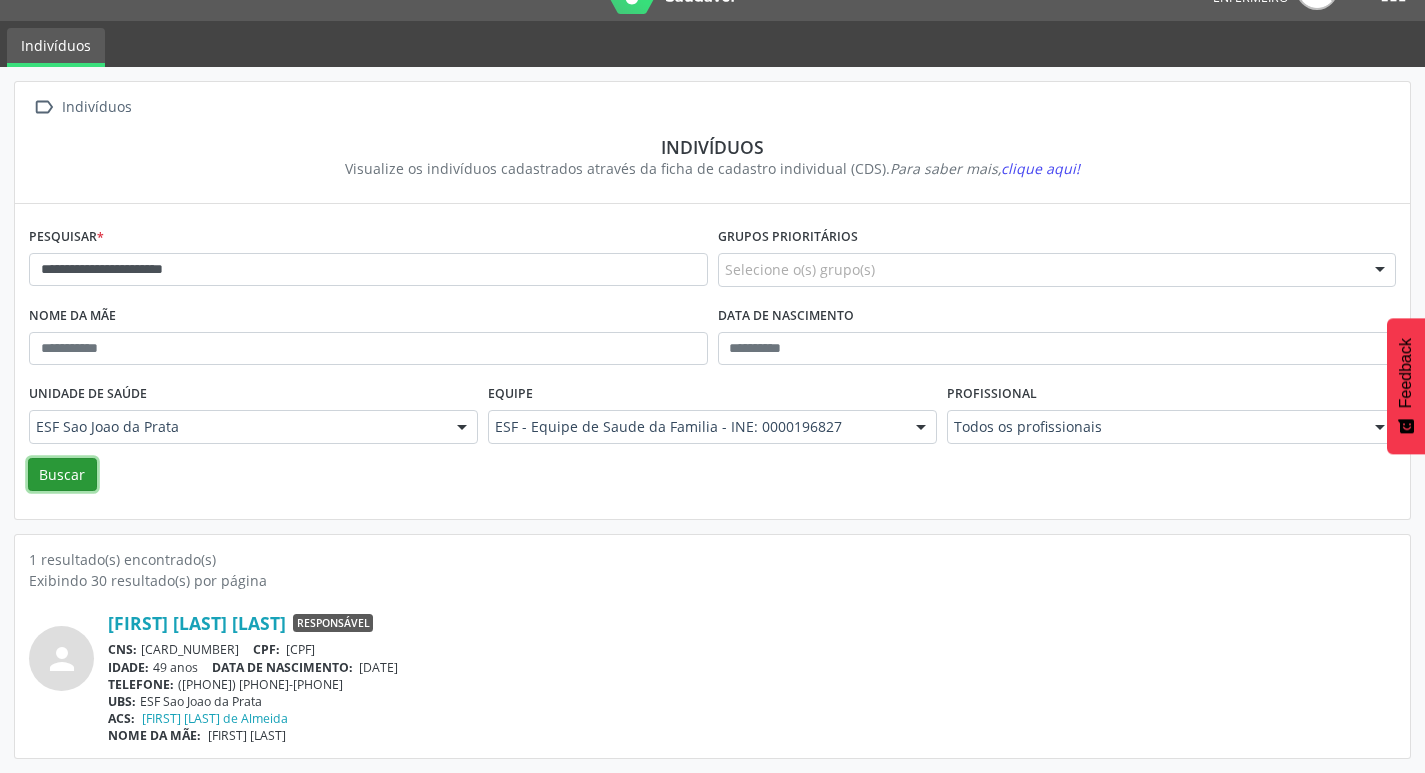 click on "Buscar" at bounding box center [62, 475] 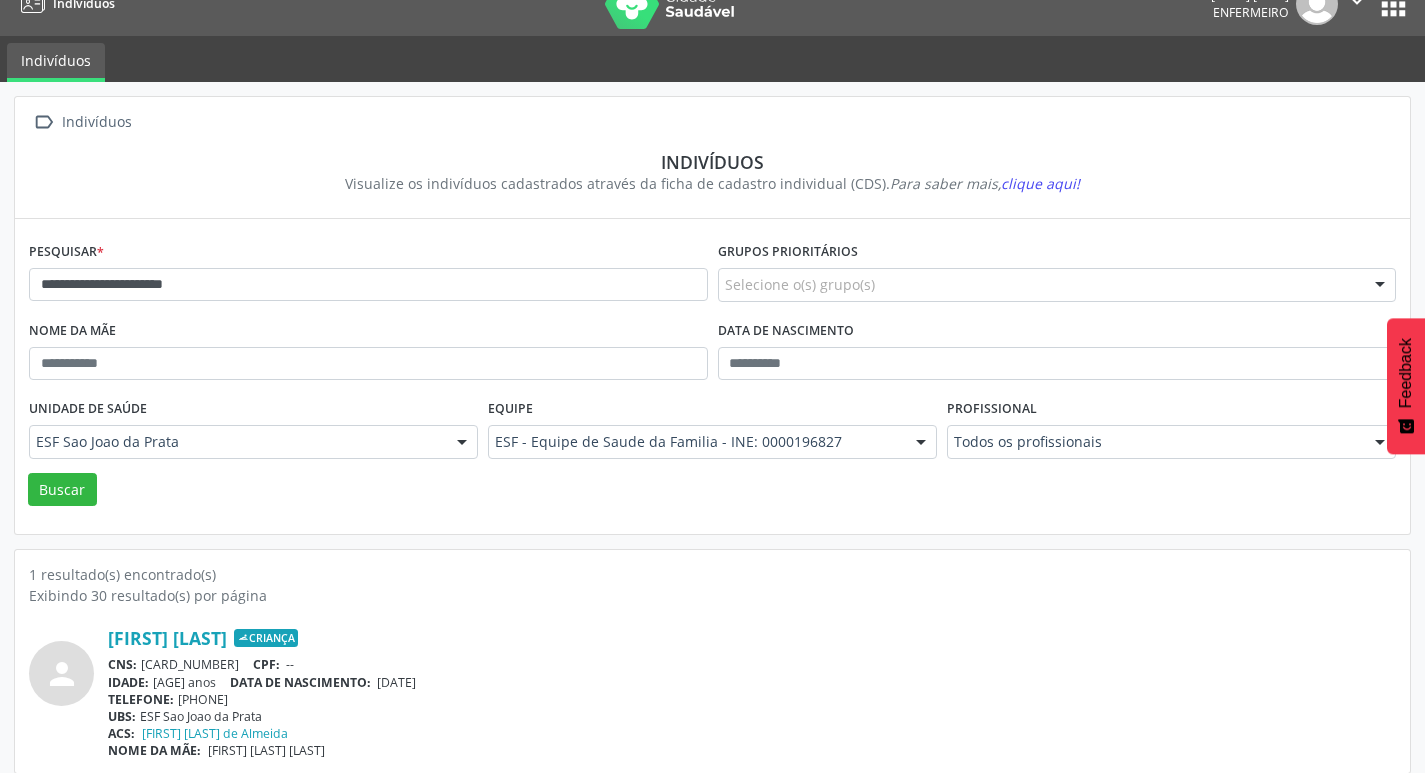scroll, scrollTop: 43, scrollLeft: 0, axis: vertical 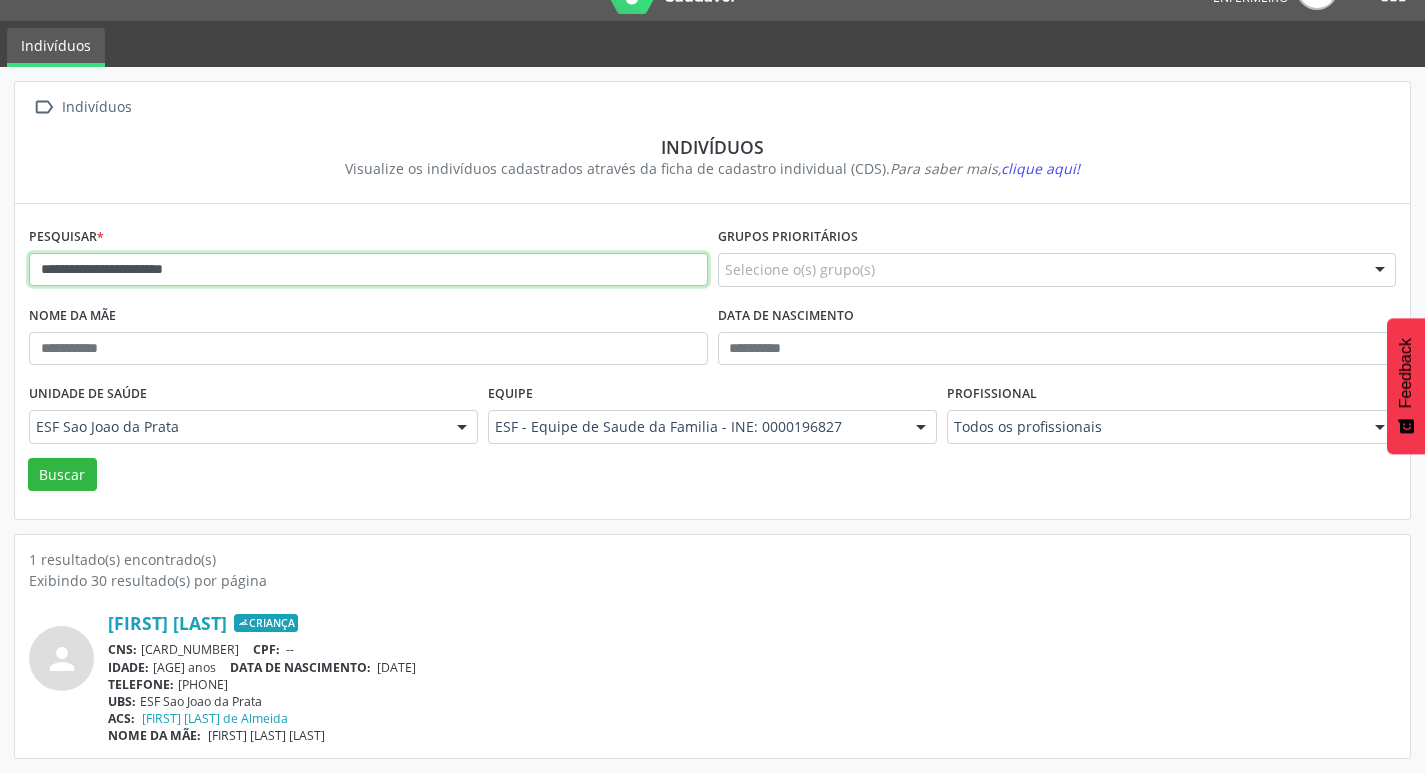 drag, startPoint x: 40, startPoint y: 273, endPoint x: 301, endPoint y: 242, distance: 262.83453 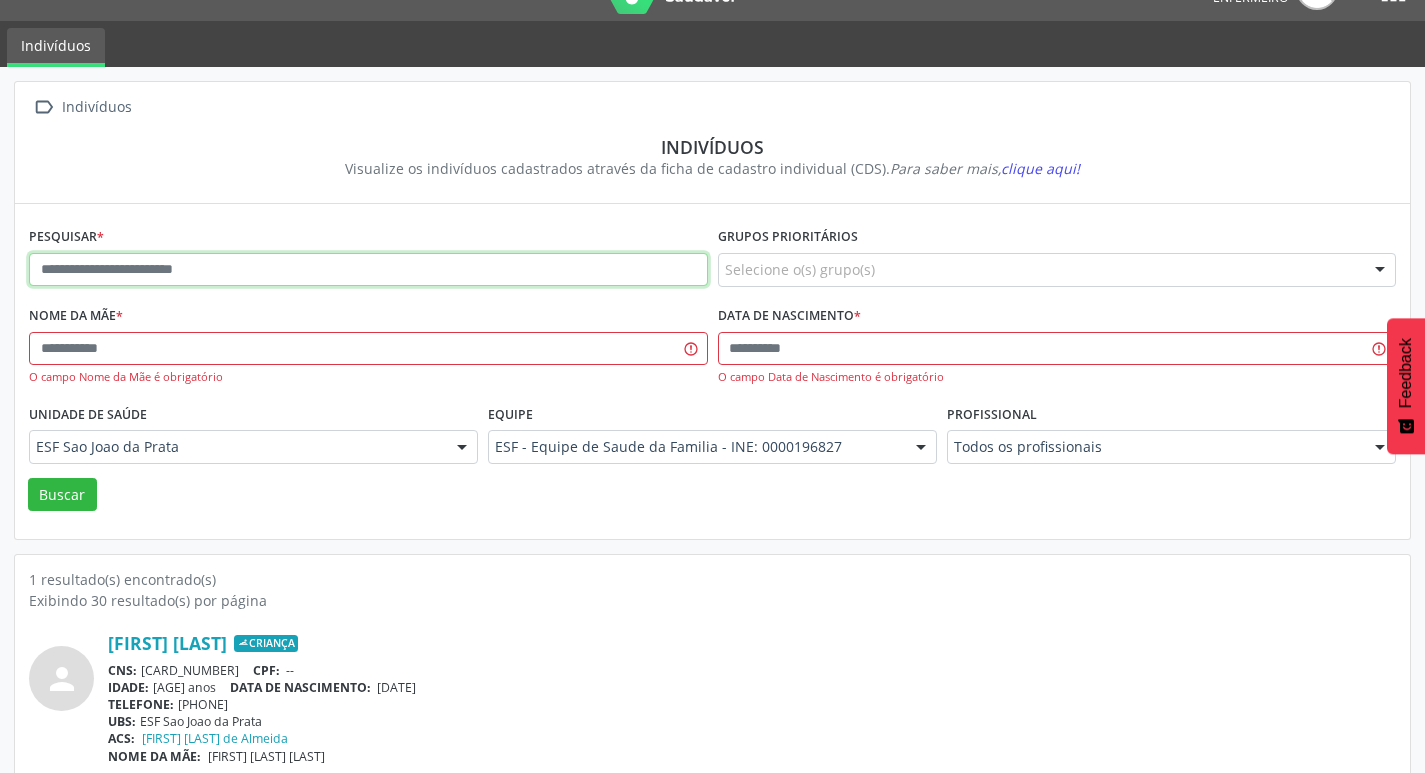 paste on "**********" 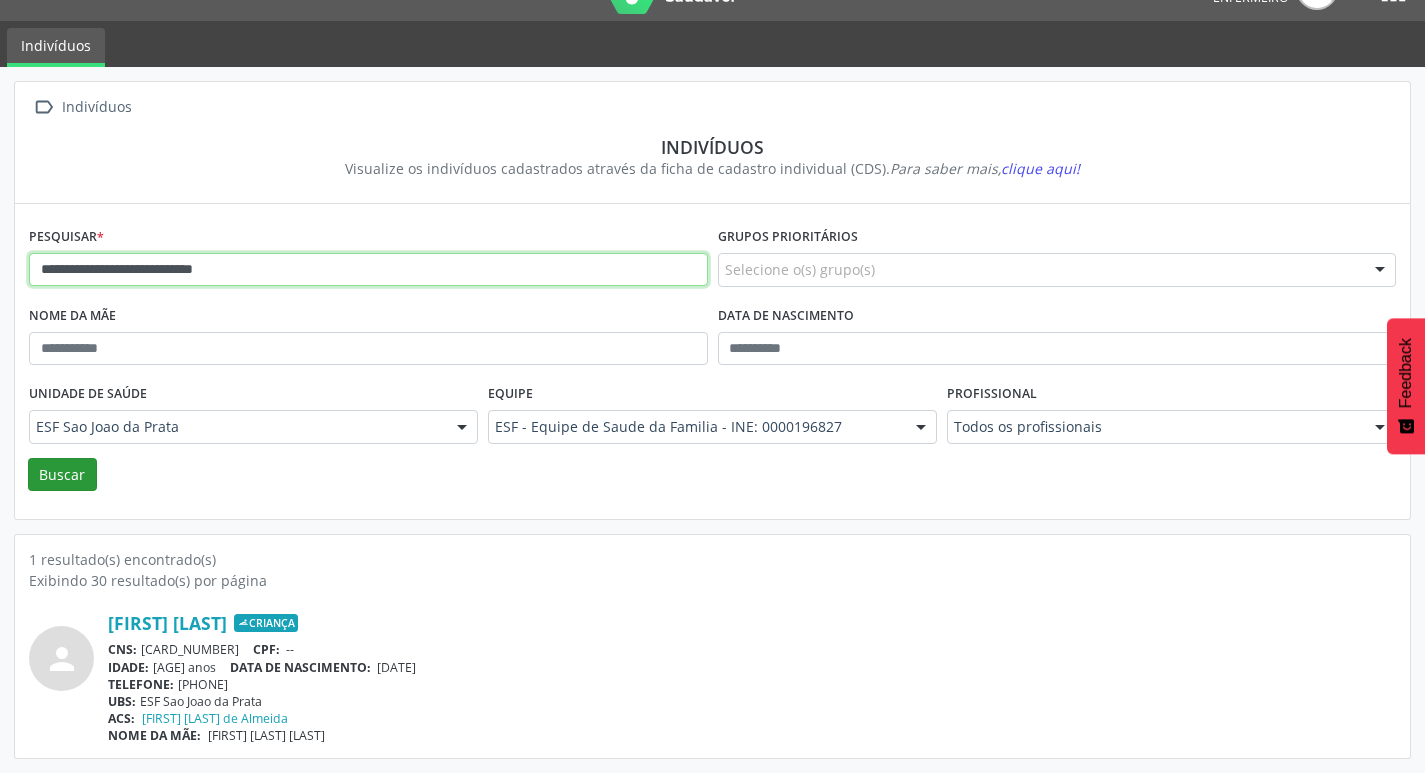 type on "**********" 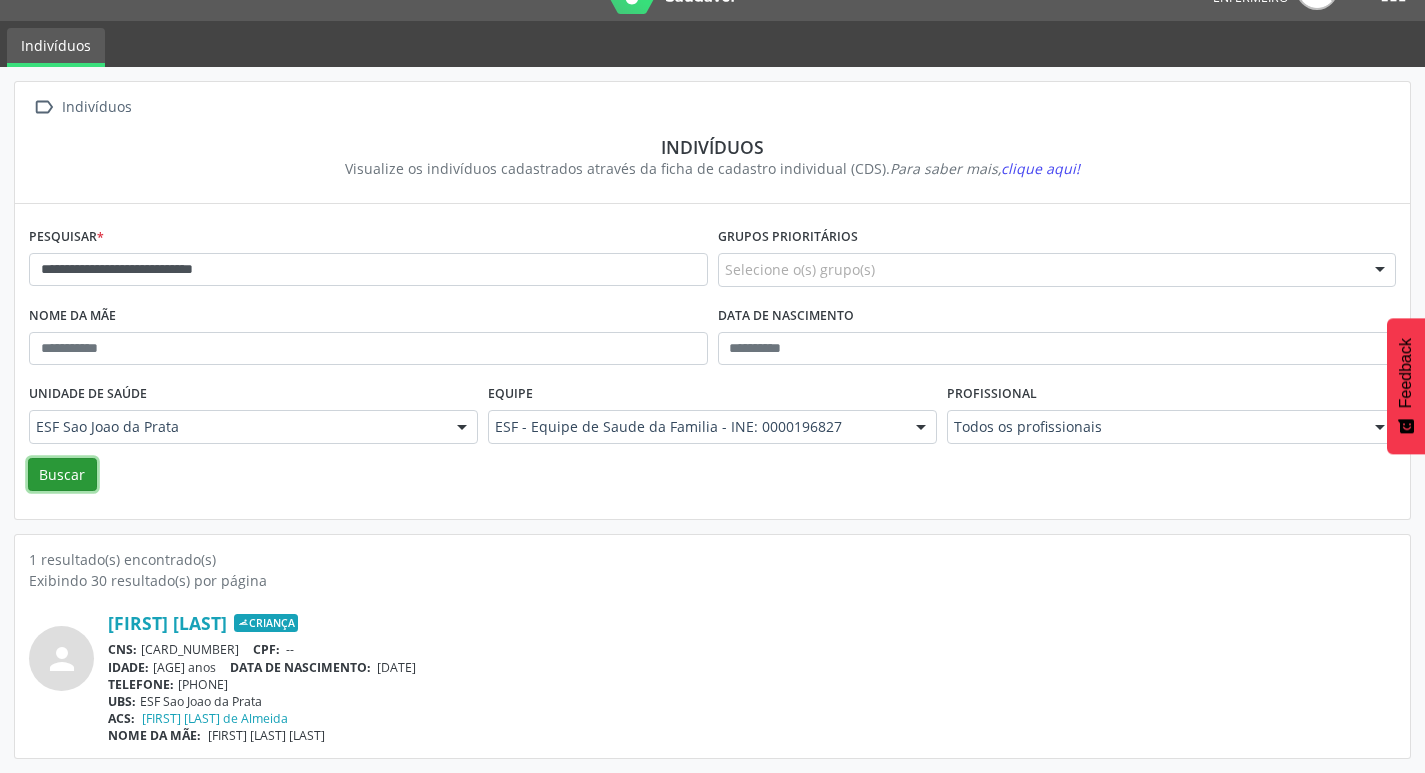 click on "Buscar" at bounding box center [62, 475] 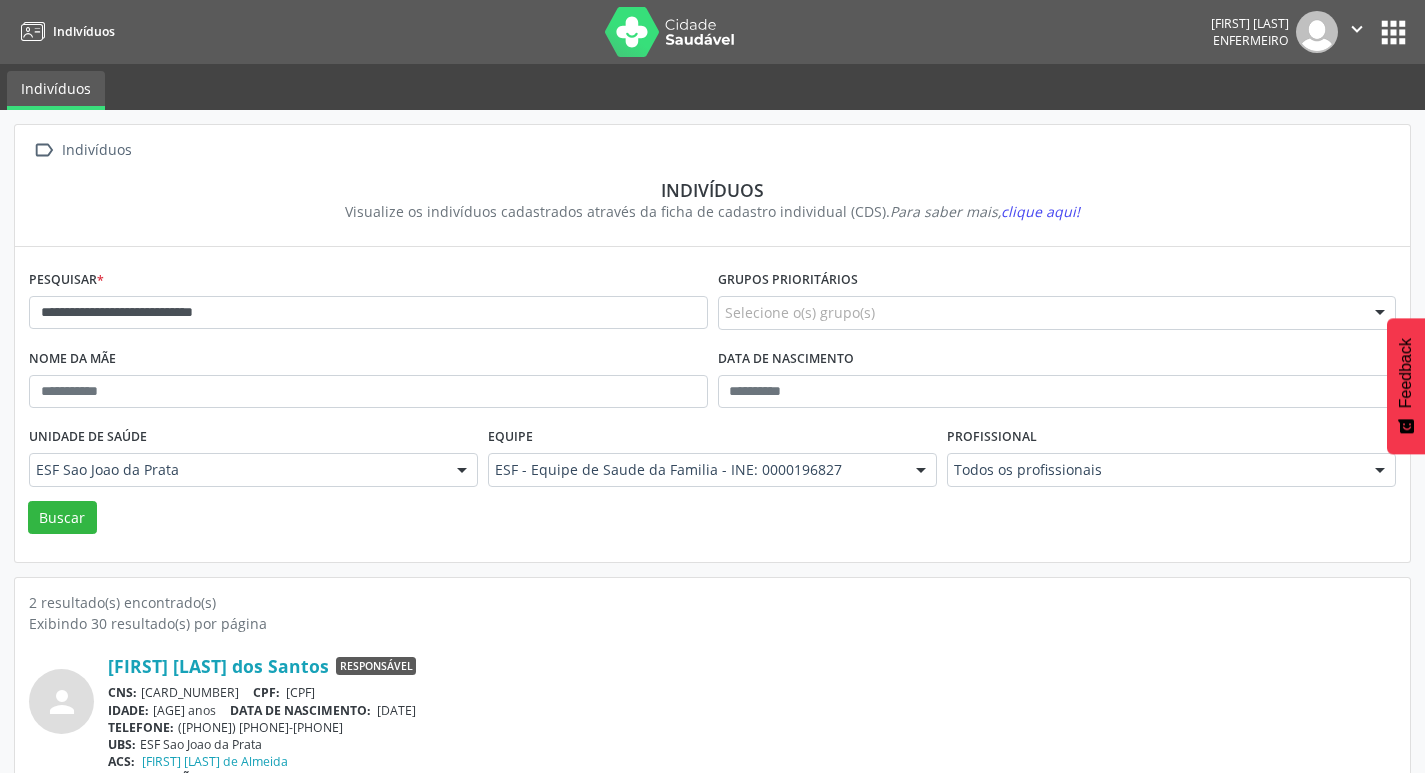 scroll, scrollTop: 219, scrollLeft: 0, axis: vertical 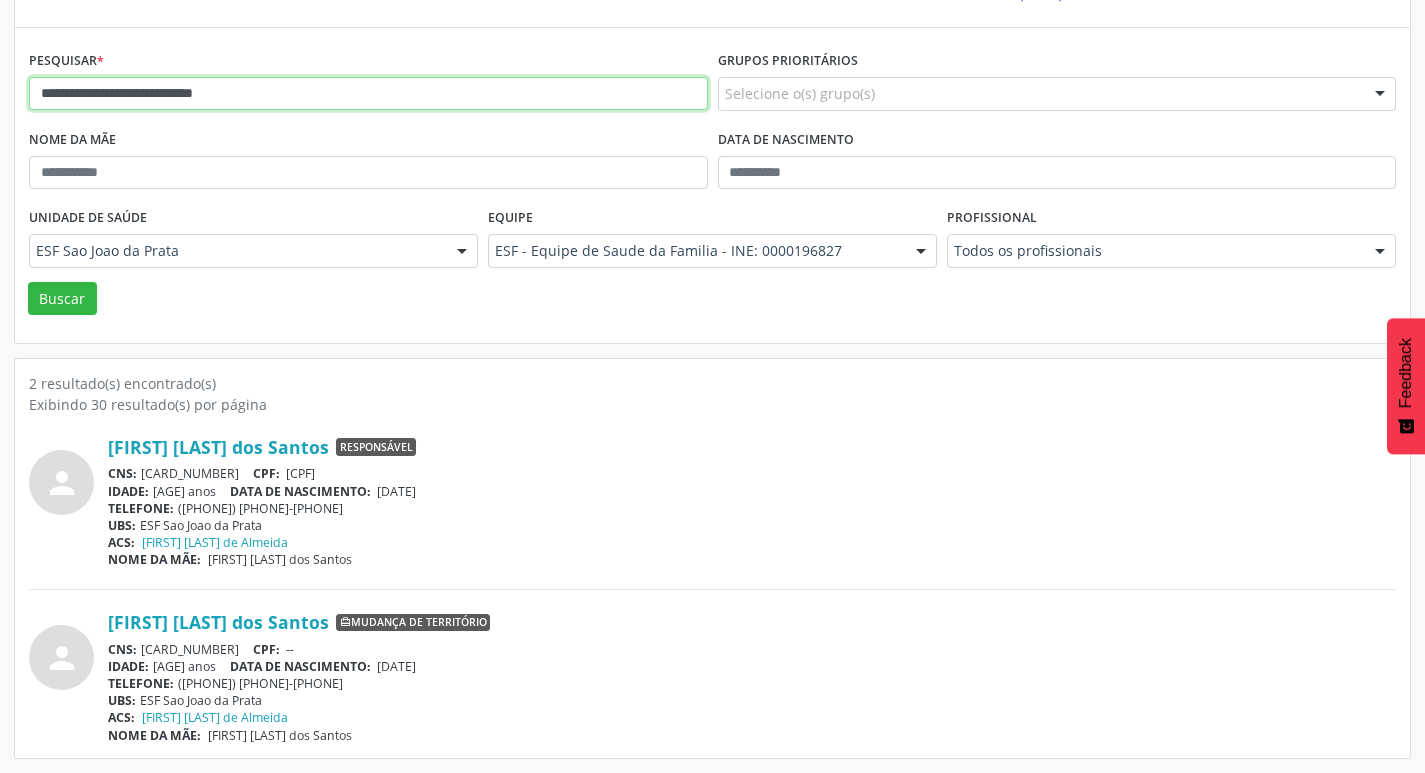 drag, startPoint x: 310, startPoint y: 100, endPoint x: 363, endPoint y: 114, distance: 54.81788 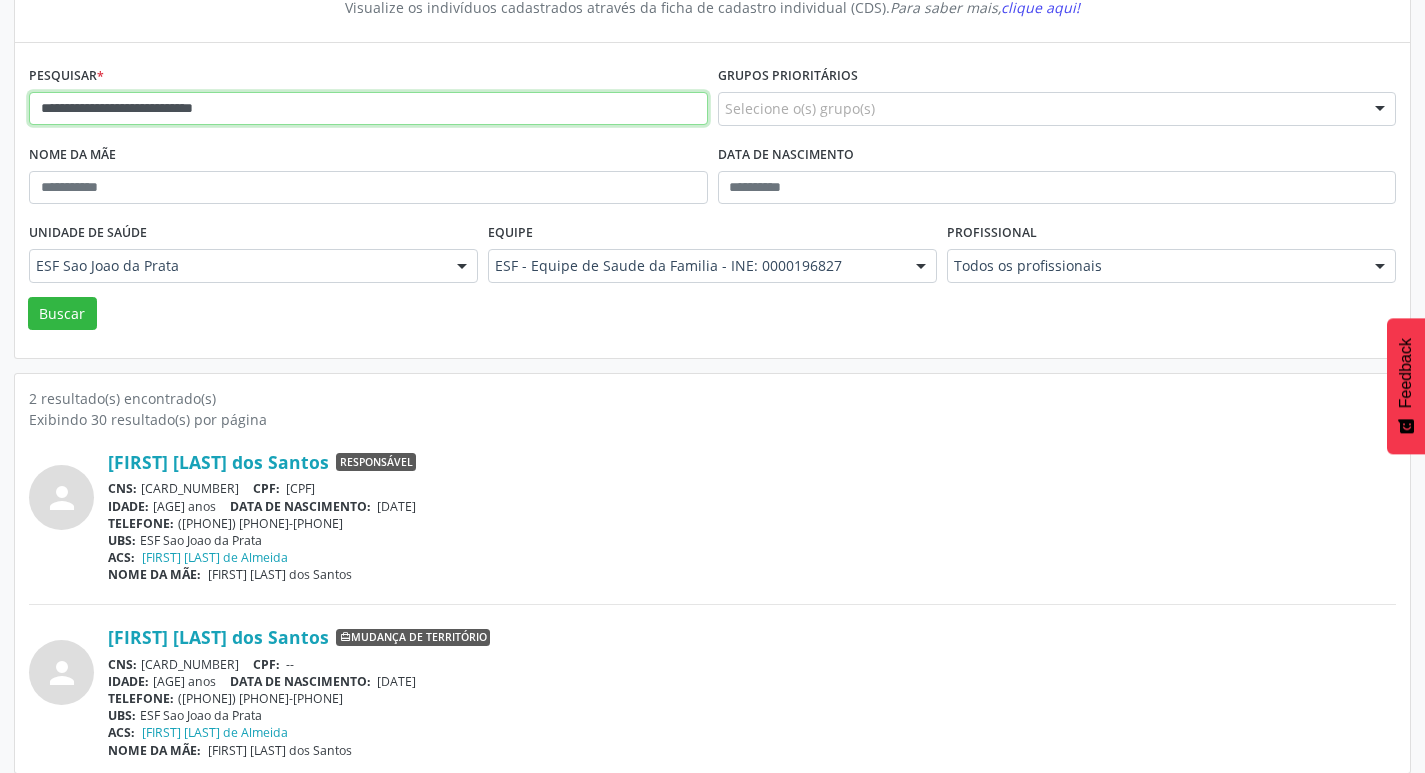 scroll, scrollTop: 119, scrollLeft: 0, axis: vertical 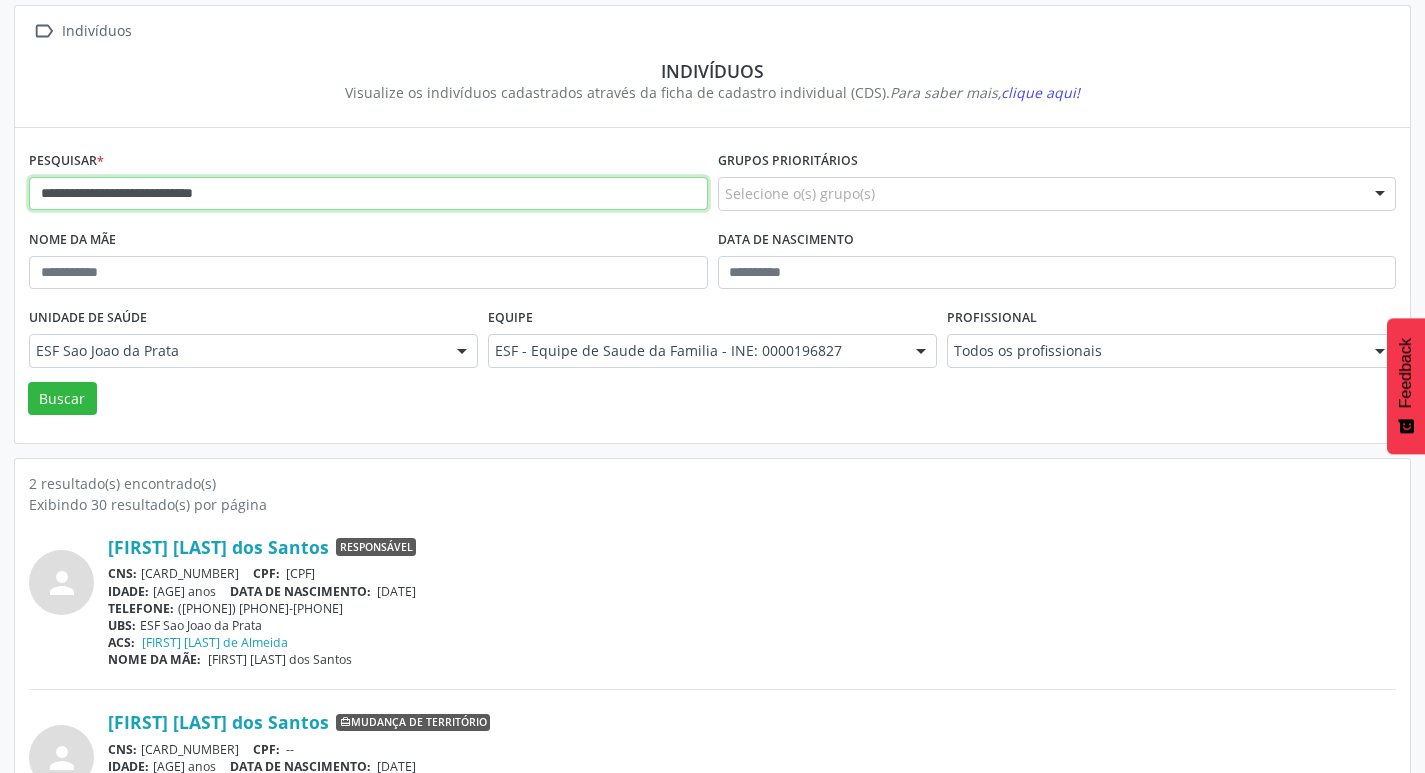 drag, startPoint x: 283, startPoint y: 194, endPoint x: 44, endPoint y: 202, distance: 239.13385 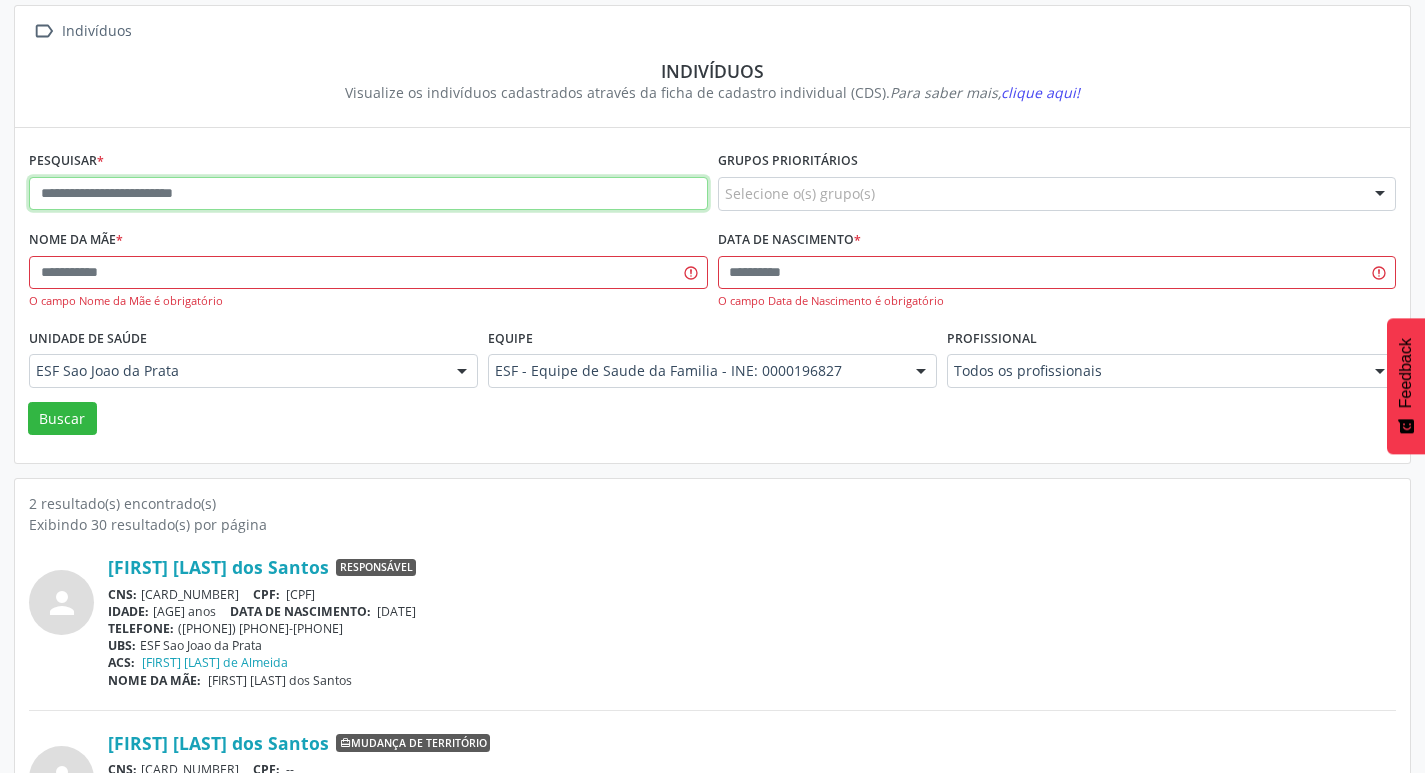 paste on "**********" 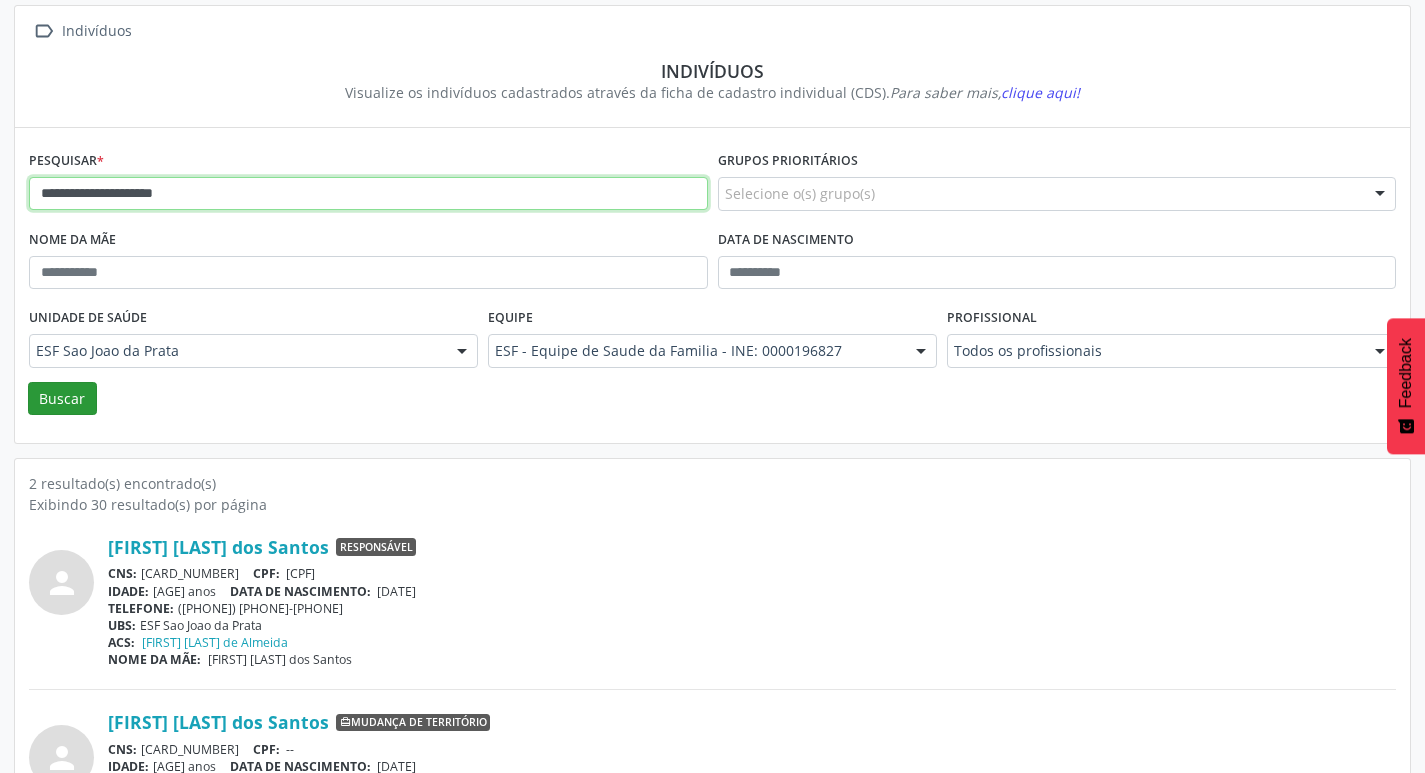 type on "**********" 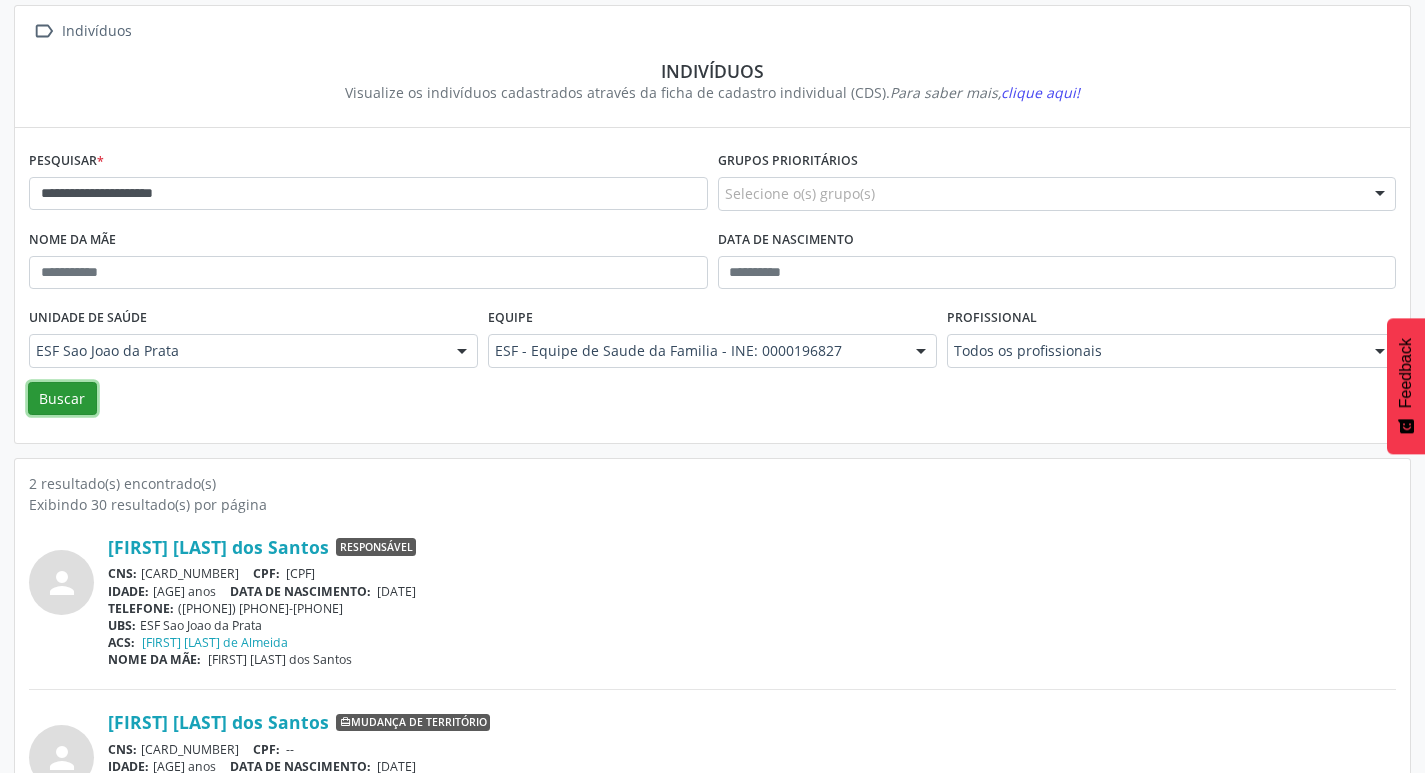 click on "Buscar" at bounding box center (62, 399) 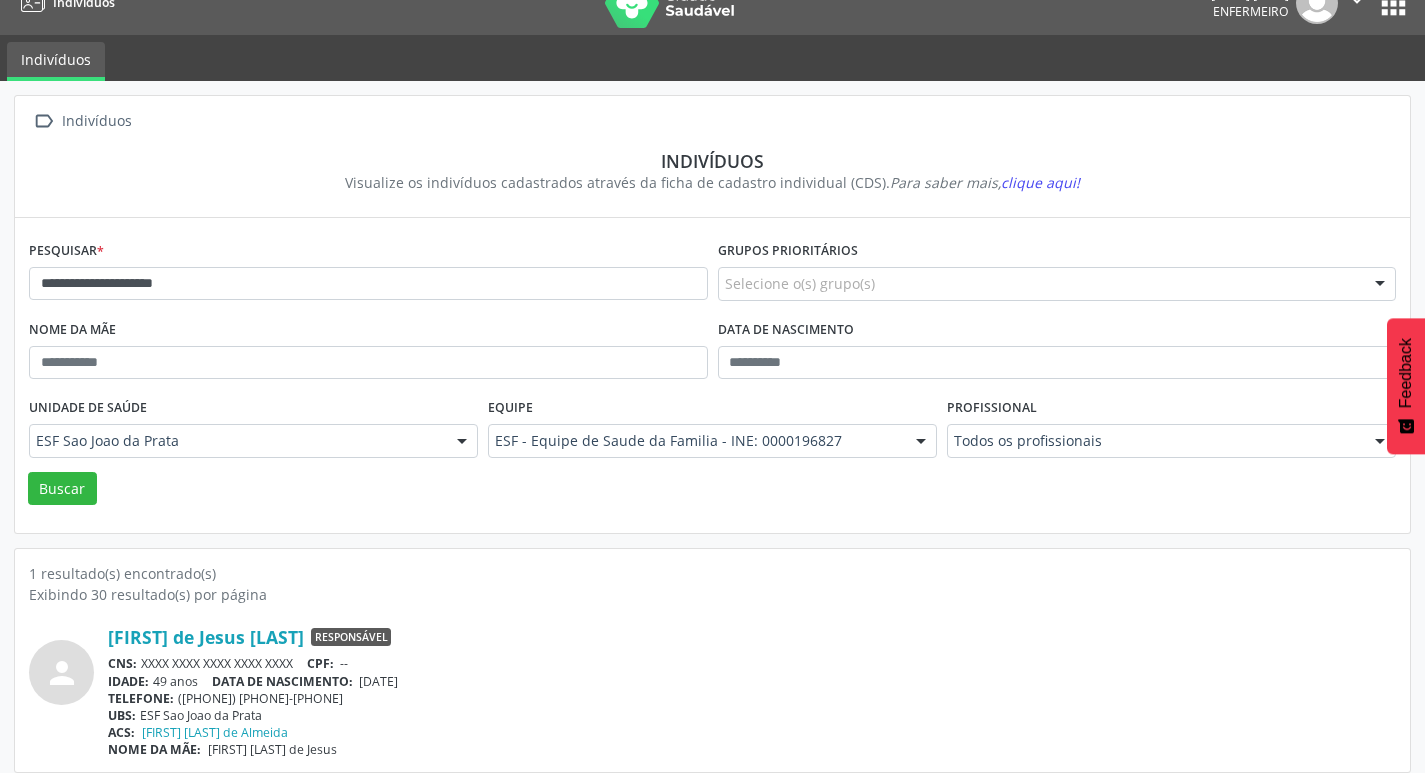 scroll, scrollTop: 43, scrollLeft: 0, axis: vertical 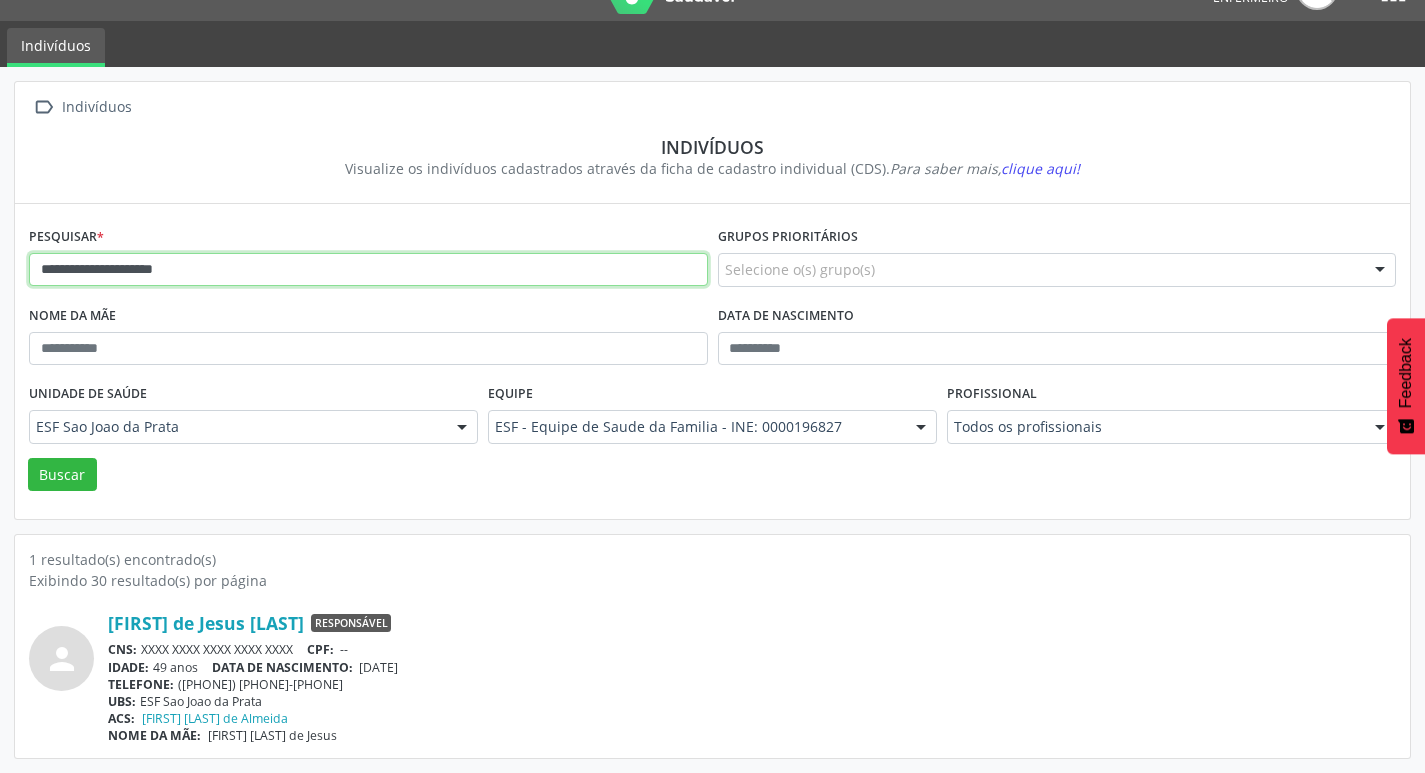 drag, startPoint x: 259, startPoint y: 261, endPoint x: 52, endPoint y: 271, distance: 207.24141 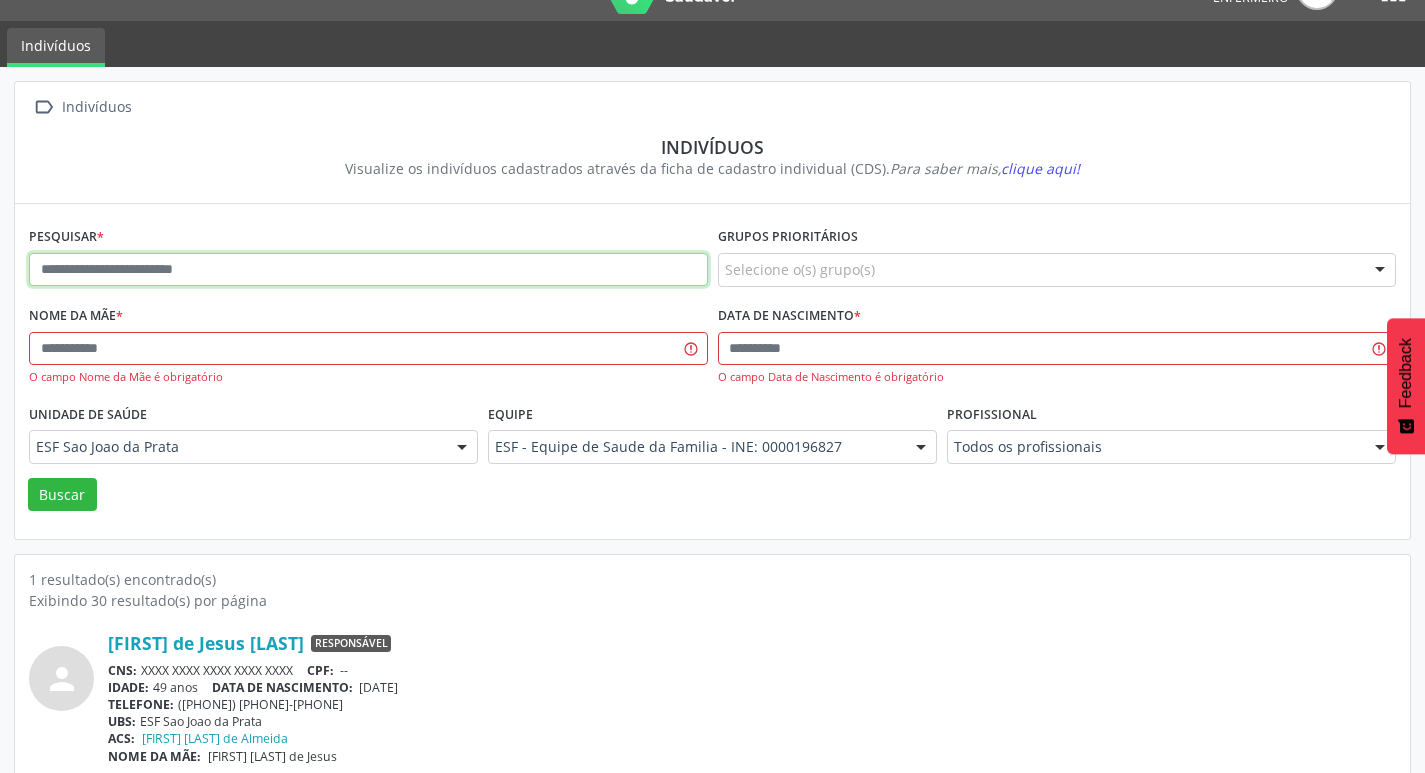 paste on "**********" 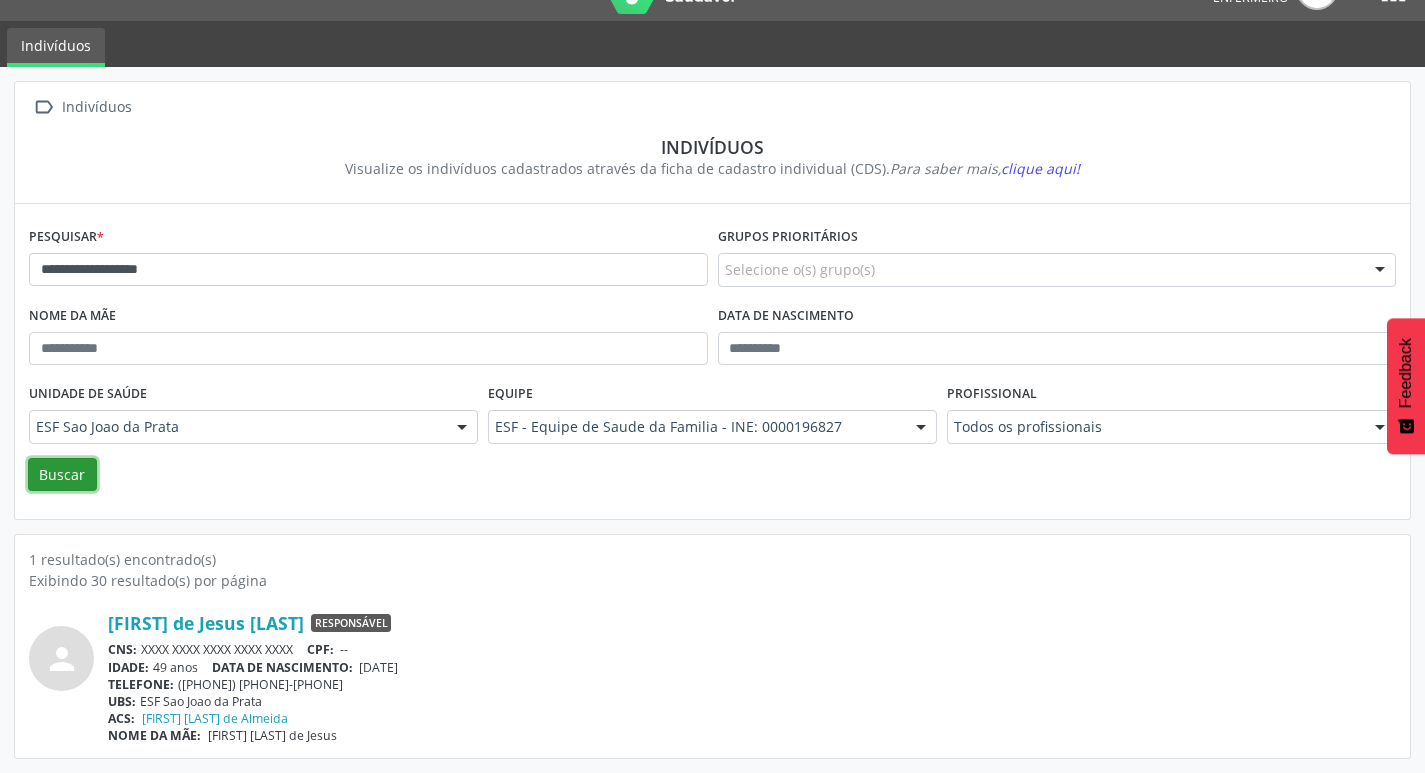 click on "Buscar" at bounding box center (62, 475) 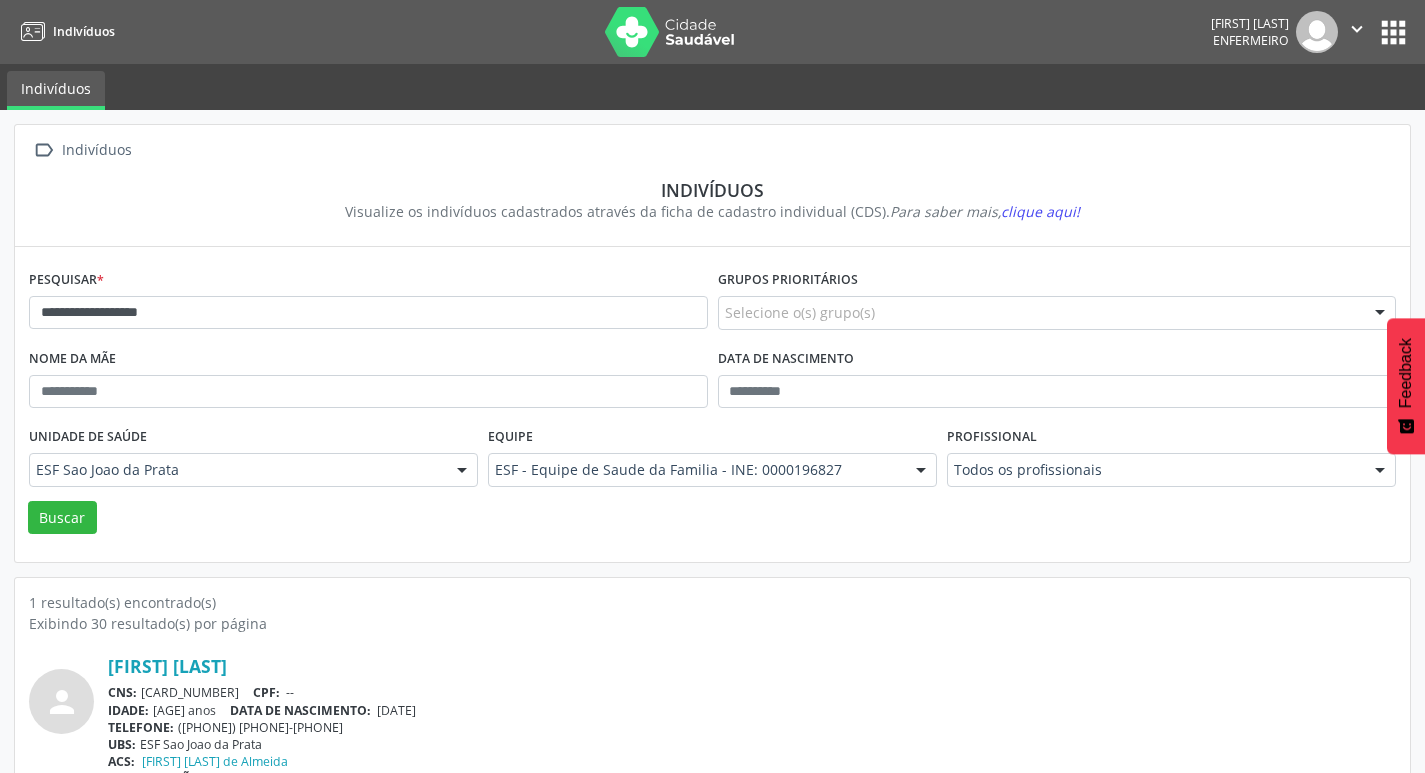 scroll, scrollTop: 43, scrollLeft: 0, axis: vertical 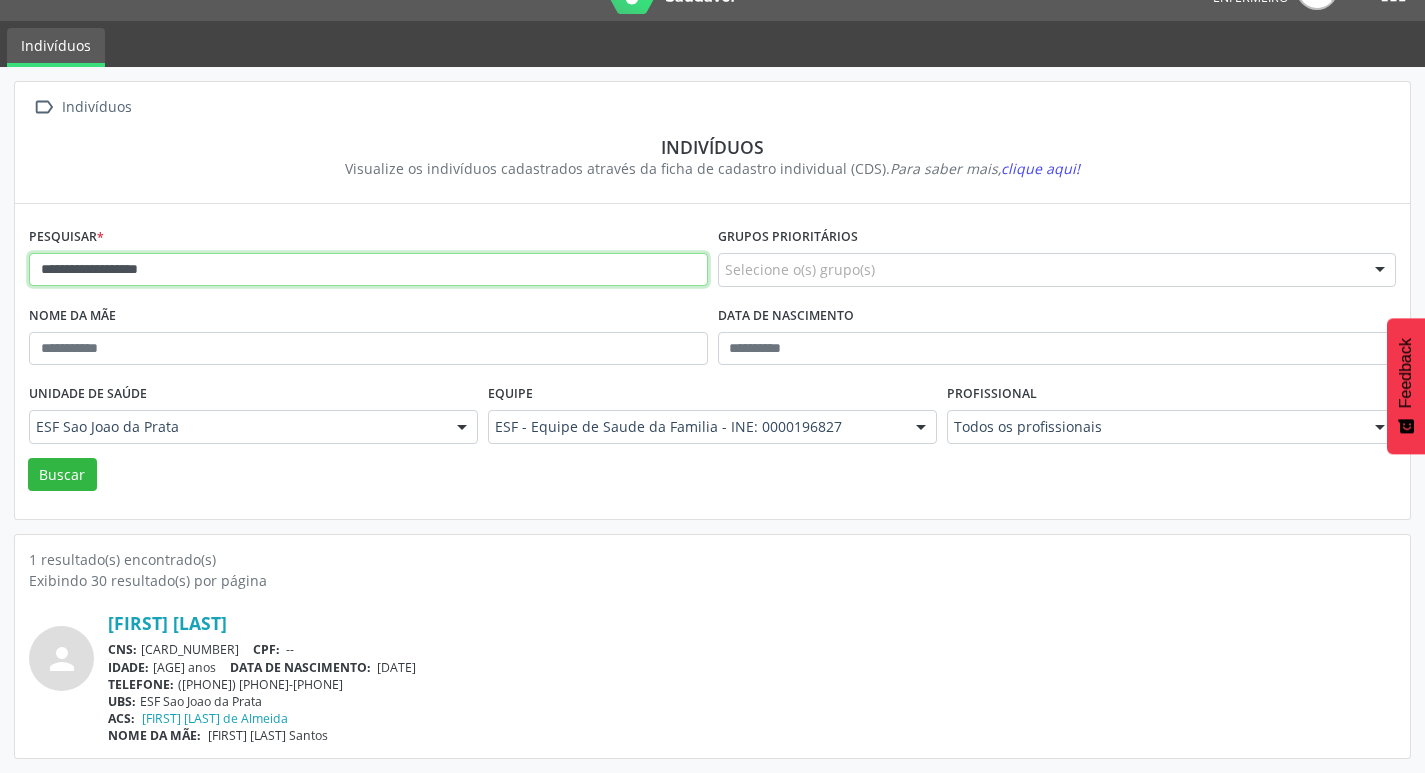 click on "**********" at bounding box center [368, 270] 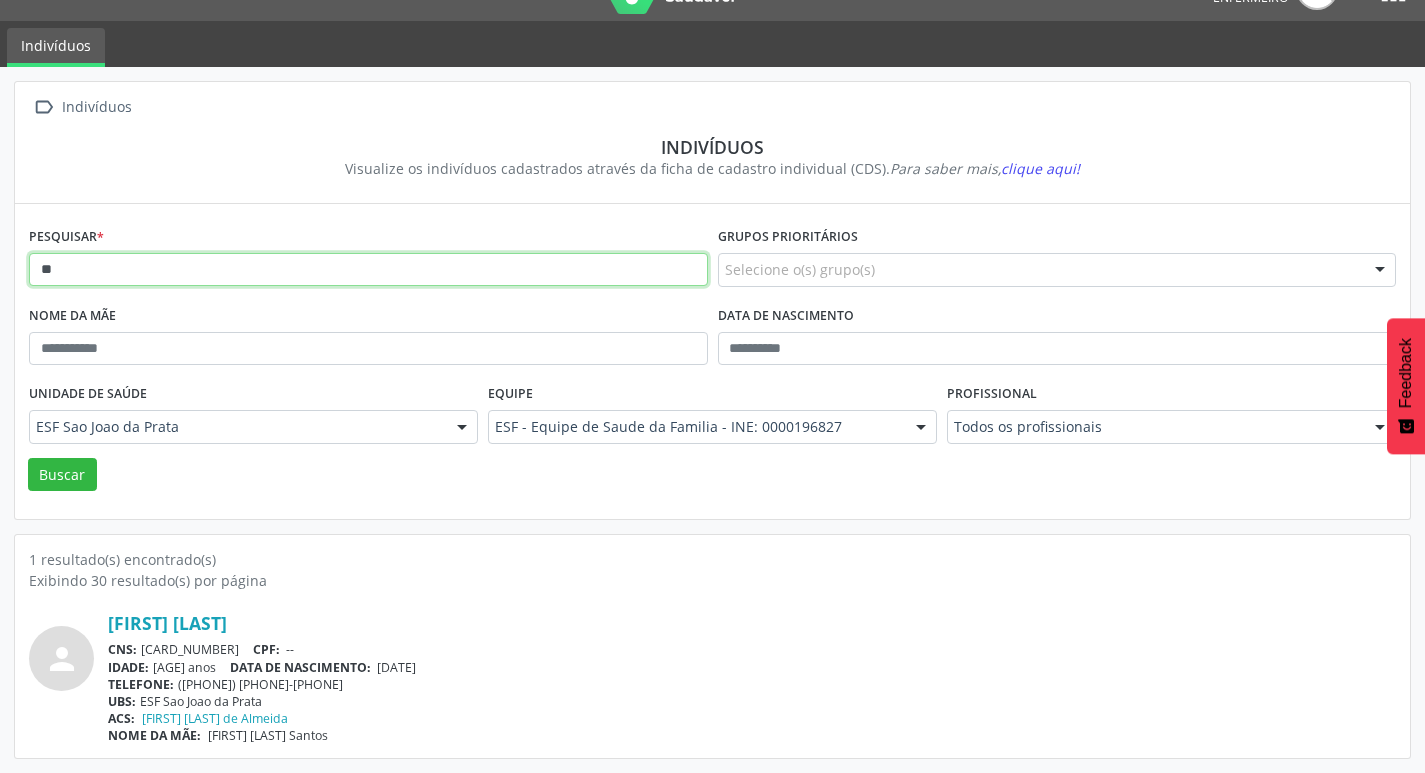 type on "*" 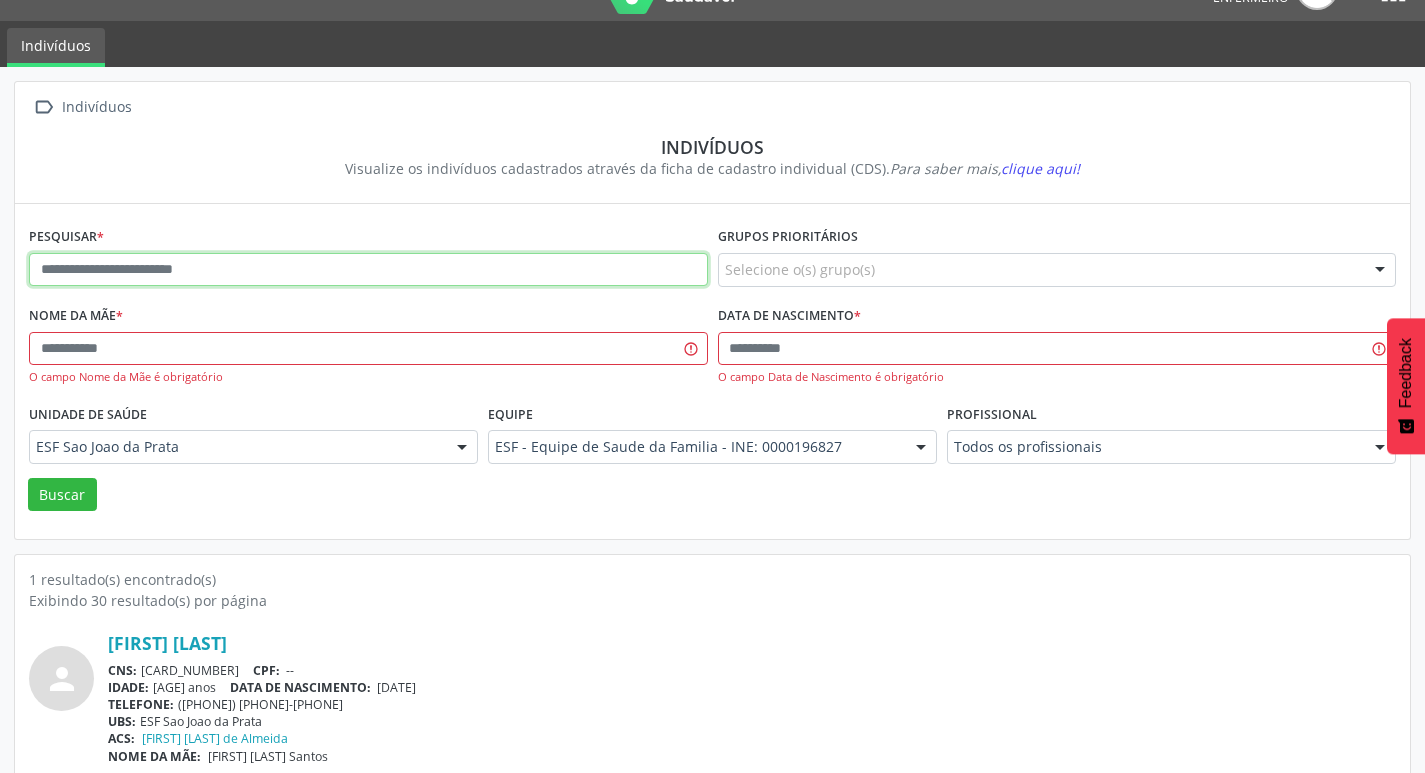 paste on "**********" 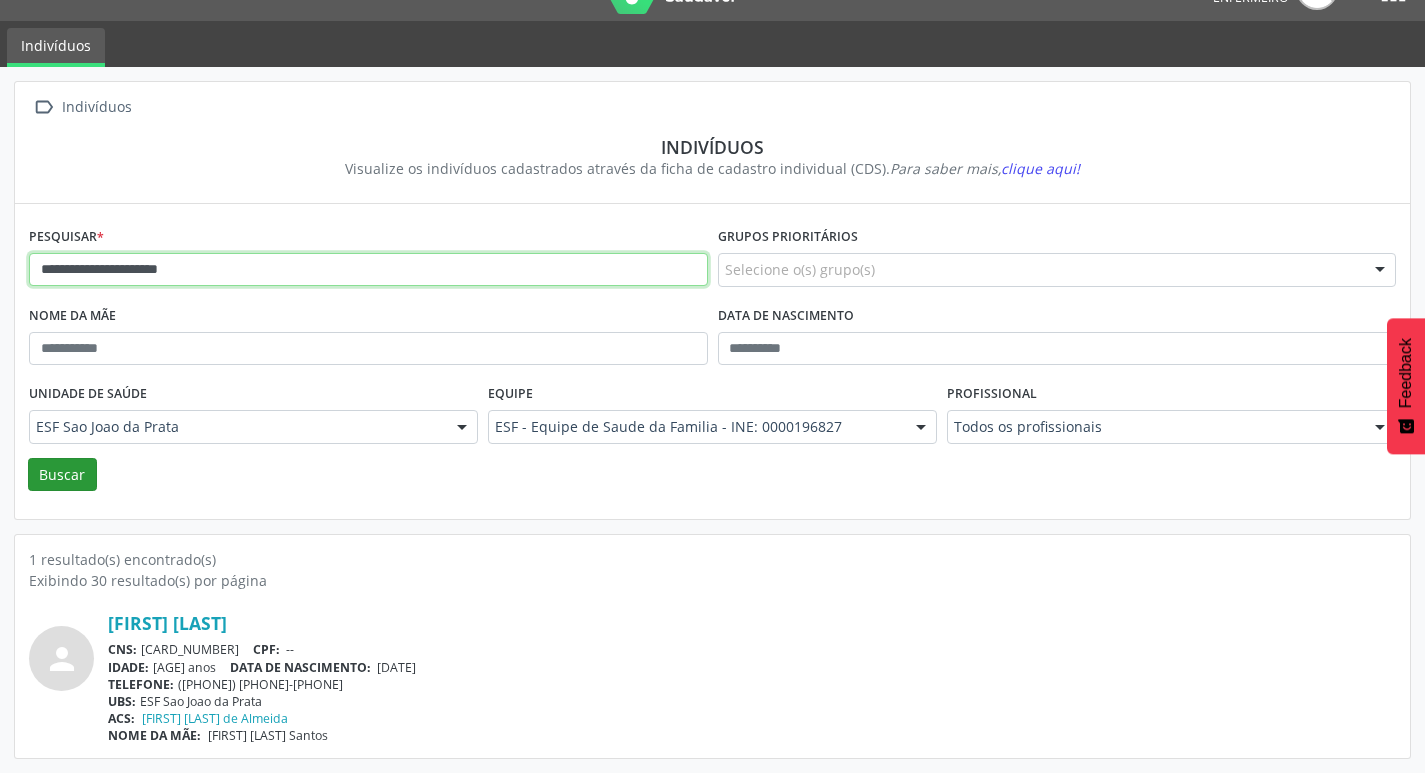 type on "**********" 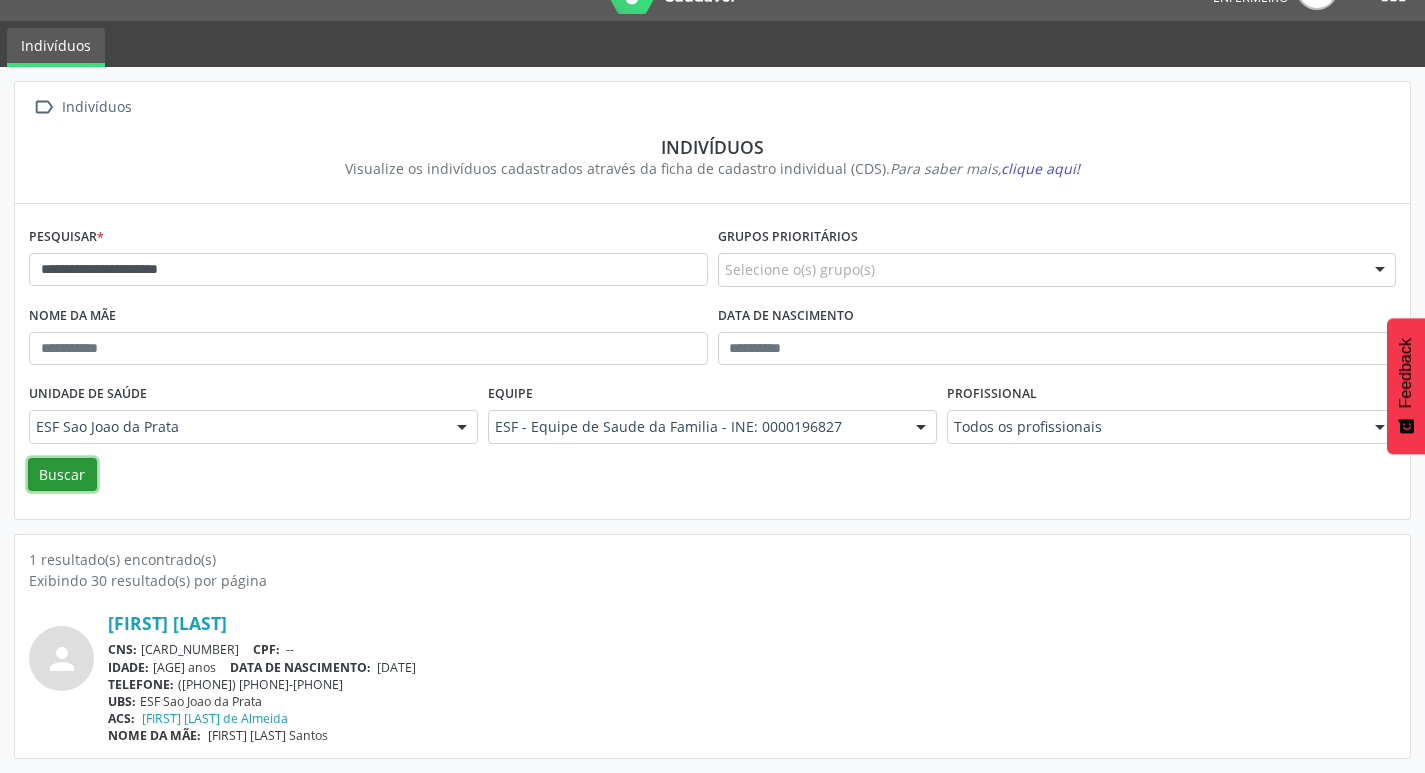 click on "Buscar" at bounding box center (62, 475) 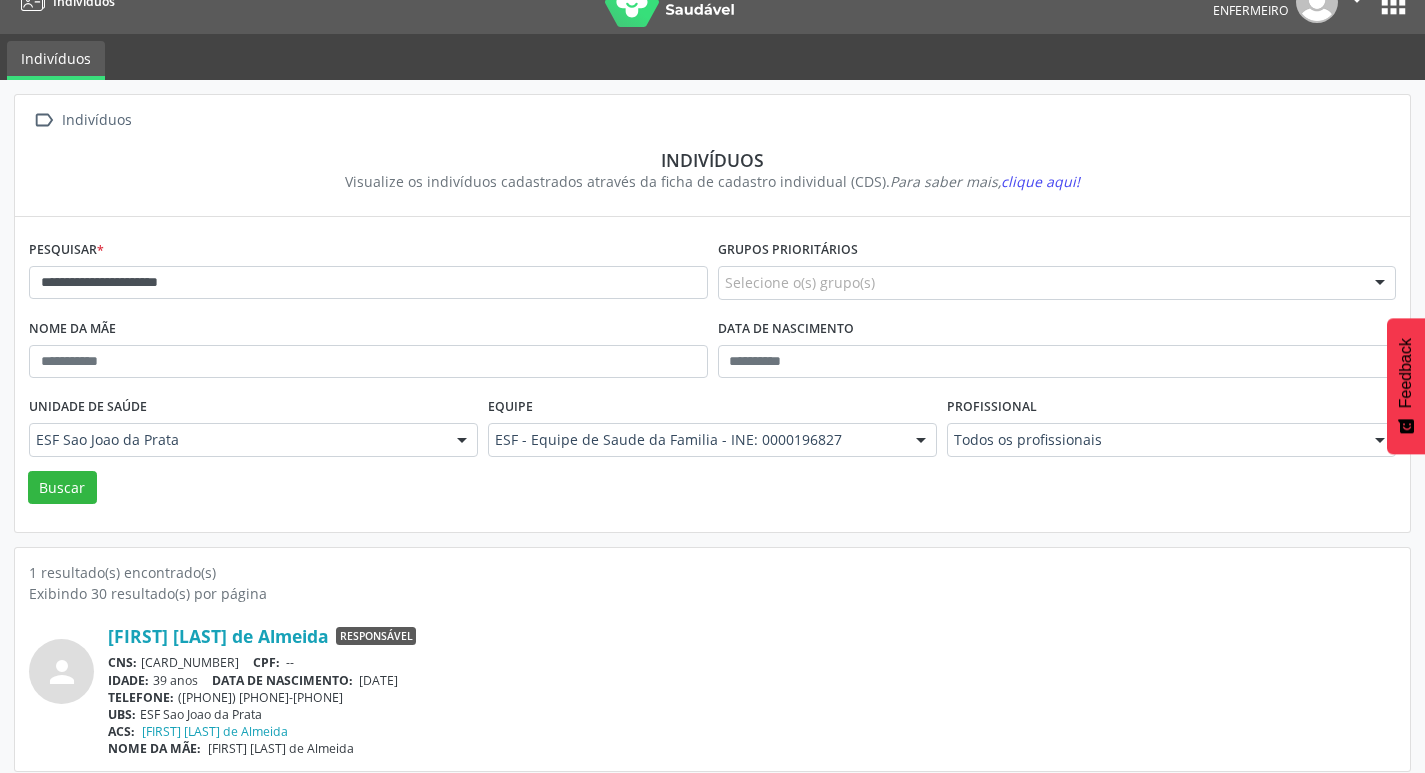 scroll, scrollTop: 43, scrollLeft: 0, axis: vertical 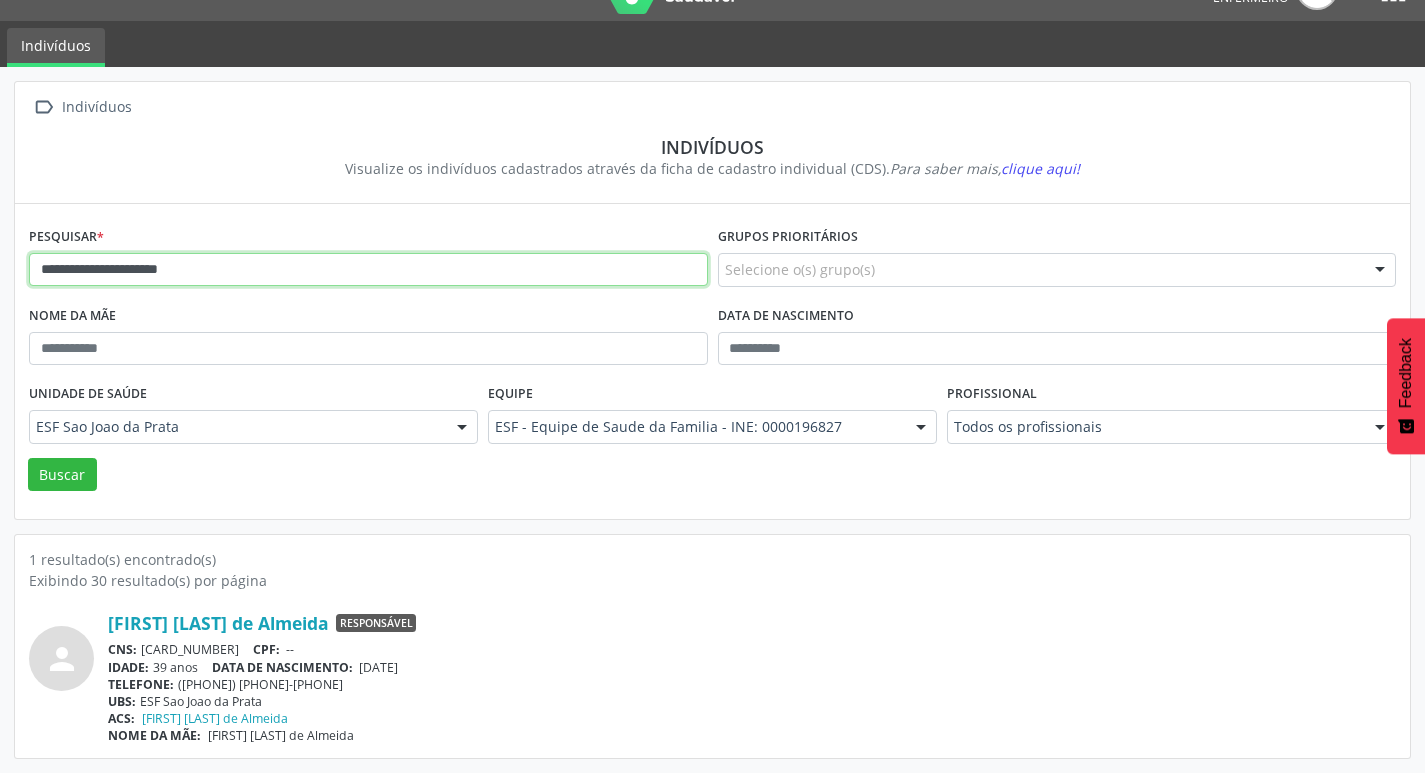 drag, startPoint x: 256, startPoint y: 283, endPoint x: 180, endPoint y: 288, distance: 76.1643 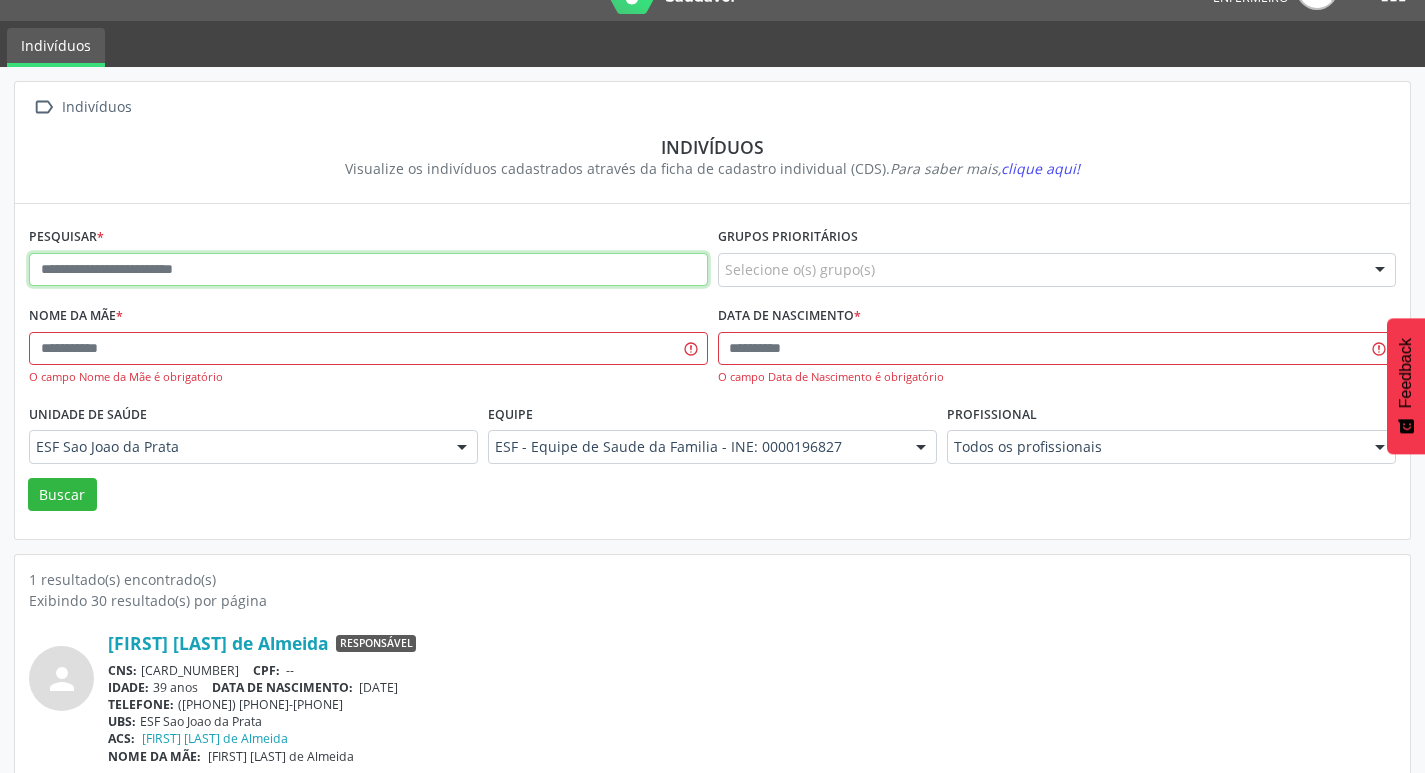 paste on "**********" 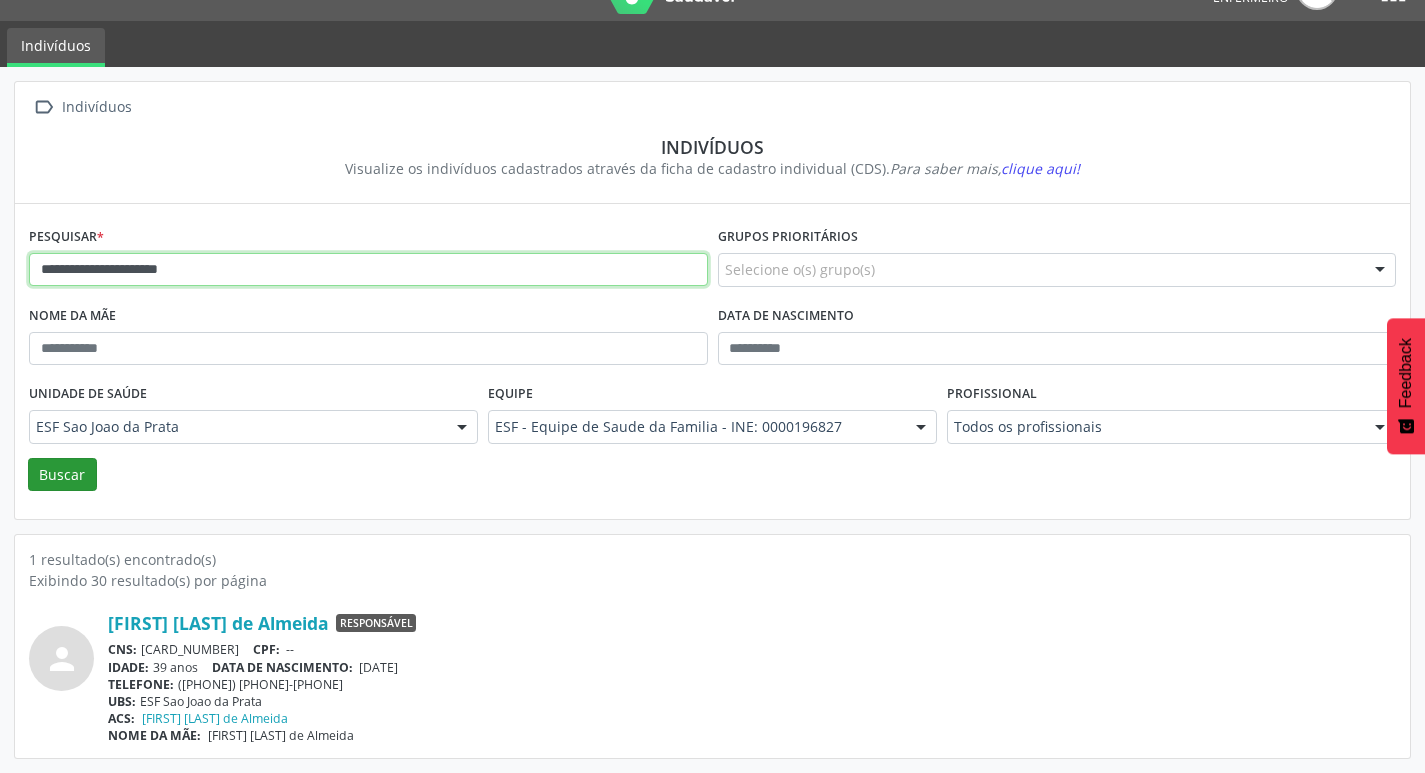 type on "**********" 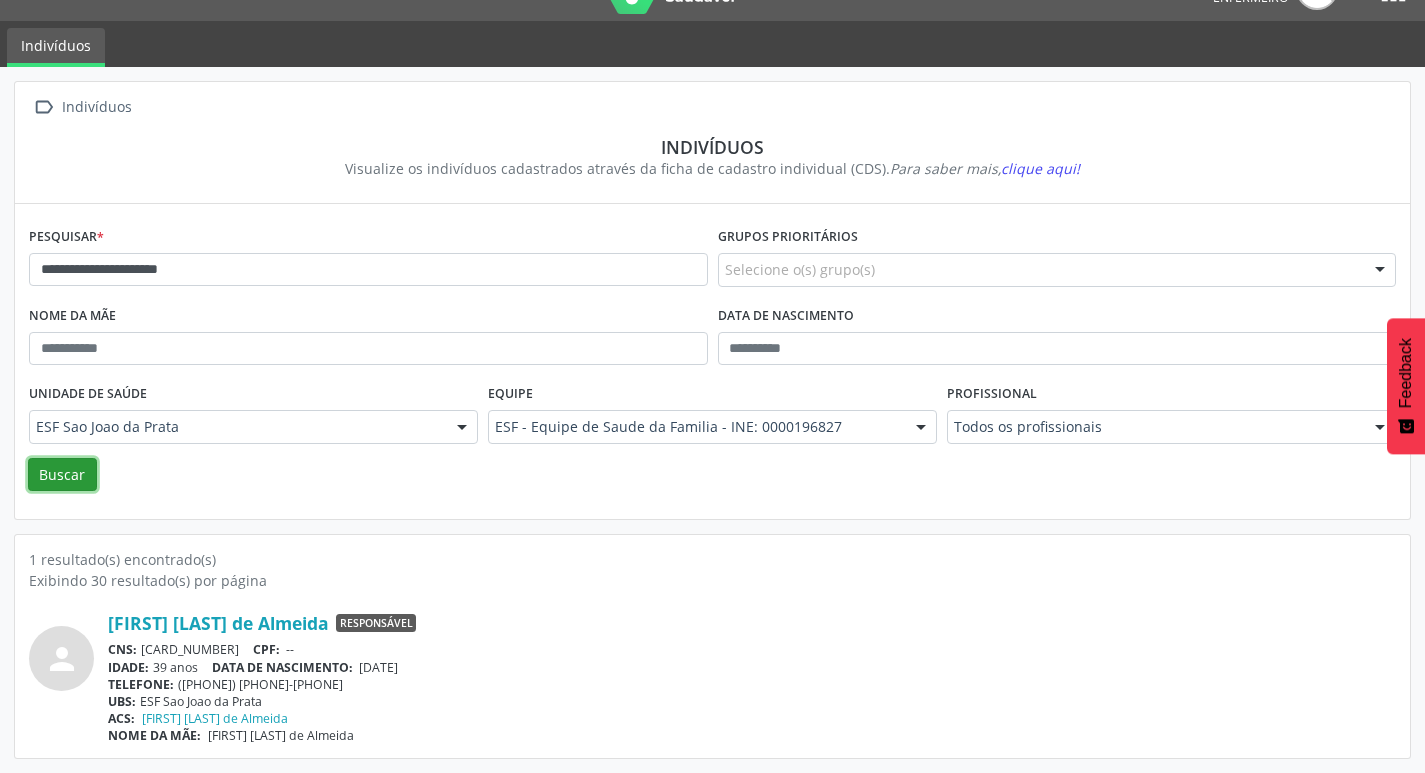 click on "Buscar" at bounding box center (62, 475) 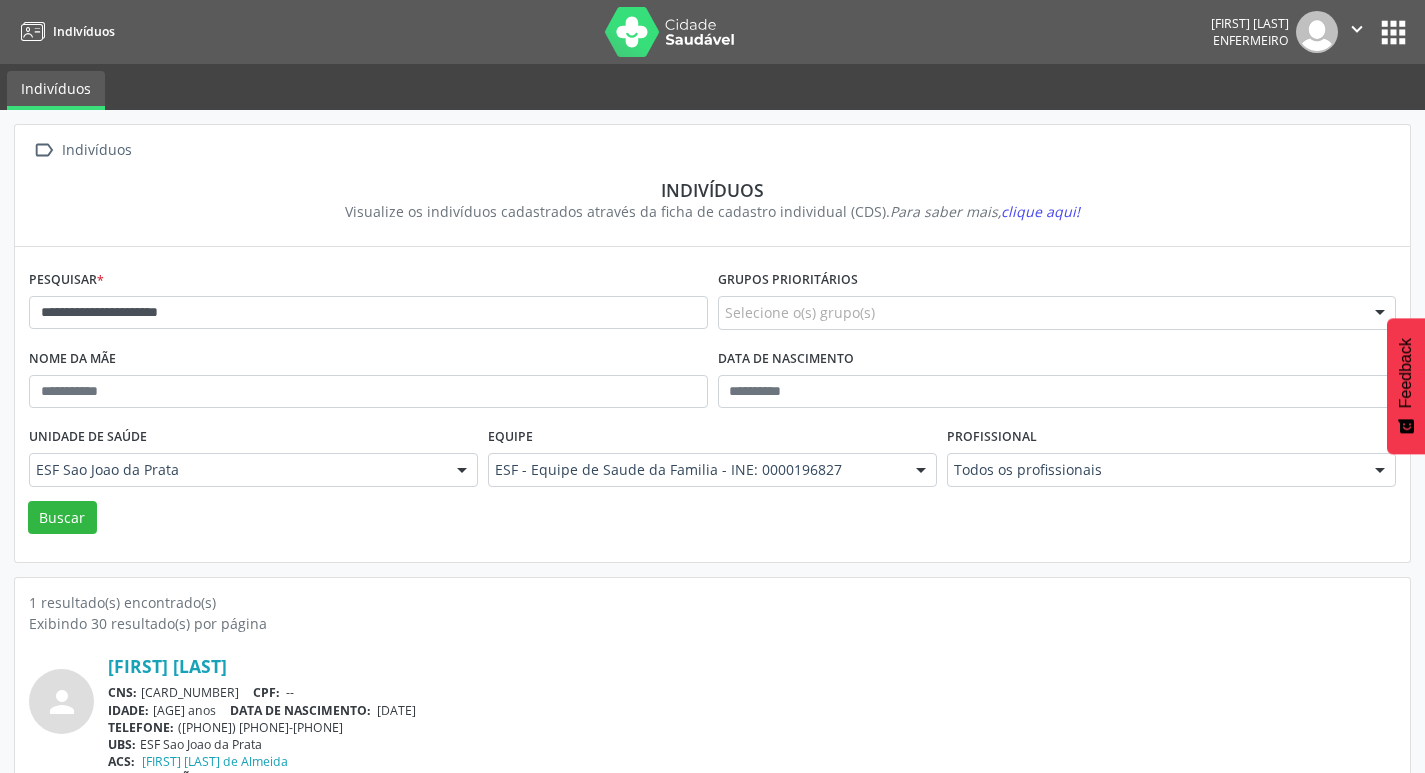 scroll, scrollTop: 43, scrollLeft: 0, axis: vertical 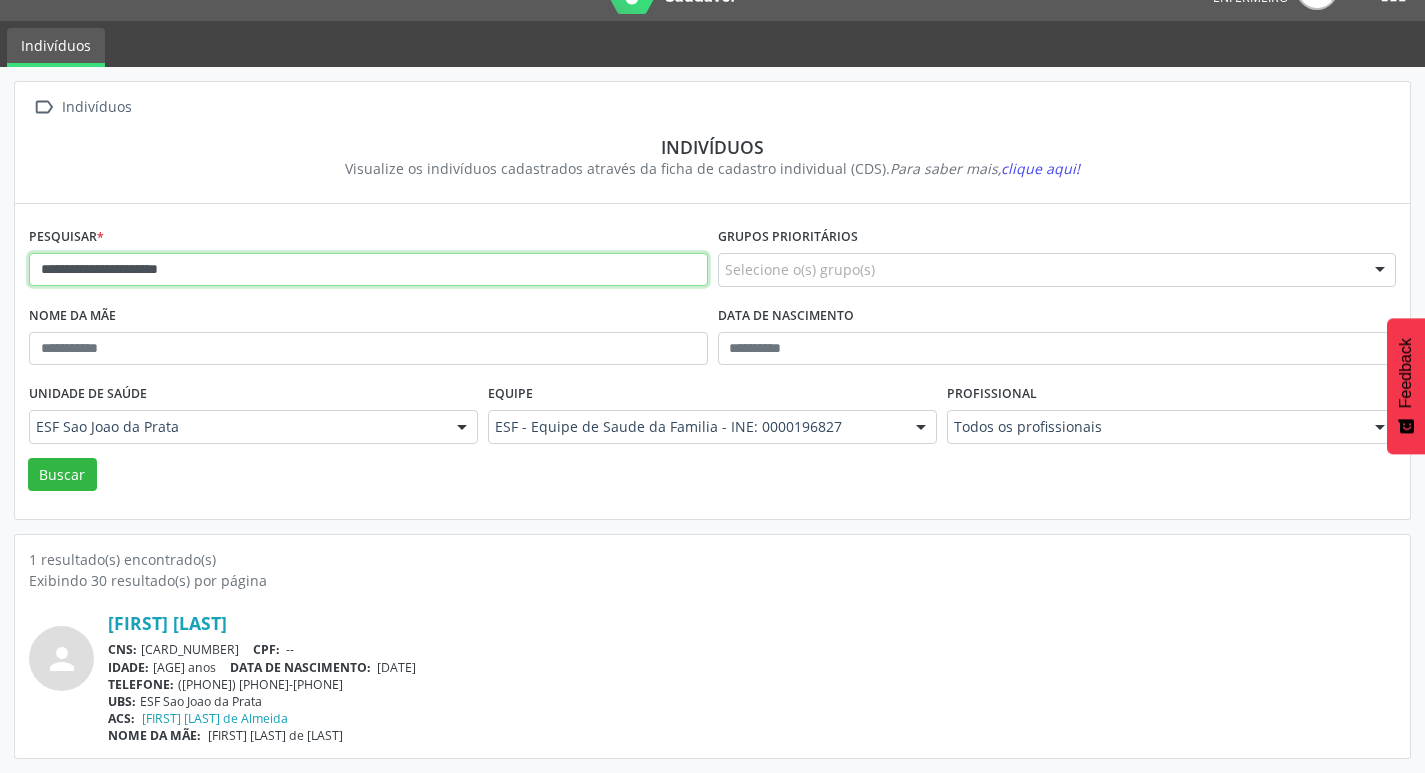 drag, startPoint x: 299, startPoint y: 264, endPoint x: 38, endPoint y: 265, distance: 261.00192 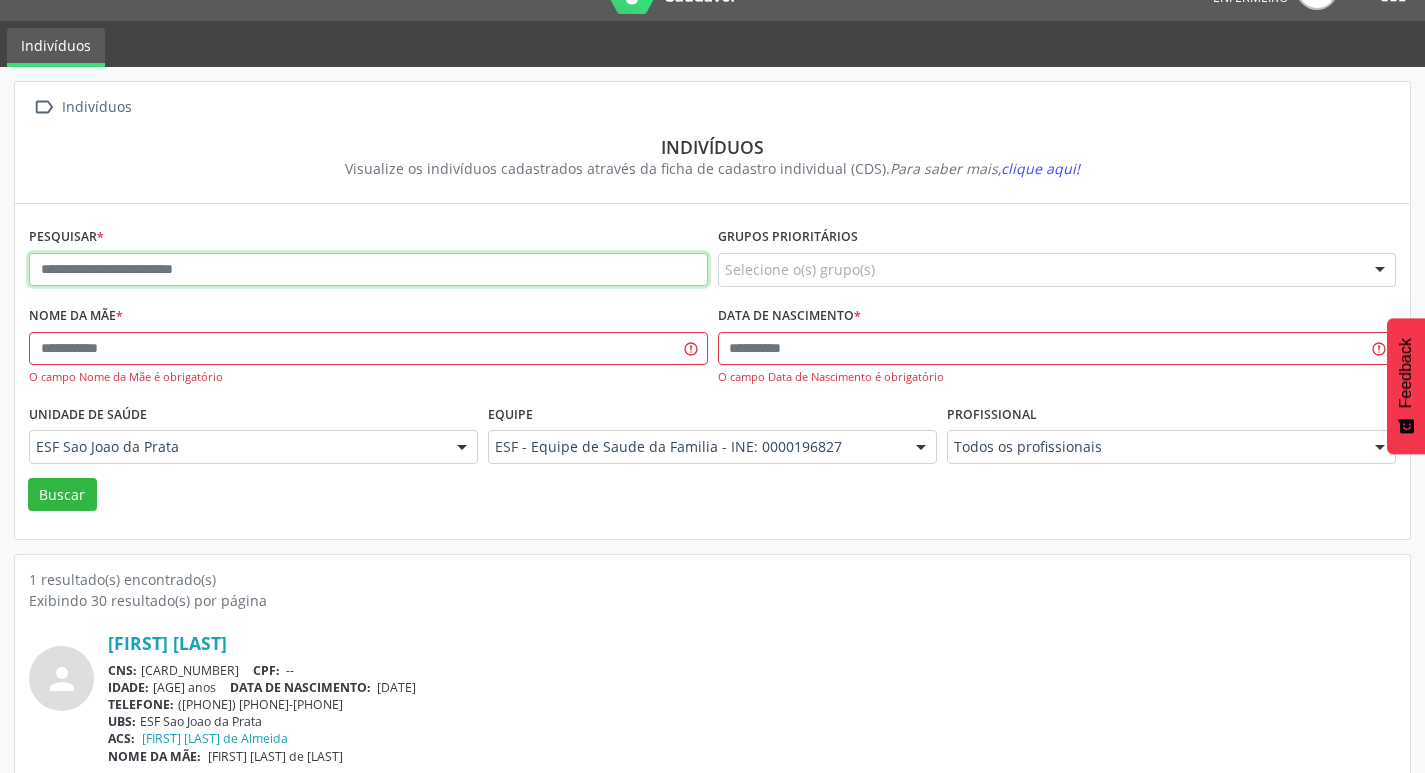 paste on "**********" 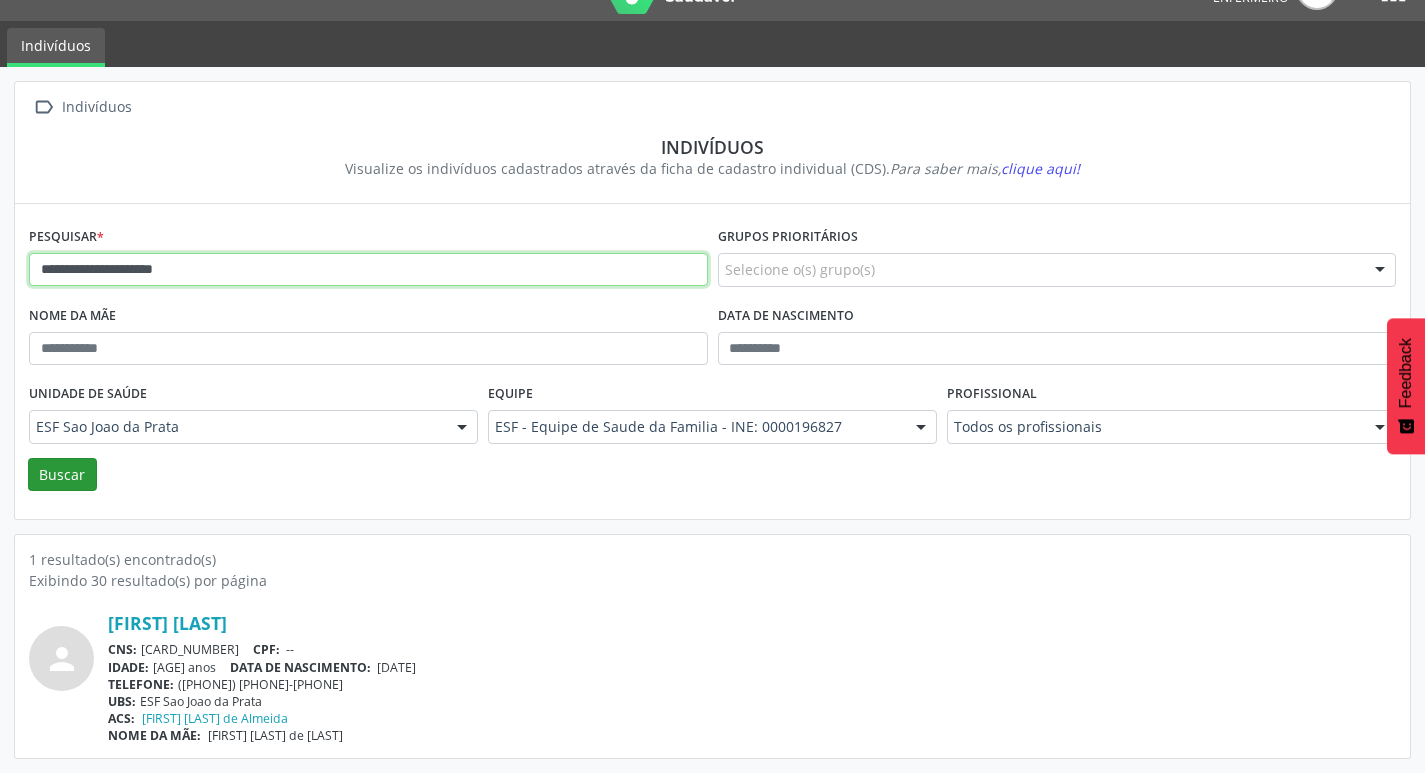 type on "**********" 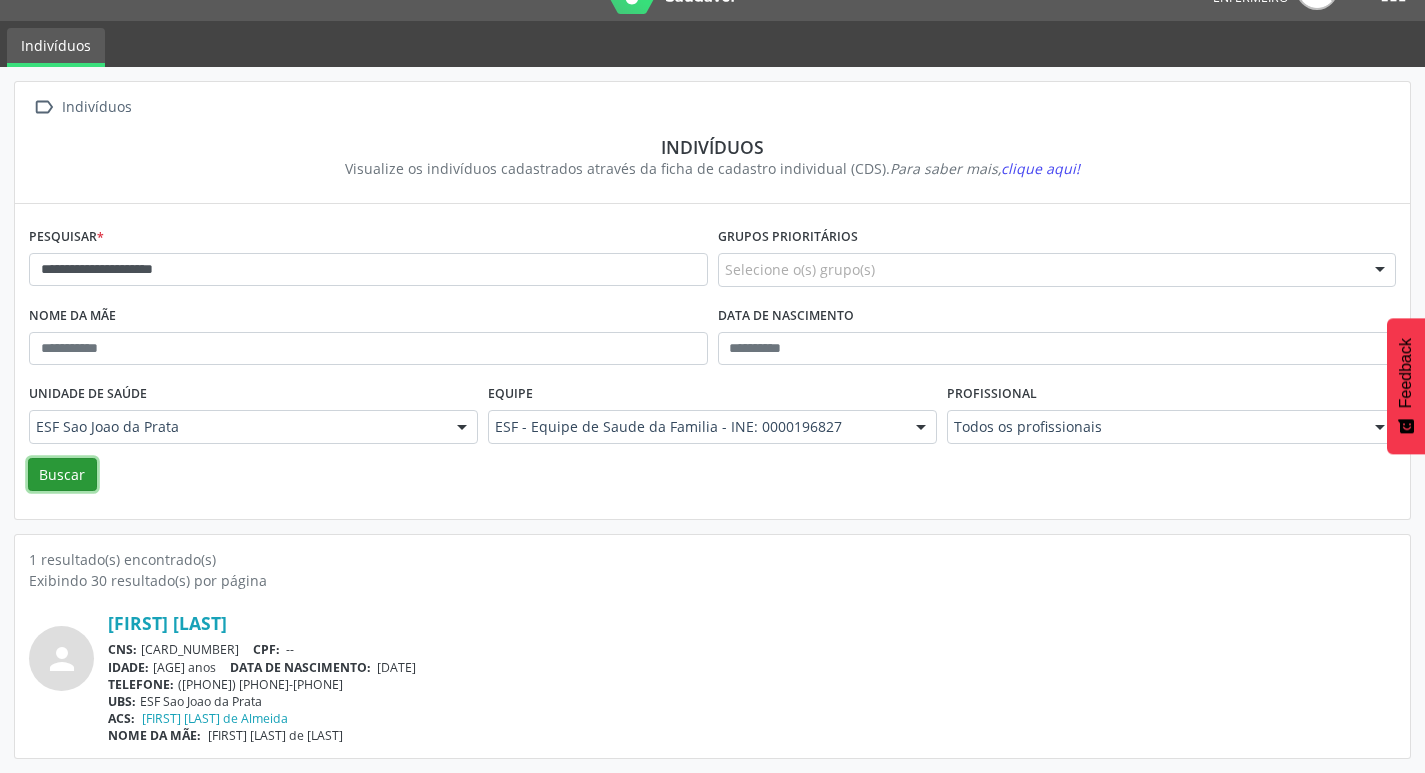 click on "Buscar" at bounding box center [62, 475] 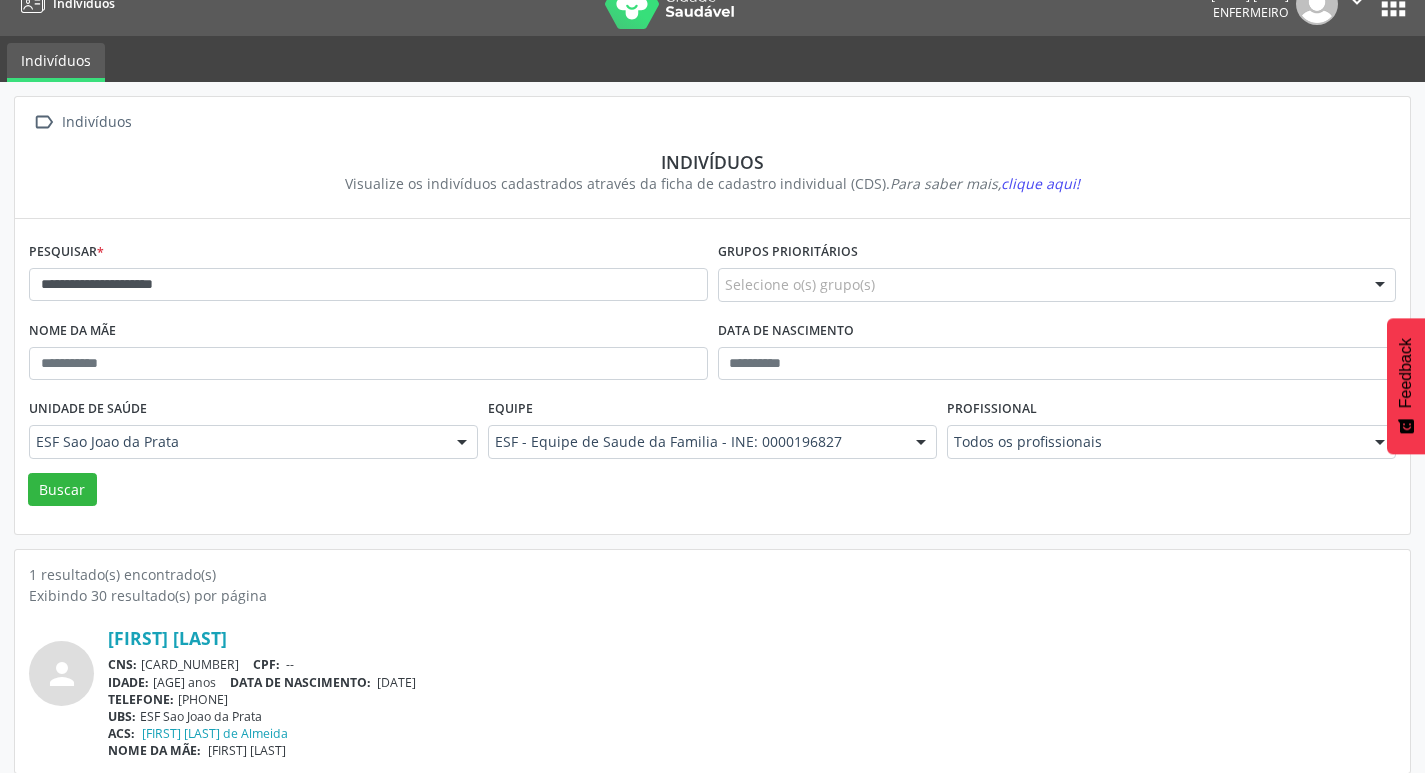 scroll, scrollTop: 43, scrollLeft: 0, axis: vertical 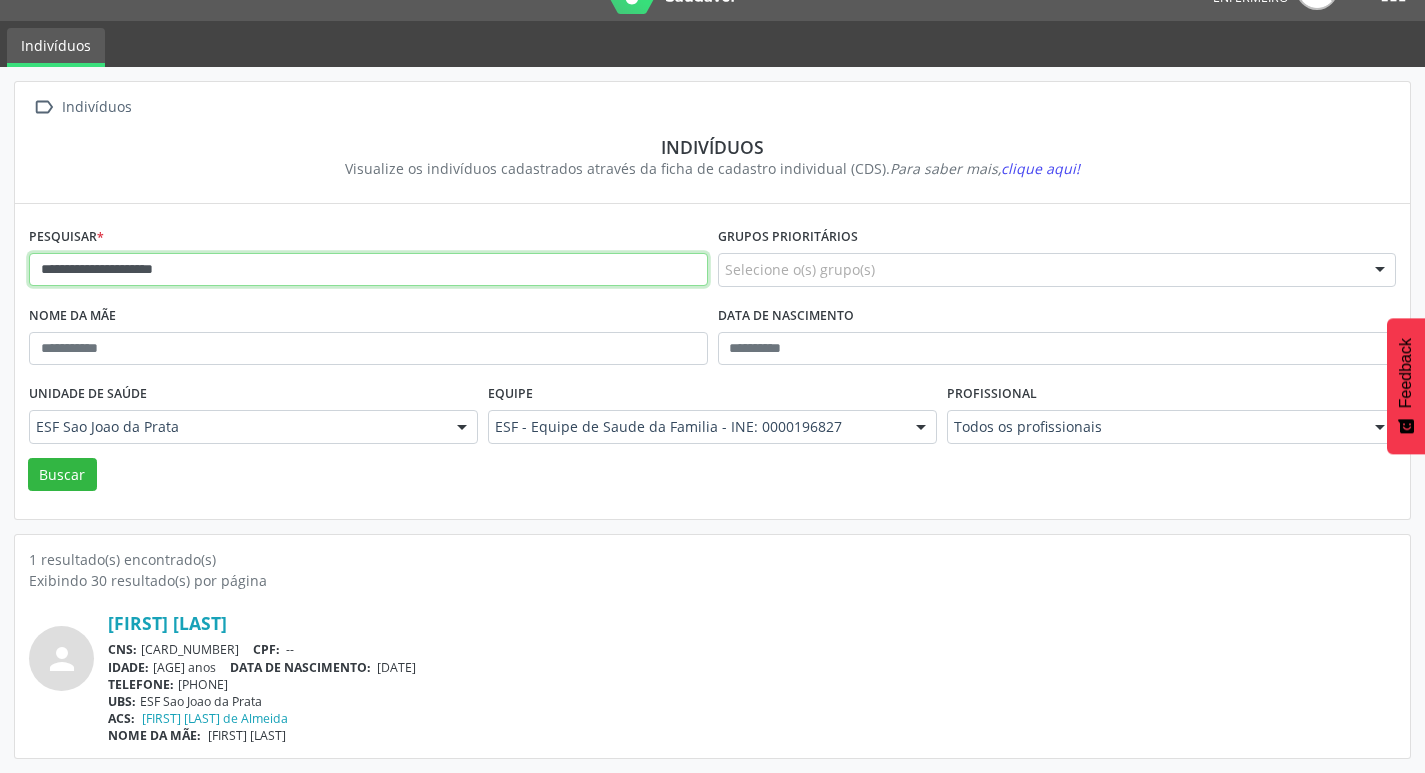 drag, startPoint x: 44, startPoint y: 278, endPoint x: 291, endPoint y: 291, distance: 247.34187 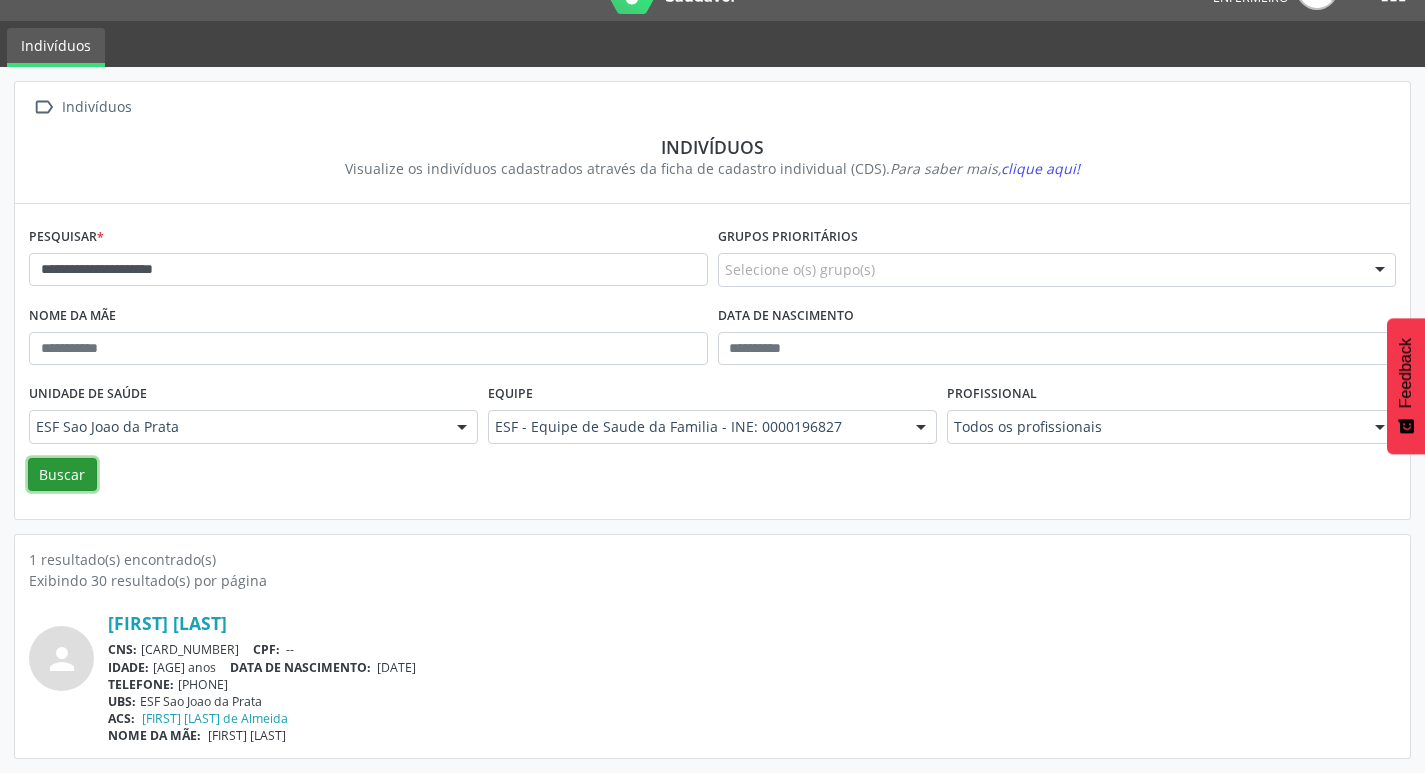 click on "Buscar" at bounding box center [62, 475] 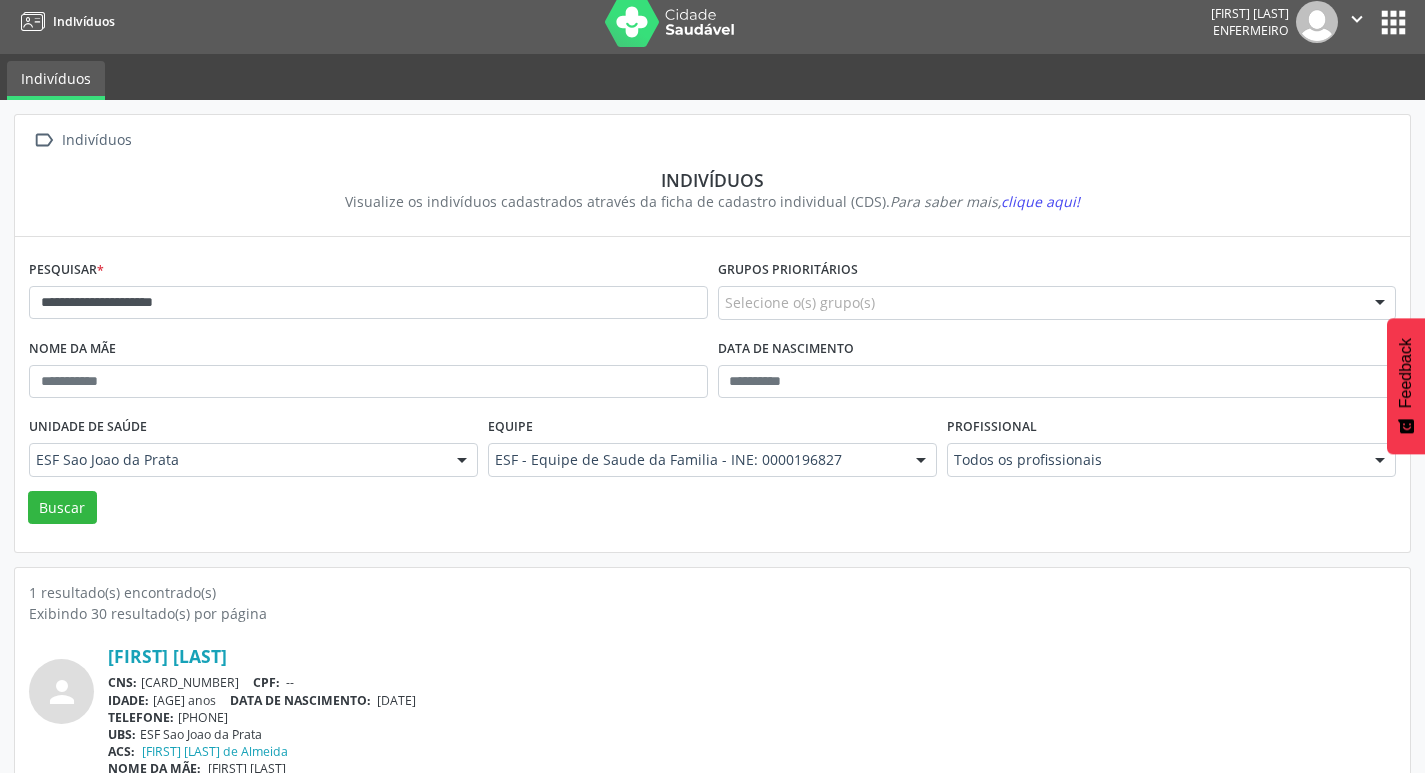 scroll, scrollTop: 43, scrollLeft: 0, axis: vertical 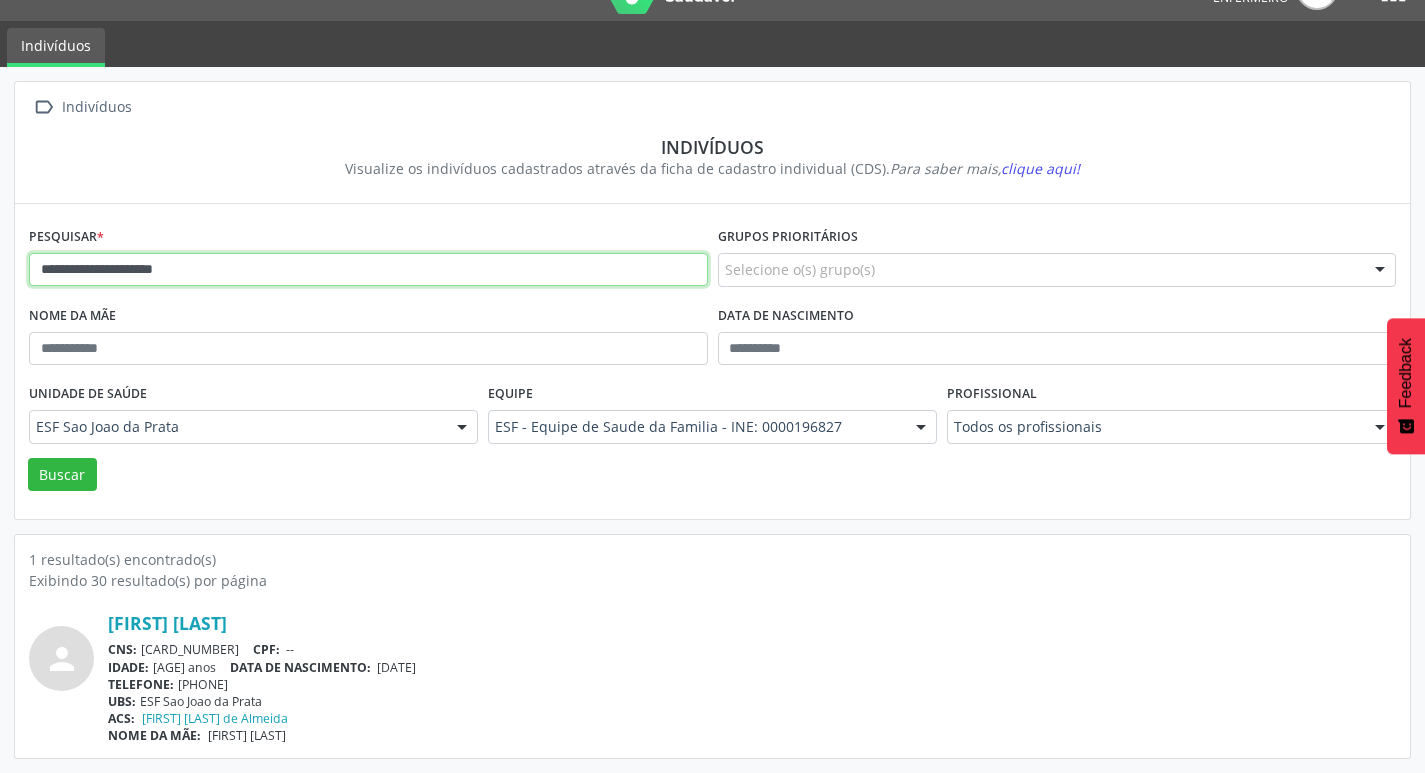 click on "**********" at bounding box center [368, 270] 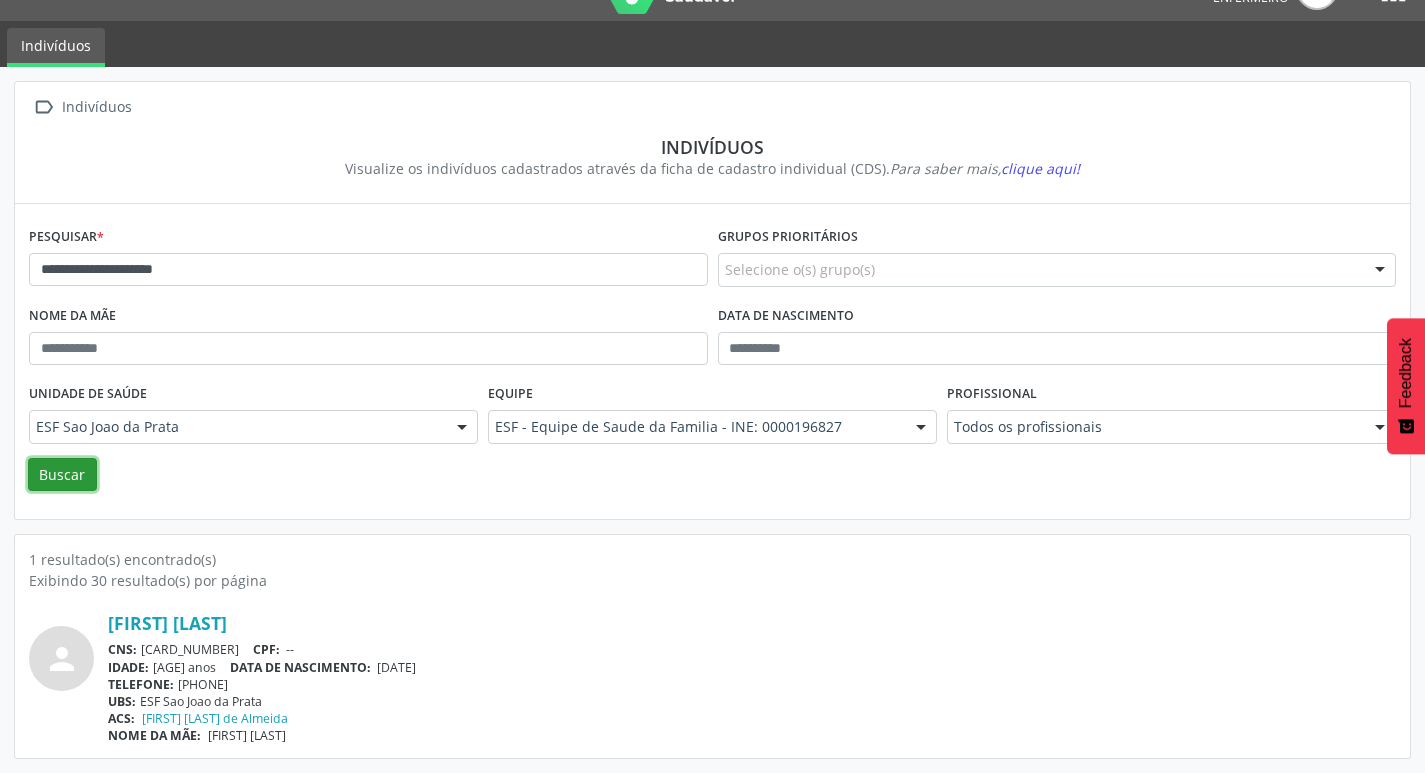click on "Buscar" at bounding box center (62, 475) 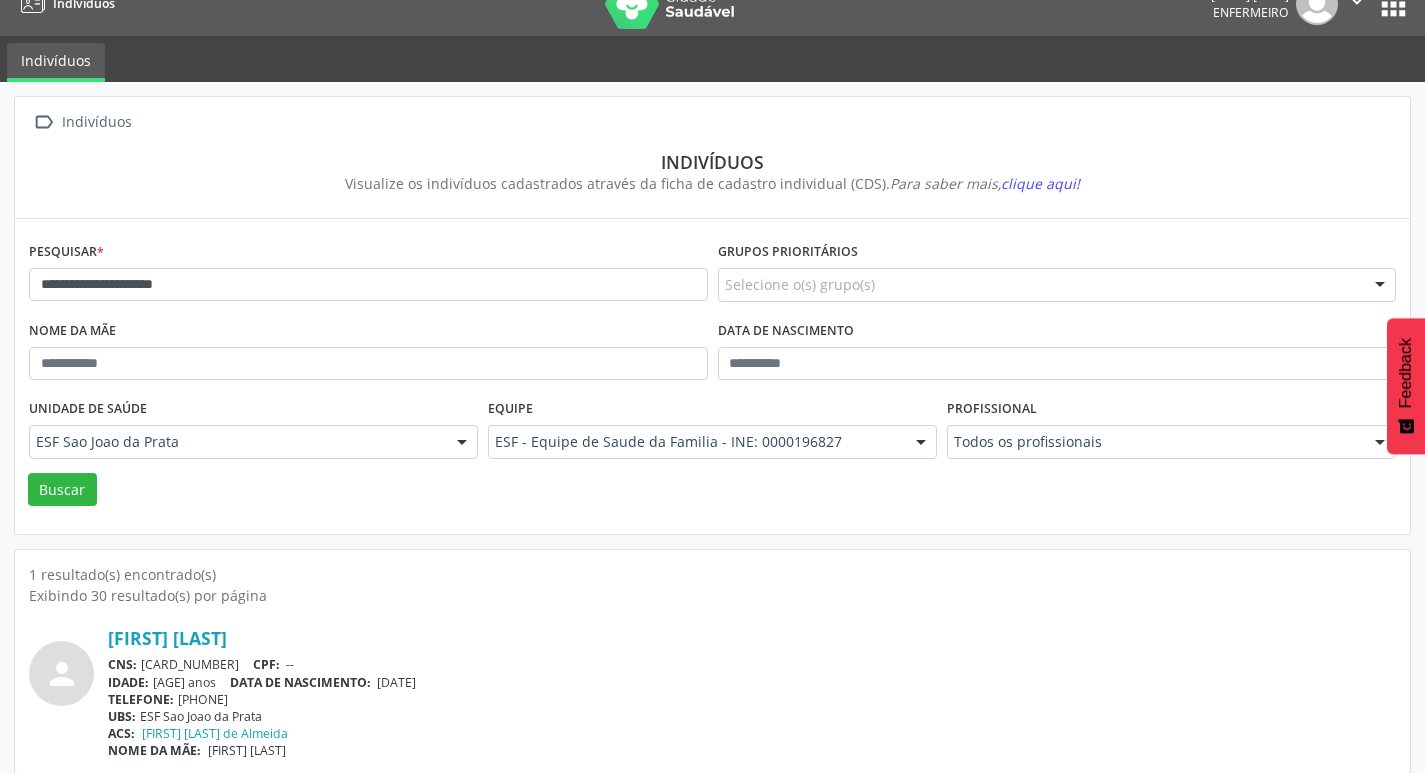 scroll, scrollTop: 43, scrollLeft: 0, axis: vertical 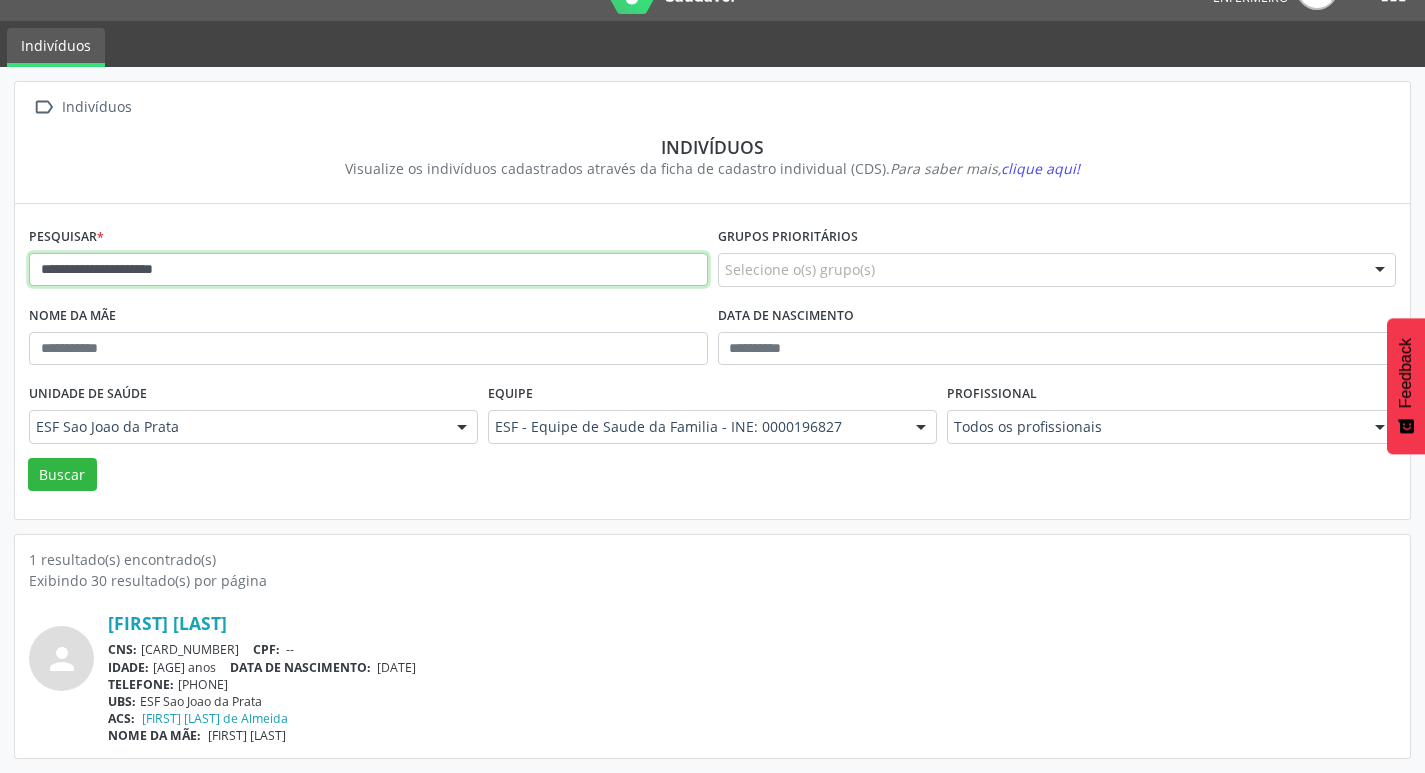 click on "**********" at bounding box center [368, 270] 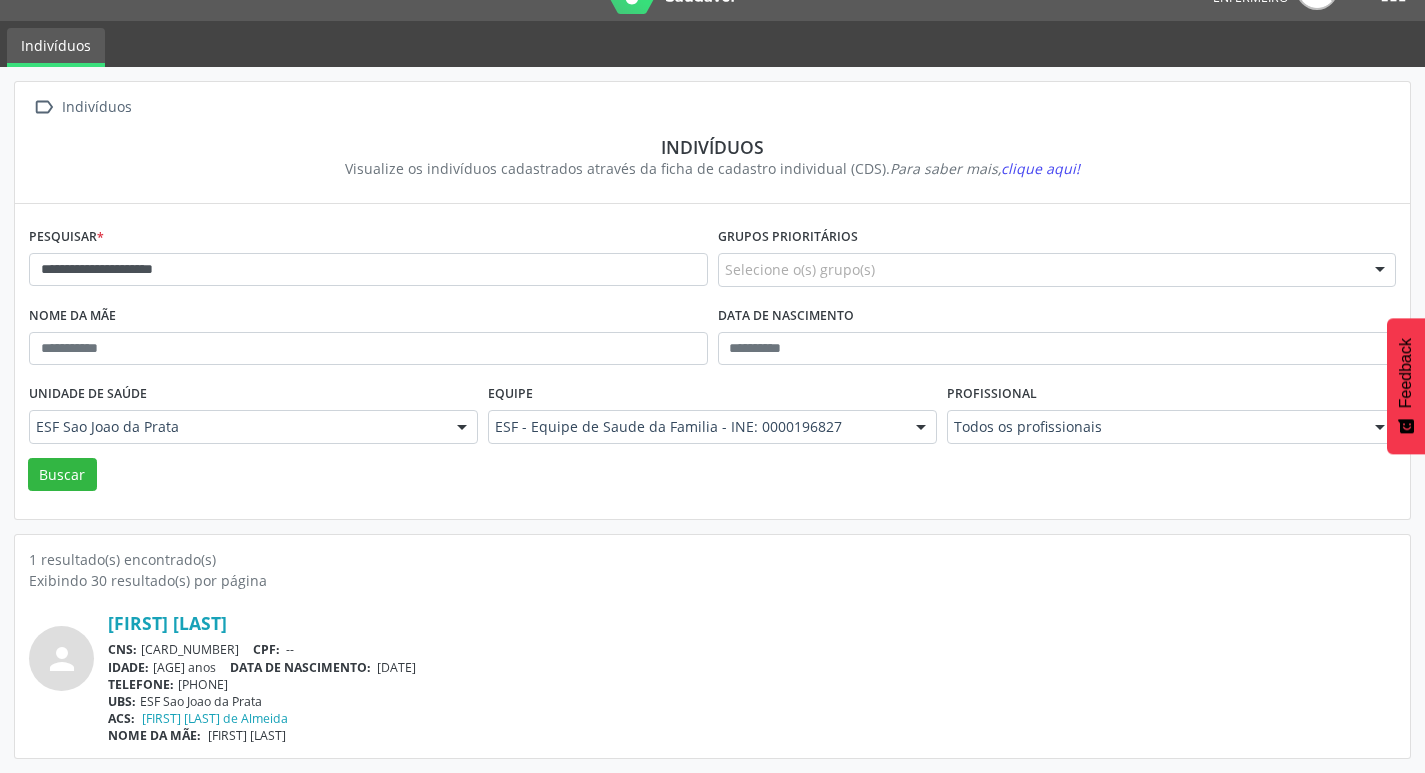 click on "Exibindo 30 resultado(s) por página" at bounding box center [712, 580] 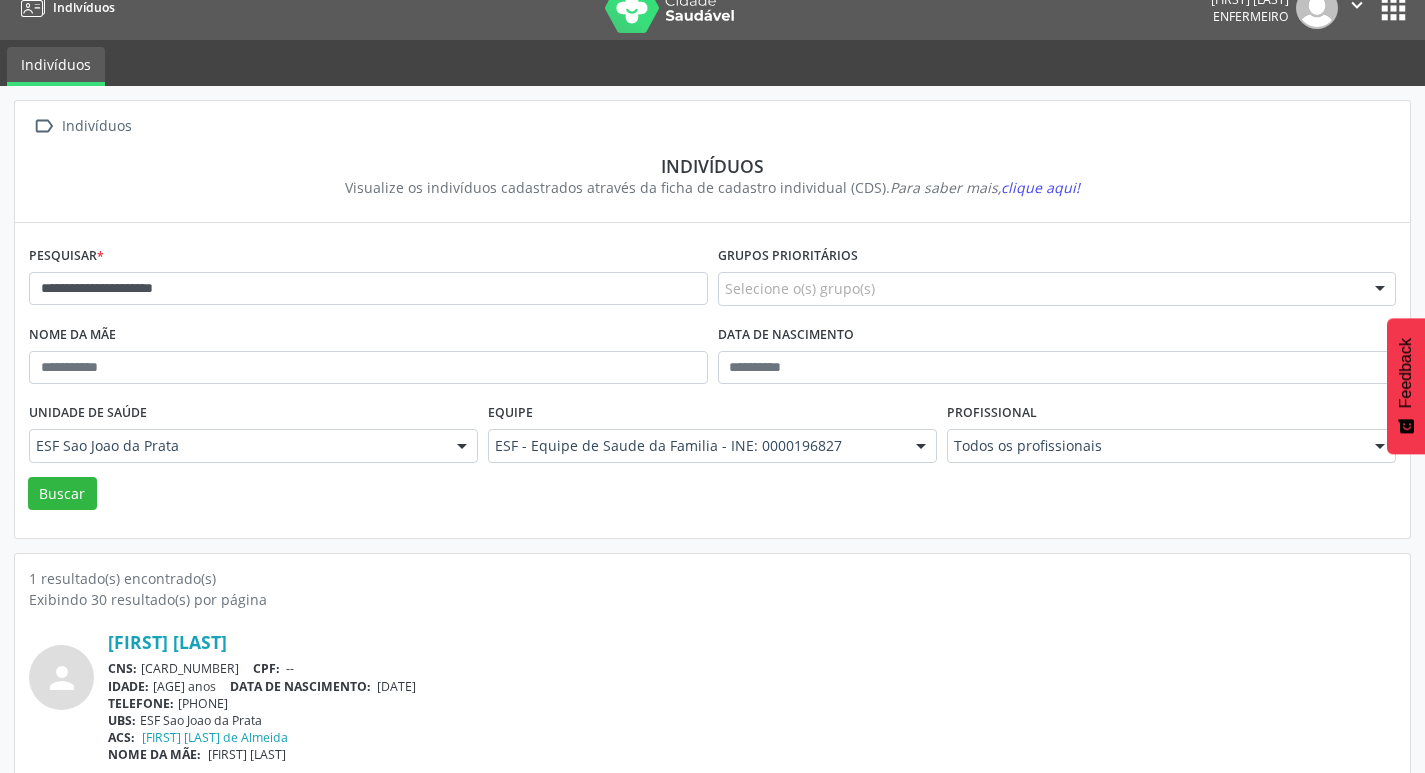 scroll, scrollTop: 43, scrollLeft: 0, axis: vertical 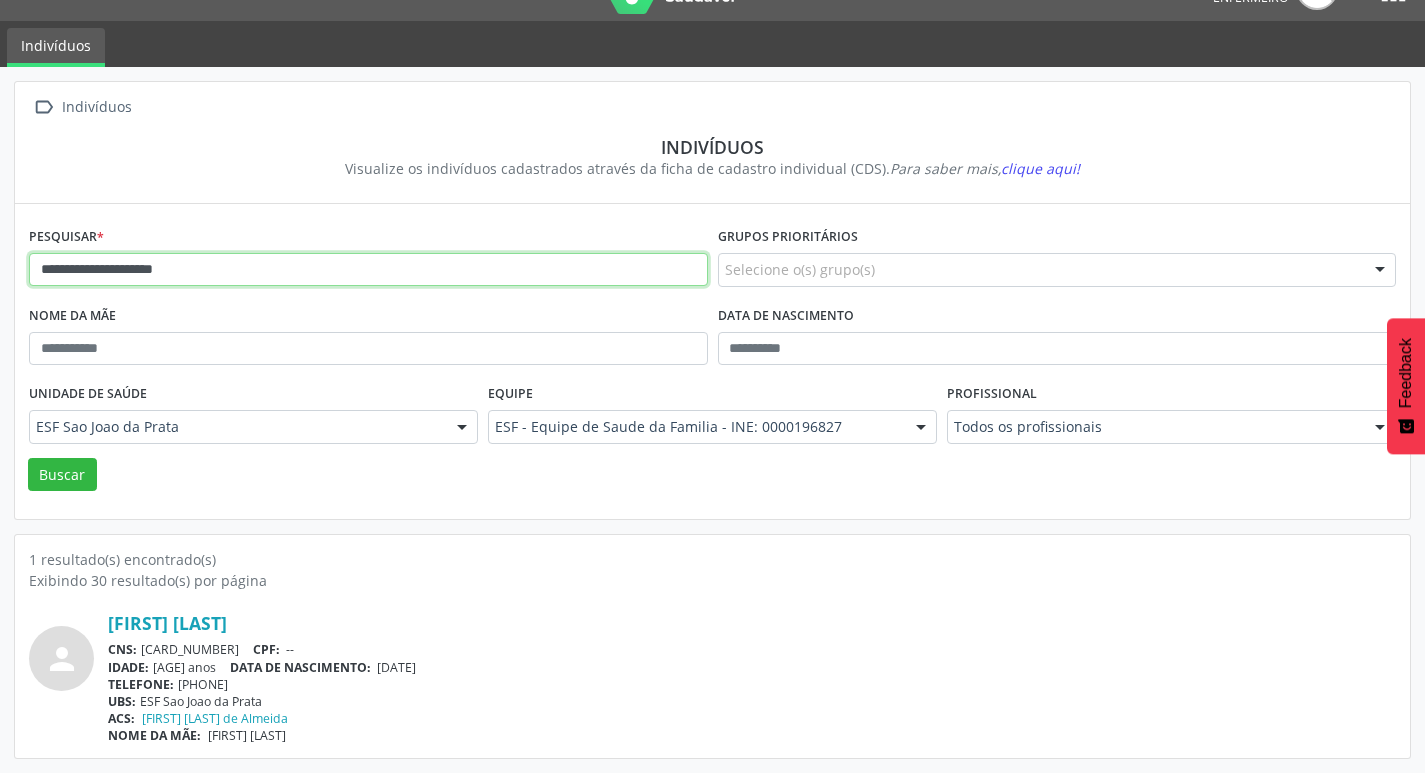 drag, startPoint x: 300, startPoint y: 264, endPoint x: 105, endPoint y: 283, distance: 195.92346 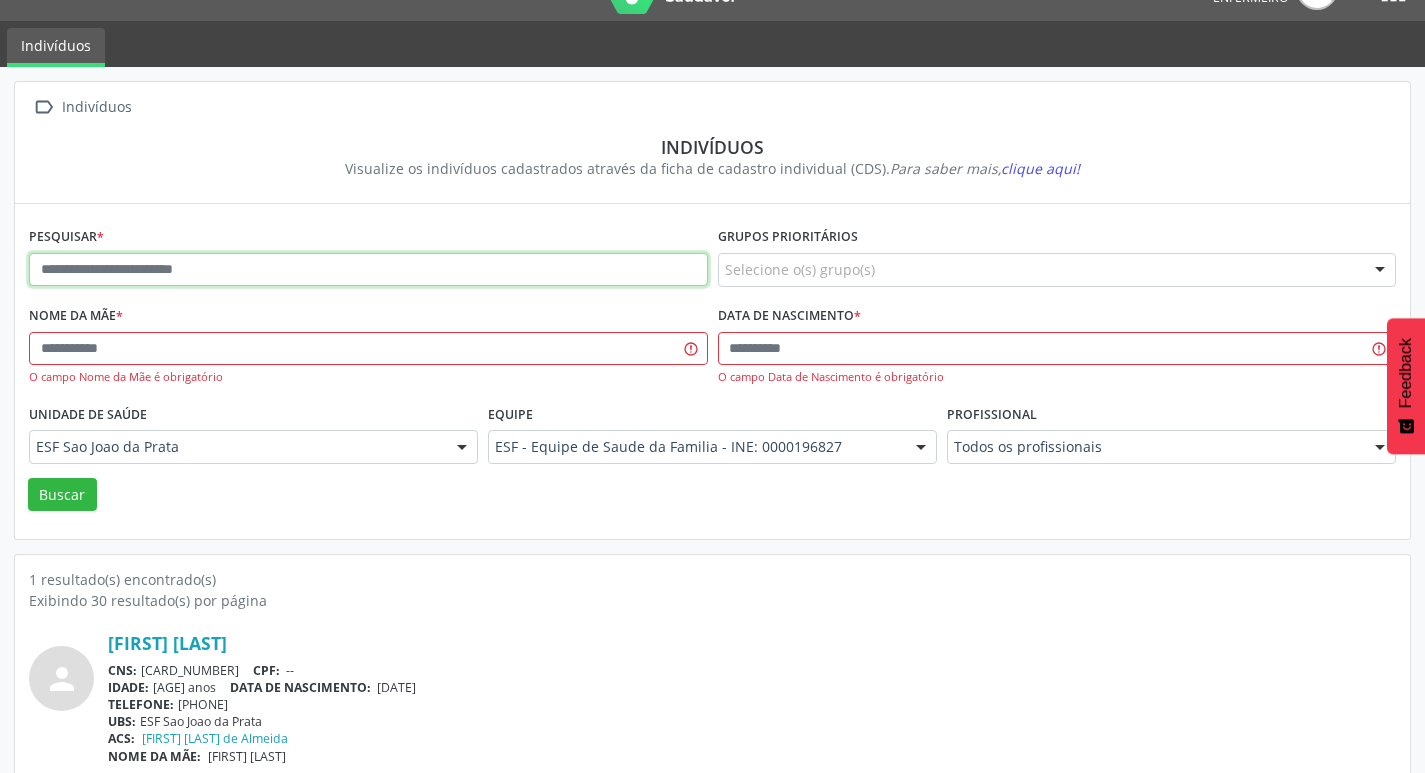 paste on "**********" 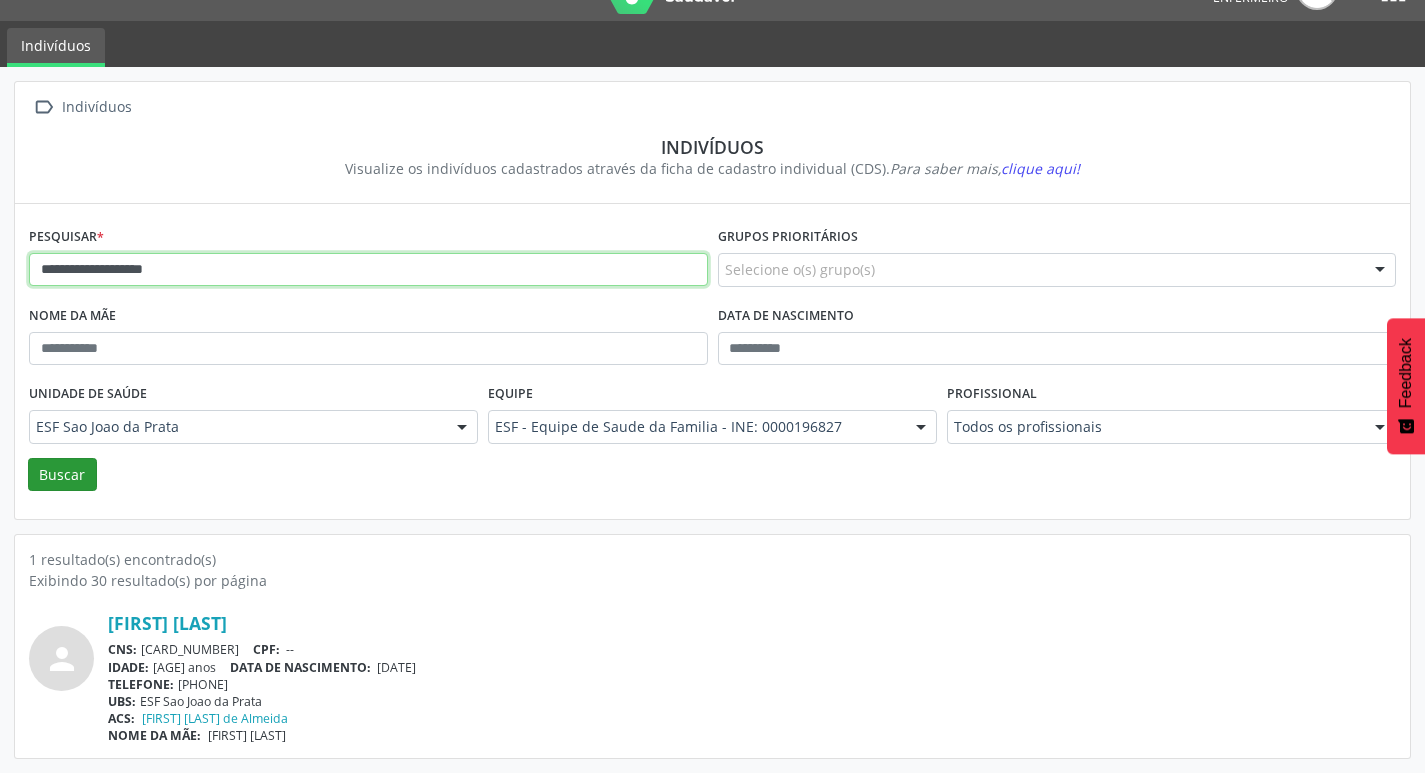 type on "**********" 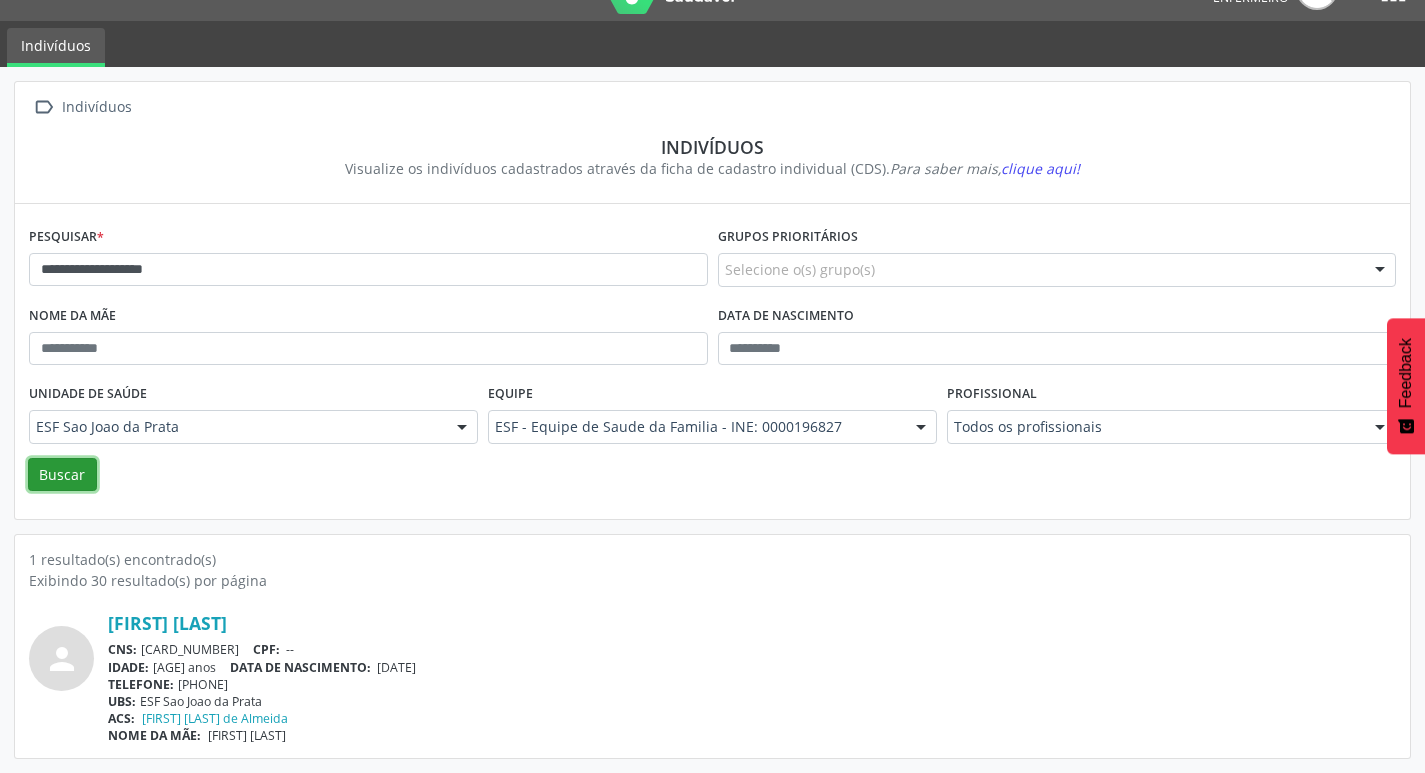 click on "Buscar" at bounding box center (62, 475) 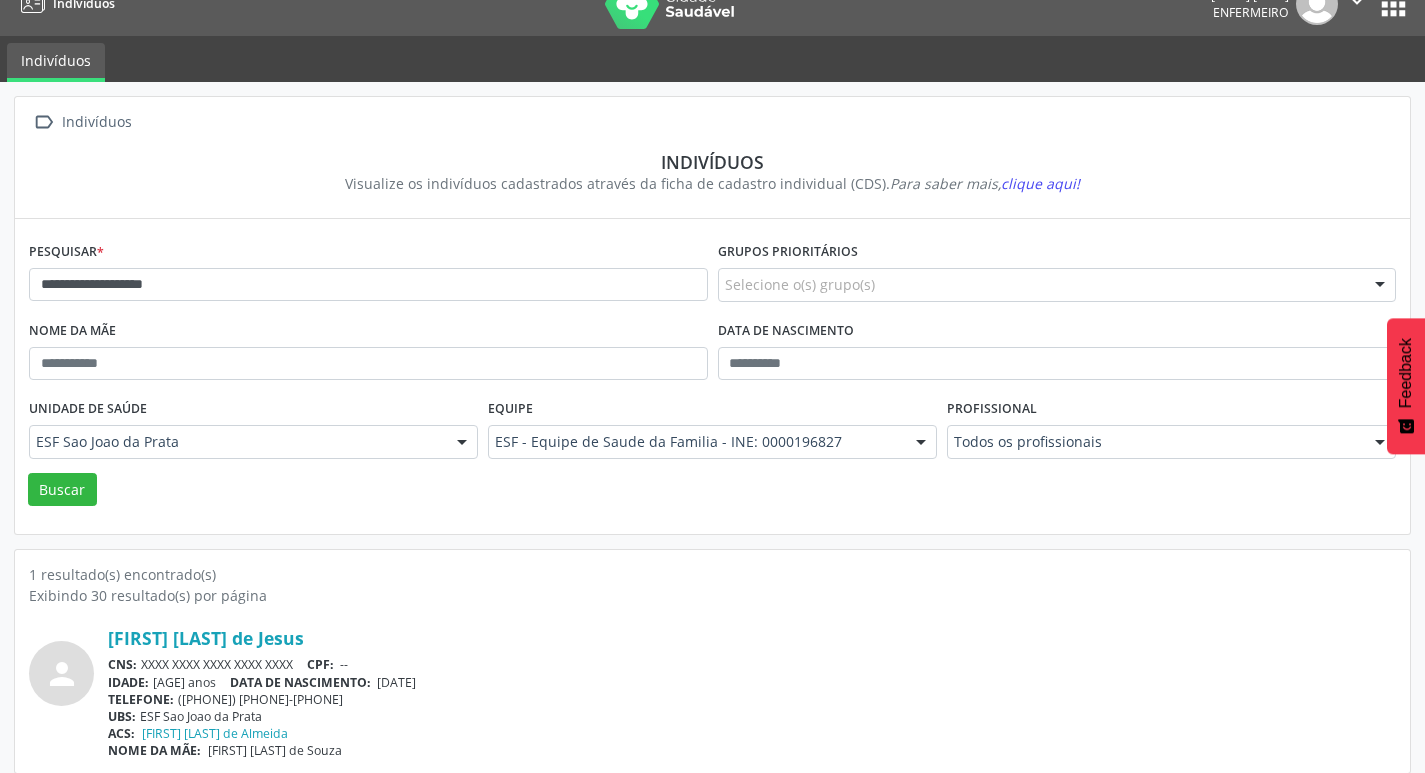 scroll, scrollTop: 43, scrollLeft: 0, axis: vertical 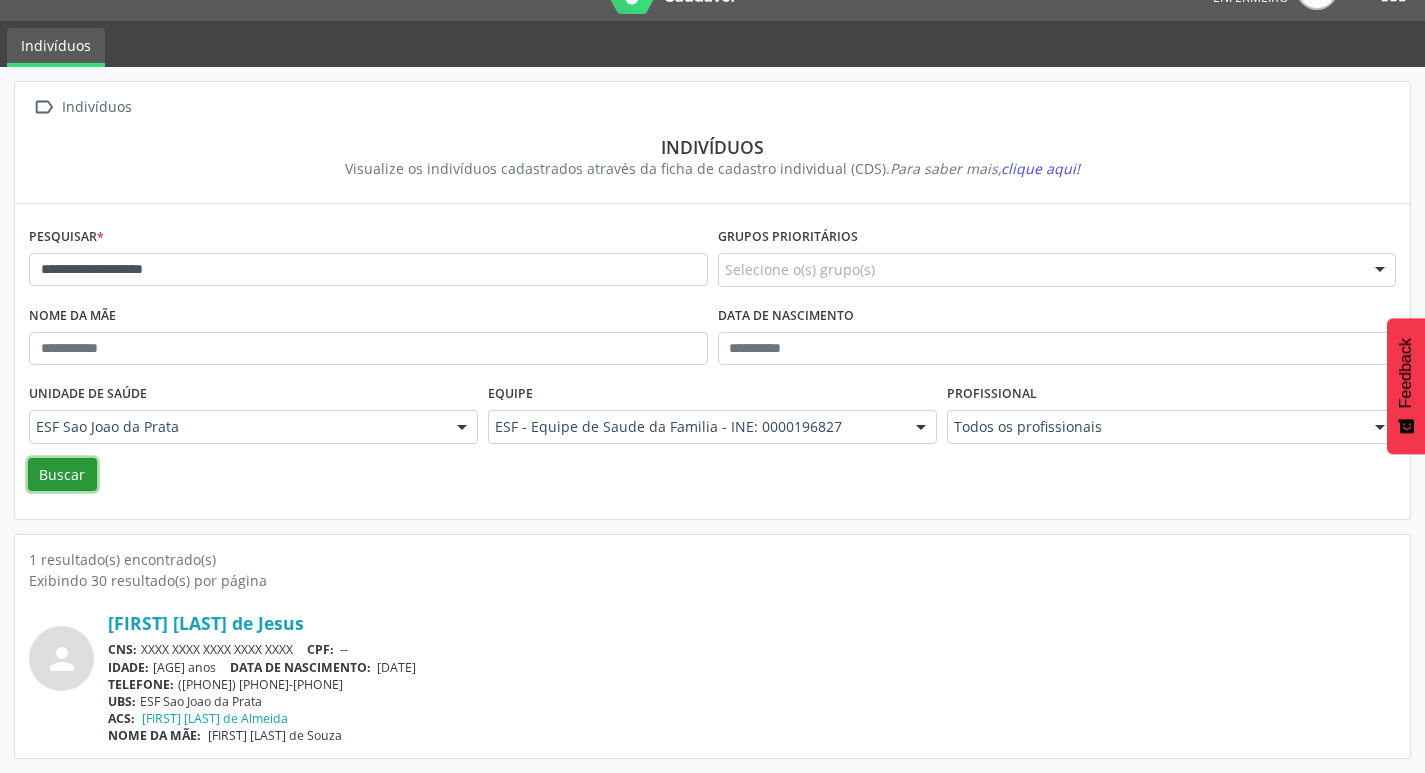 click on "Buscar" at bounding box center (62, 475) 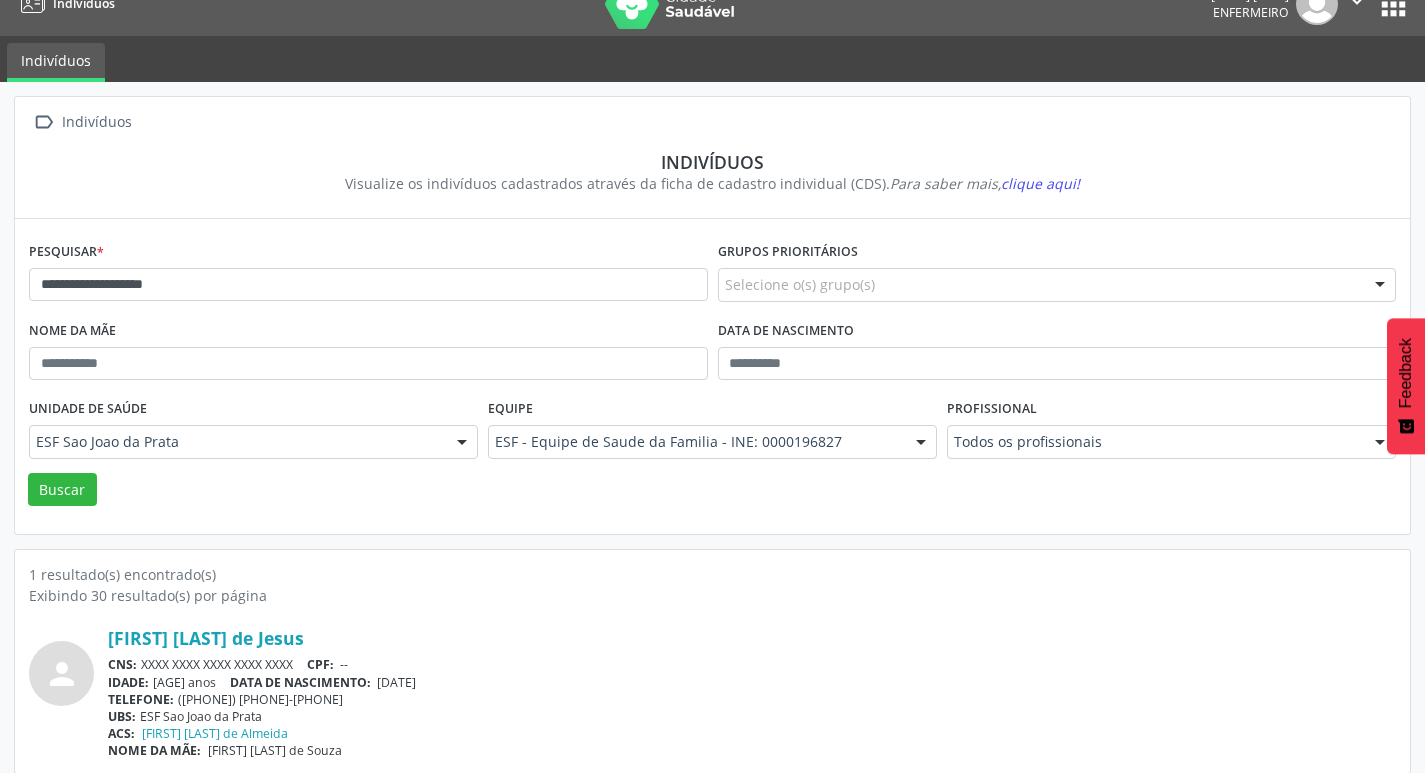 scroll, scrollTop: 43, scrollLeft: 0, axis: vertical 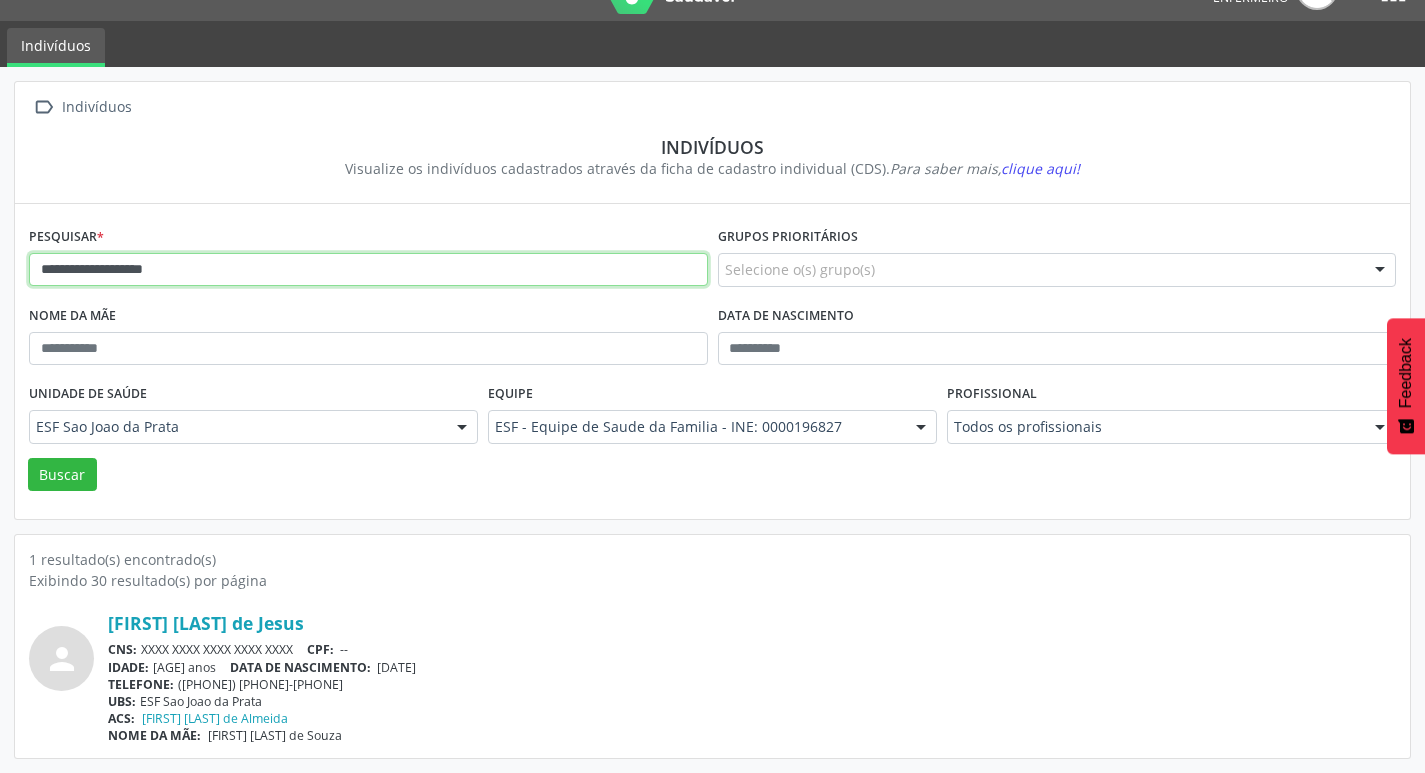 drag, startPoint x: 37, startPoint y: 266, endPoint x: 324, endPoint y: 266, distance: 287 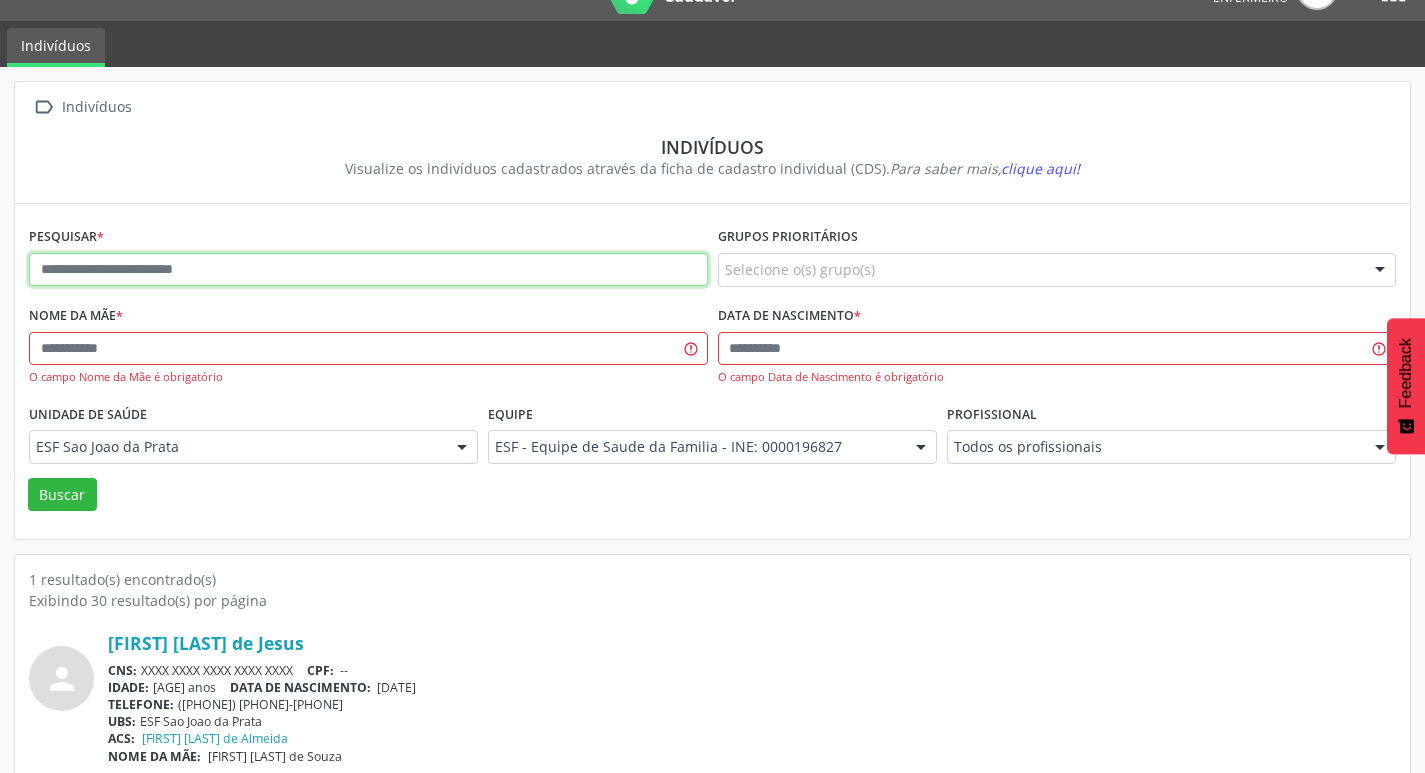 paste on "**********" 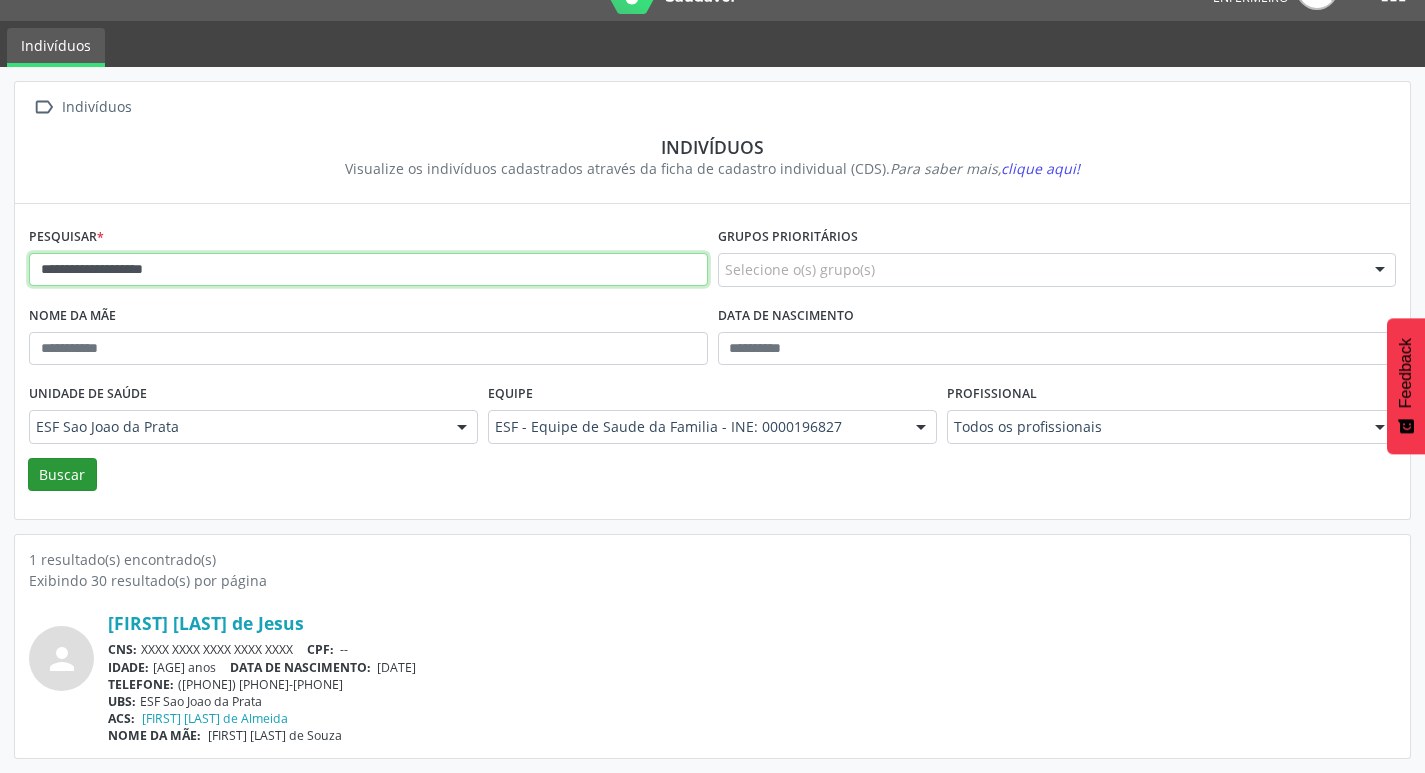type on "**********" 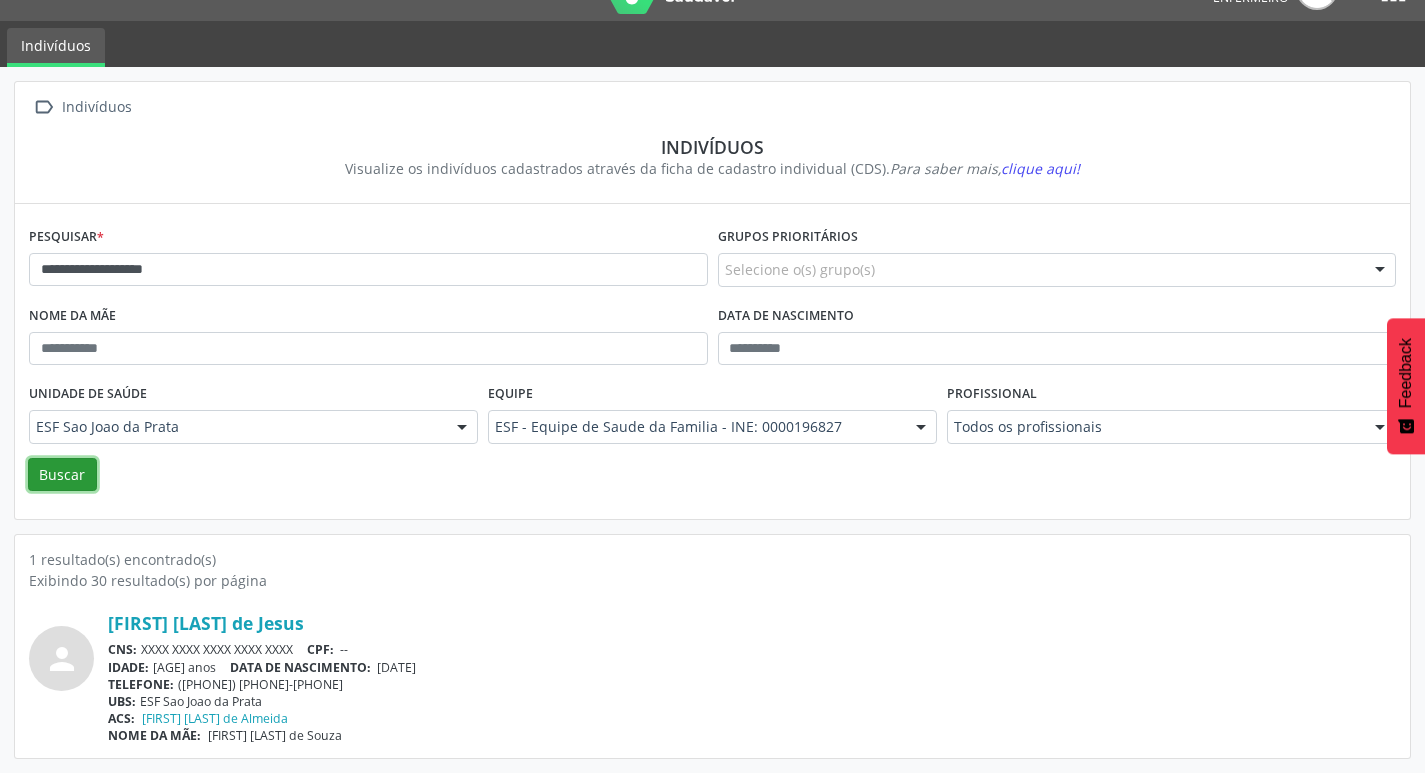 click on "Buscar" at bounding box center [62, 475] 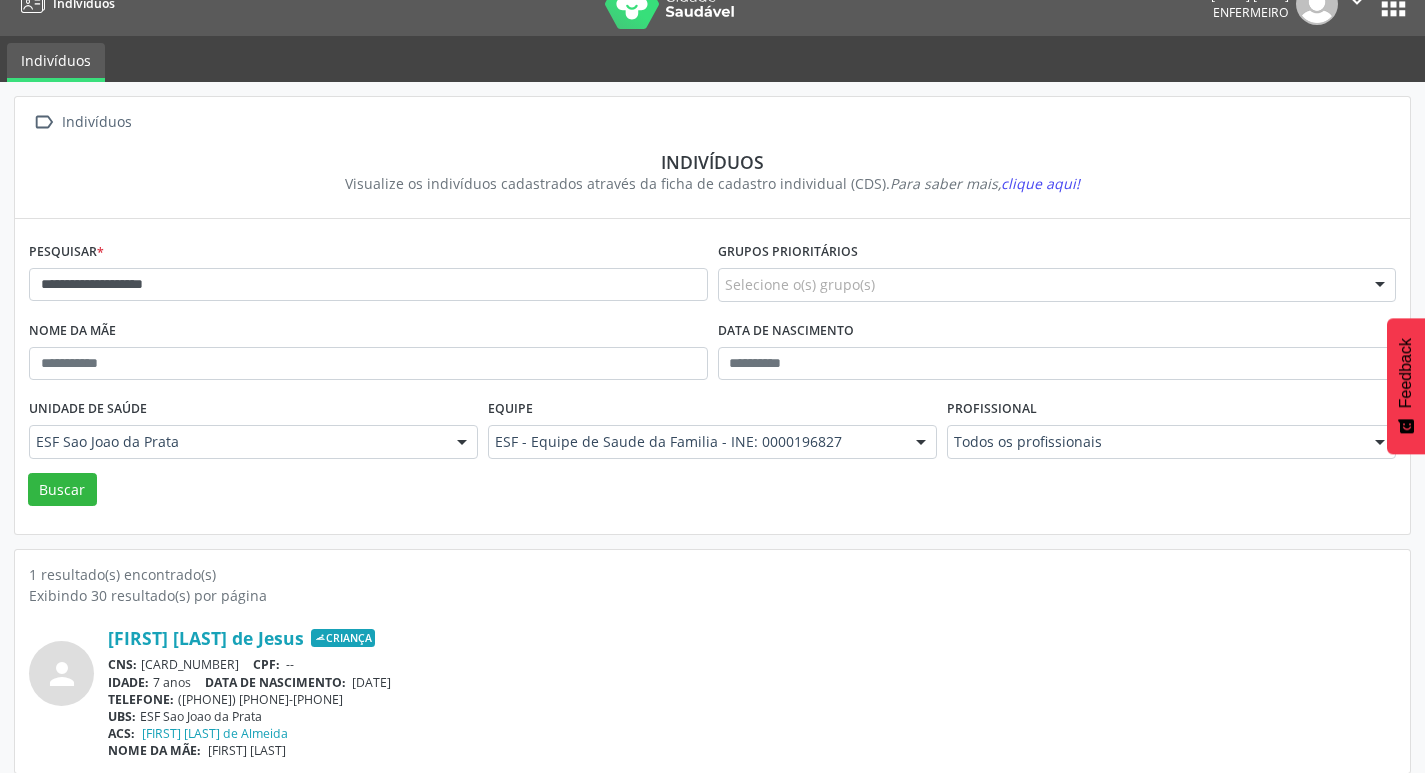 scroll, scrollTop: 43, scrollLeft: 0, axis: vertical 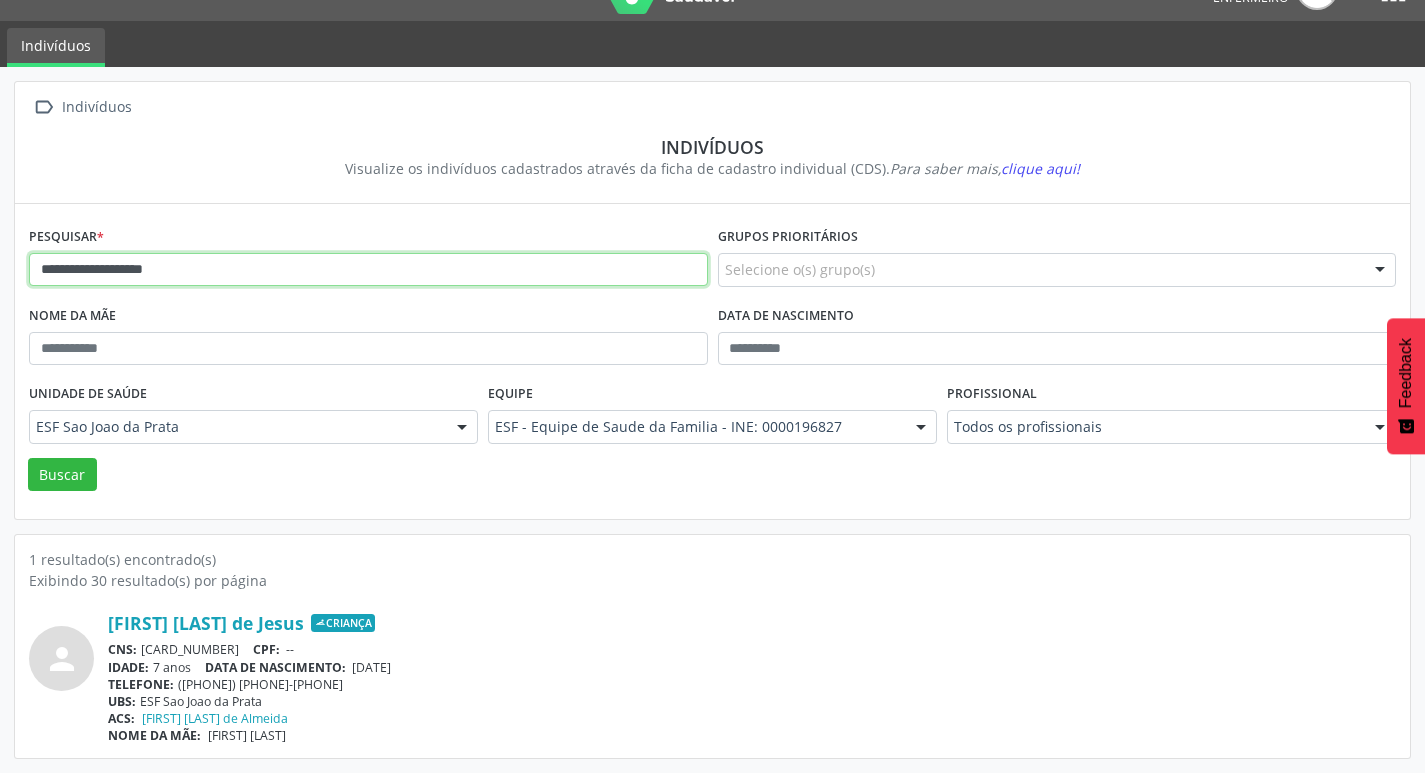 drag, startPoint x: 199, startPoint y: 270, endPoint x: 32, endPoint y: 282, distance: 167.43059 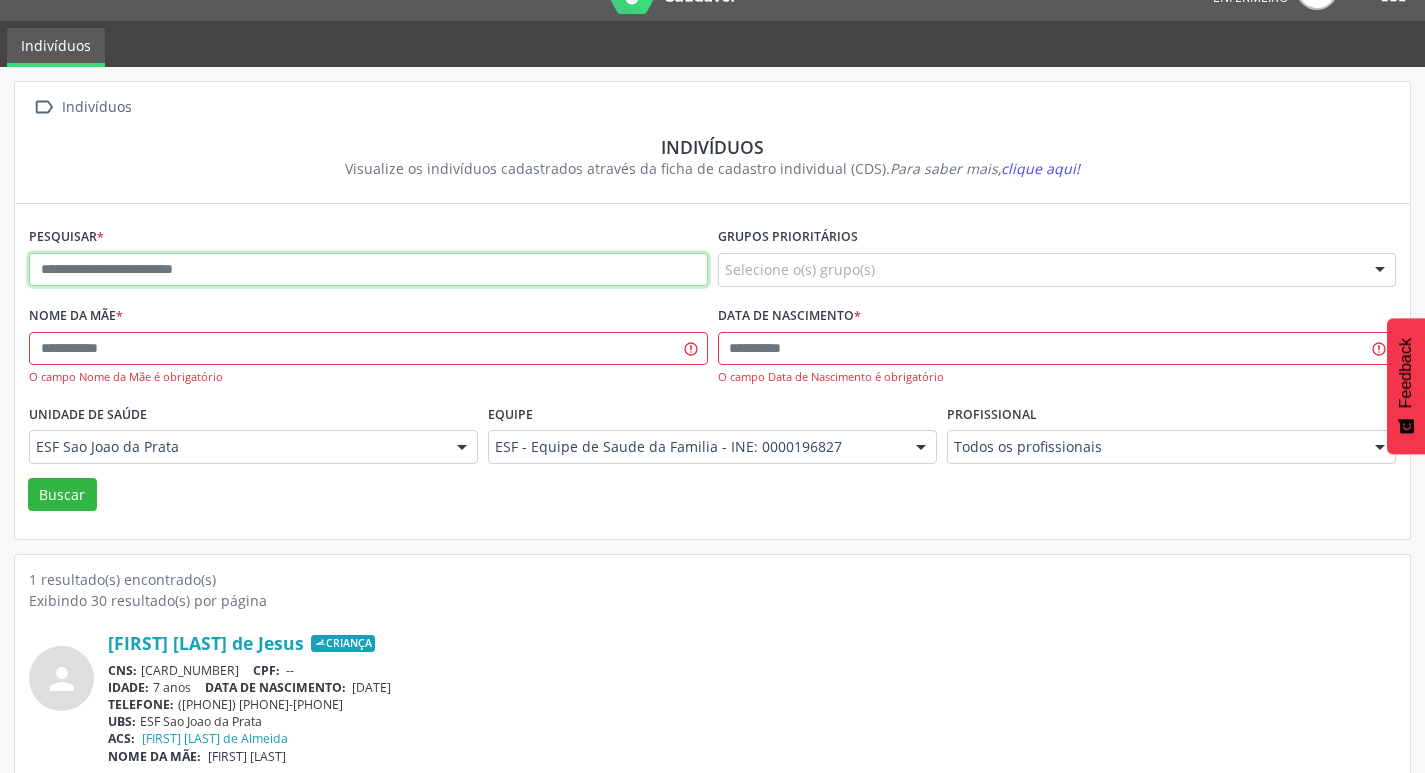 paste on "**********" 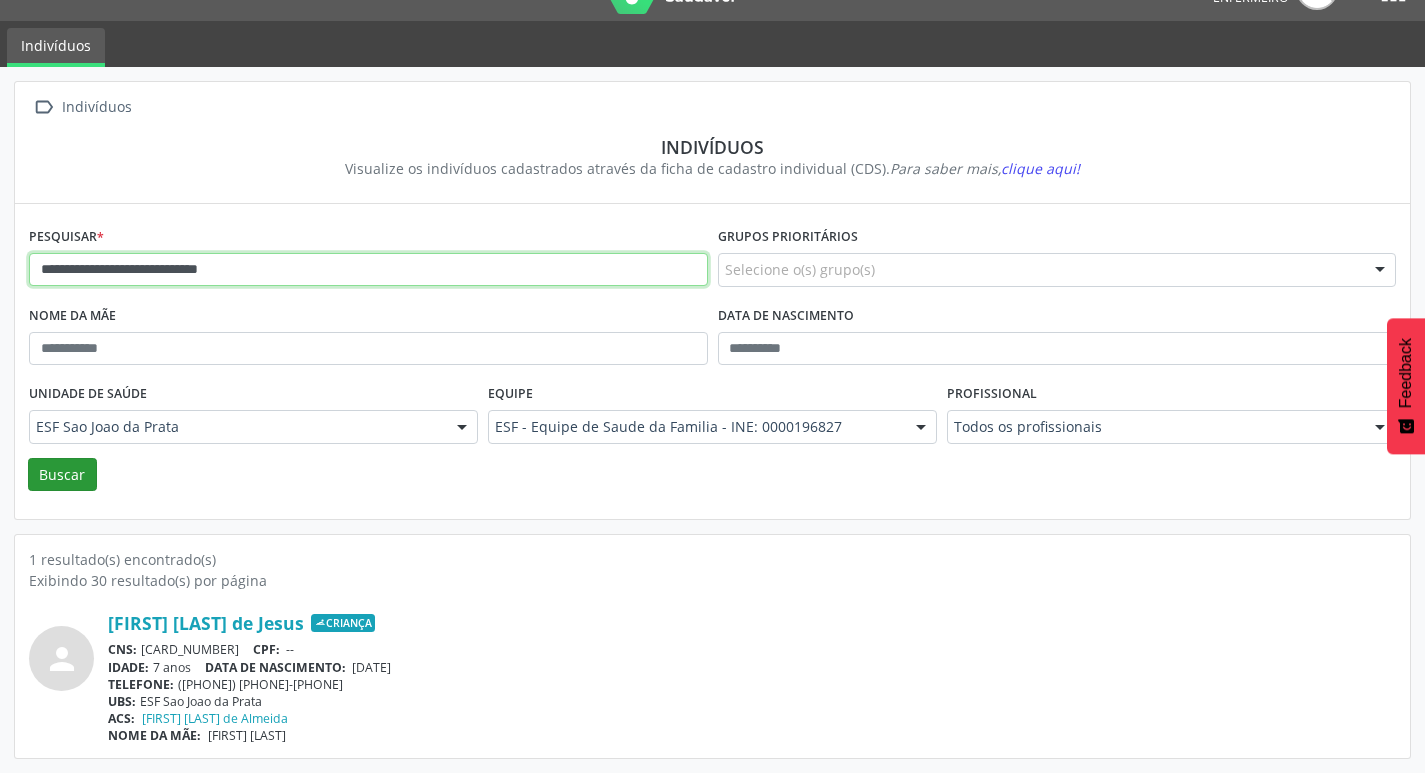 type on "**********" 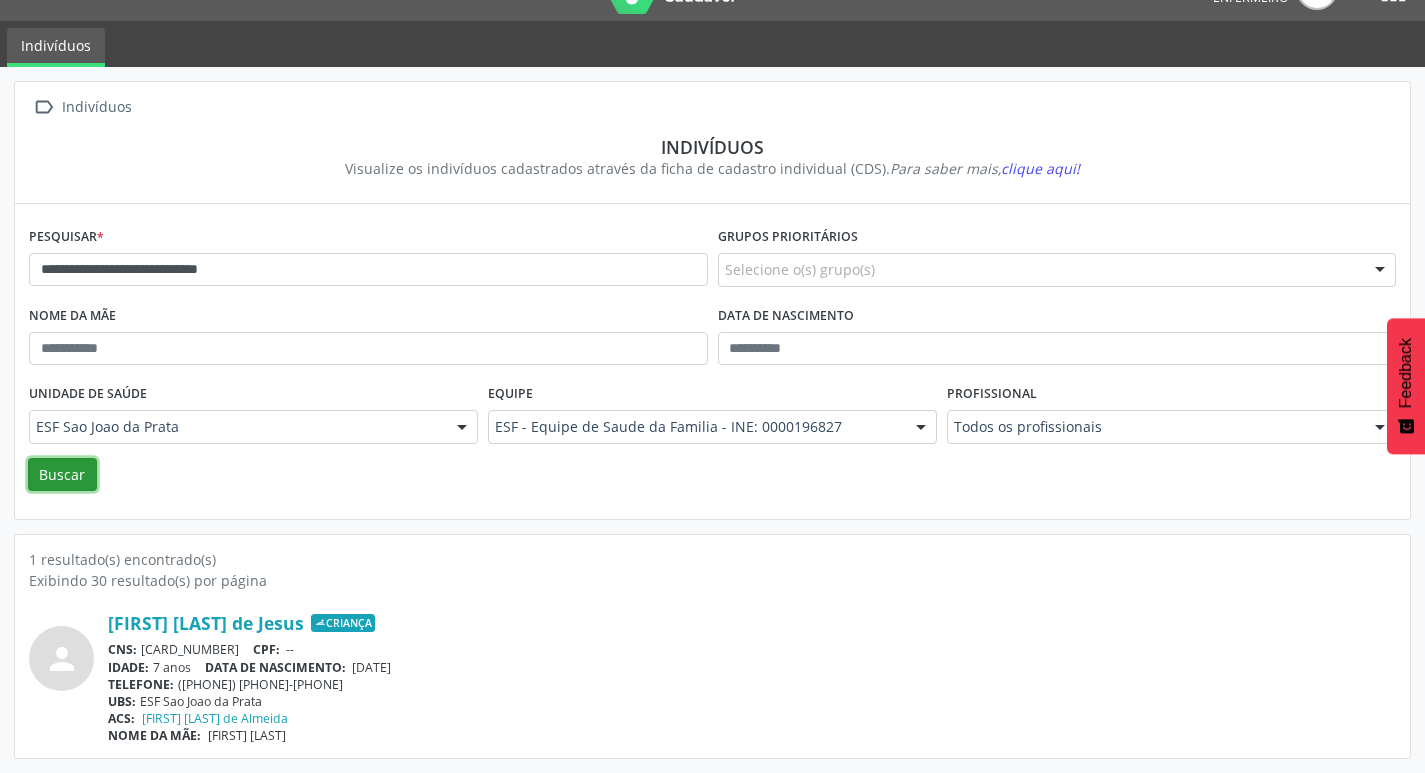 click on "Buscar" at bounding box center (62, 475) 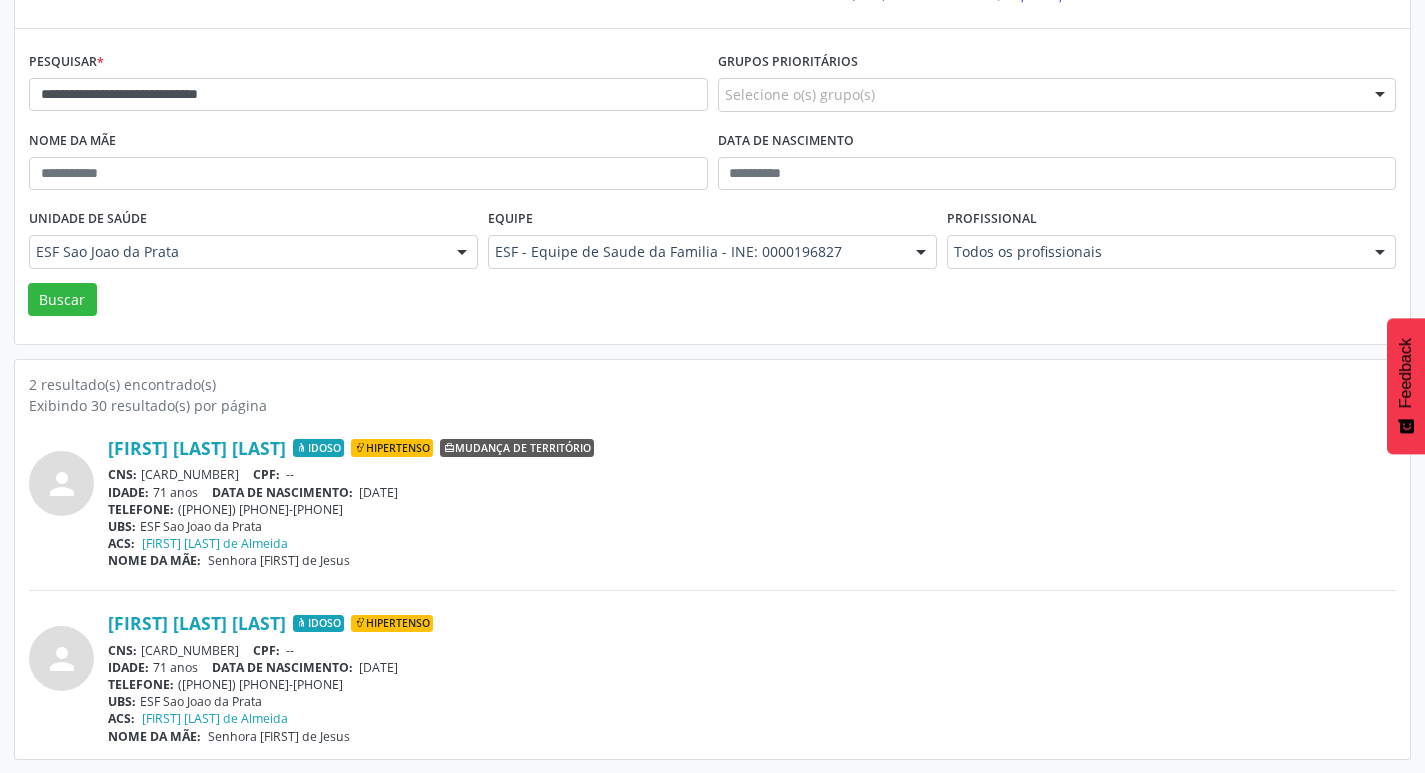 scroll, scrollTop: 219, scrollLeft: 0, axis: vertical 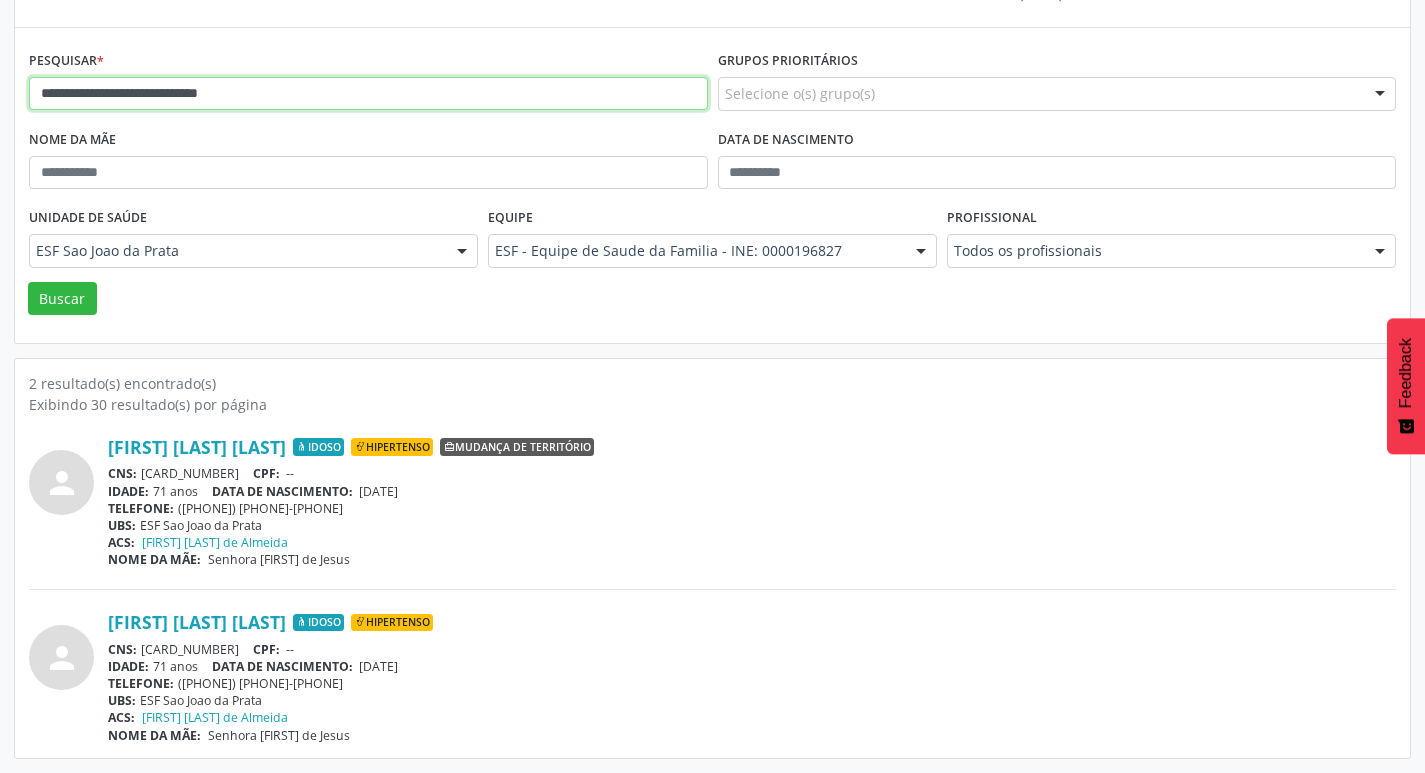 drag, startPoint x: 301, startPoint y: 104, endPoint x: 36, endPoint y: 116, distance: 265.27155 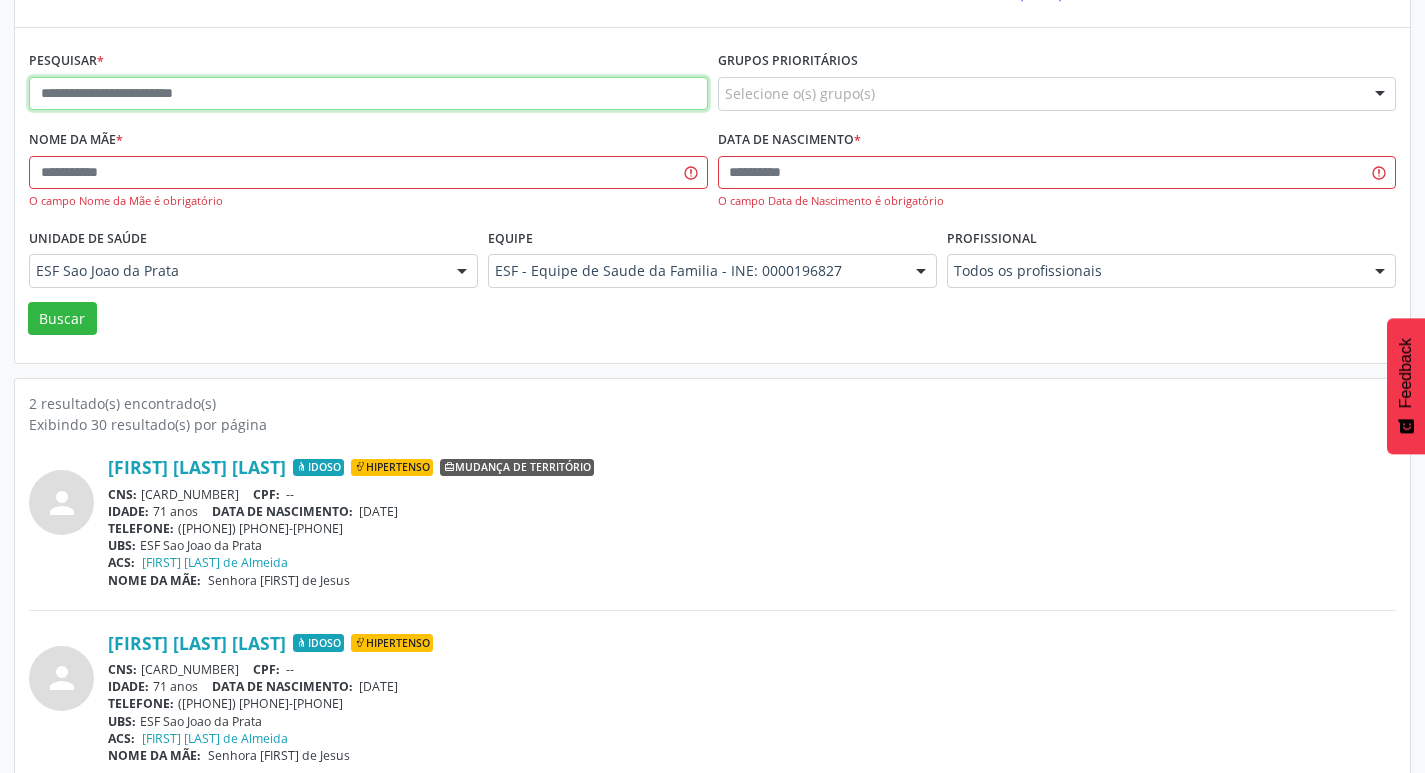 paste on "**********" 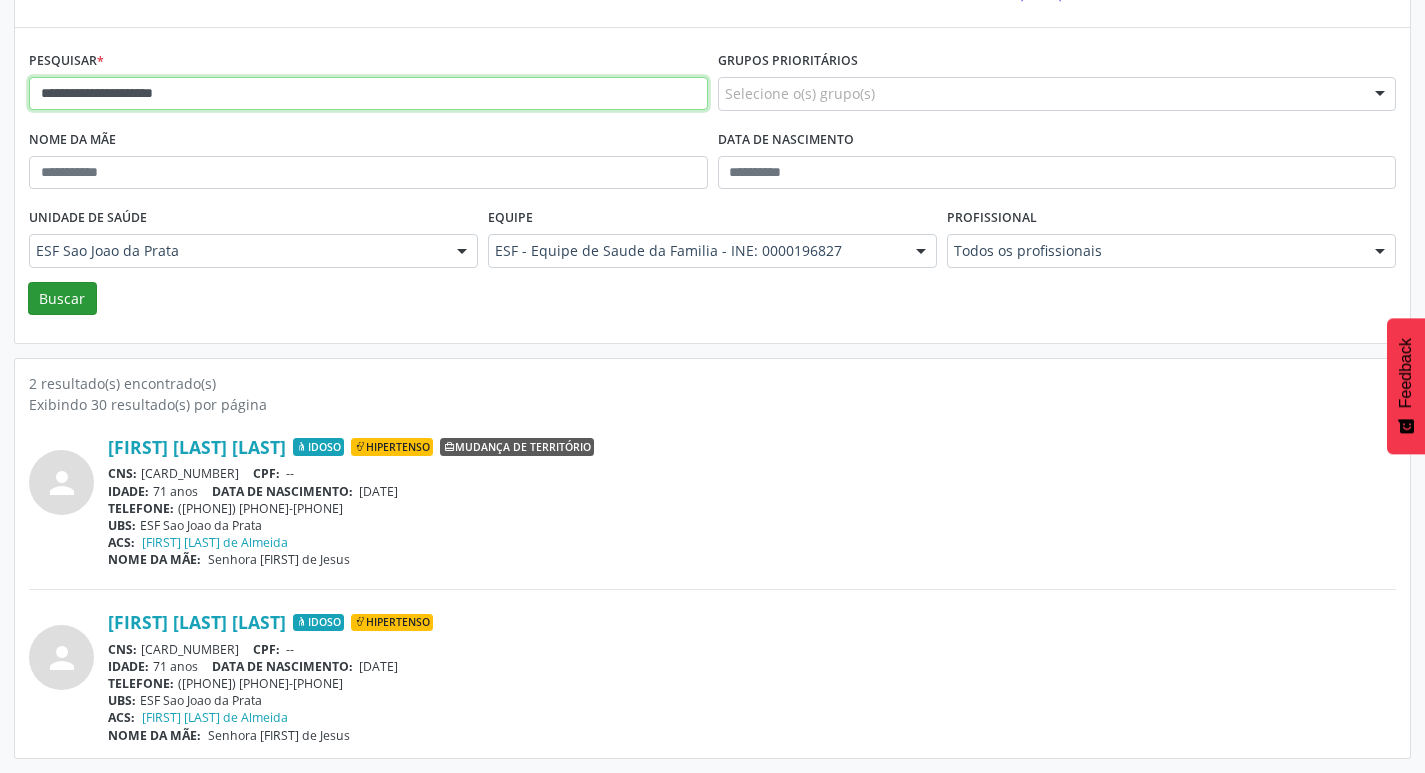 type on "**********" 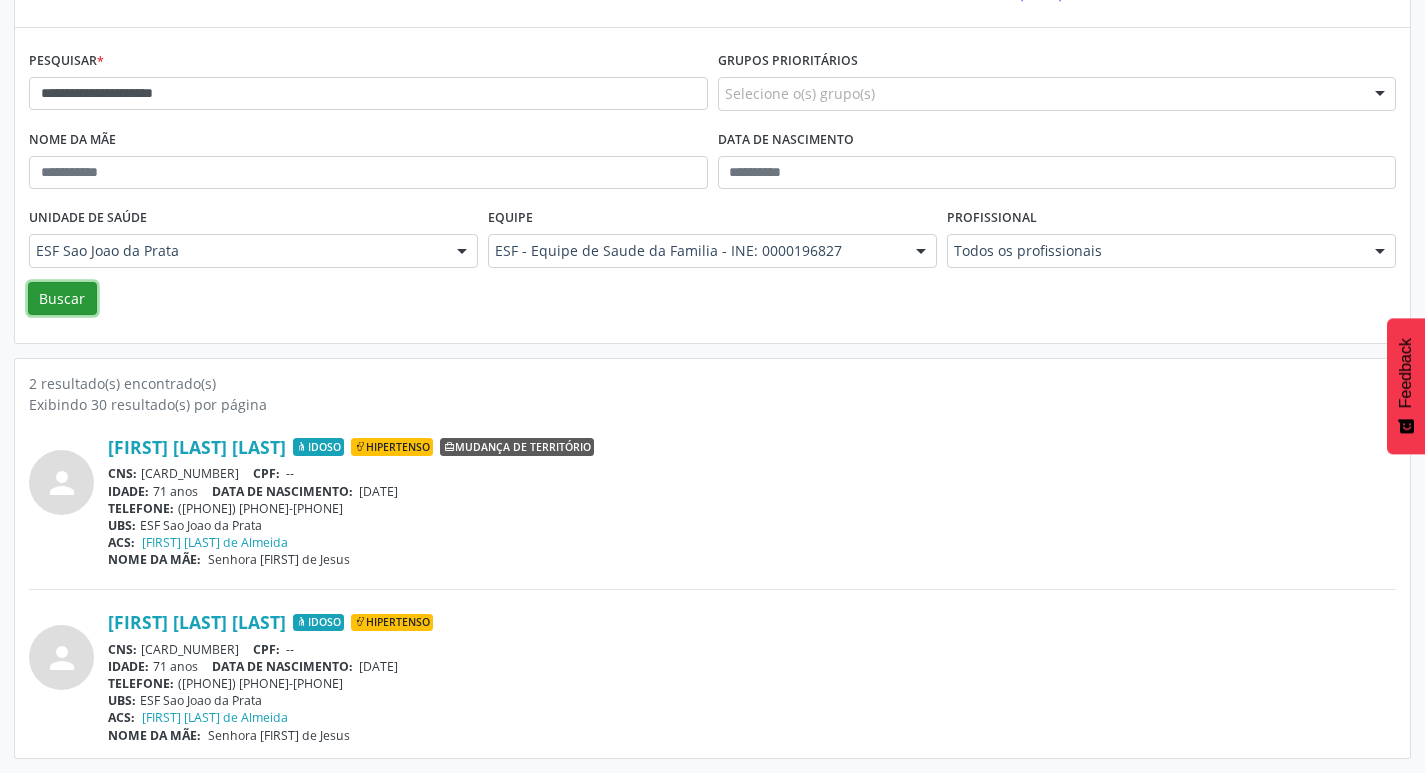 click on "Buscar" at bounding box center [62, 299] 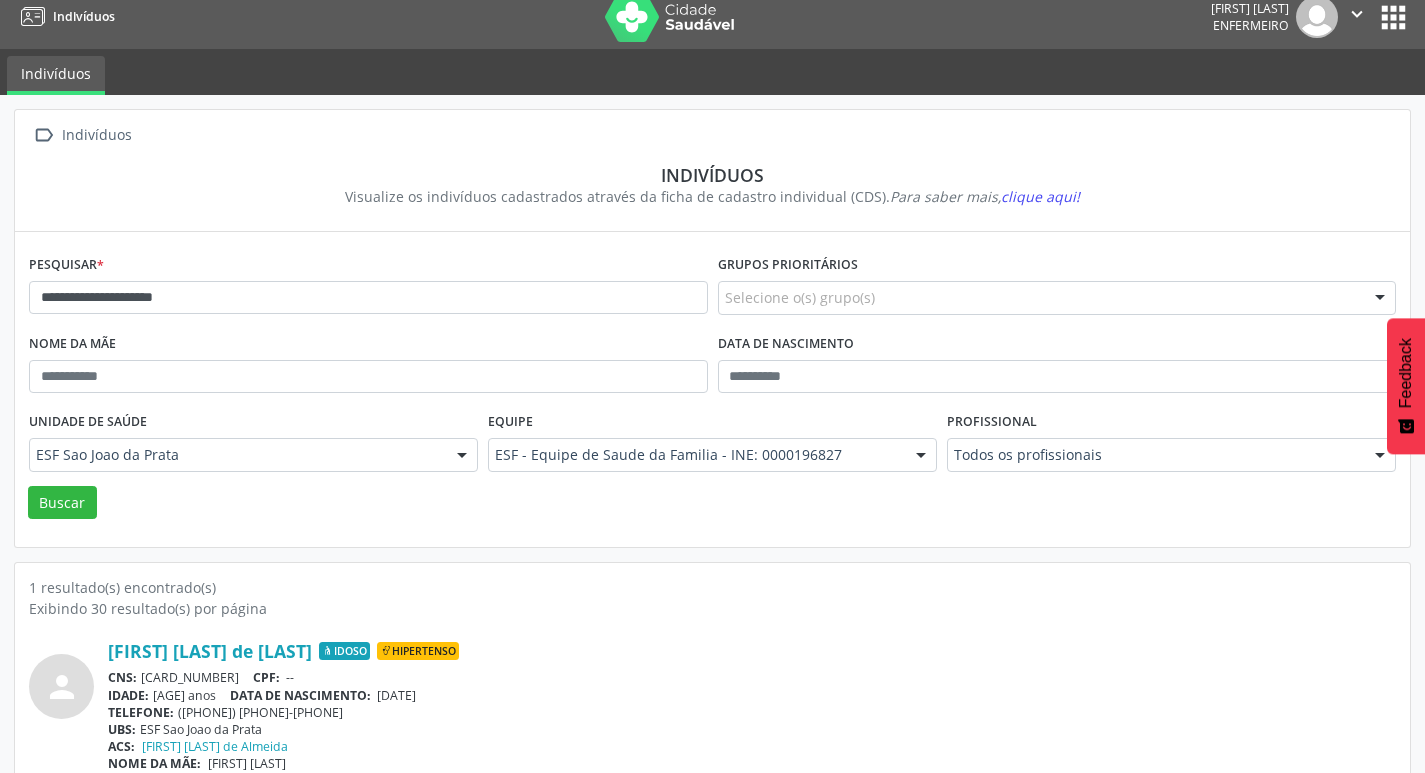 scroll, scrollTop: 0, scrollLeft: 0, axis: both 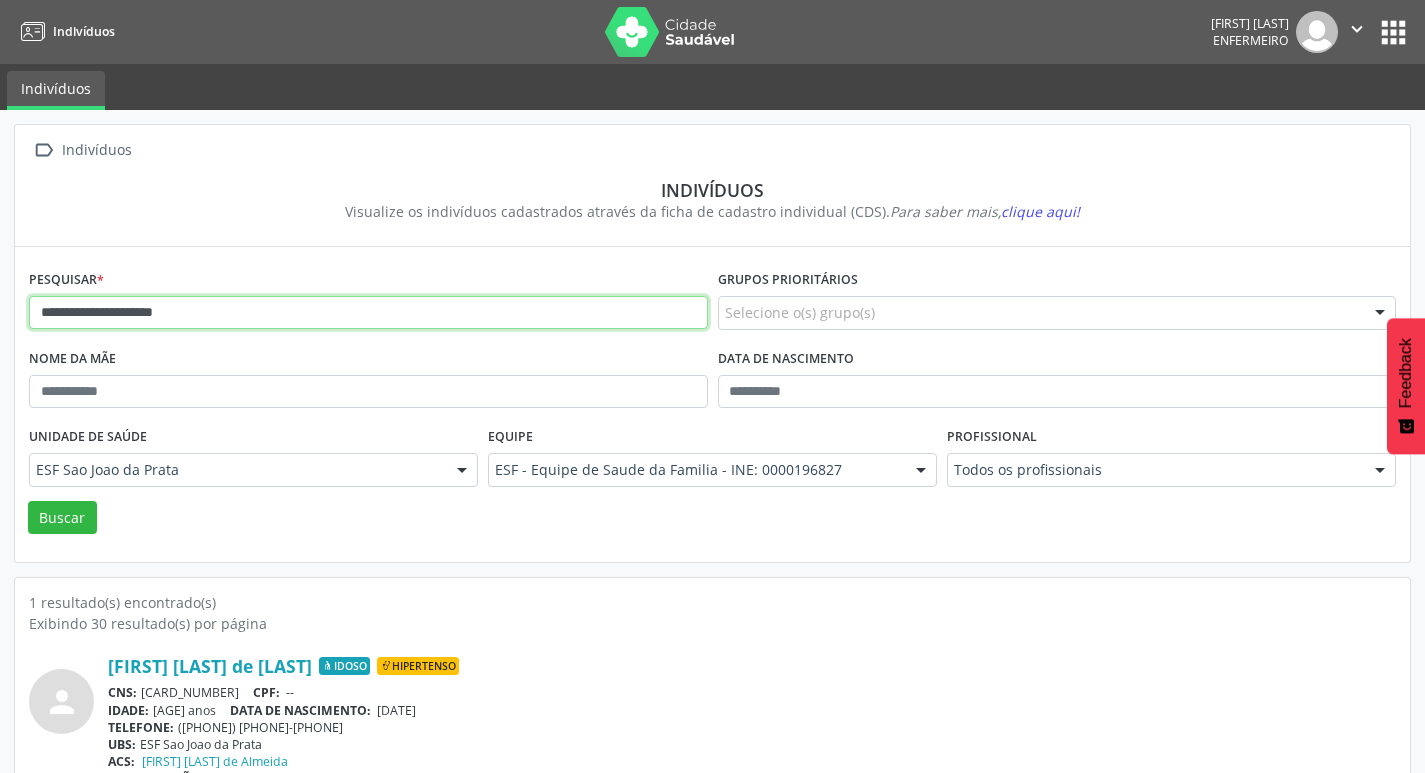 drag, startPoint x: 255, startPoint y: 320, endPoint x: 39, endPoint y: 324, distance: 216.03703 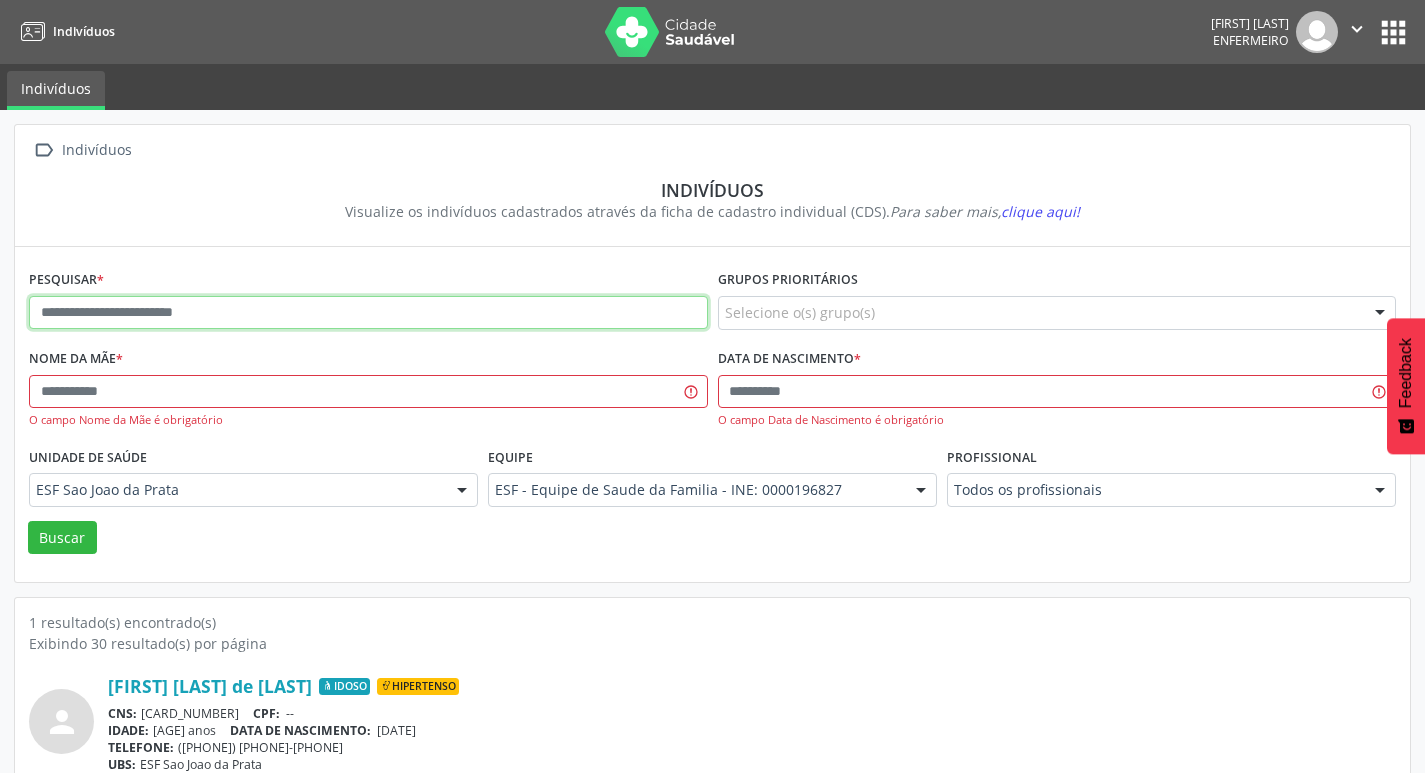 paste on "**********" 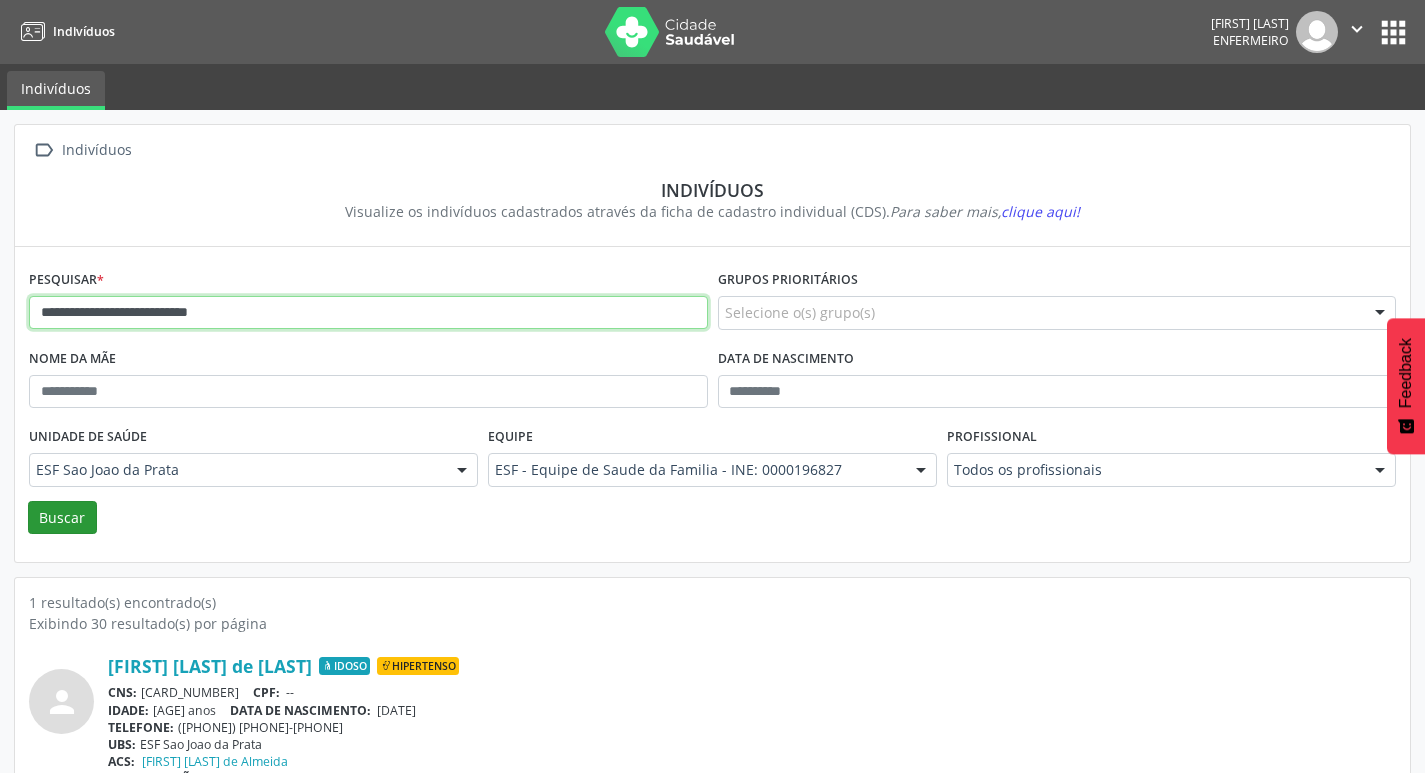 type on "**********" 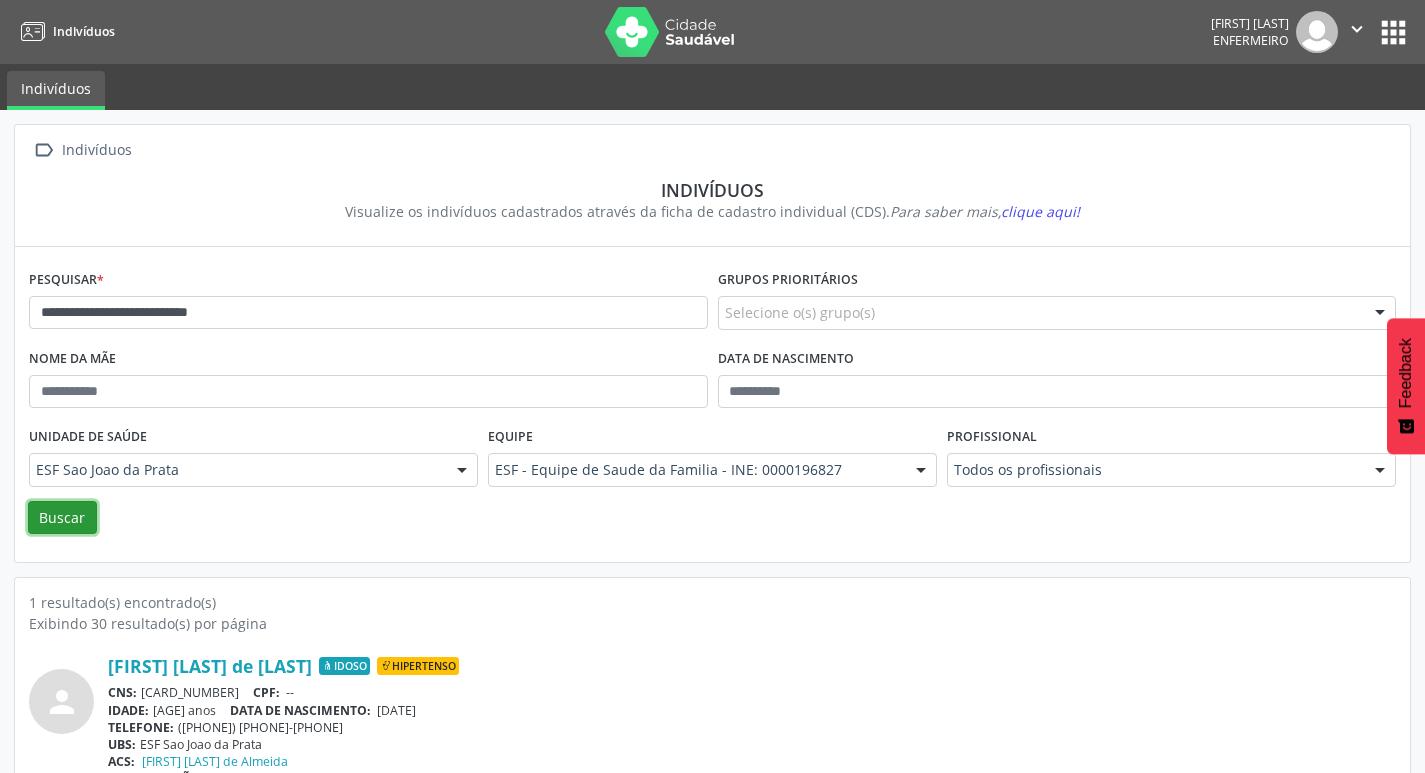click on "Buscar" at bounding box center [62, 518] 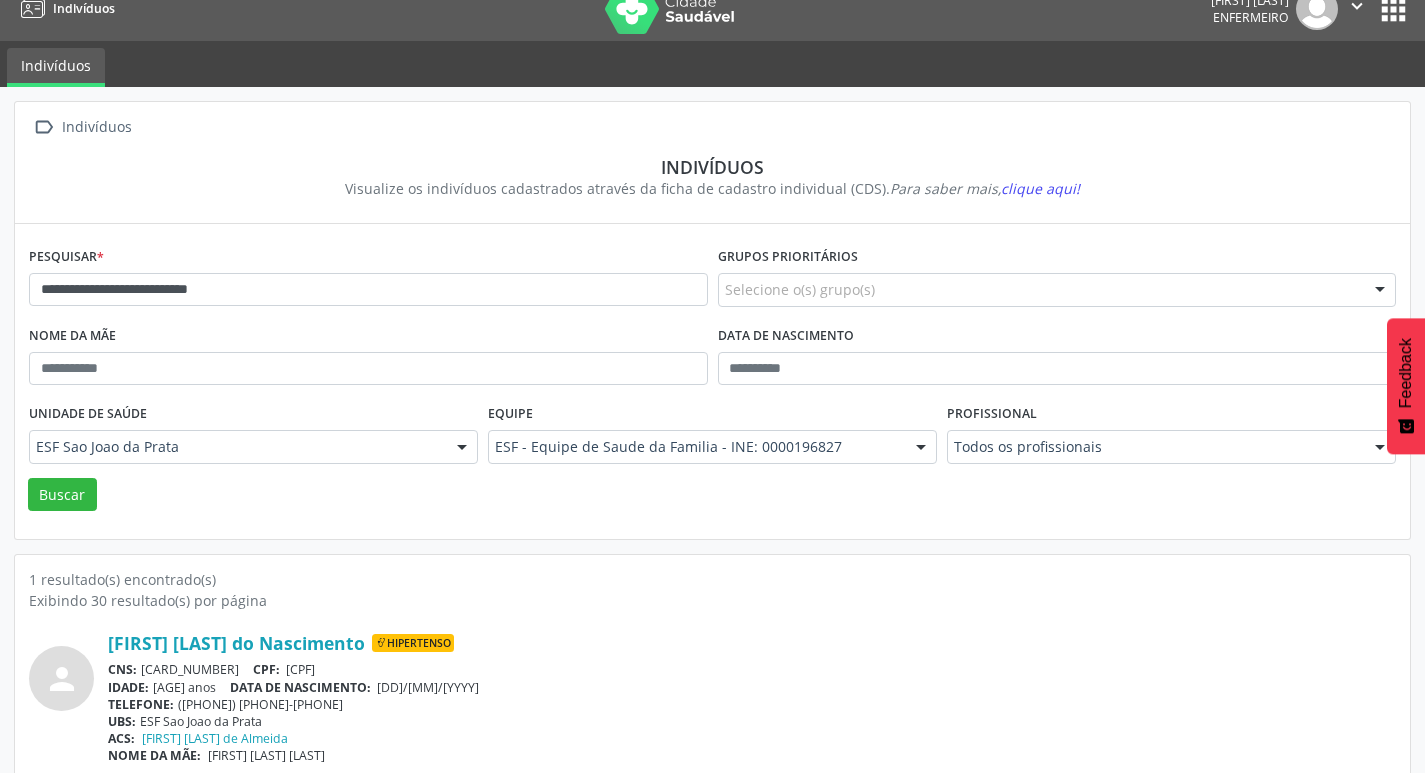scroll, scrollTop: 43, scrollLeft: 0, axis: vertical 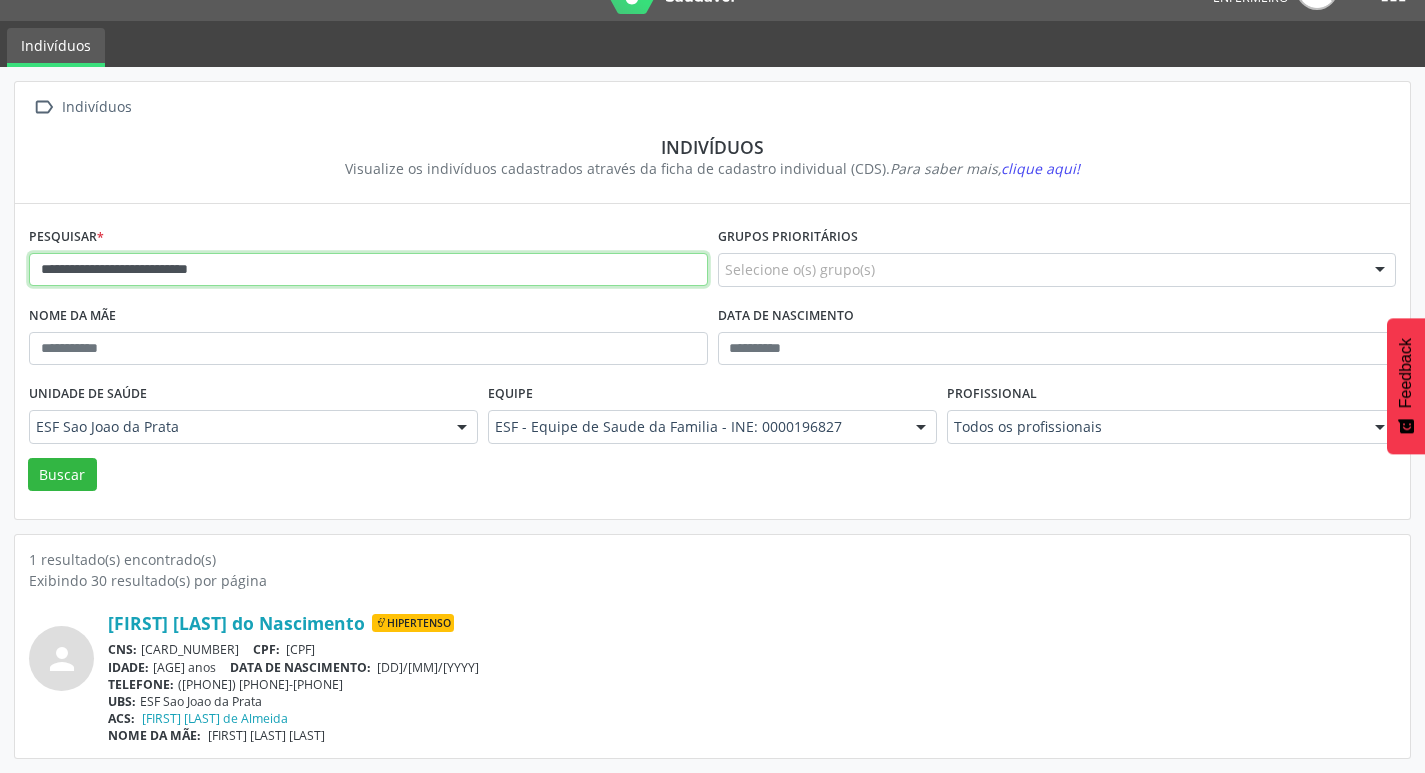 drag, startPoint x: 37, startPoint y: 274, endPoint x: 289, endPoint y: 263, distance: 252.23996 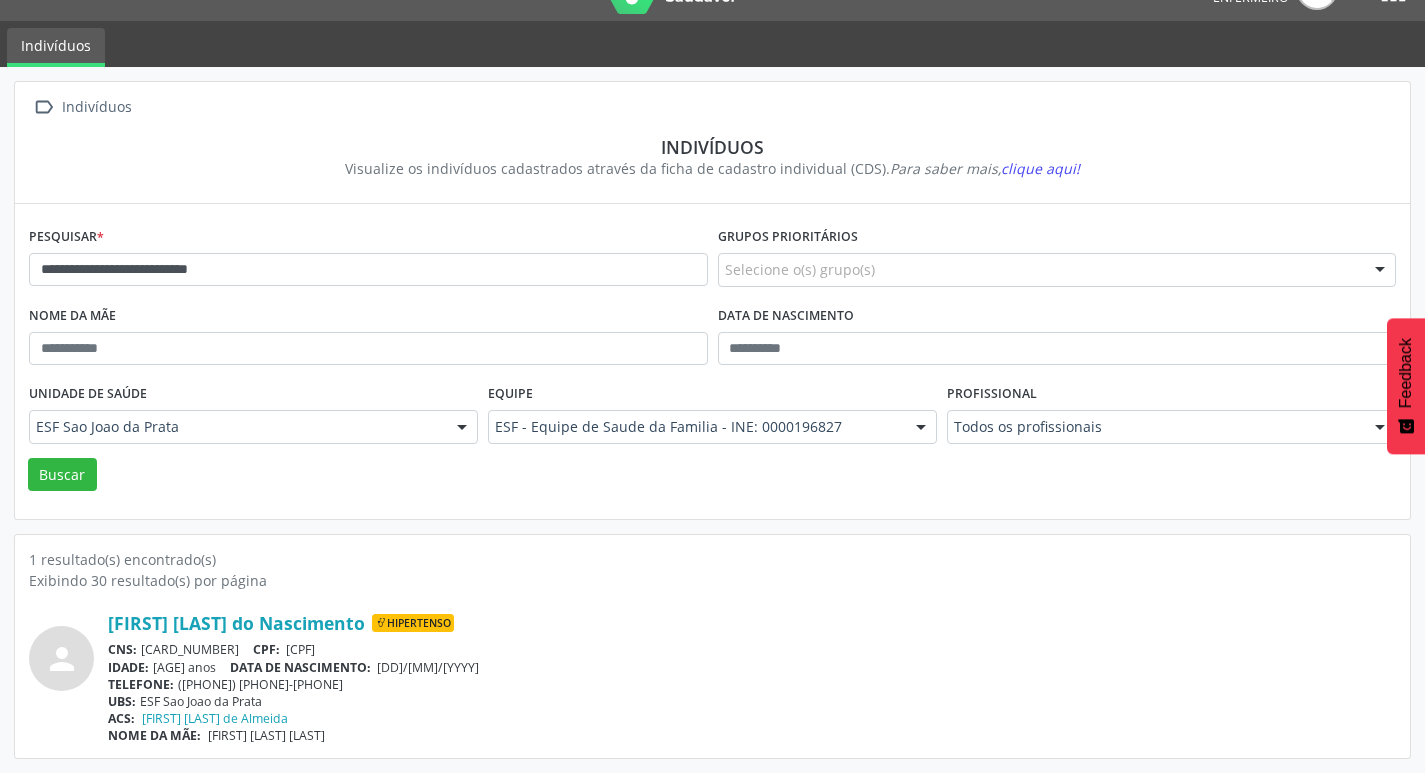 drag, startPoint x: 269, startPoint y: 273, endPoint x: 472, endPoint y: 209, distance: 212.84972 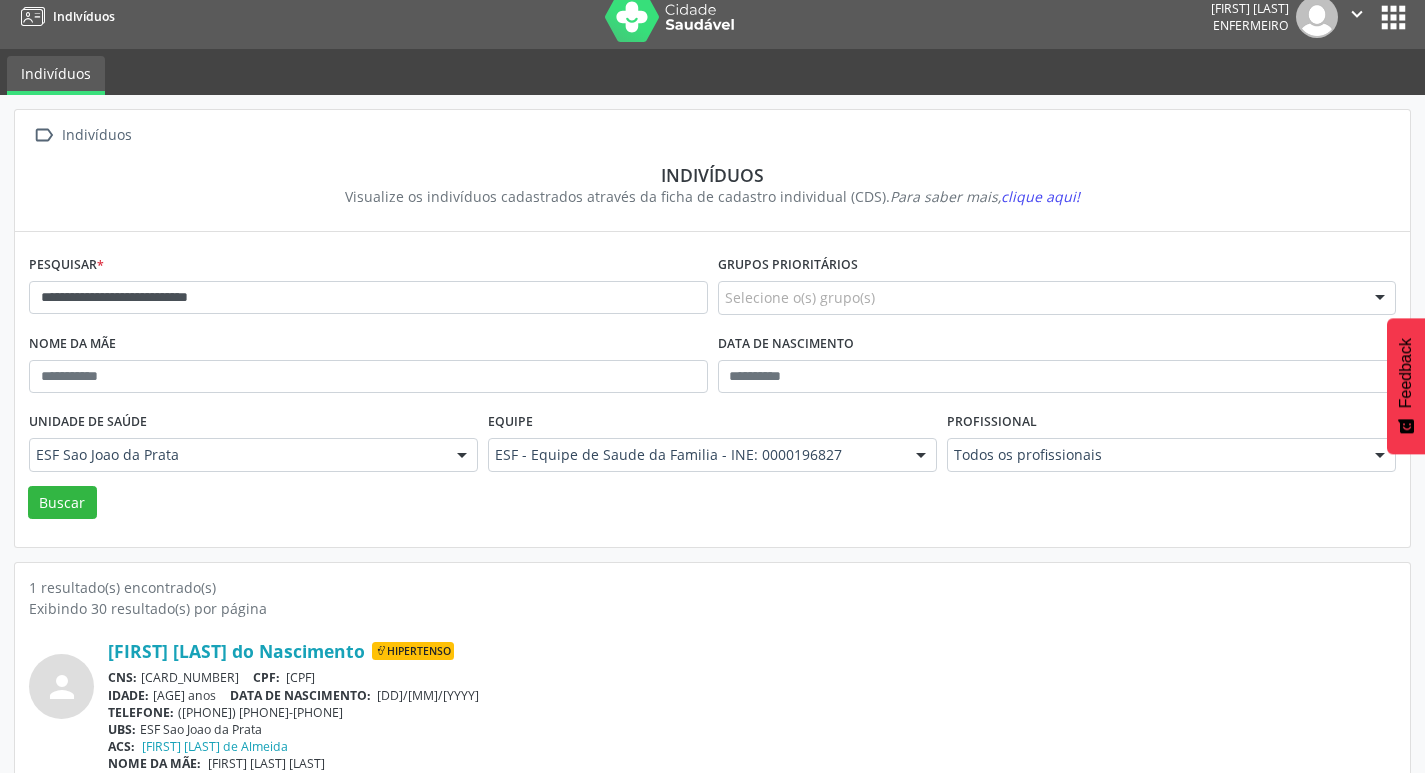 scroll, scrollTop: 0, scrollLeft: 0, axis: both 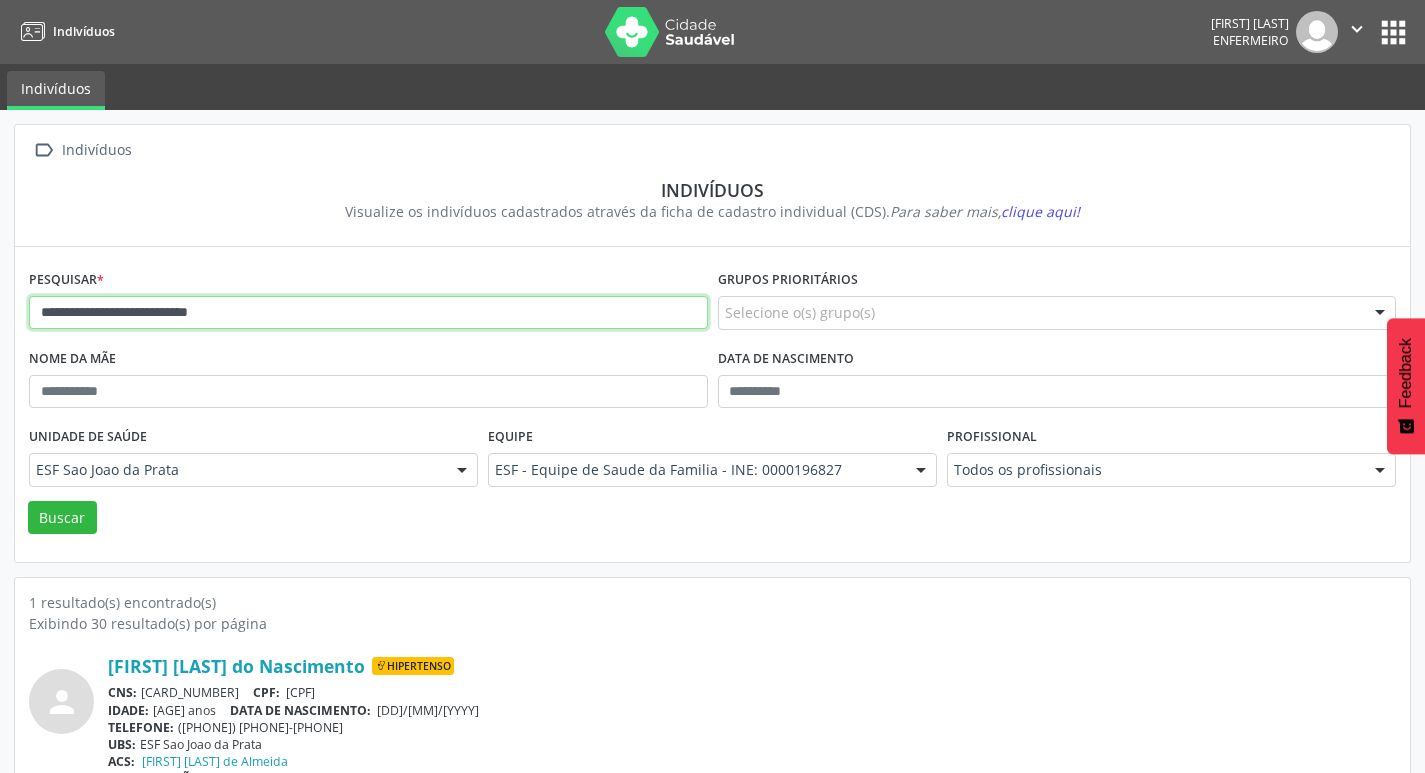 drag, startPoint x: 42, startPoint y: 316, endPoint x: 318, endPoint y: 344, distance: 277.41666 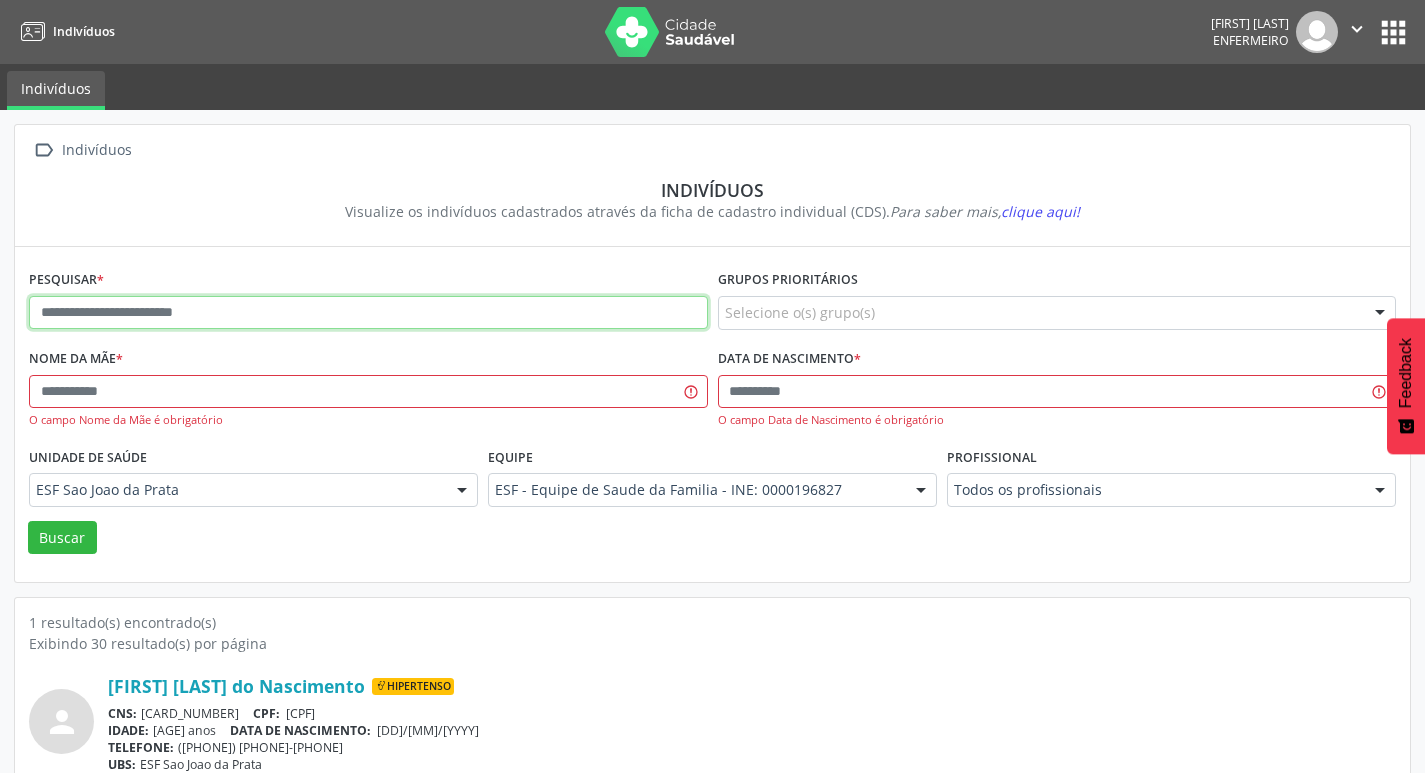 paste on "**********" 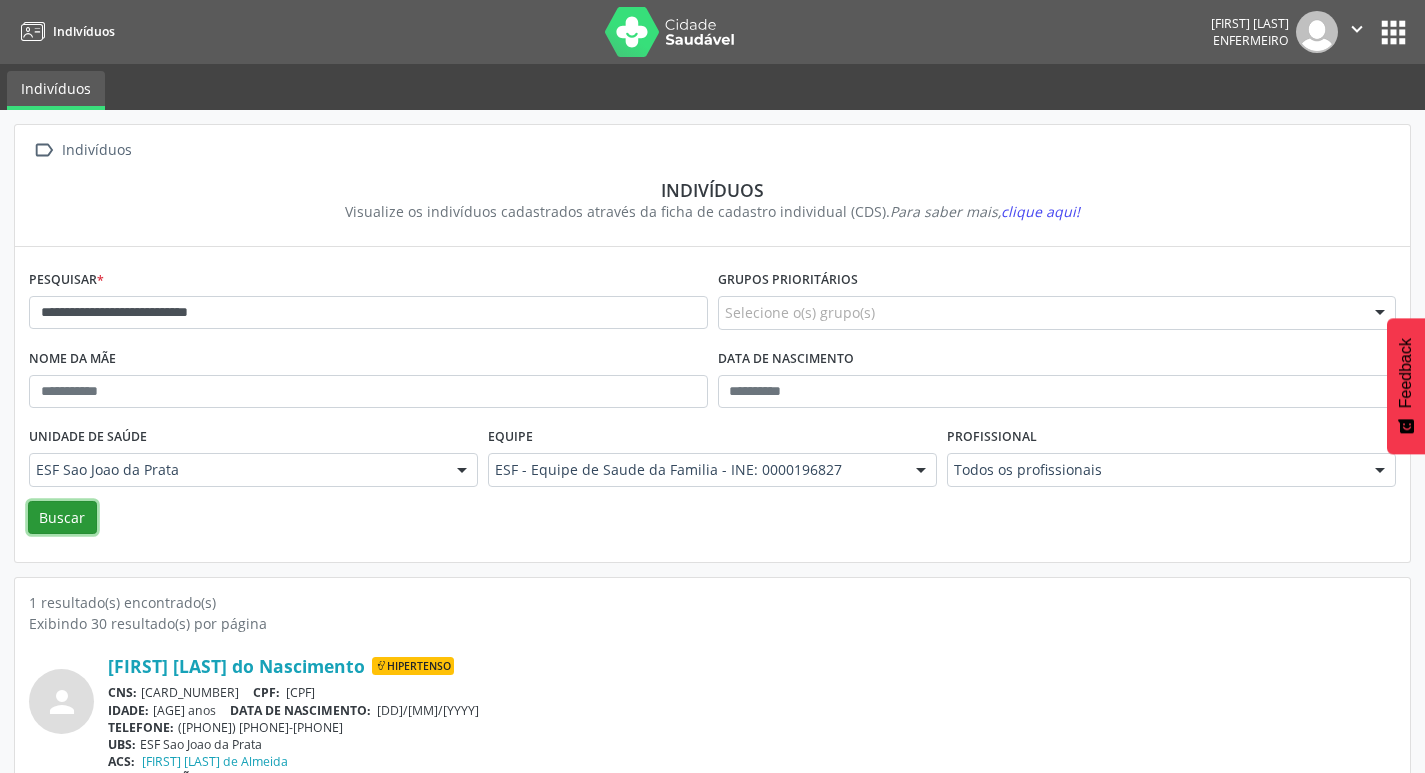 click on "Buscar" at bounding box center [62, 518] 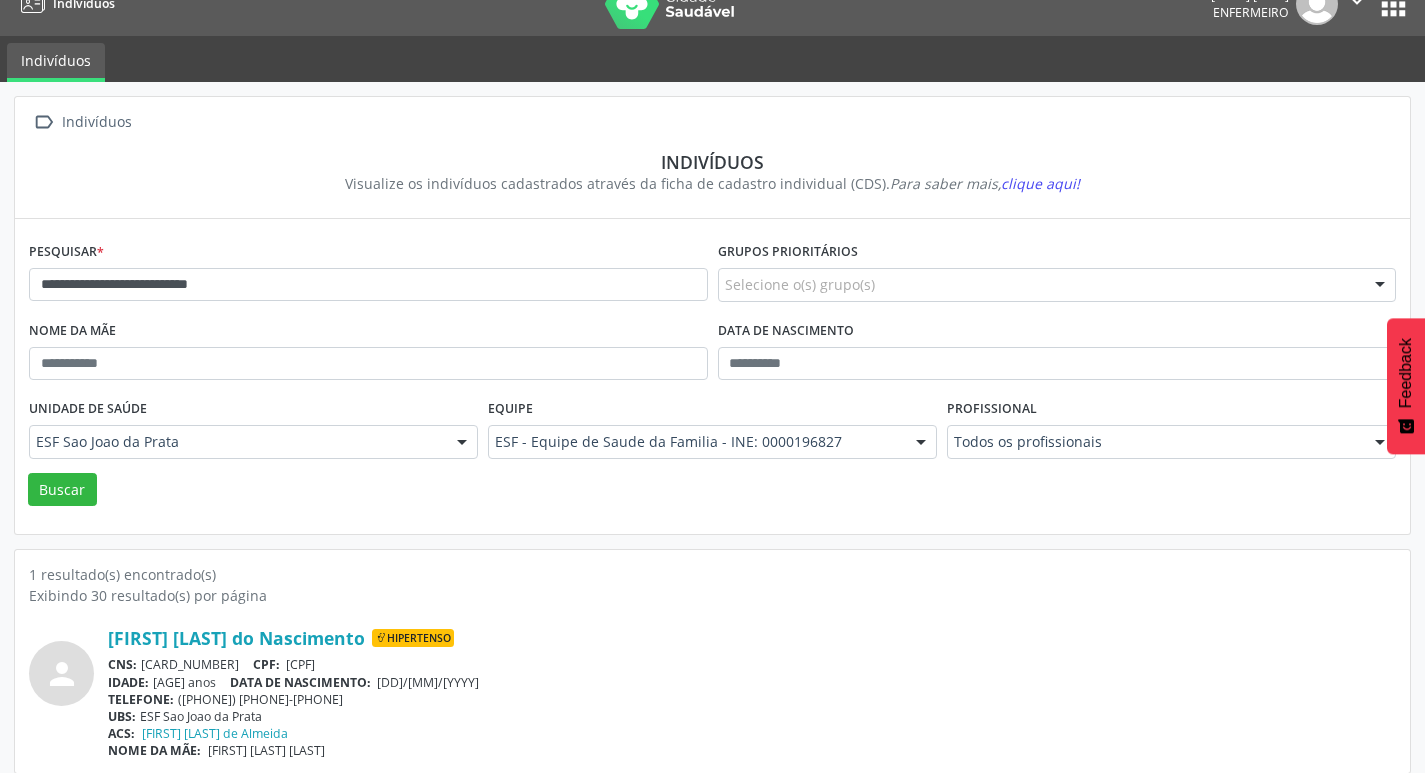 scroll, scrollTop: 43, scrollLeft: 0, axis: vertical 